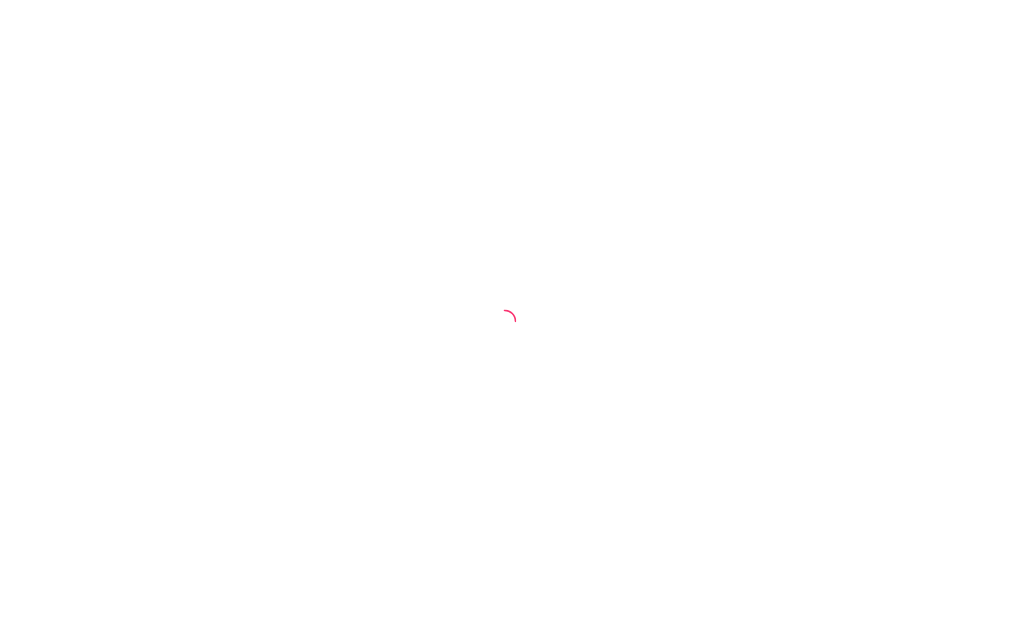 scroll, scrollTop: 0, scrollLeft: 0, axis: both 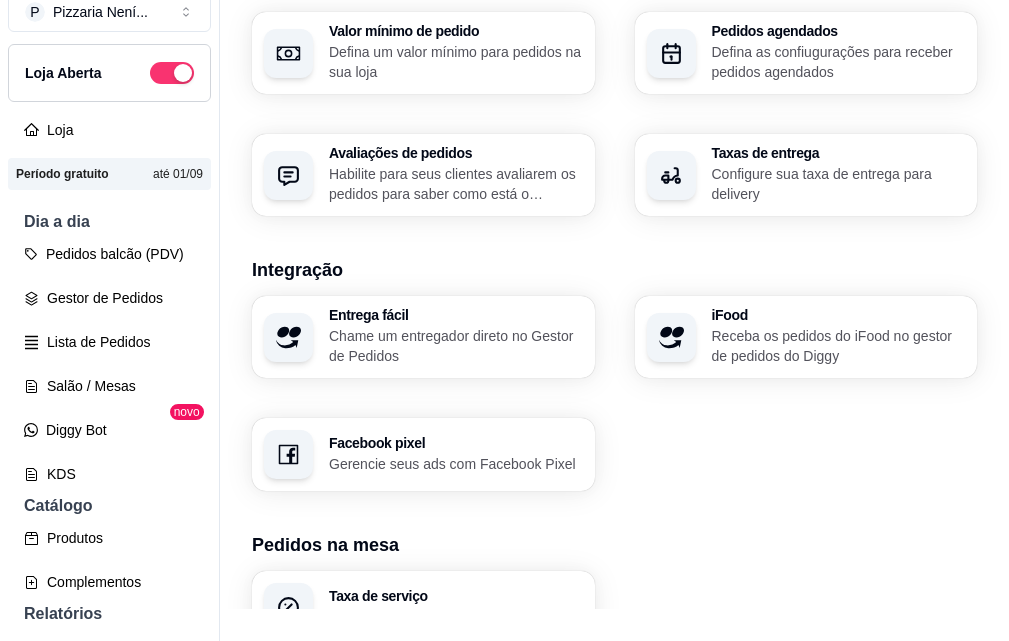 click on "Configurações de impressão" at bounding box center (456, 770) 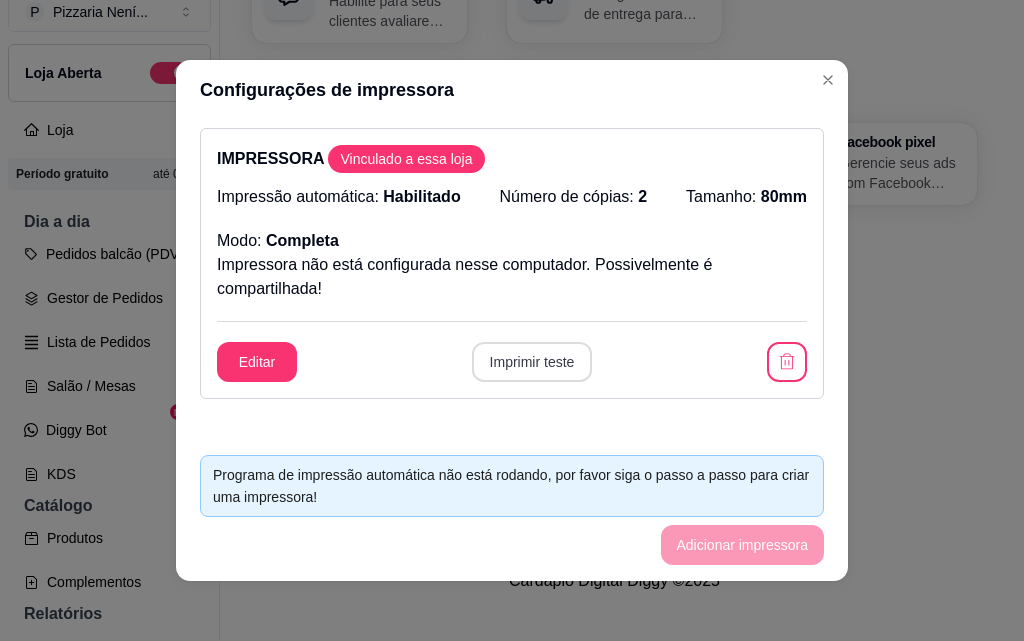 click on "Imprimir teste" at bounding box center (532, 362) 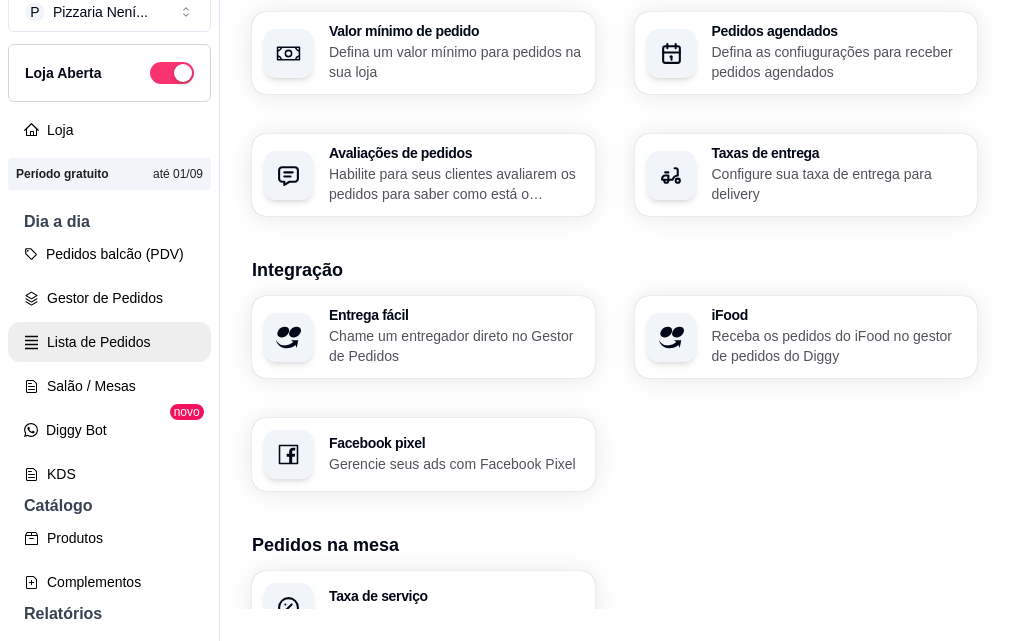 scroll, scrollTop: 0, scrollLeft: 0, axis: both 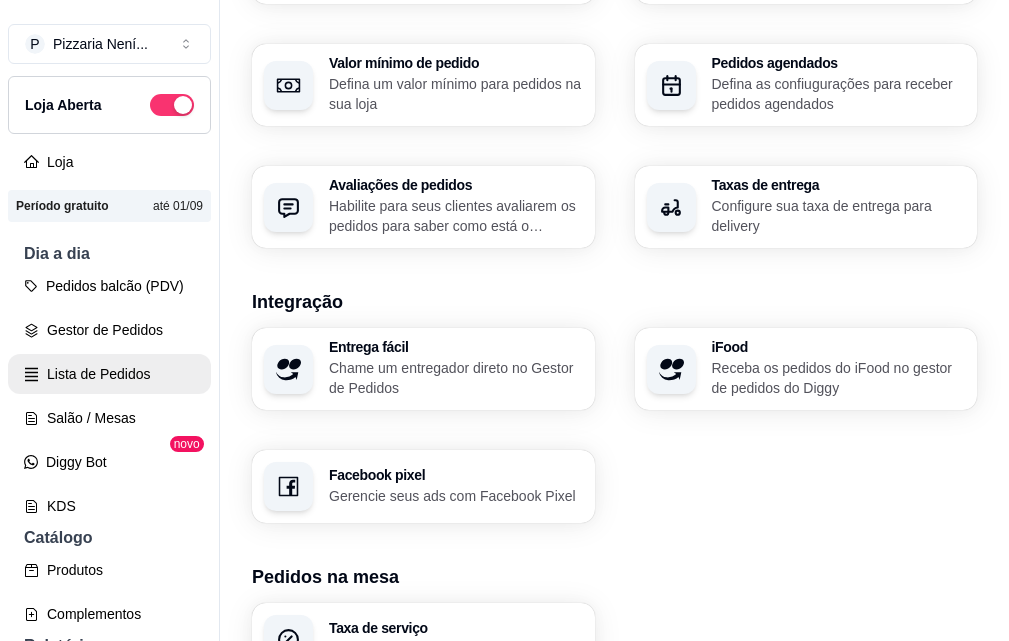 click on "Lista de Pedidos" at bounding box center (109, 374) 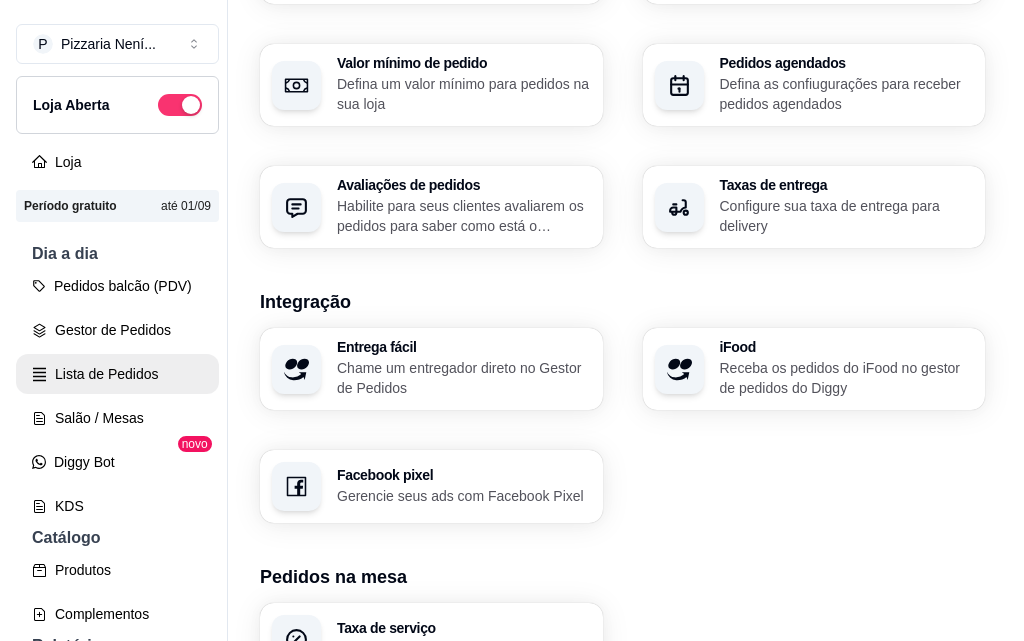 scroll, scrollTop: 0, scrollLeft: 0, axis: both 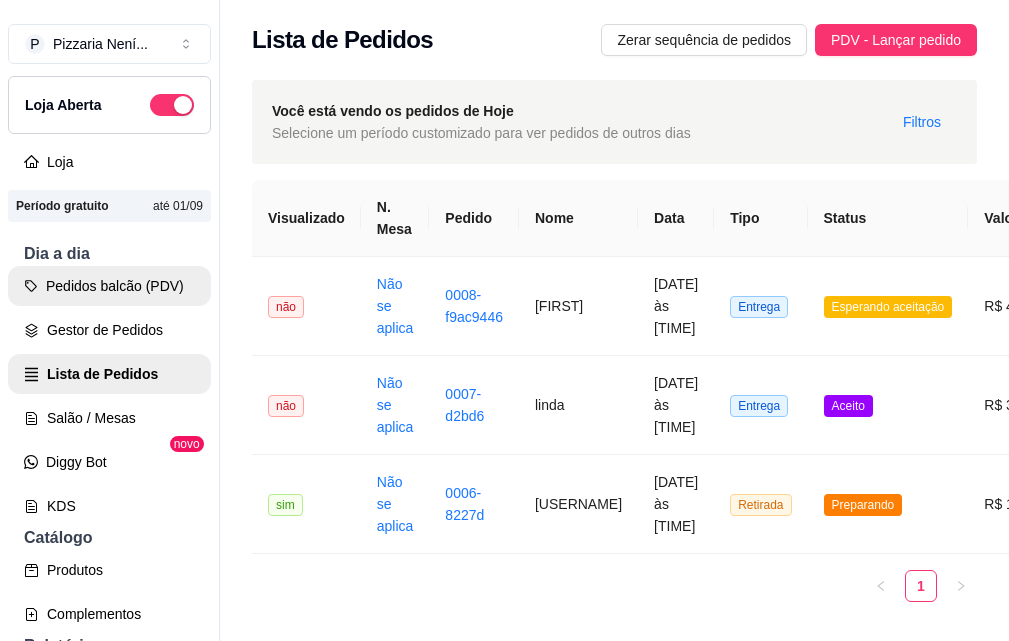 click on "Pedidos balcão (PDV)" at bounding box center [109, 286] 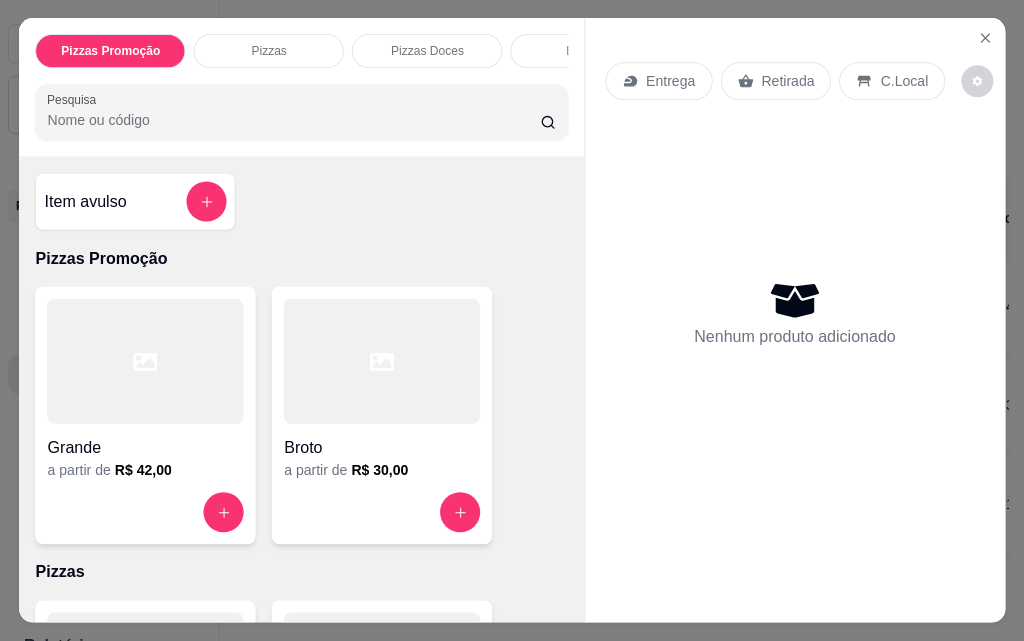 click at bounding box center [145, 361] 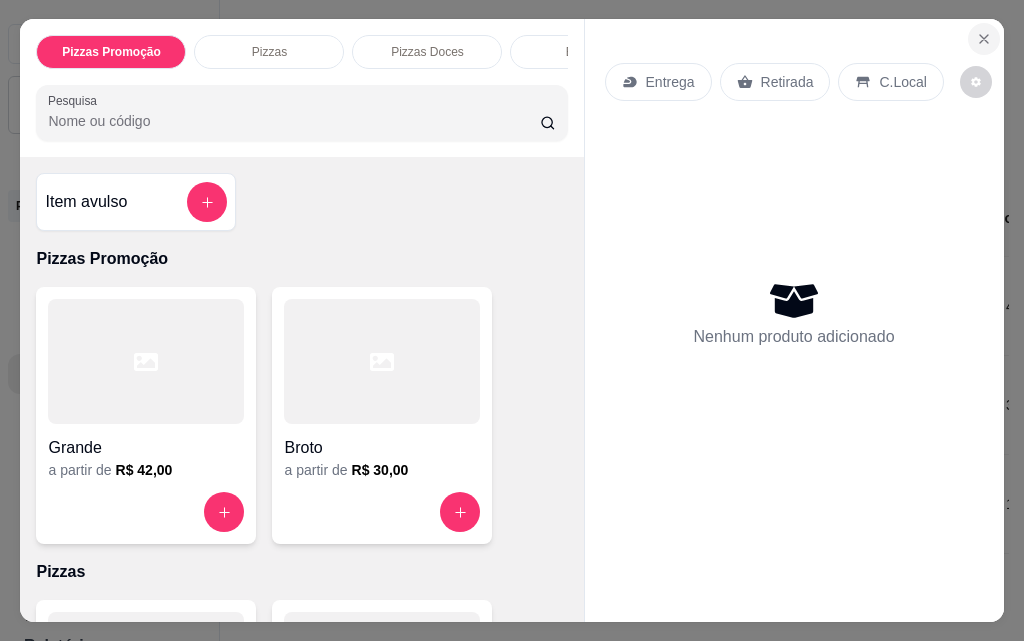 click at bounding box center [984, 39] 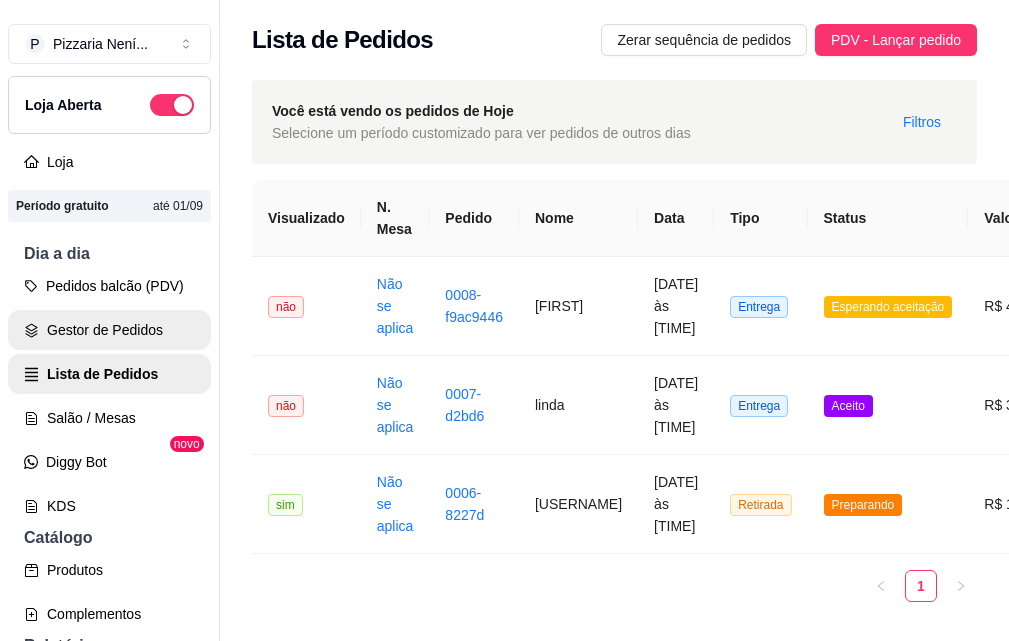 click on "Gestor de Pedidos" at bounding box center (109, 330) 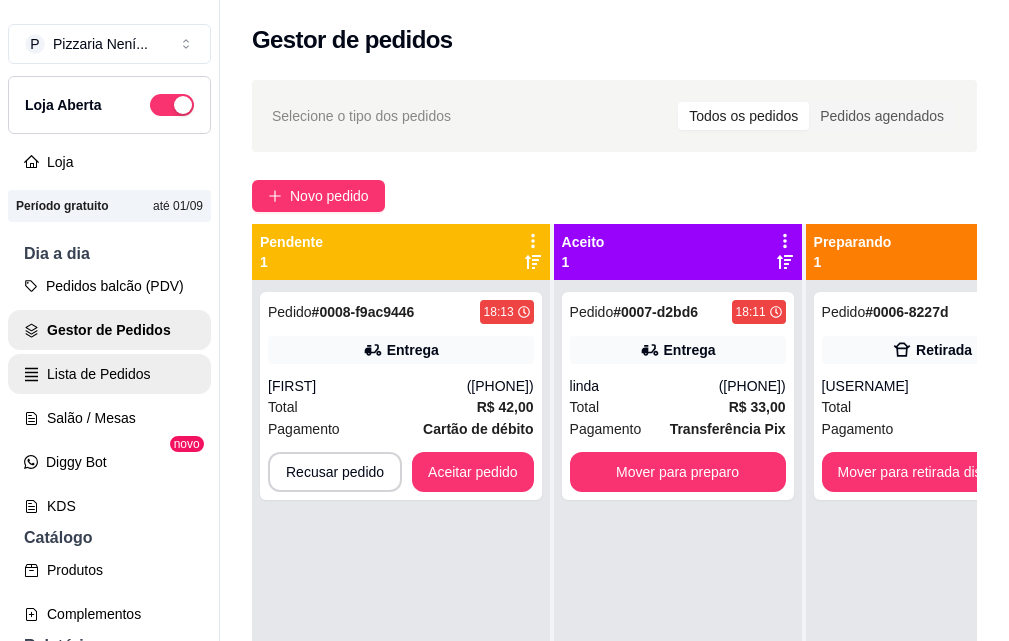 click on "Lista de Pedidos" at bounding box center [109, 374] 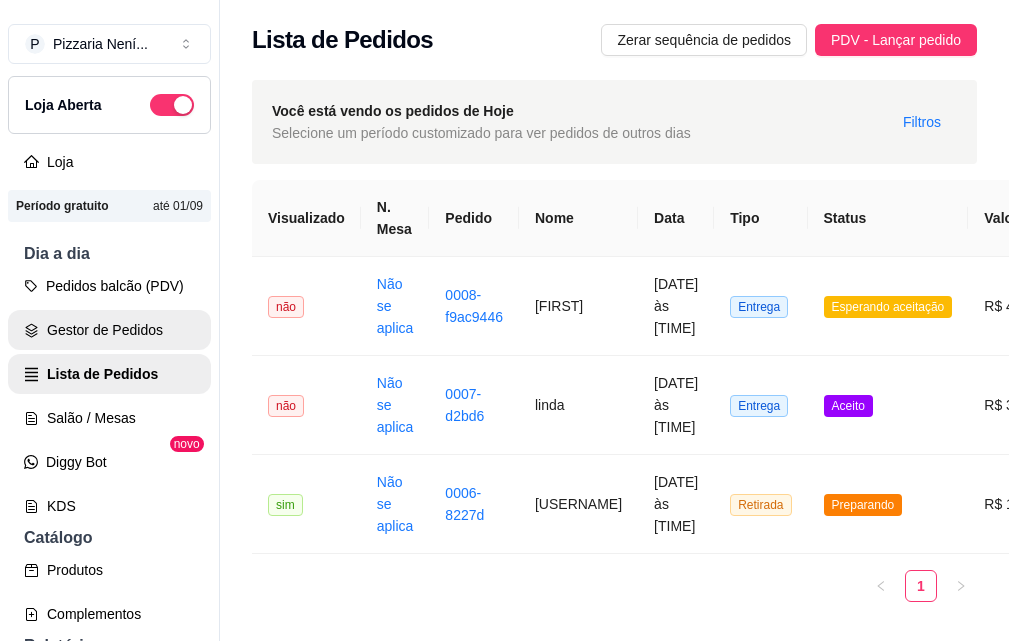 click on "Pedidos balcão (PDV)" at bounding box center [109, 286] 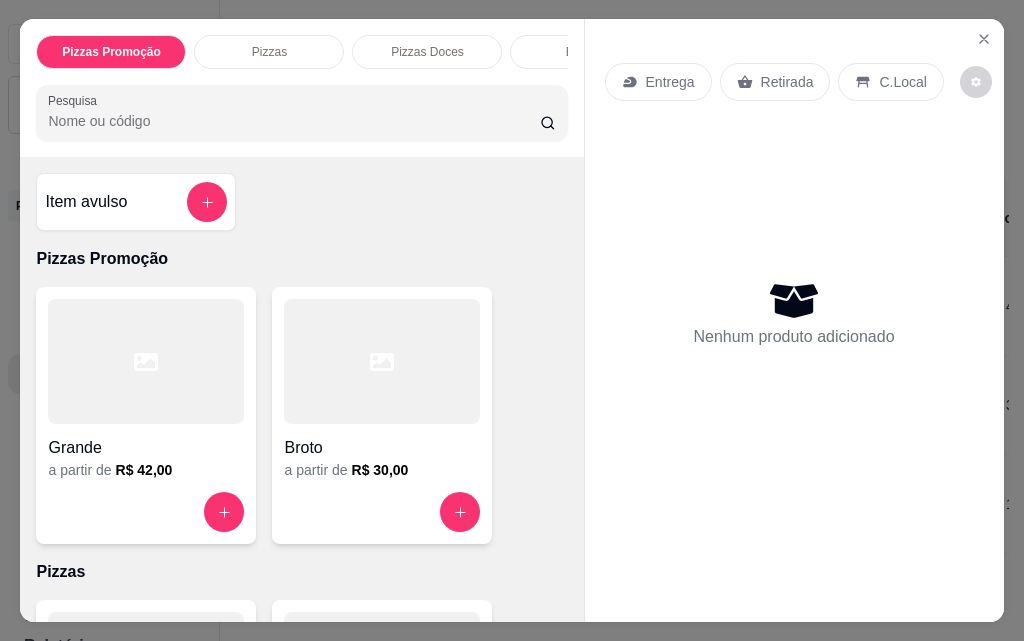 click on "Pizzas" at bounding box center [269, 52] 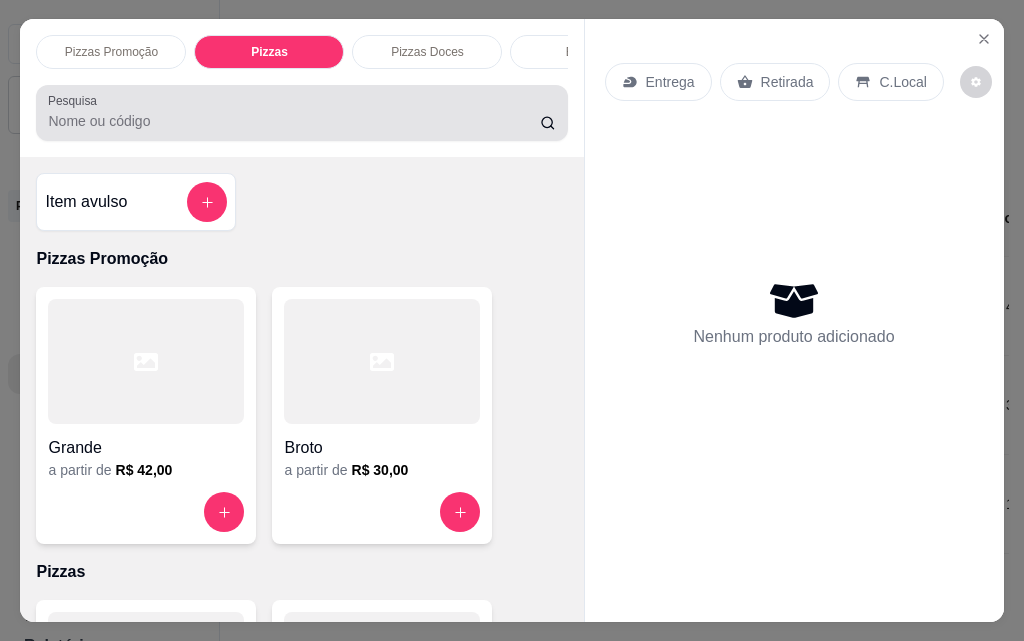 scroll, scrollTop: 403, scrollLeft: 0, axis: vertical 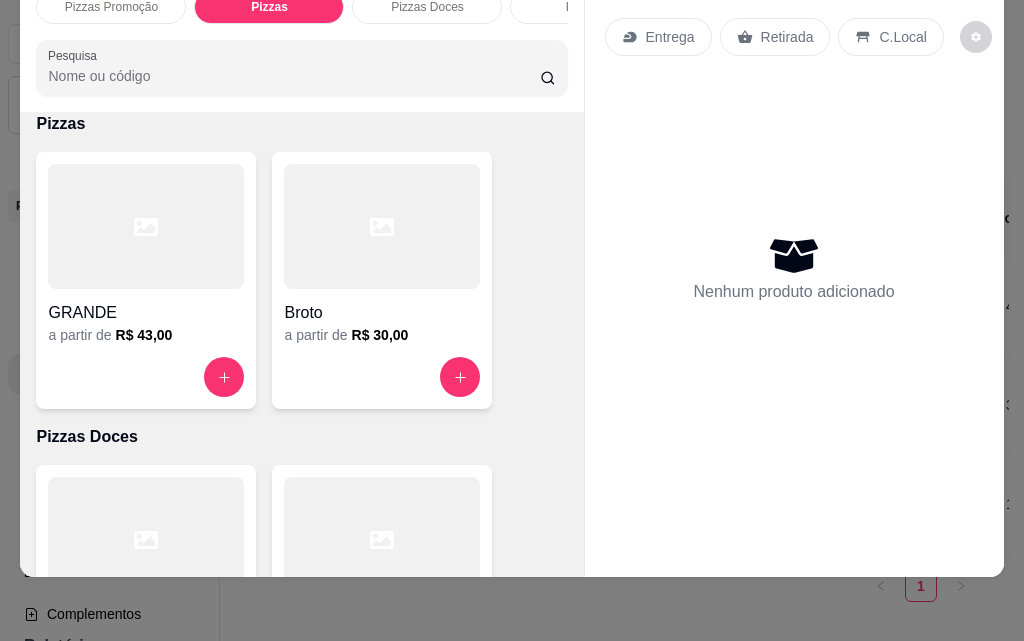 click at bounding box center (146, 226) 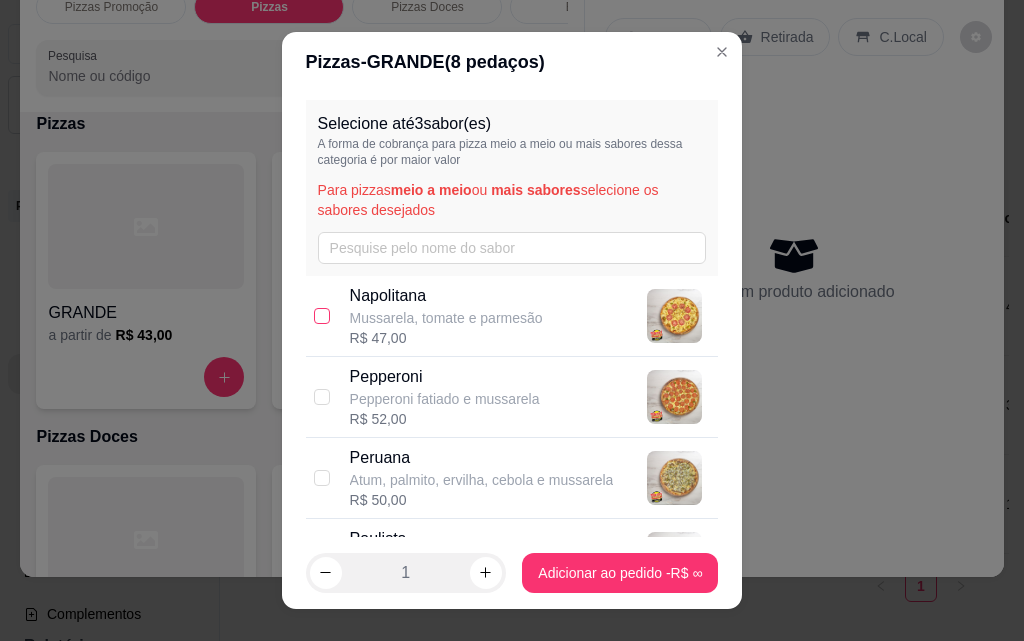 click at bounding box center (322, 316) 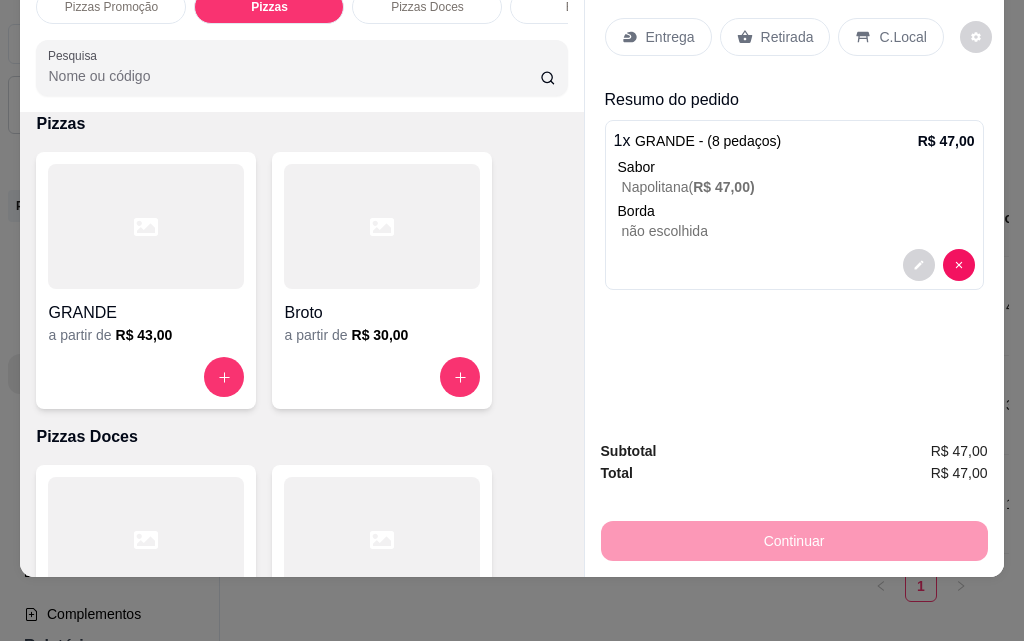 click on "Broto" at bounding box center (382, 313) 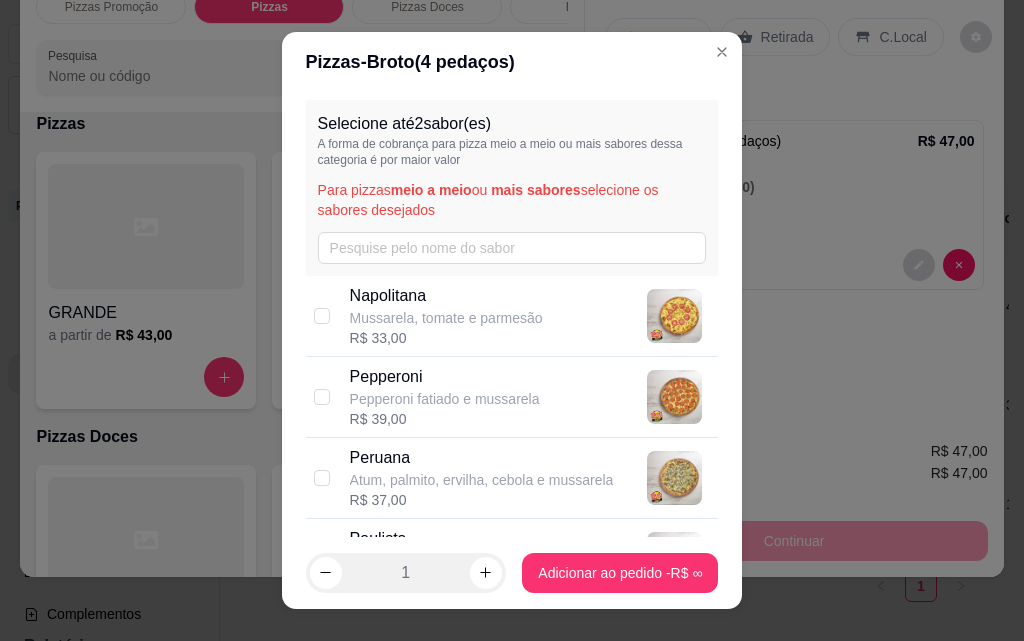 click on "Mussarela, tomate e parmesão" at bounding box center [446, 318] 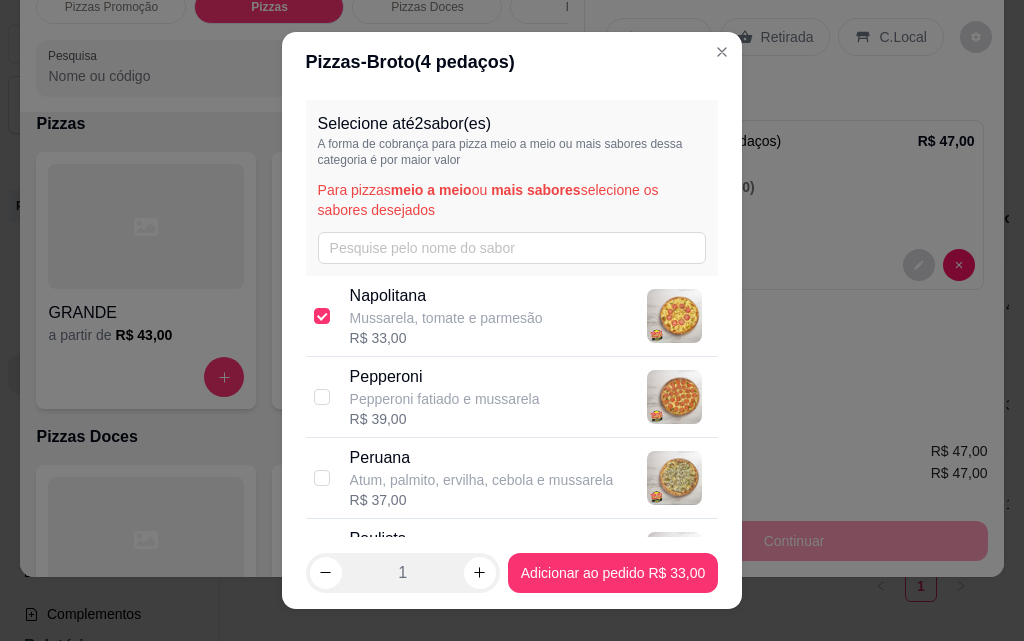 click on "Mussarela, tomate e parmesão" at bounding box center (446, 318) 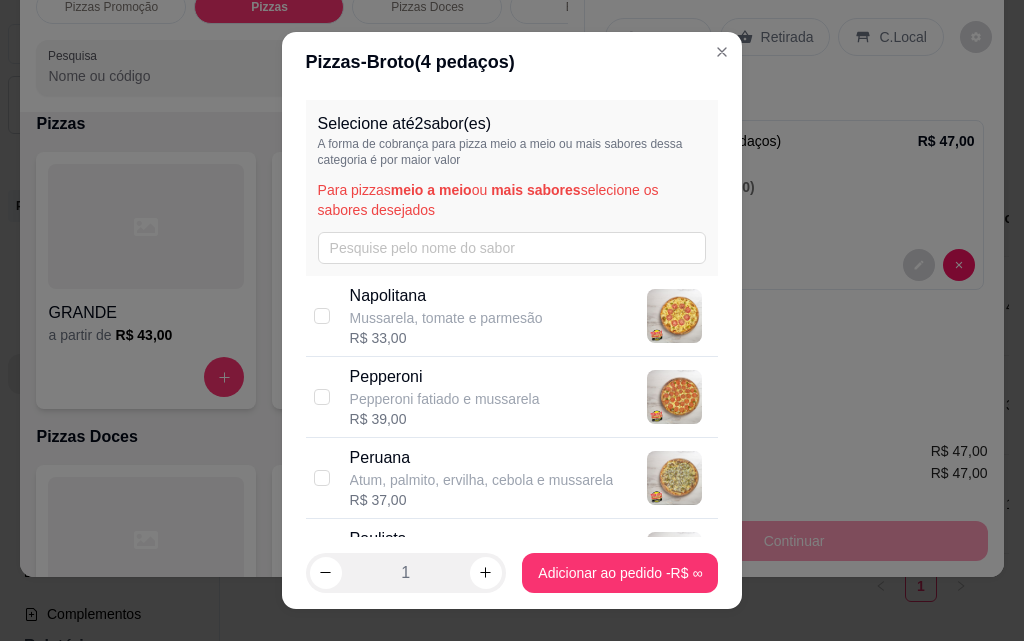 click on "Pepperoni" at bounding box center (445, 377) 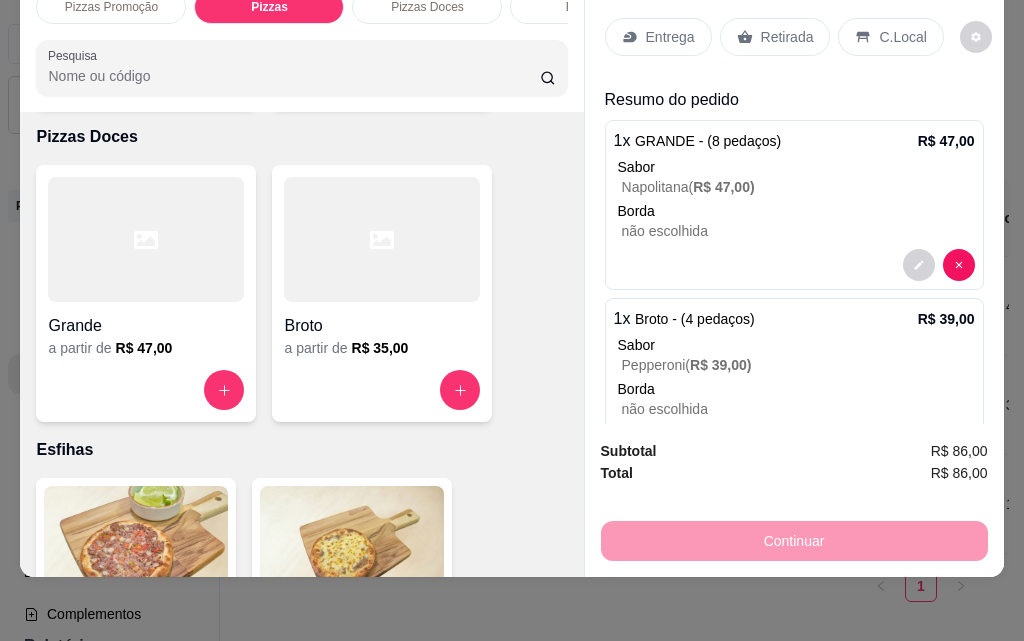 scroll, scrollTop: 1103, scrollLeft: 0, axis: vertical 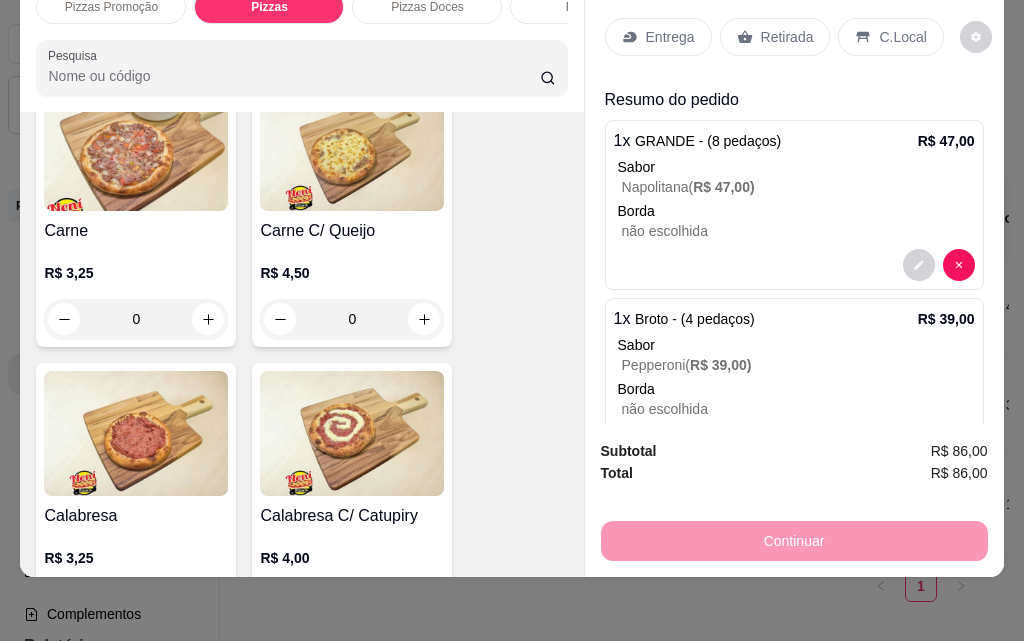 click on "Carne C/ Queijo" at bounding box center (352, 231) 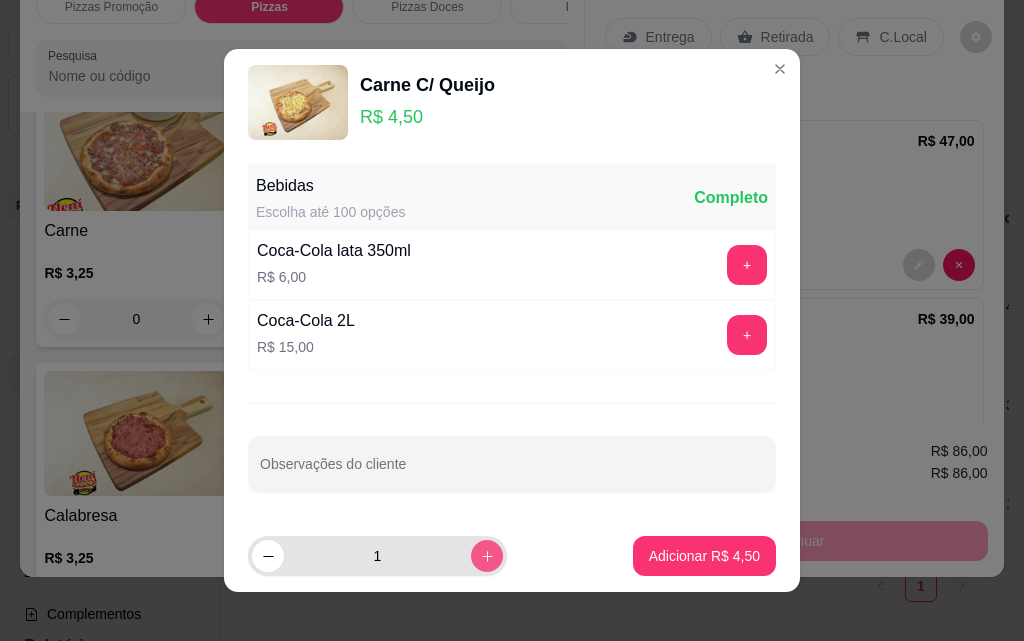 click at bounding box center (487, 556) 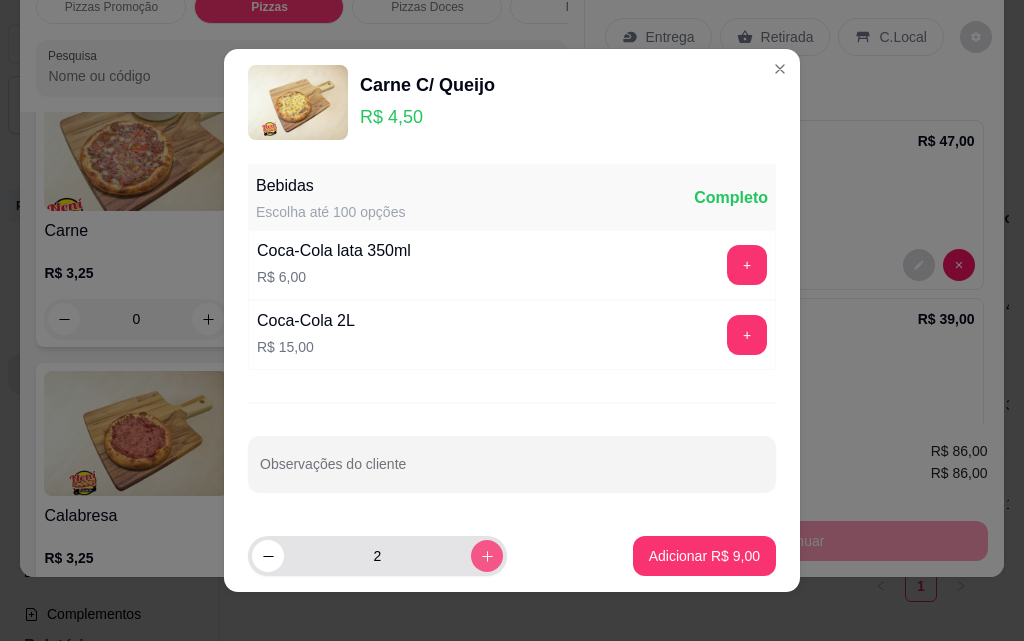 click at bounding box center (487, 556) 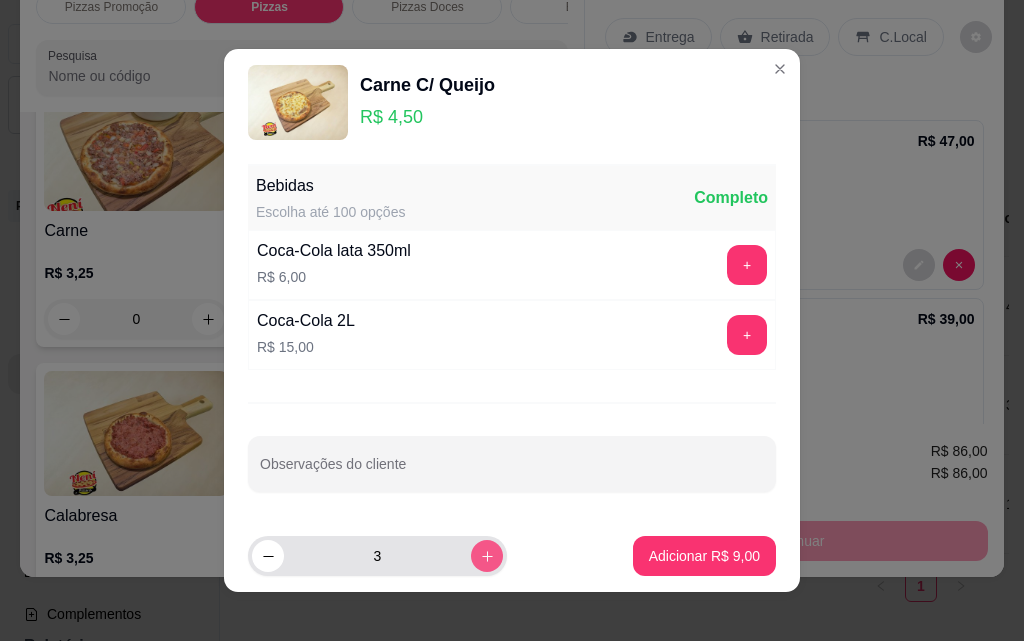 click at bounding box center [487, 556] 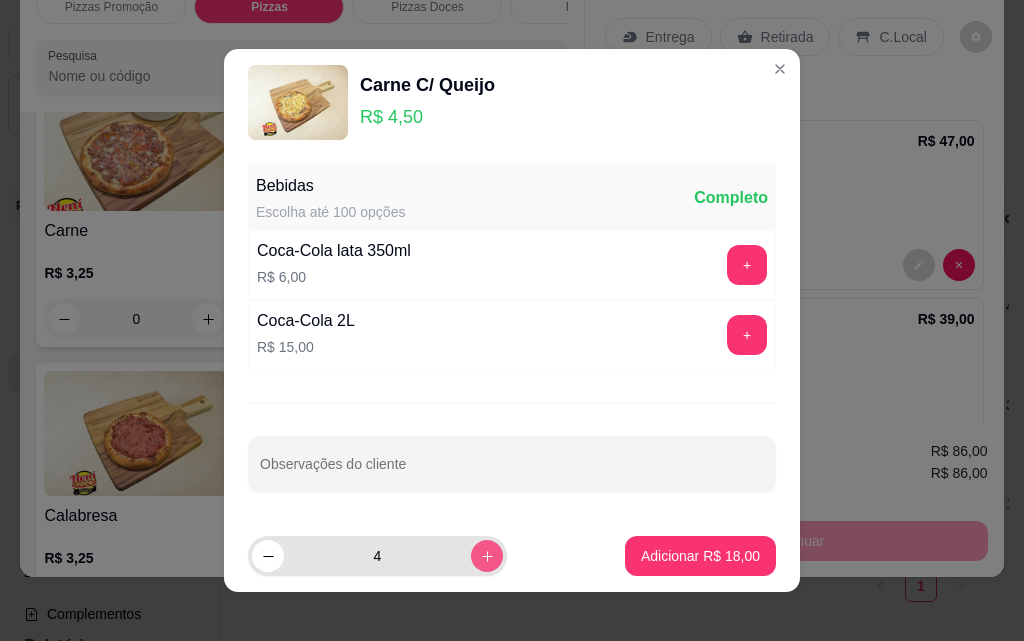 click at bounding box center [487, 556] 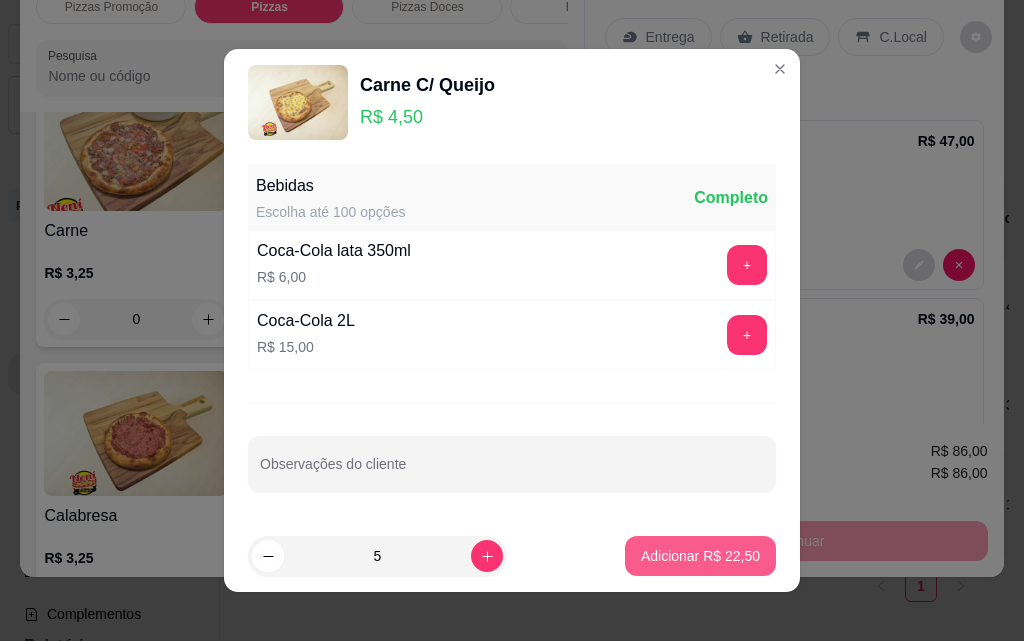 click on "Adicionar   R$ 22,50" at bounding box center [700, 556] 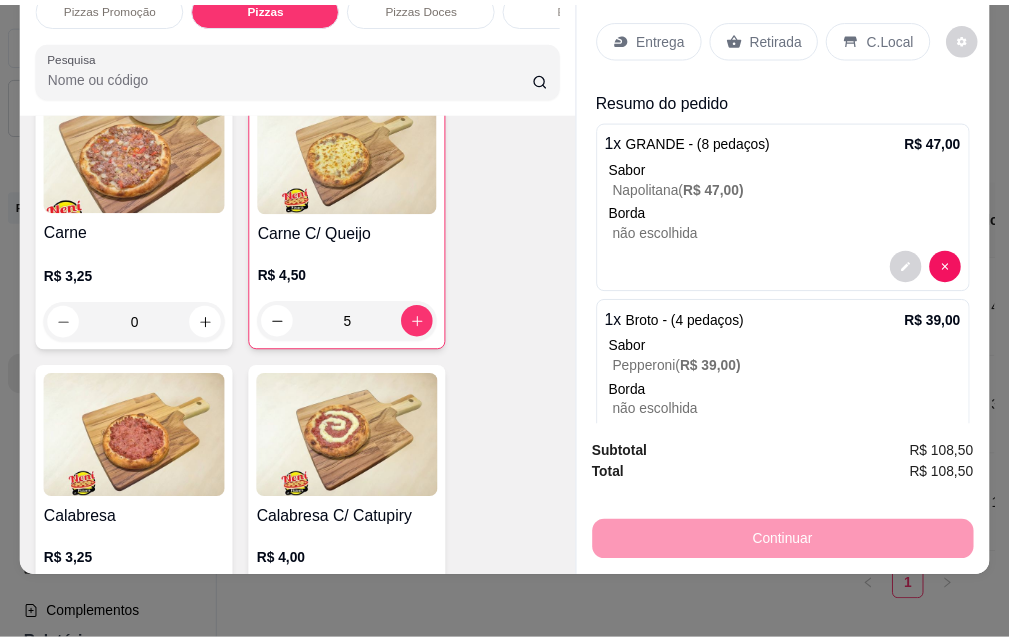 scroll, scrollTop: 0, scrollLeft: 0, axis: both 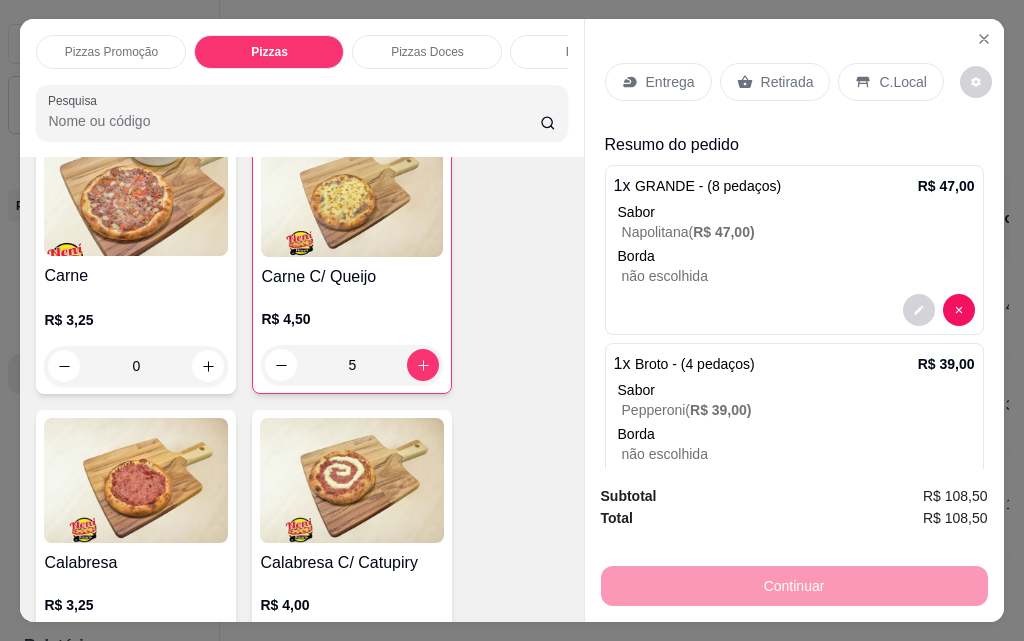 click on "Entrega" at bounding box center (658, 82) 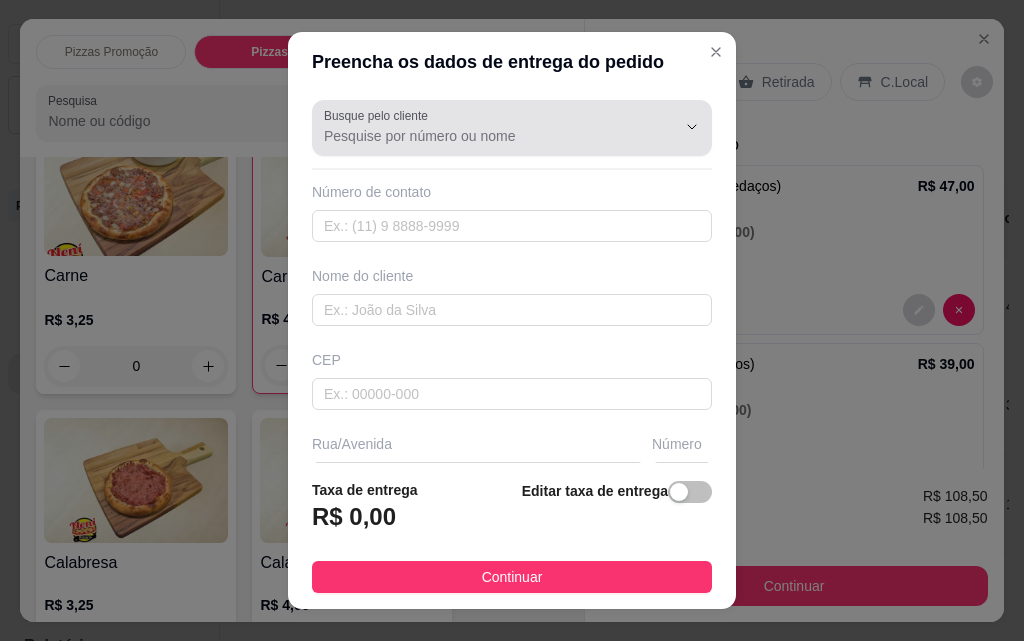 click on "Busque pelo cliente" at bounding box center [484, 136] 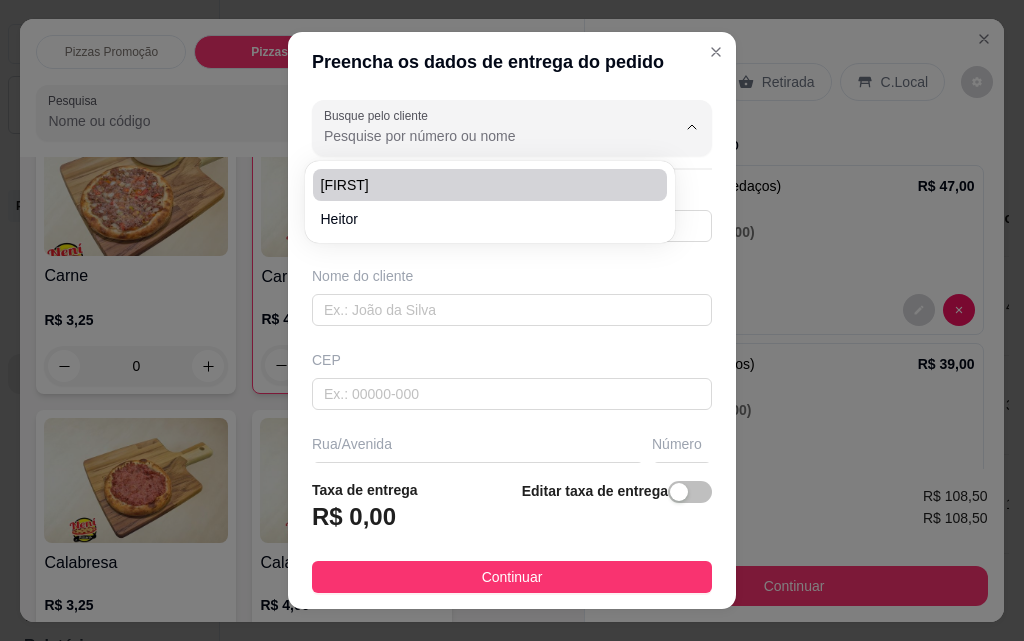 click on "[FIRST]" at bounding box center [480, 185] 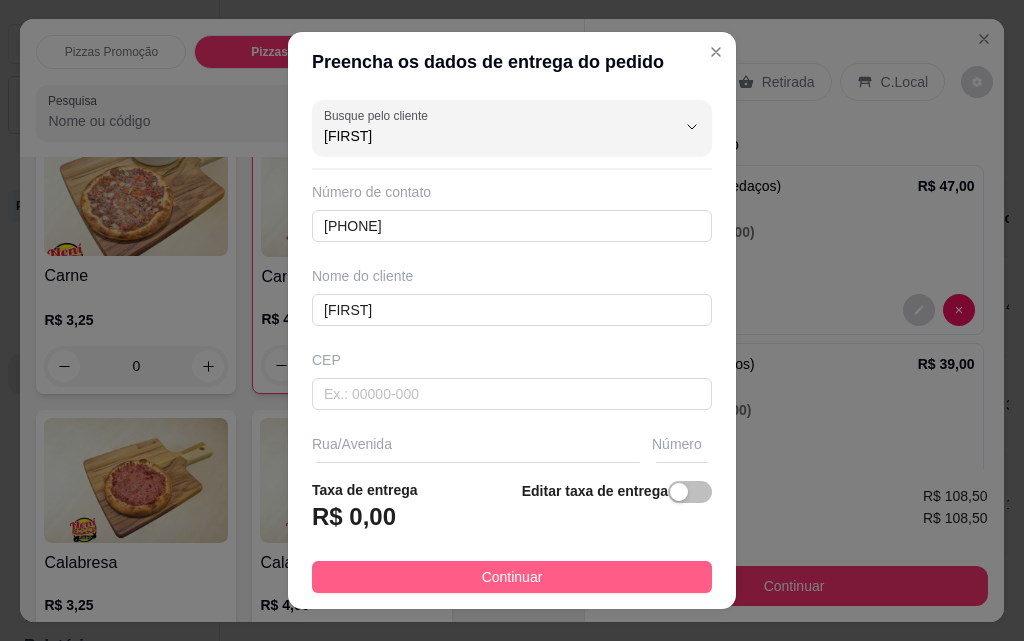 click on "Continuar" at bounding box center (512, 577) 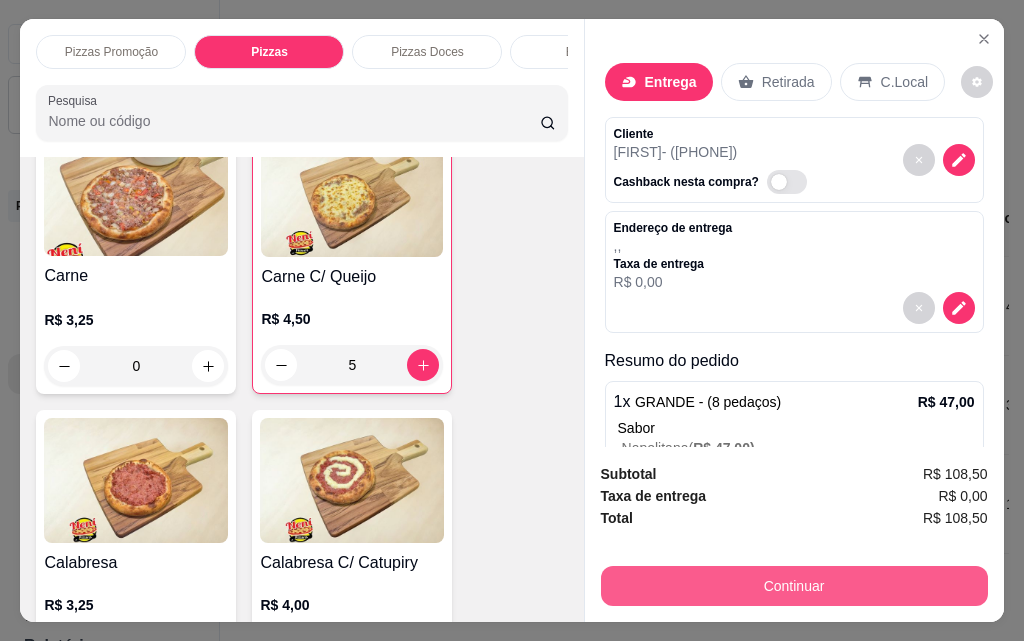 click on "Continuar" at bounding box center [794, 586] 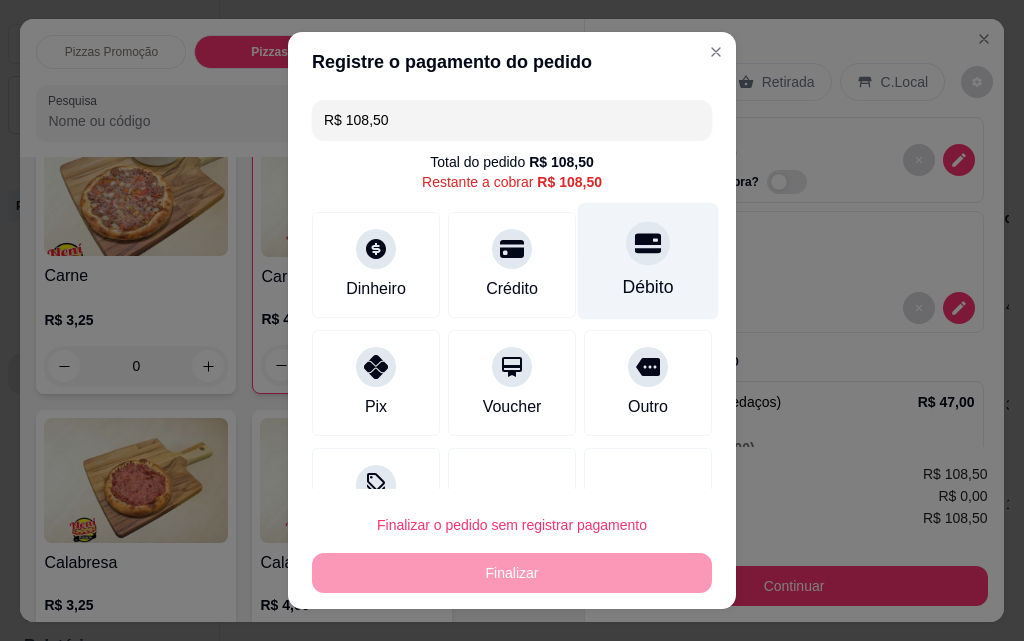 click 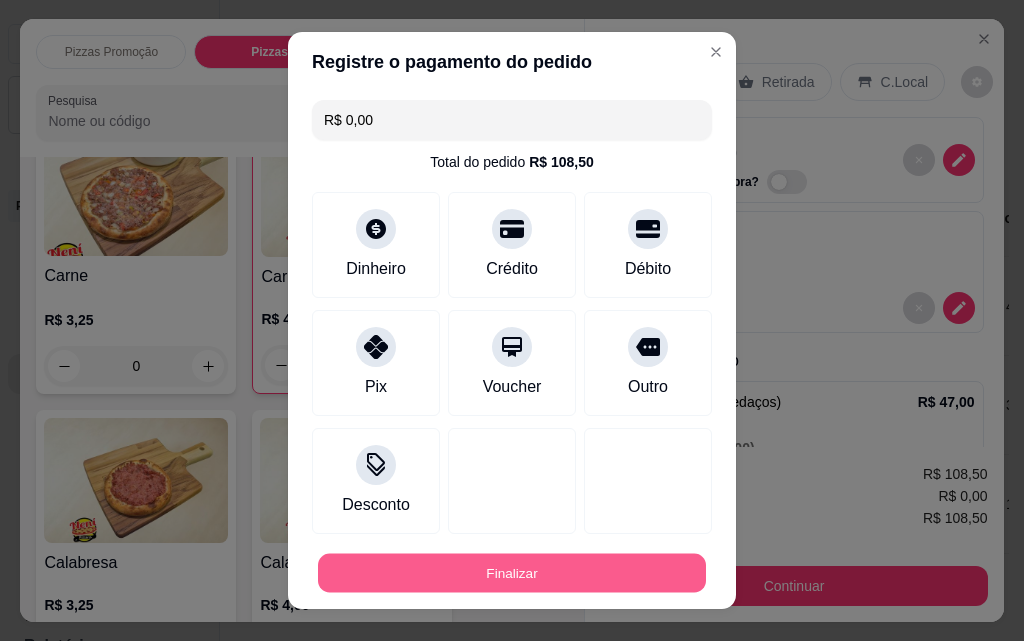 click on "Finalizar" at bounding box center [512, 573] 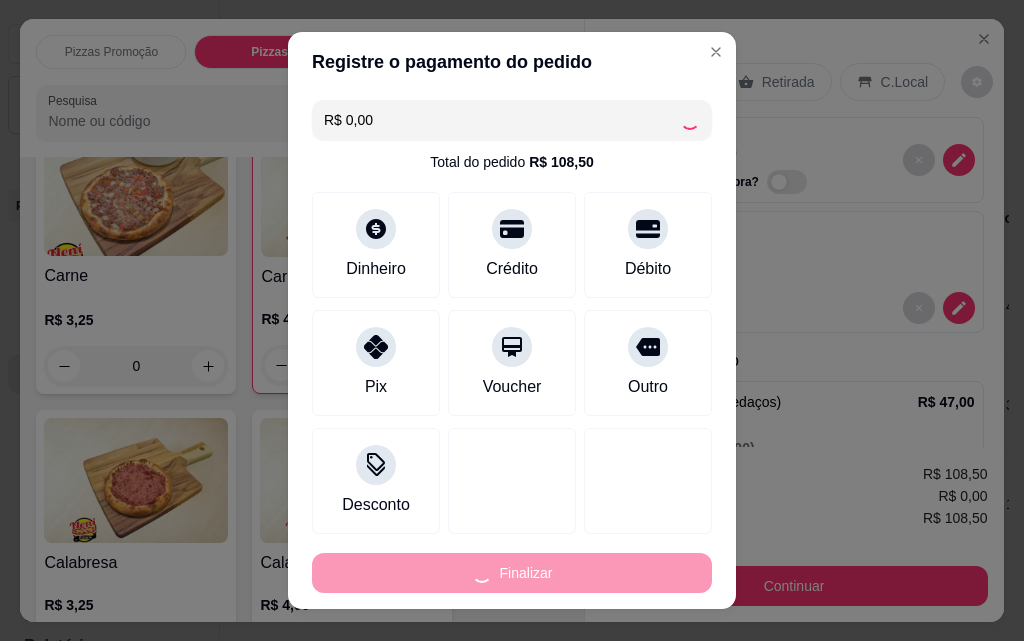 type on "0" 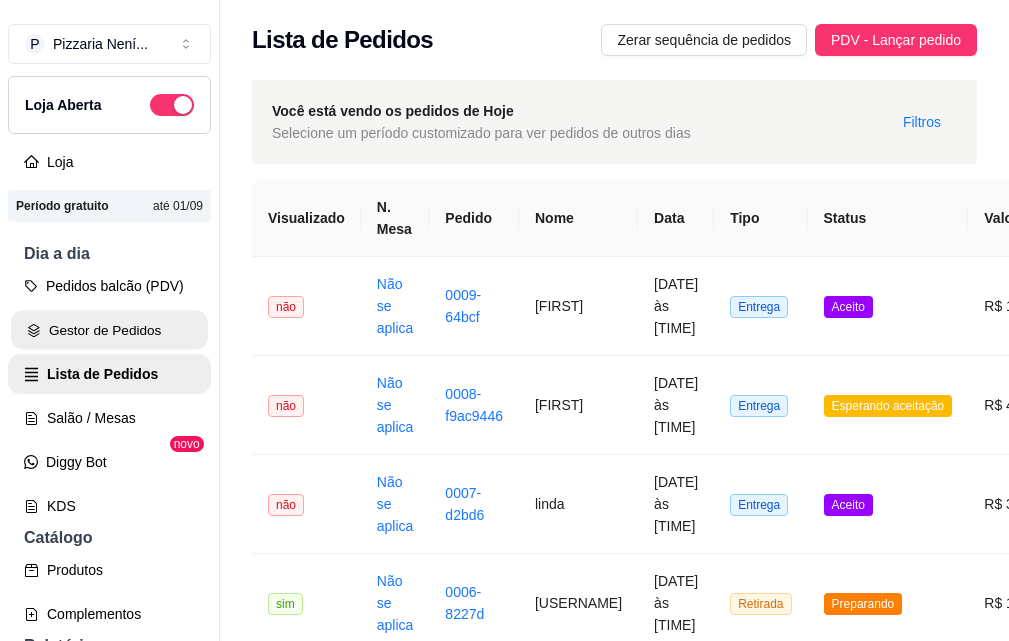 click on "Gestor de Pedidos" at bounding box center (109, 330) 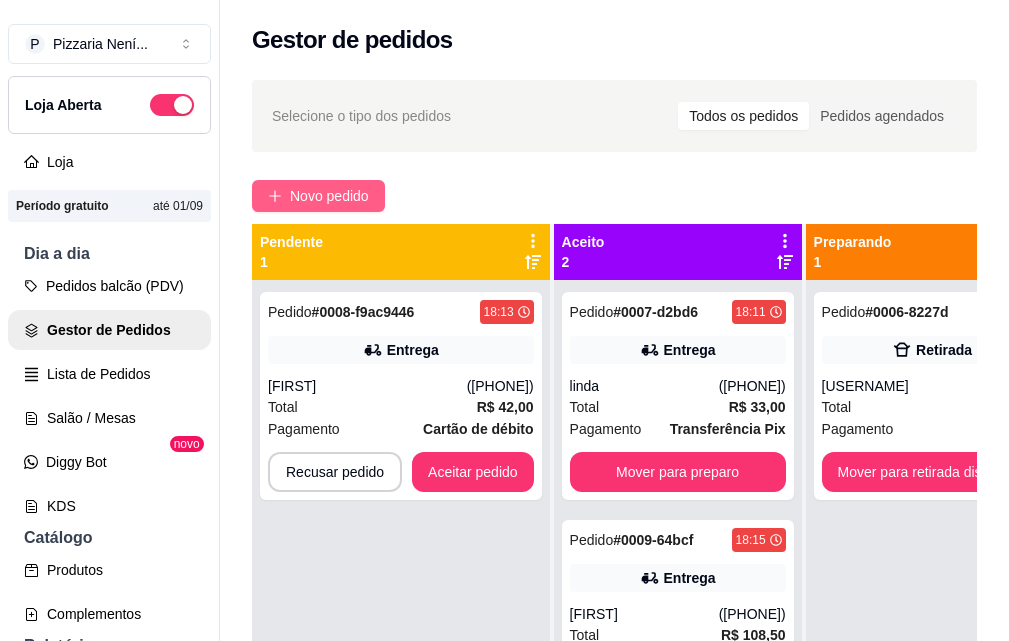 click on "Novo pedido" at bounding box center [329, 196] 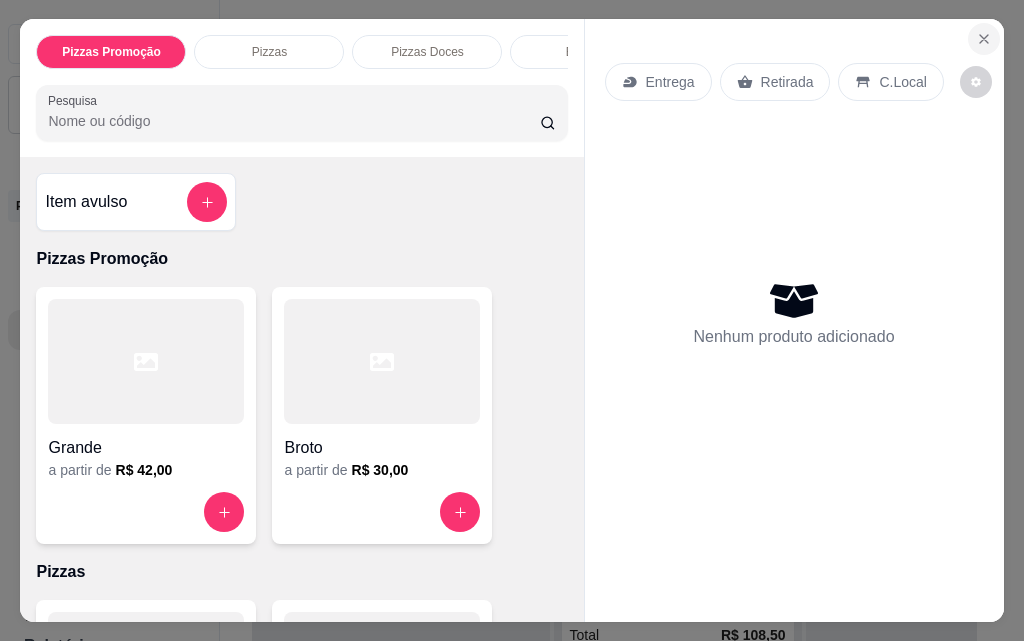 click 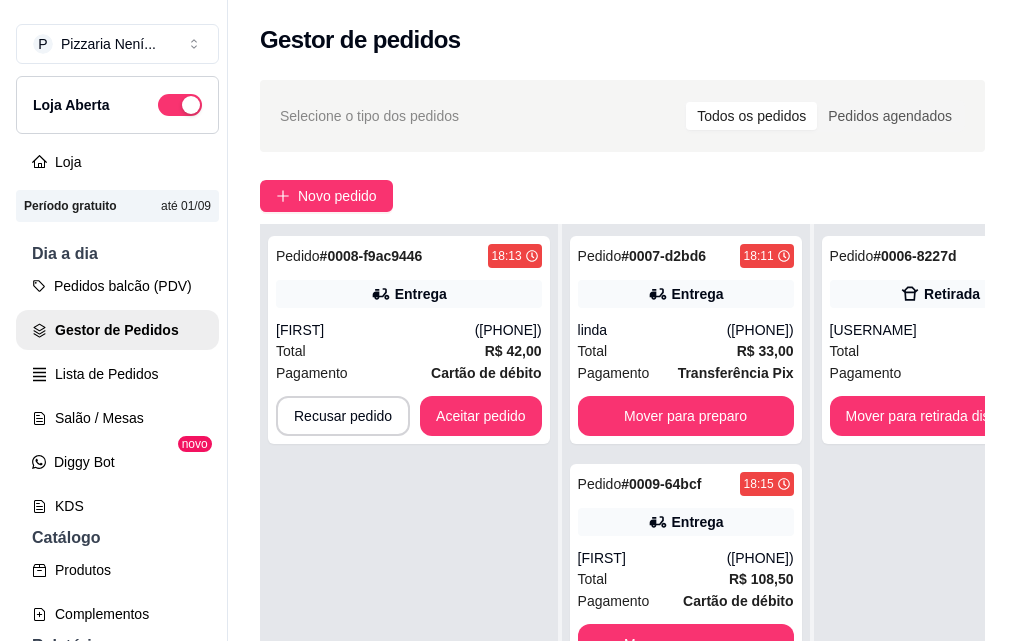 scroll, scrollTop: 0, scrollLeft: 0, axis: both 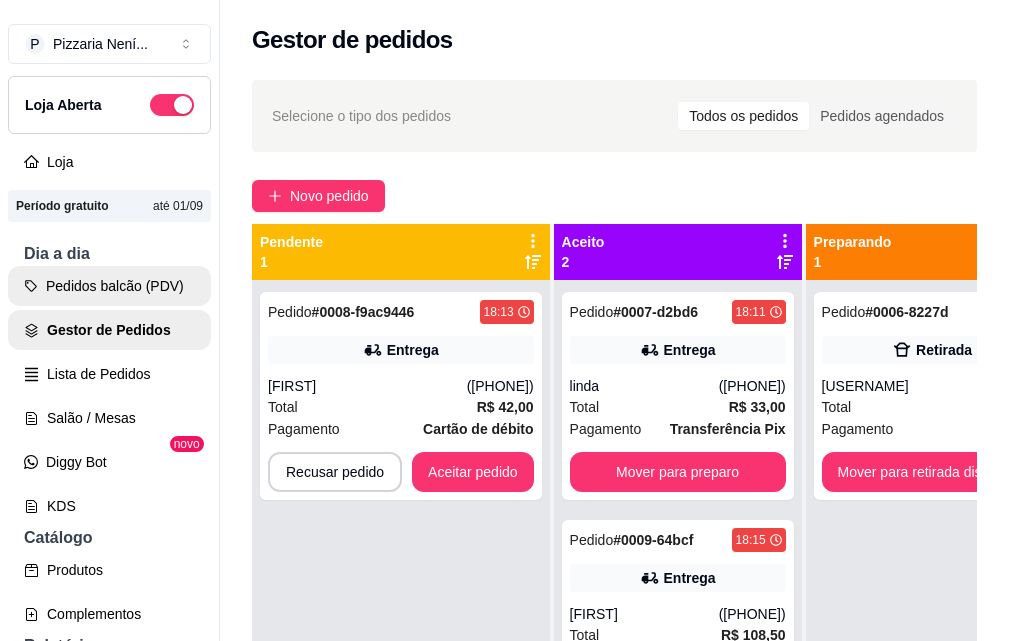click on "Pedidos balcão (PDV)" at bounding box center (109, 286) 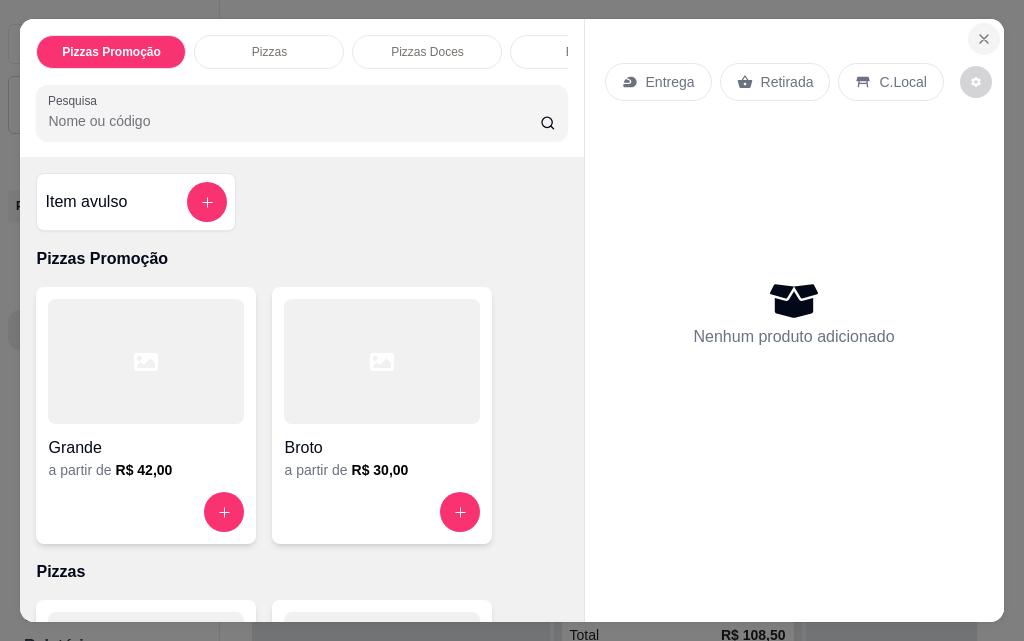 click 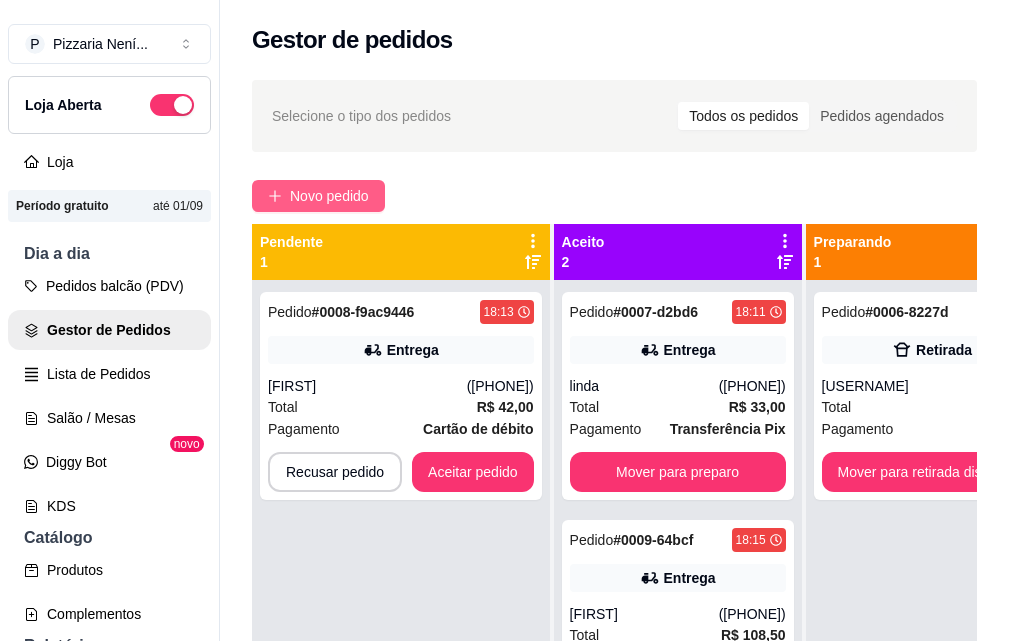 click on "Novo pedido" at bounding box center [329, 196] 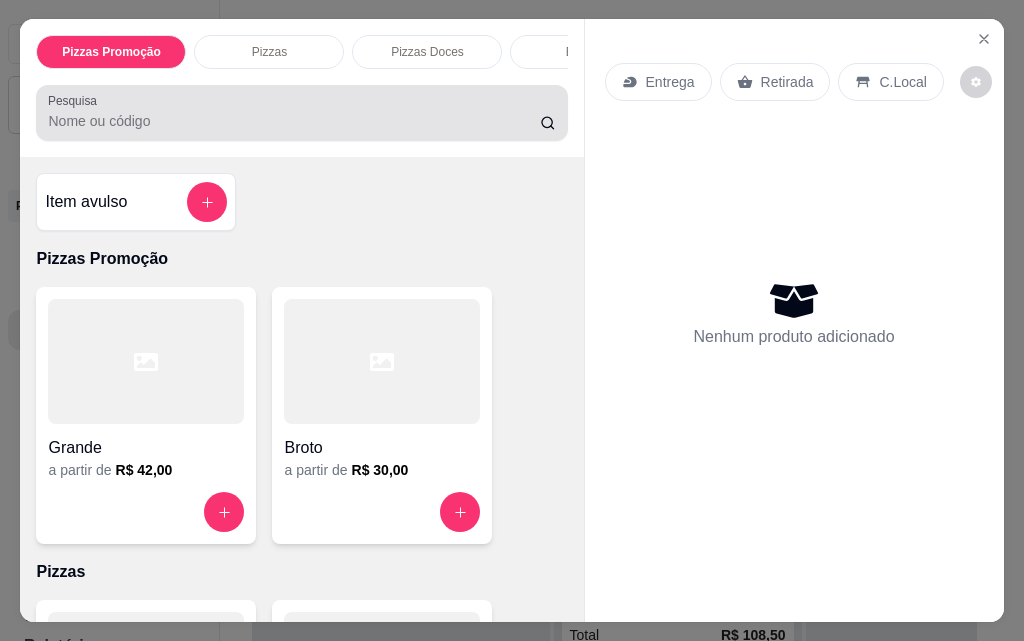 click on "Pesquisa" at bounding box center [294, 121] 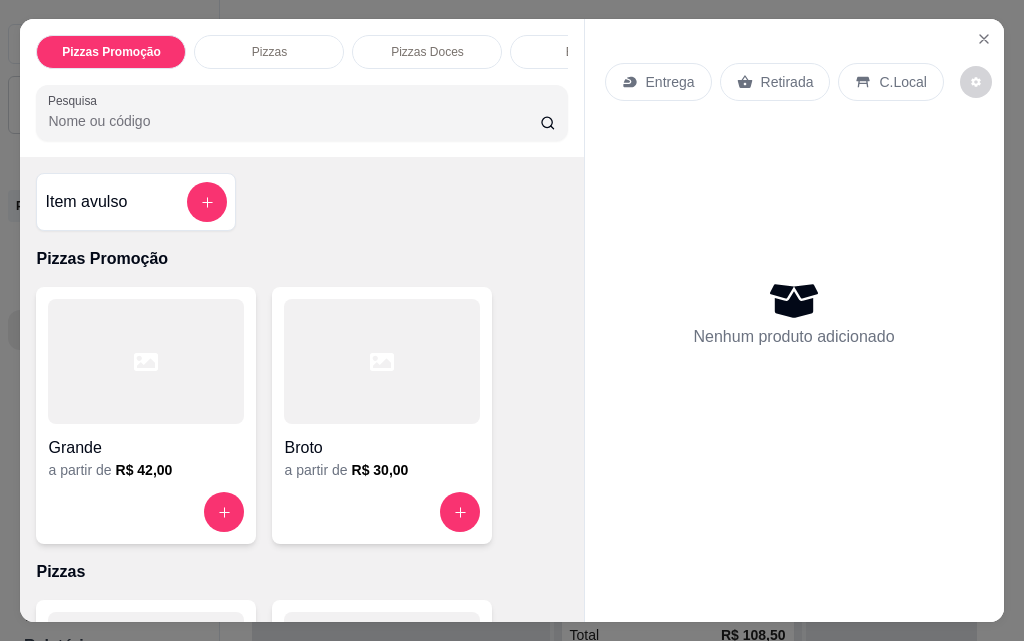 click on "Pesquisa" at bounding box center [294, 121] 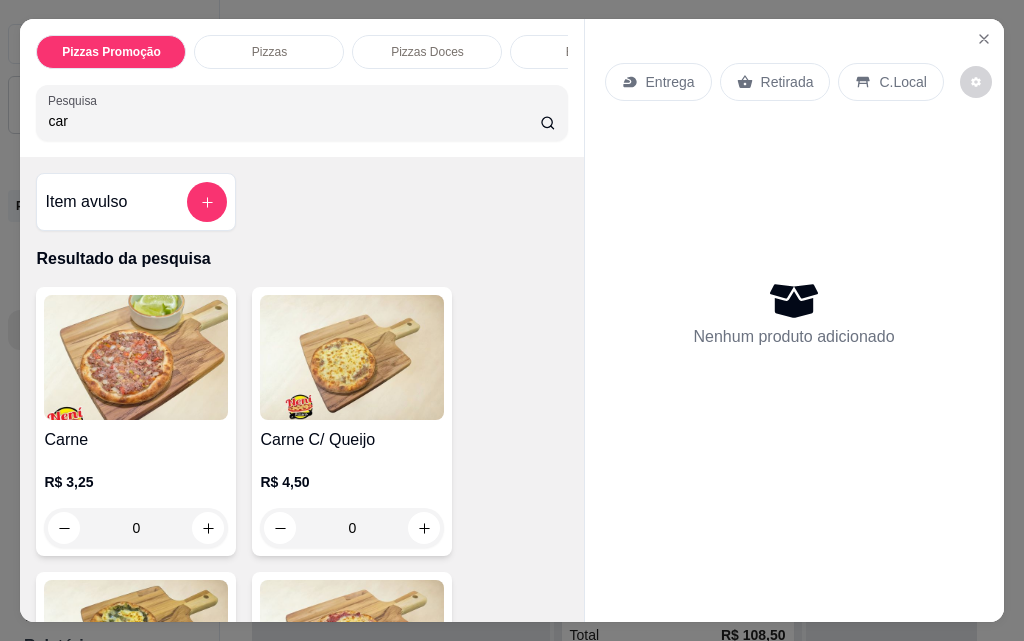 type on "car" 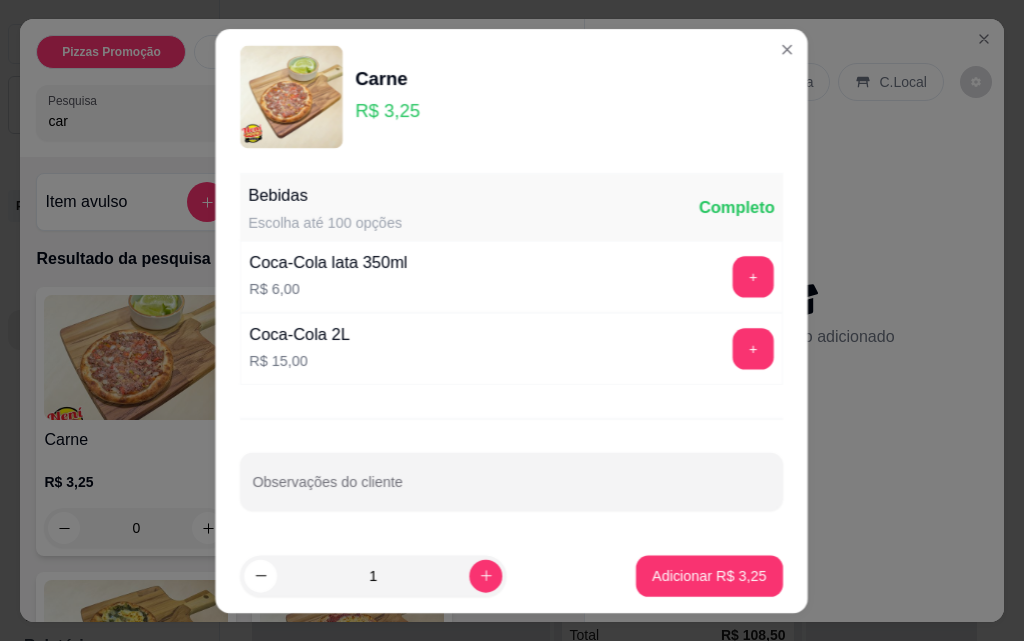 click on "Carne R$ 3,25 Bebidas Escolha até 100 opções Completo Coca-Cola lata 350ml R$ 6,00 + Coca-Cola 2L R$ 15,00 + Observações do cliente 1 Adicionar   R$ 3,25" at bounding box center (511, 320) 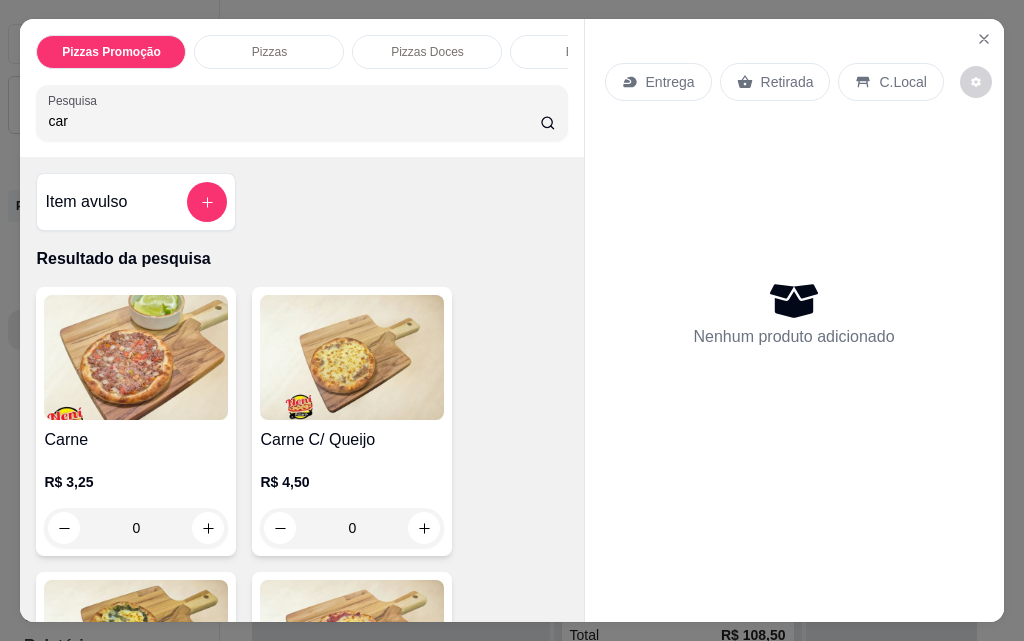 click on "0" at bounding box center [136, 528] 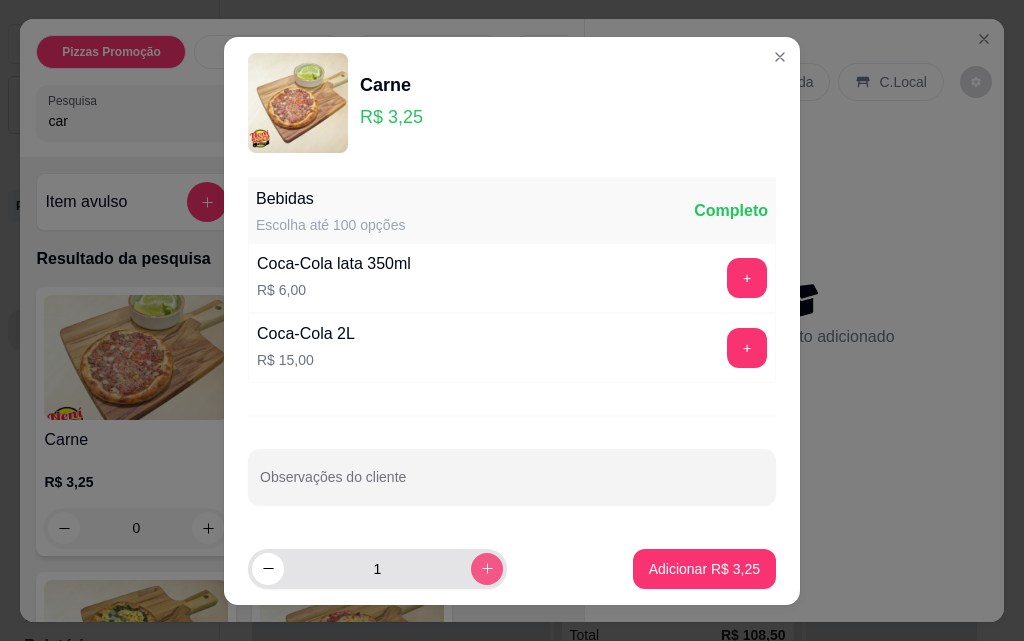 click 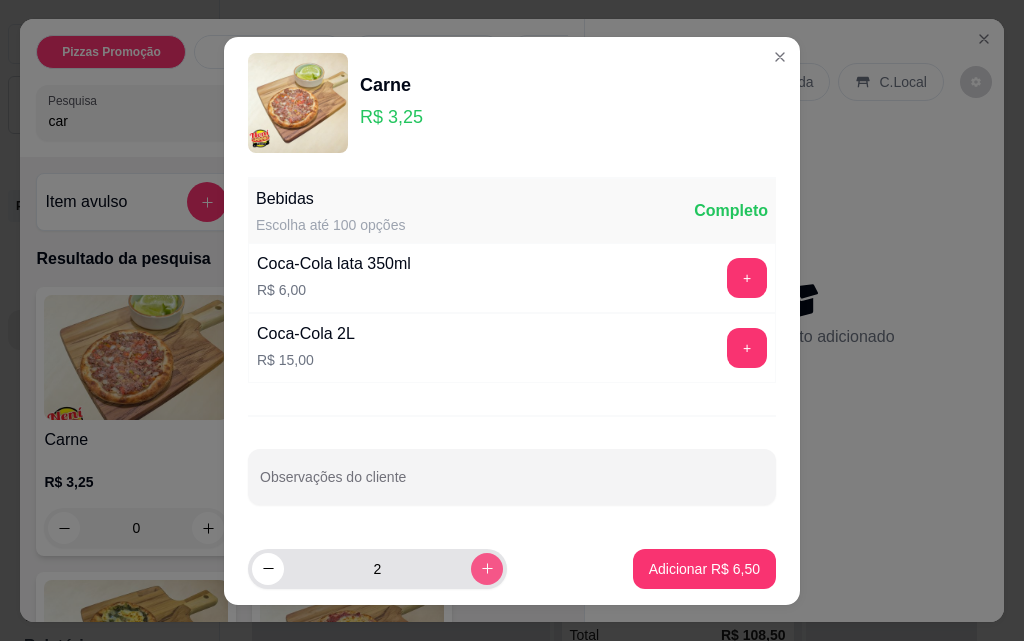 click 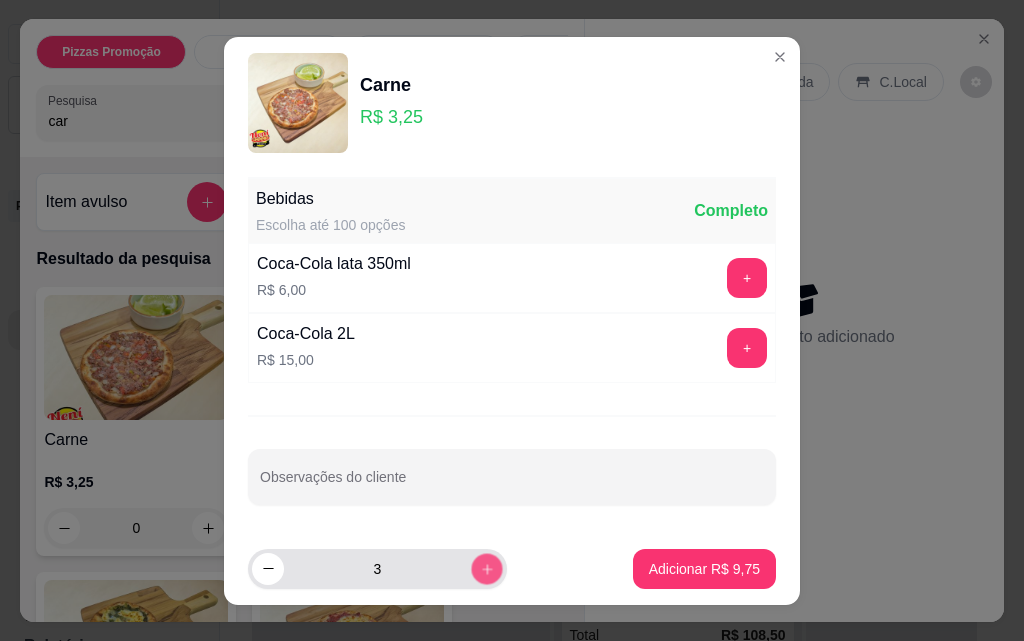 click 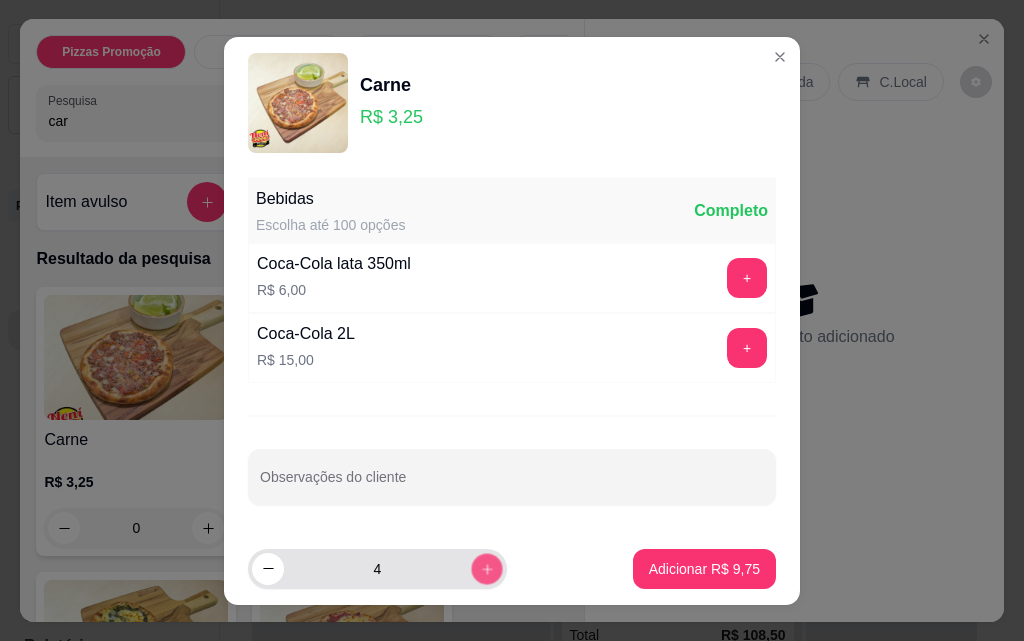 click 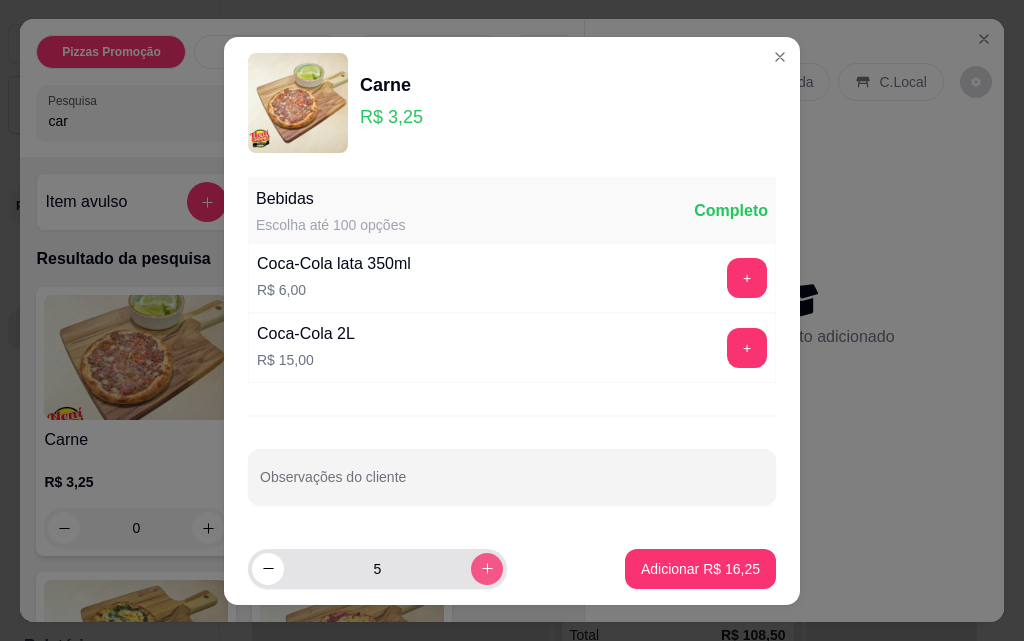 click 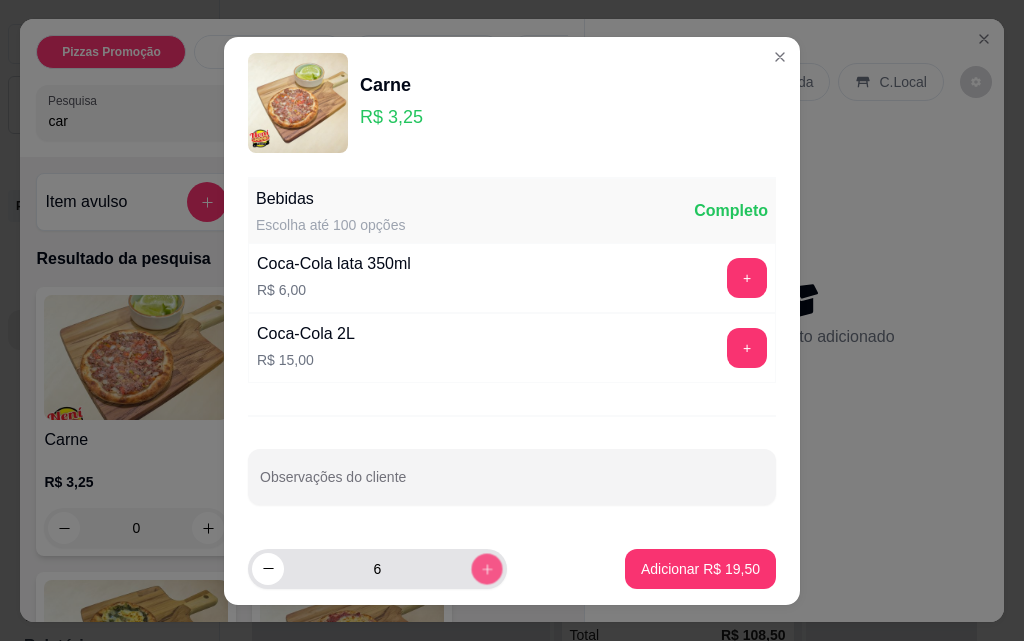 click 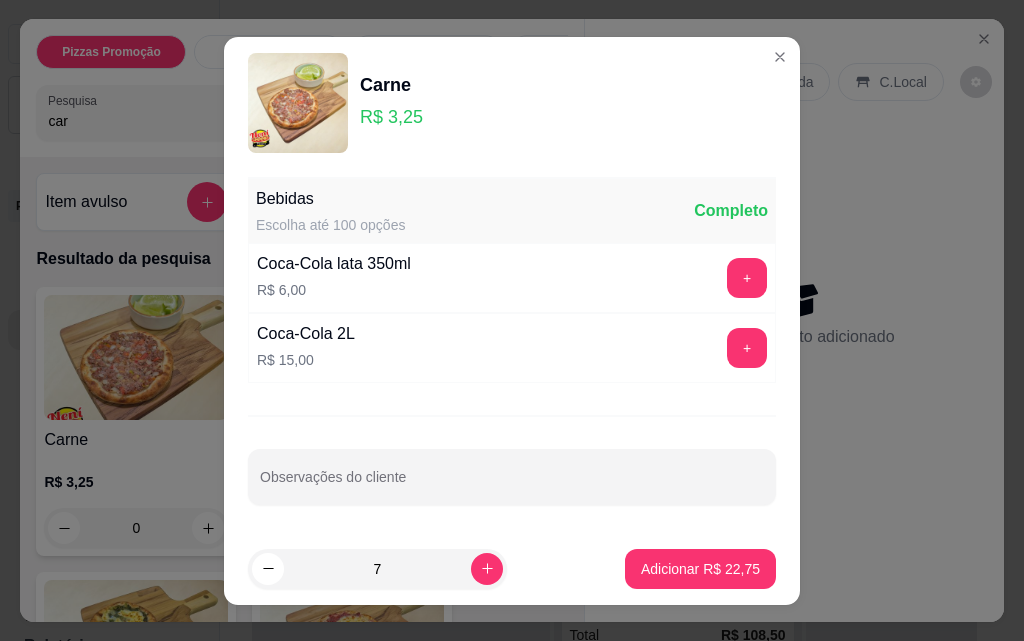 click on "Adicionar   R$ 22,75" at bounding box center (700, 569) 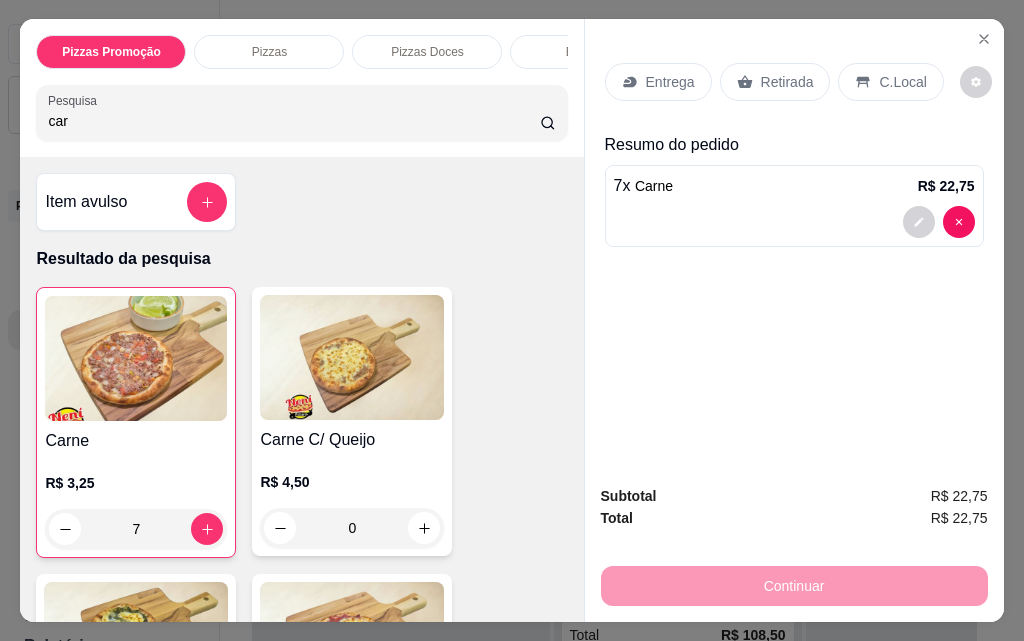 click on "Pizzas" at bounding box center (269, 52) 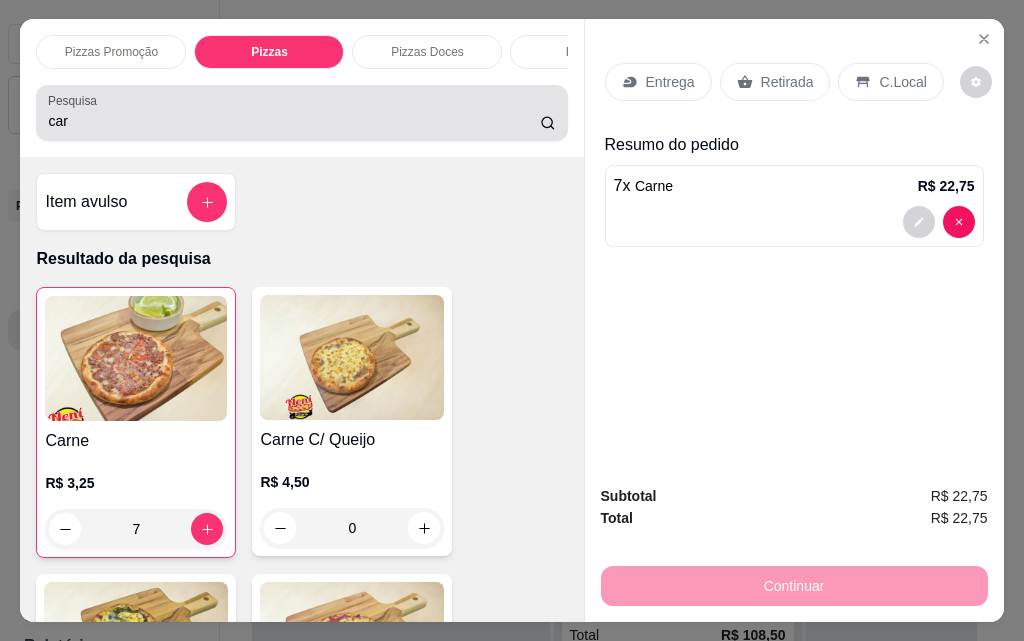 scroll, scrollTop: 1870, scrollLeft: 0, axis: vertical 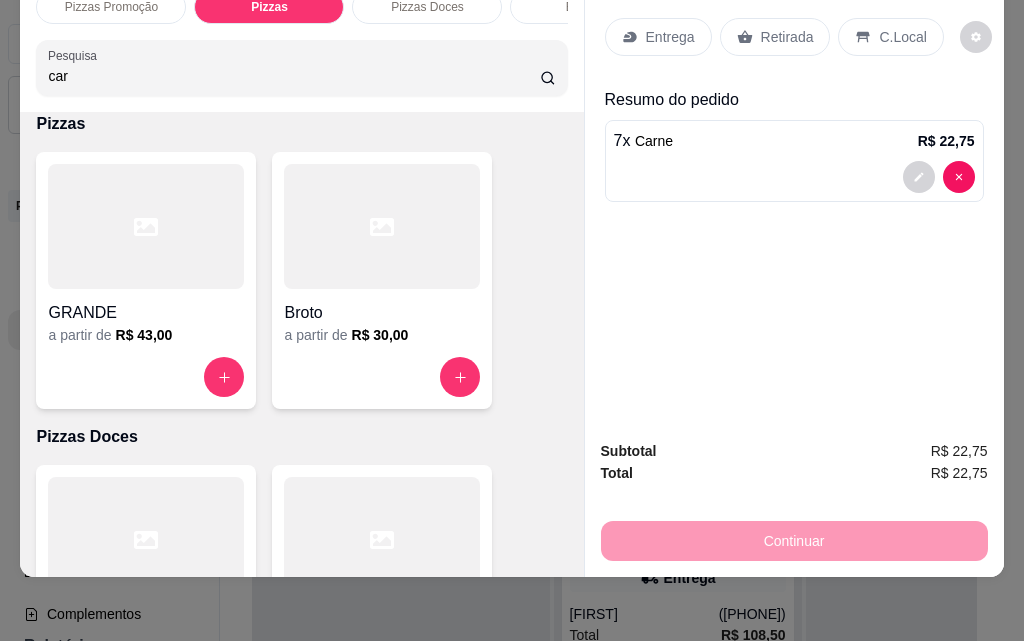 click on "GRANDE" at bounding box center [146, 307] 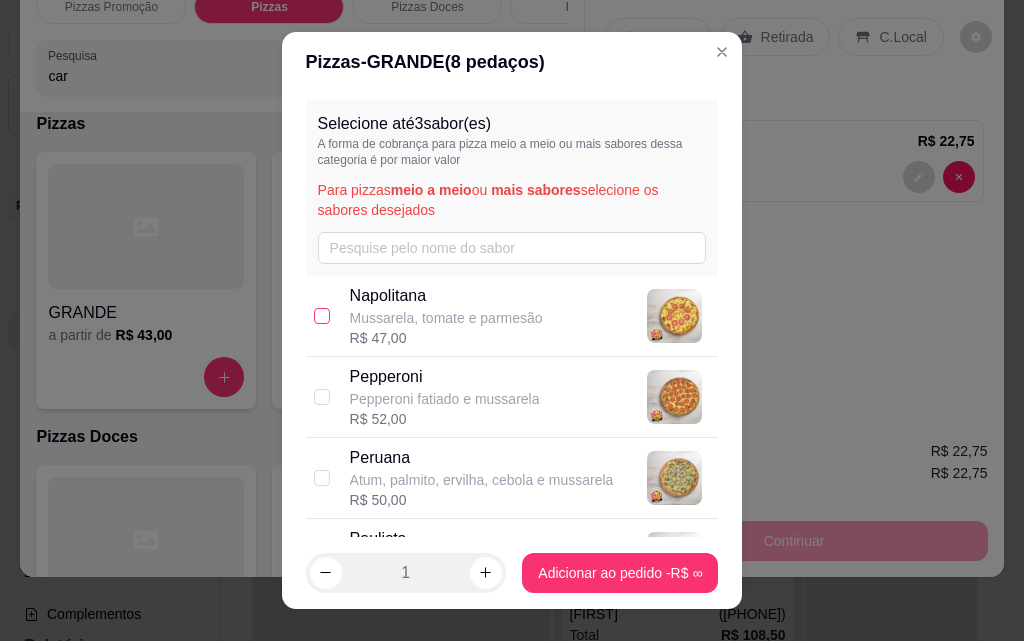 click at bounding box center (322, 316) 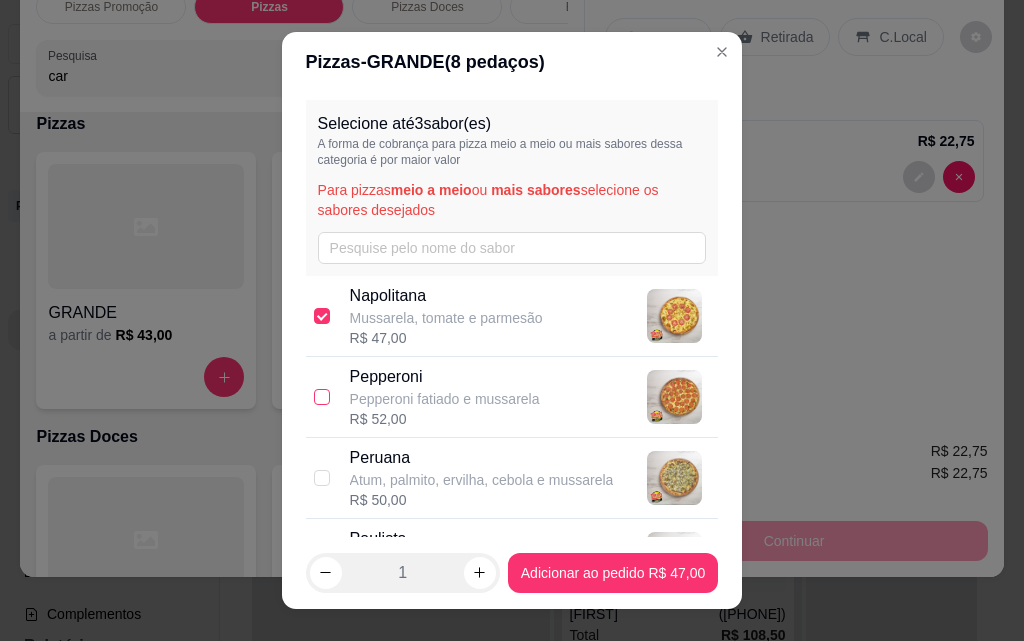 click at bounding box center [322, 397] 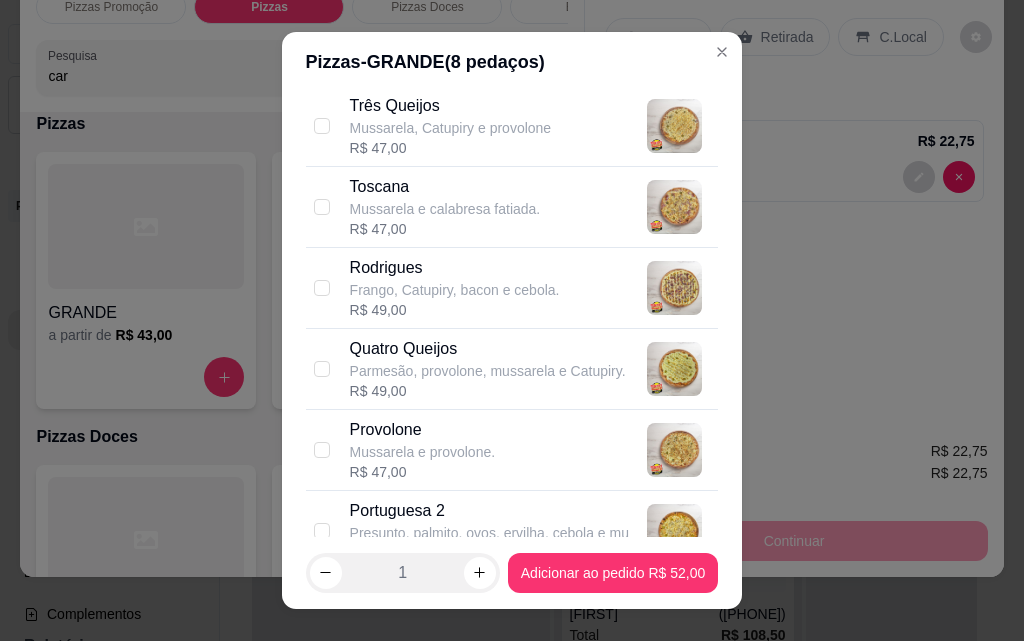 scroll, scrollTop: 1400, scrollLeft: 0, axis: vertical 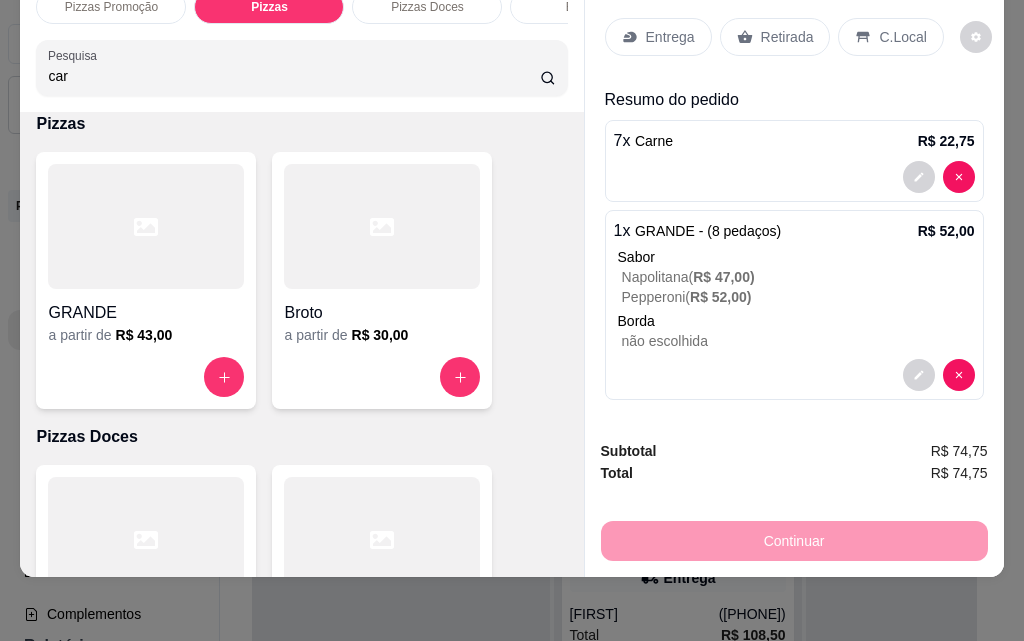click at bounding box center [146, 226] 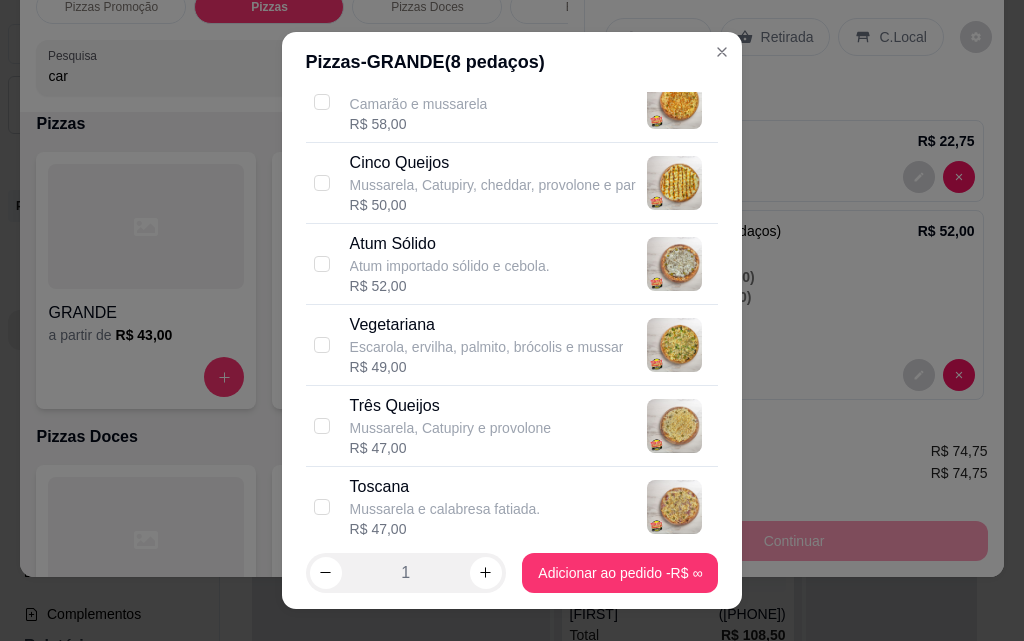scroll, scrollTop: 1000, scrollLeft: 0, axis: vertical 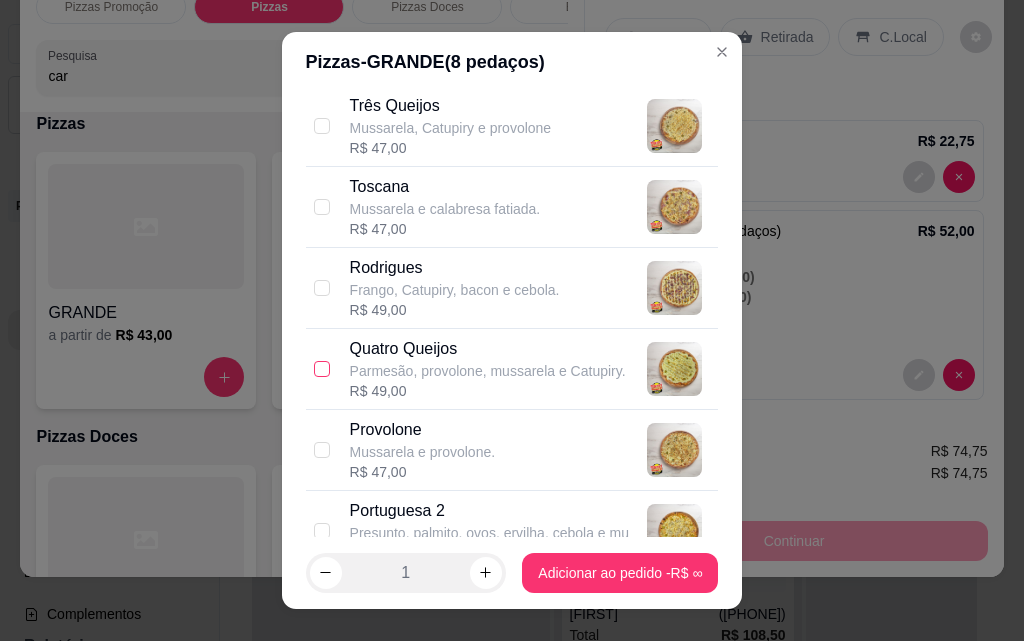 click at bounding box center [322, 369] 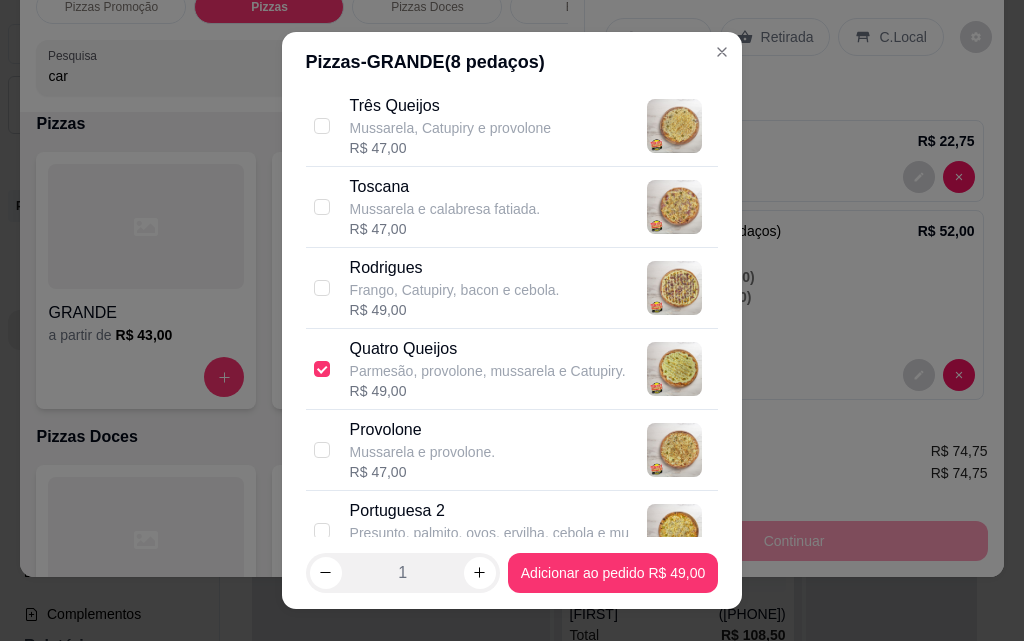 click on "Provolone Mussarela e provolone. R$ 47,00" at bounding box center (512, 450) 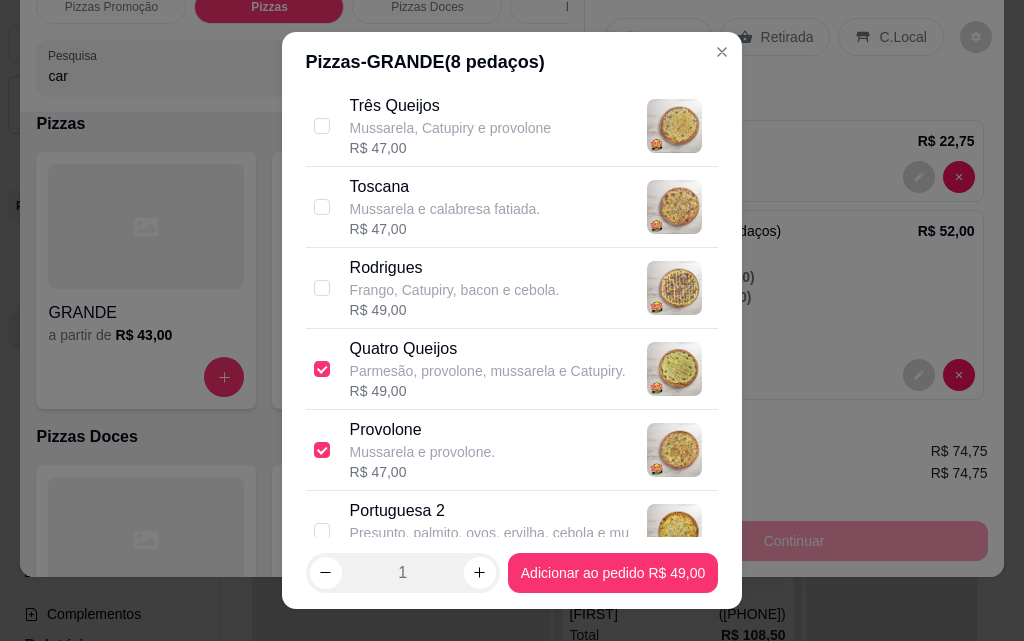 click on "Portuguesa 2 Presunto, palmito, ovos, ervilha, cebola e mu R$ 51,00" at bounding box center [512, 531] 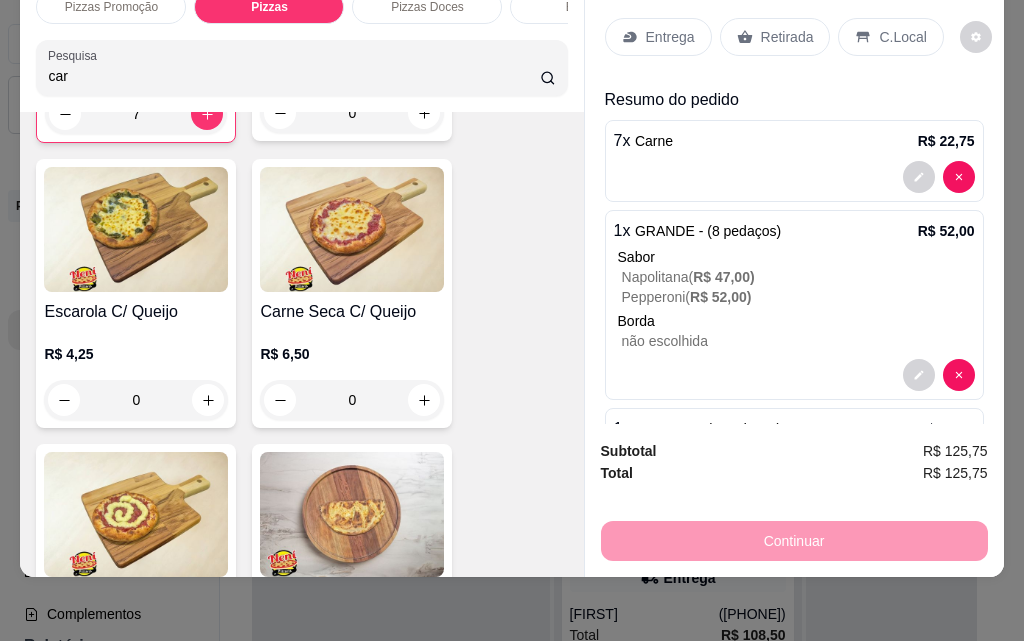 scroll, scrollTop: 0, scrollLeft: 0, axis: both 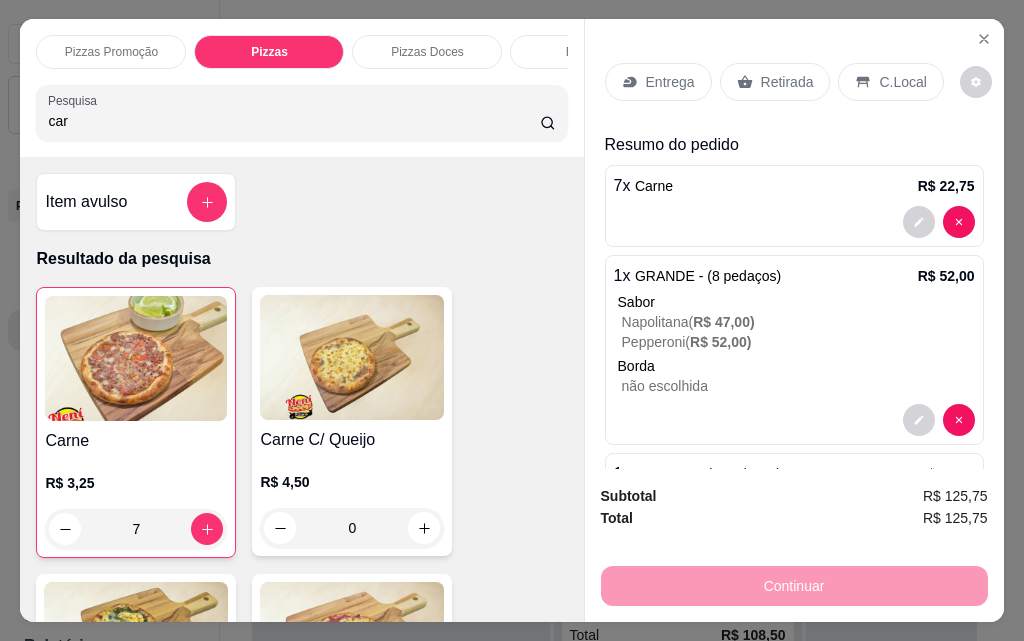 click on "Pizzas Promoção" at bounding box center [111, 52] 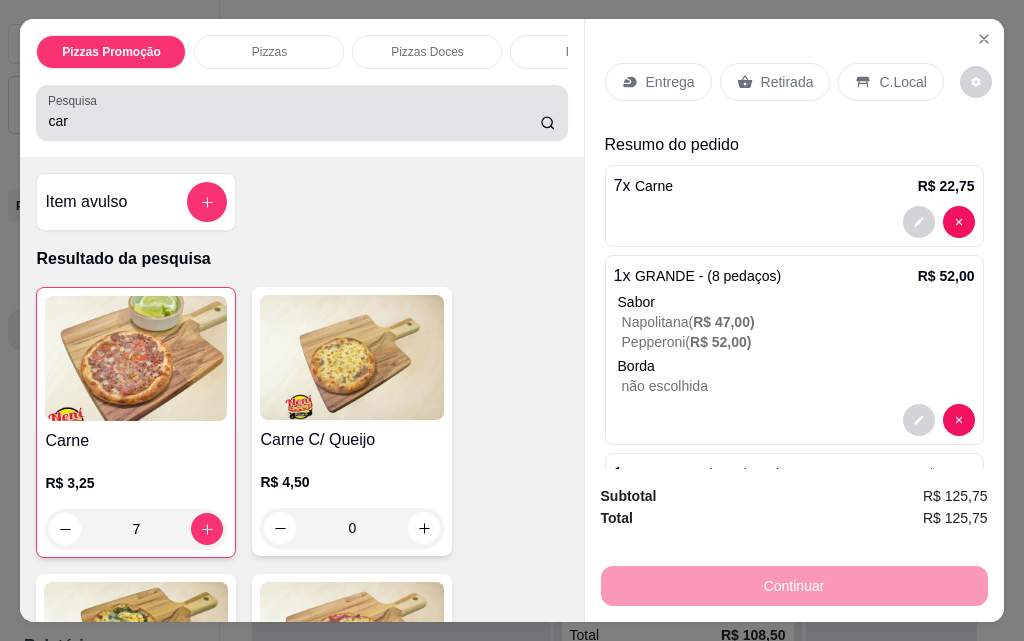 scroll, scrollTop: 1557, scrollLeft: 0, axis: vertical 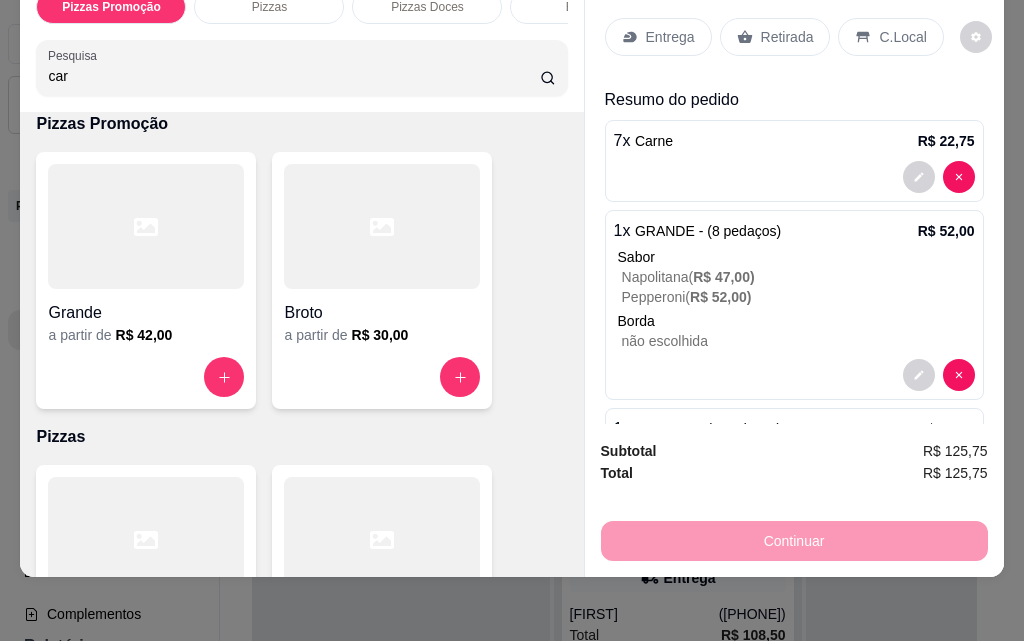 click on "Grande" at bounding box center (146, 307) 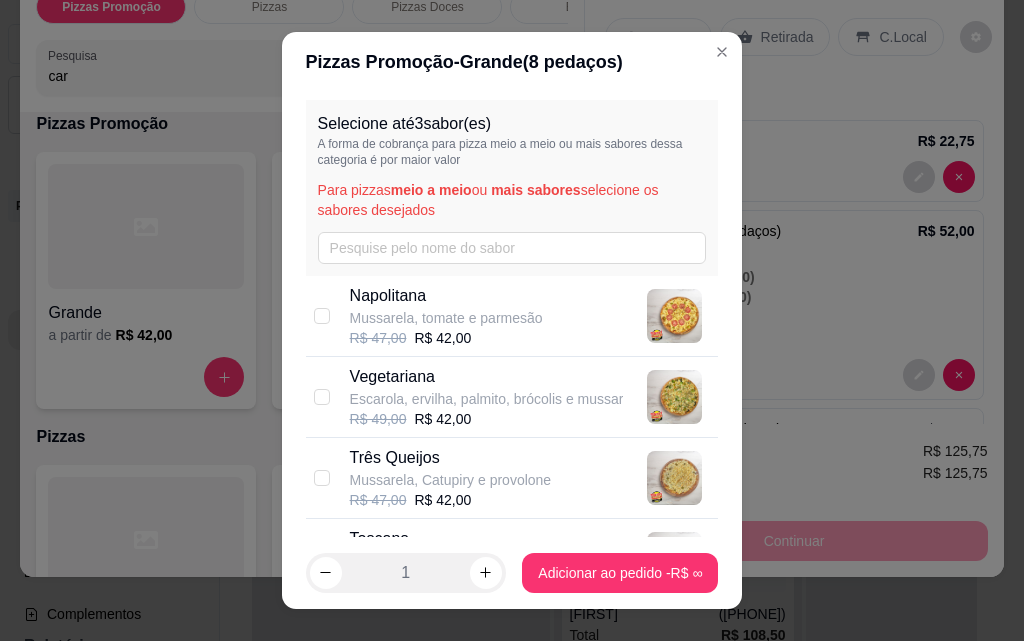 click on "Napolitana" at bounding box center (446, 296) 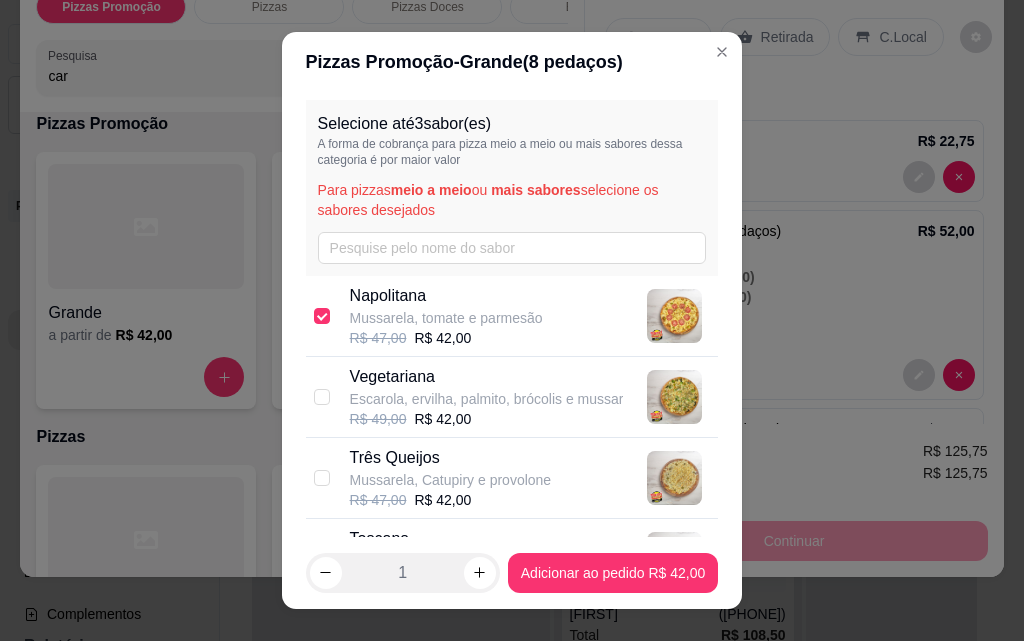scroll, scrollTop: 700, scrollLeft: 0, axis: vertical 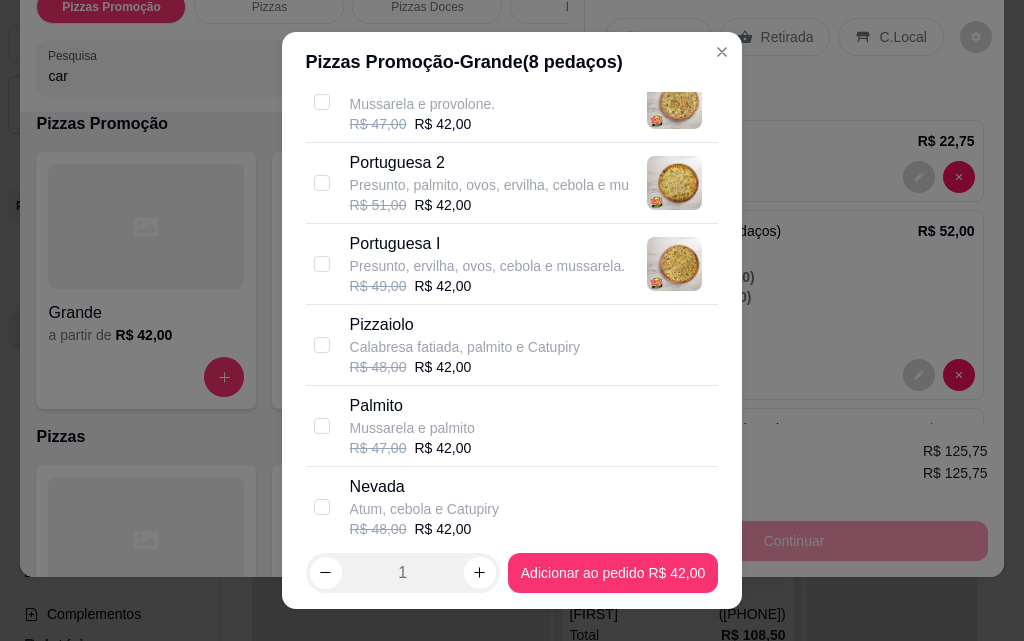 click on "Mussarela e palmito" at bounding box center [412, 428] 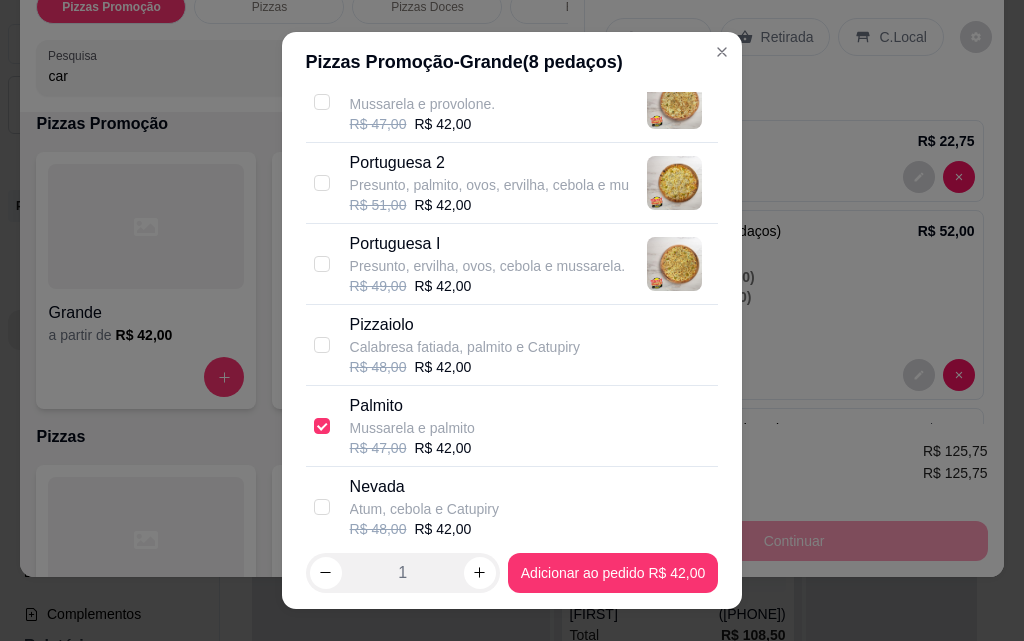 scroll, scrollTop: 1200, scrollLeft: 0, axis: vertical 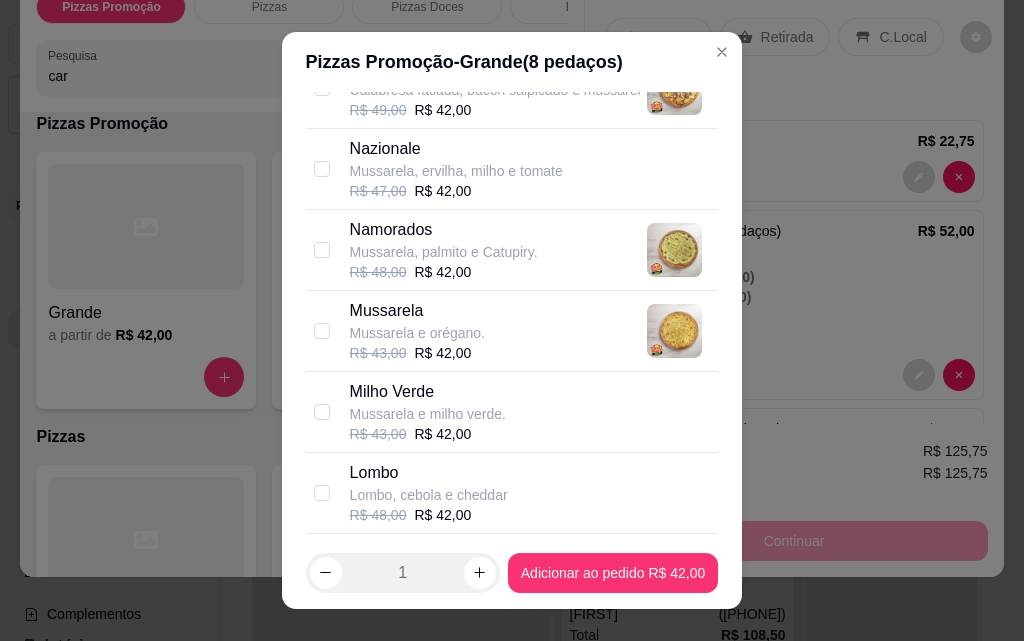 click on "[FILLER] e [FILLER]." at bounding box center [428, 414] 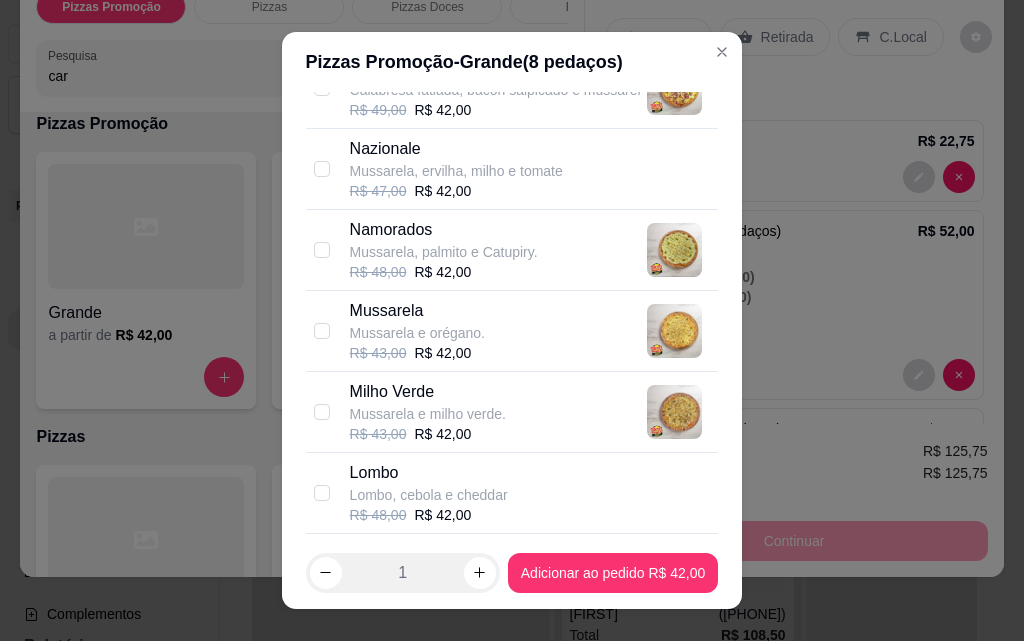 checkbox on "true" 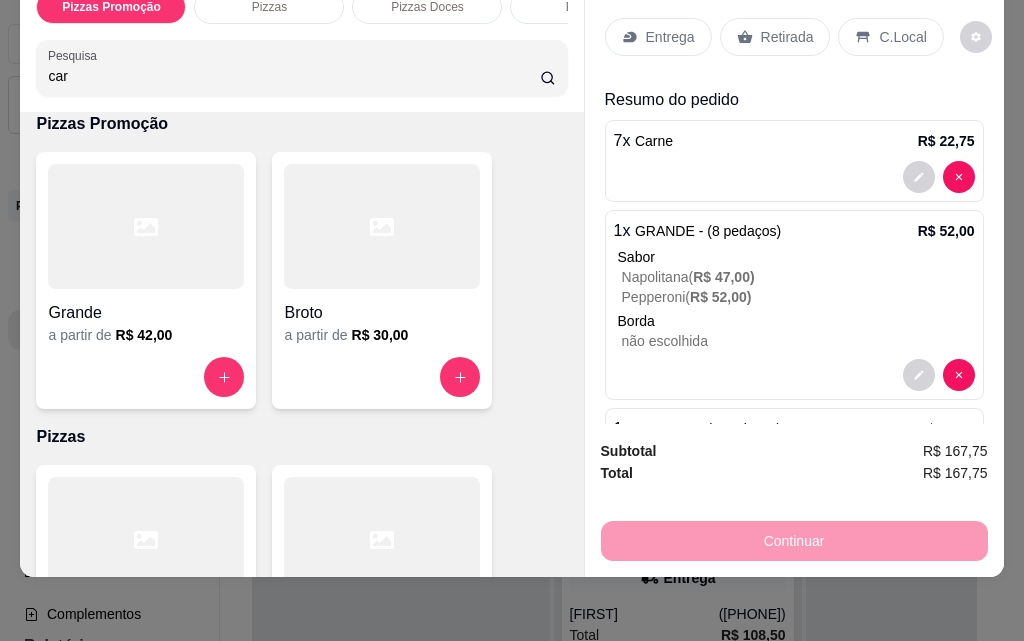 click on "Entrega" at bounding box center [670, 37] 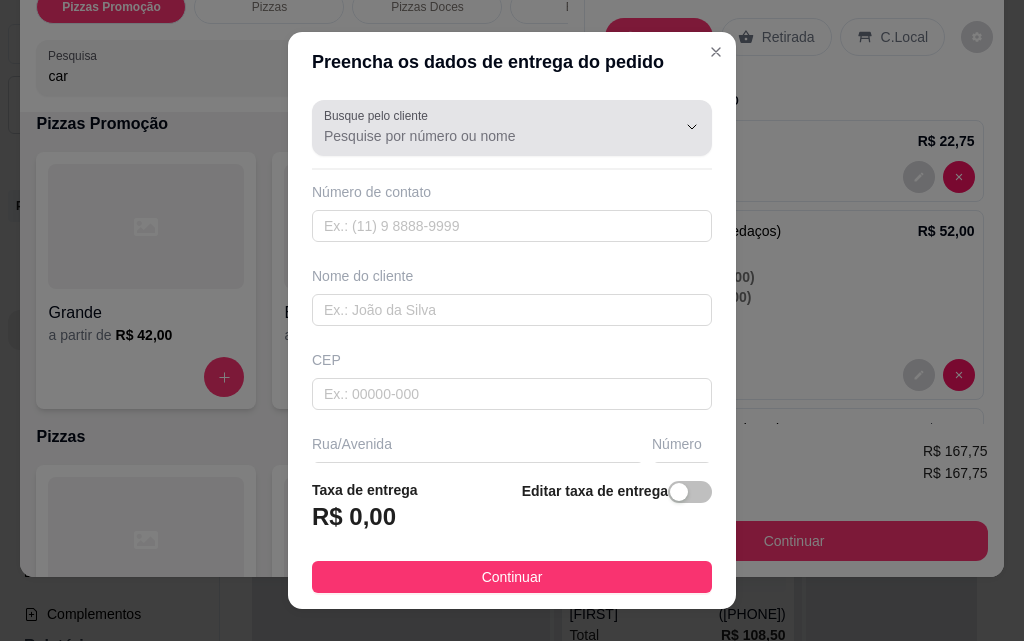 click on "Busque pelo cliente" at bounding box center (484, 136) 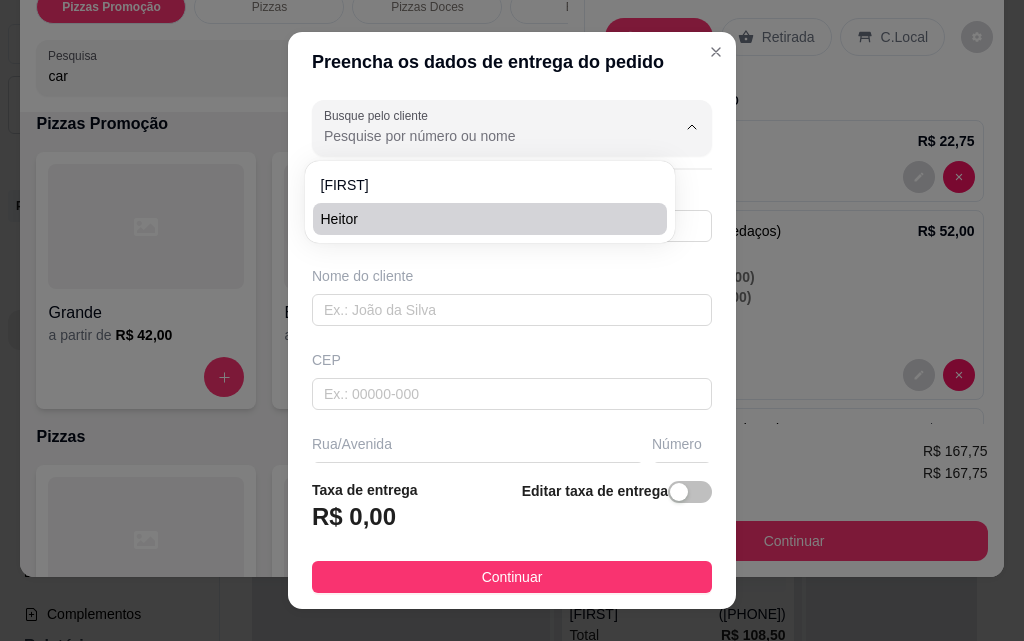 click on "Heitor" at bounding box center [480, 219] 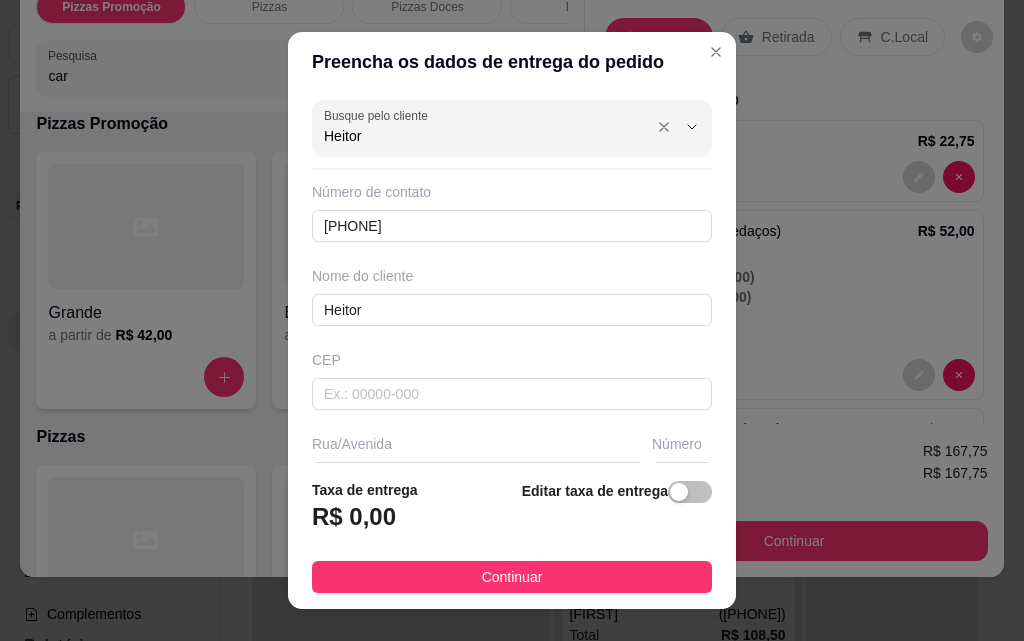 drag, startPoint x: 383, startPoint y: 142, endPoint x: 265, endPoint y: 152, distance: 118.42297 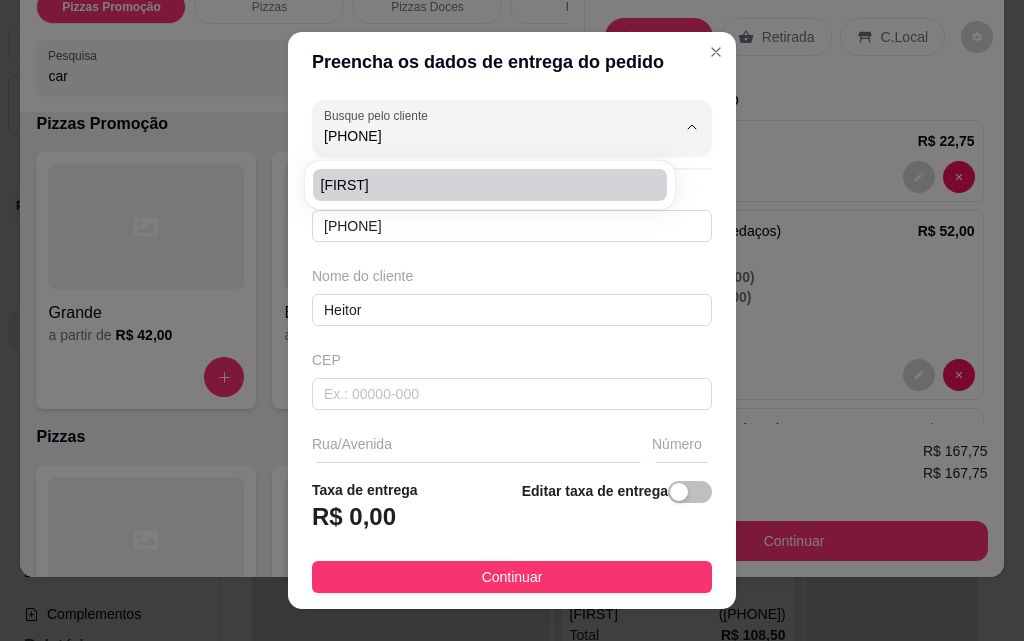 click on "[FIRST]" at bounding box center (480, 185) 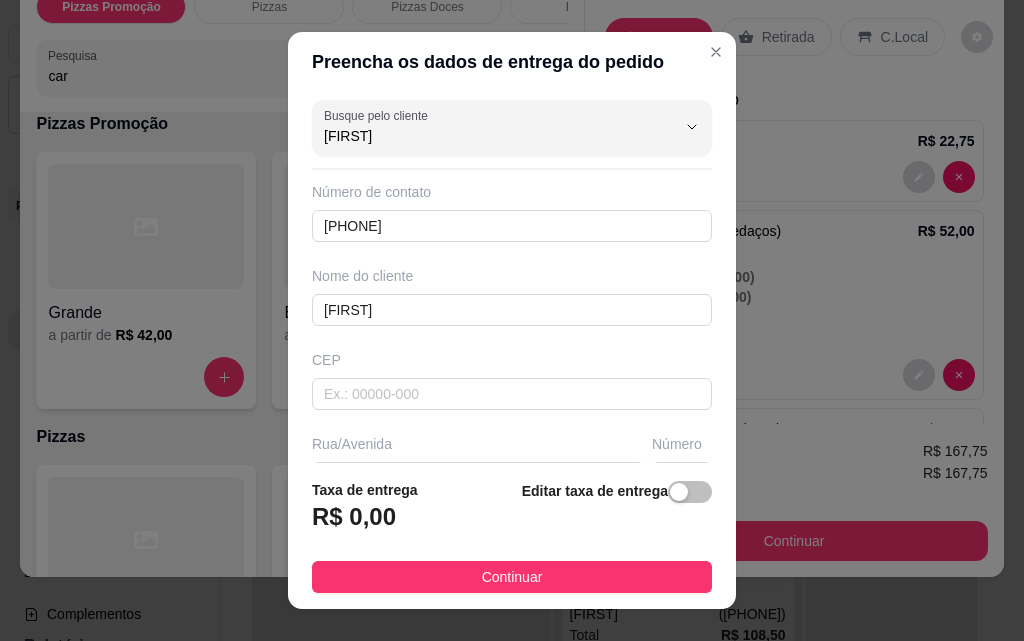 type on "[FIRST]" 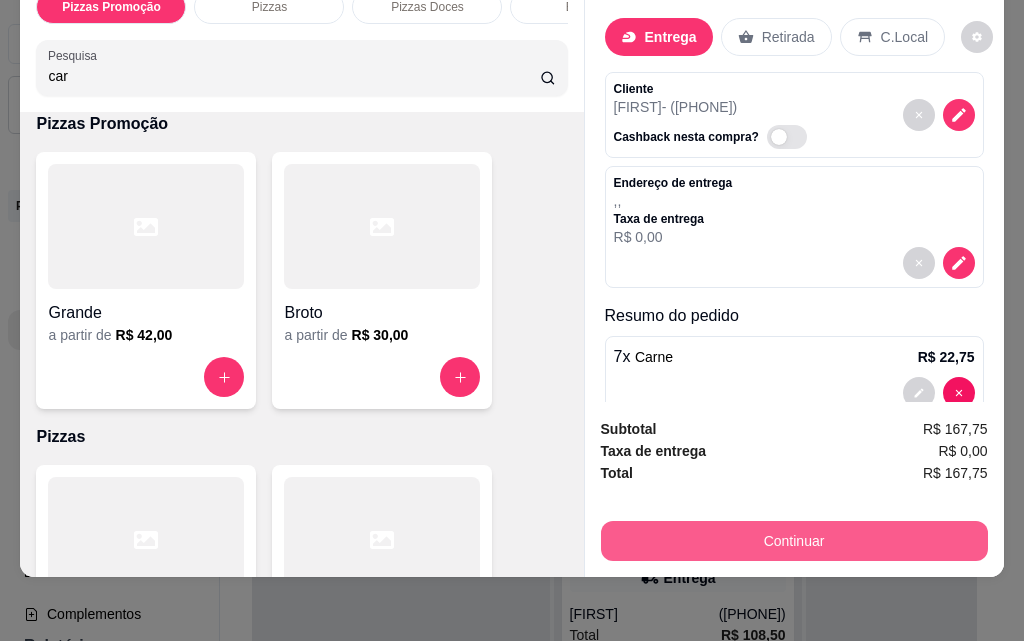click on "Continuar" at bounding box center [794, 541] 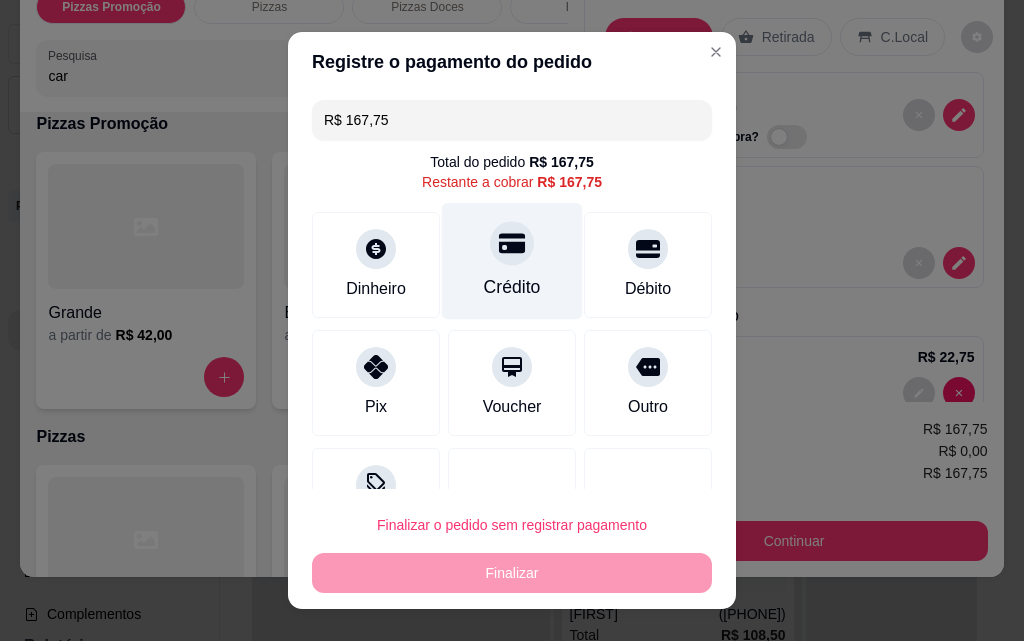 click on "Crédito" at bounding box center (512, 261) 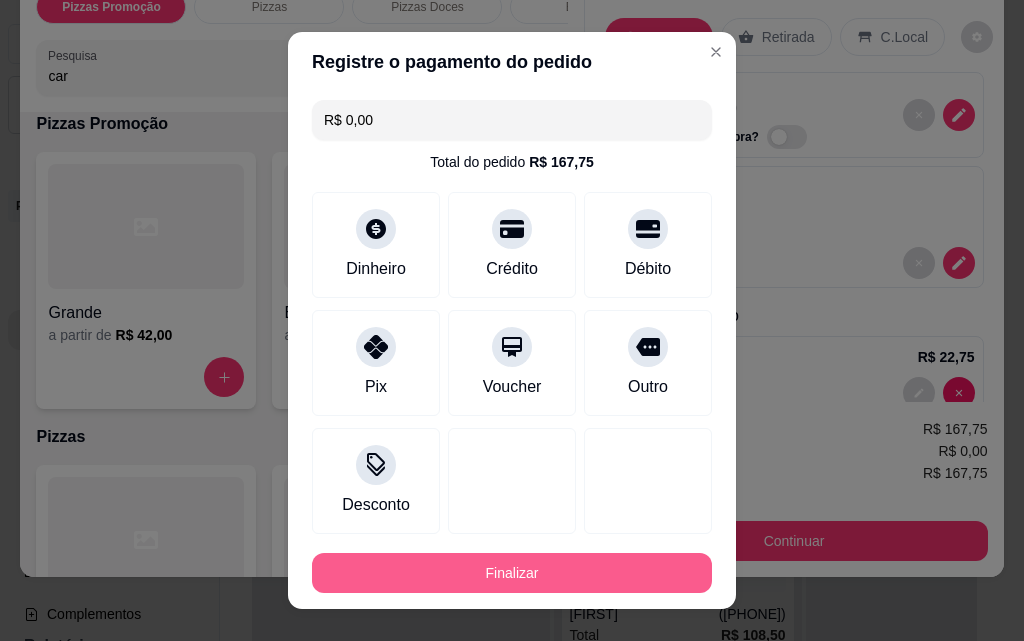 click on "Finalizar" at bounding box center (512, 573) 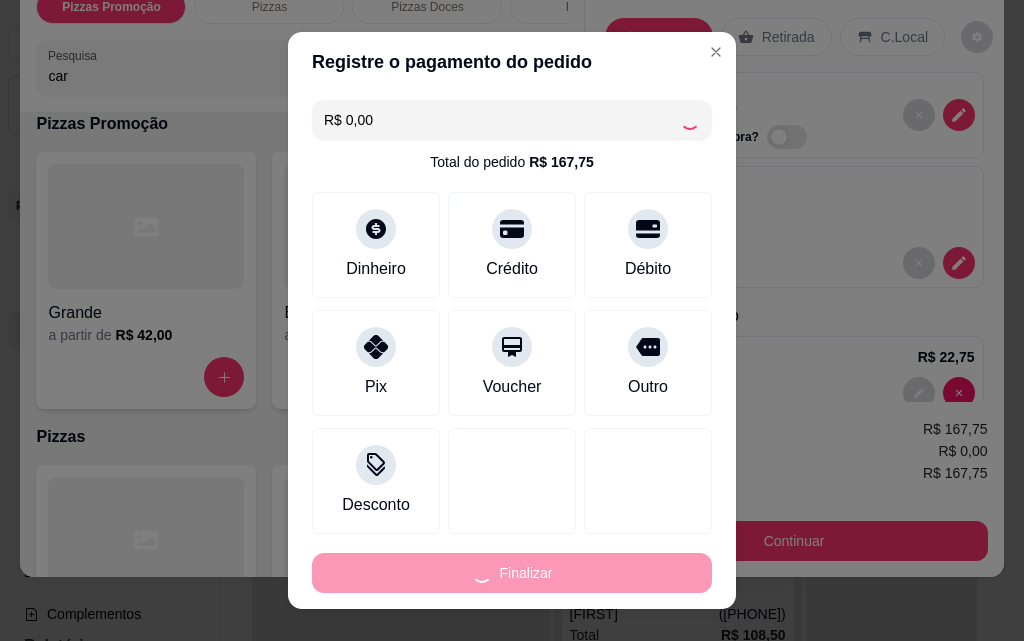 type on "0" 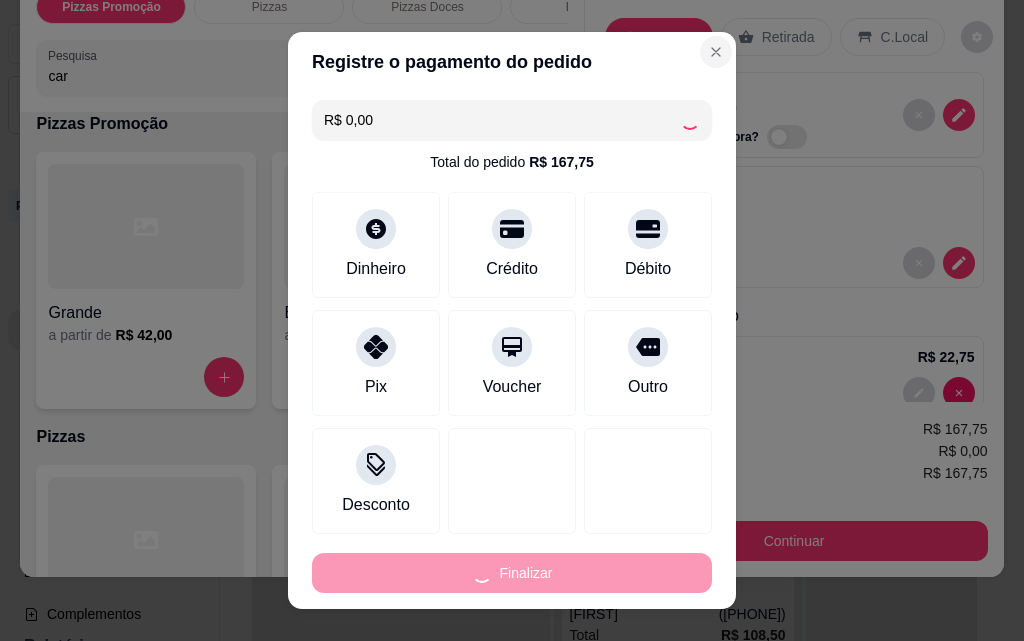 type on "-R$ 167,75" 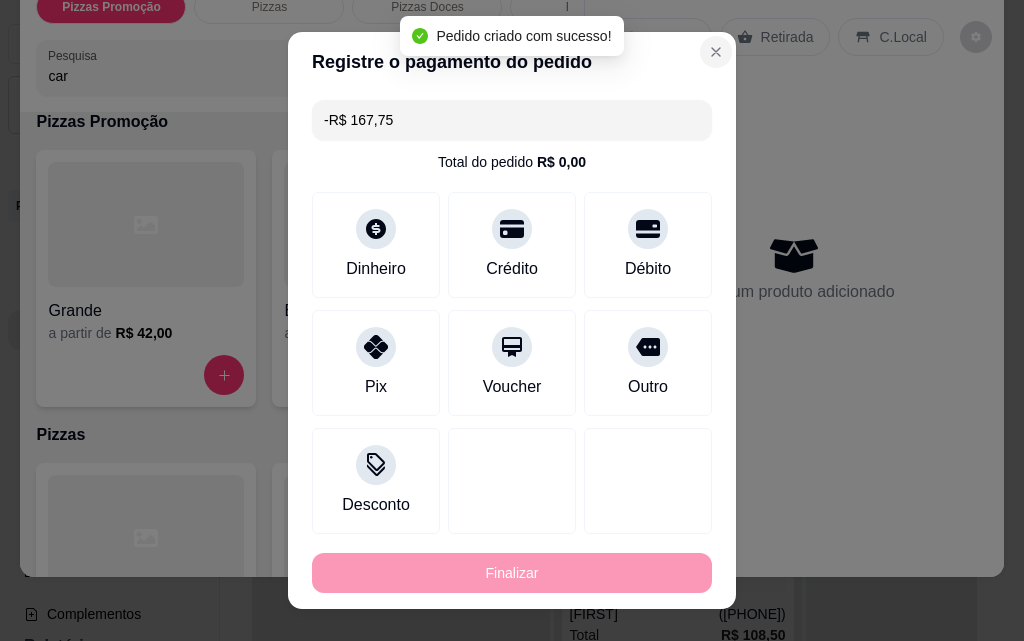 scroll, scrollTop: 1555, scrollLeft: 0, axis: vertical 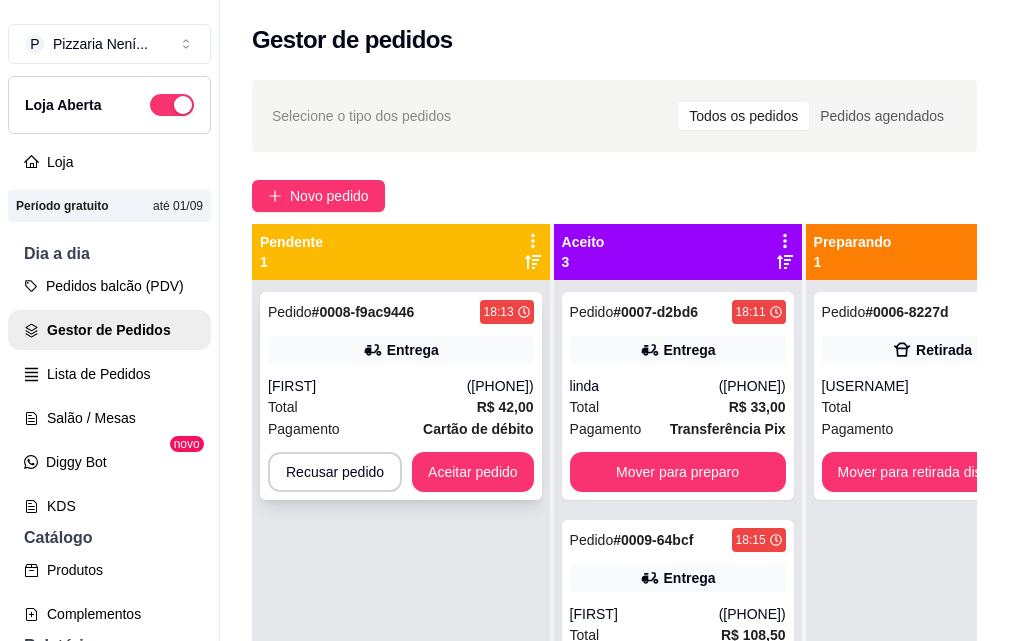 click on "Entrega" at bounding box center [413, 350] 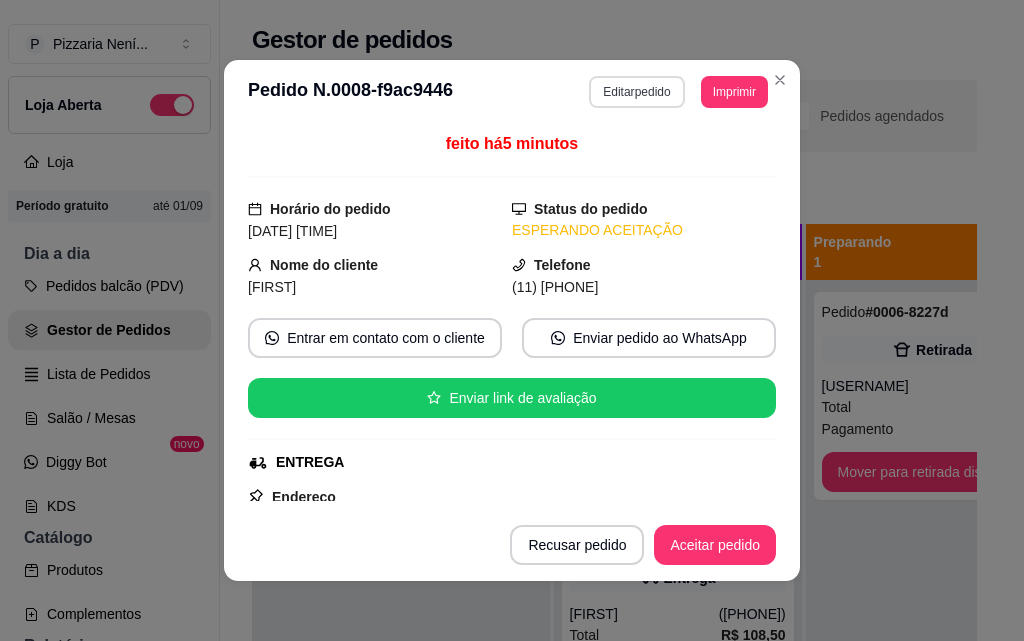 click on "Editar  pedido" at bounding box center [636, 92] 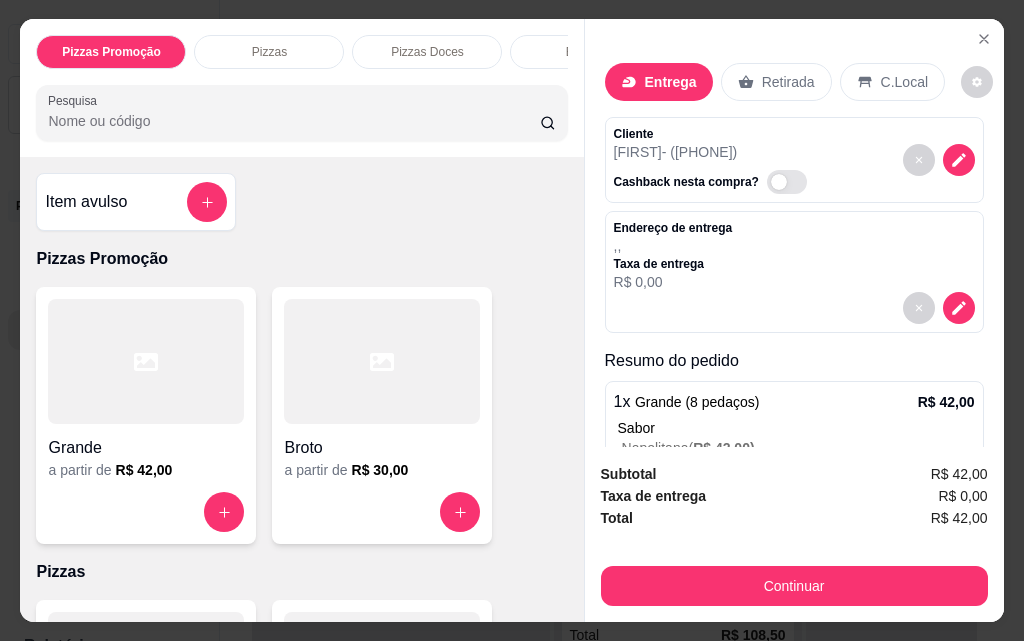 scroll, scrollTop: 52, scrollLeft: 0, axis: vertical 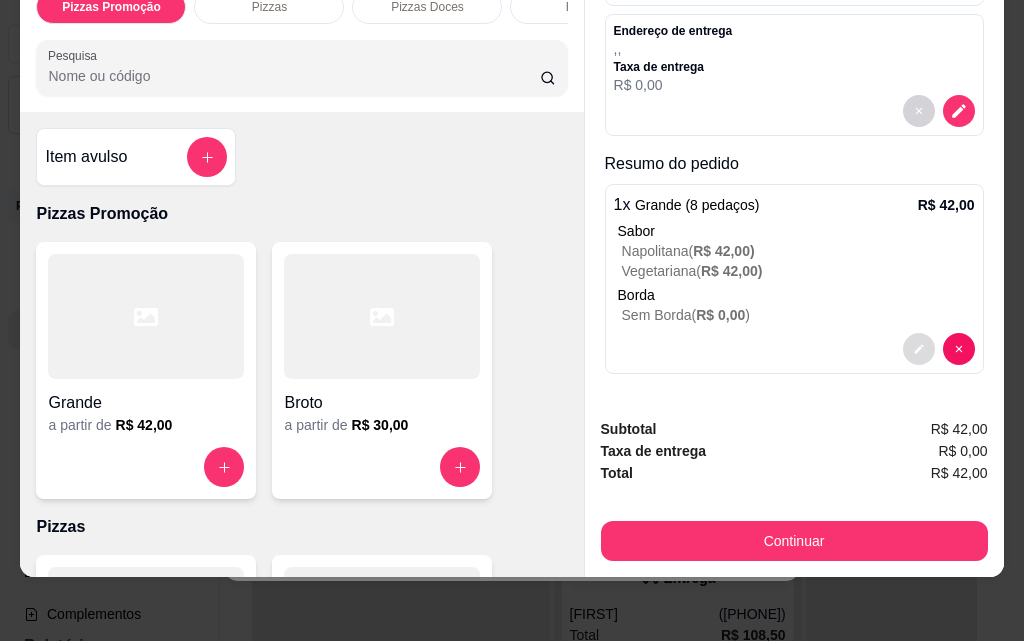 click at bounding box center (919, 349) 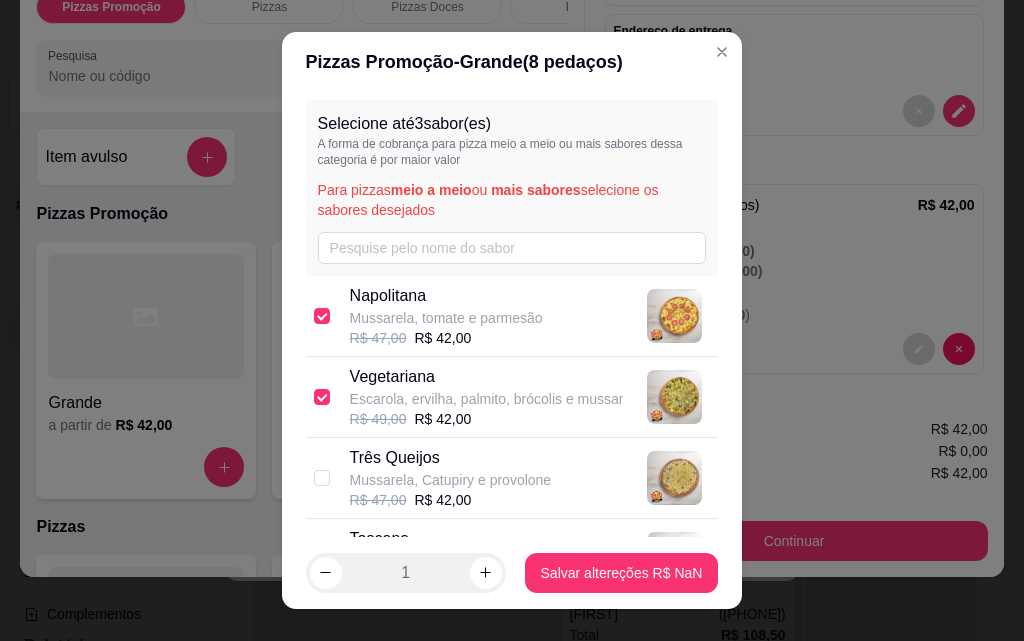 scroll, scrollTop: 200, scrollLeft: 0, axis: vertical 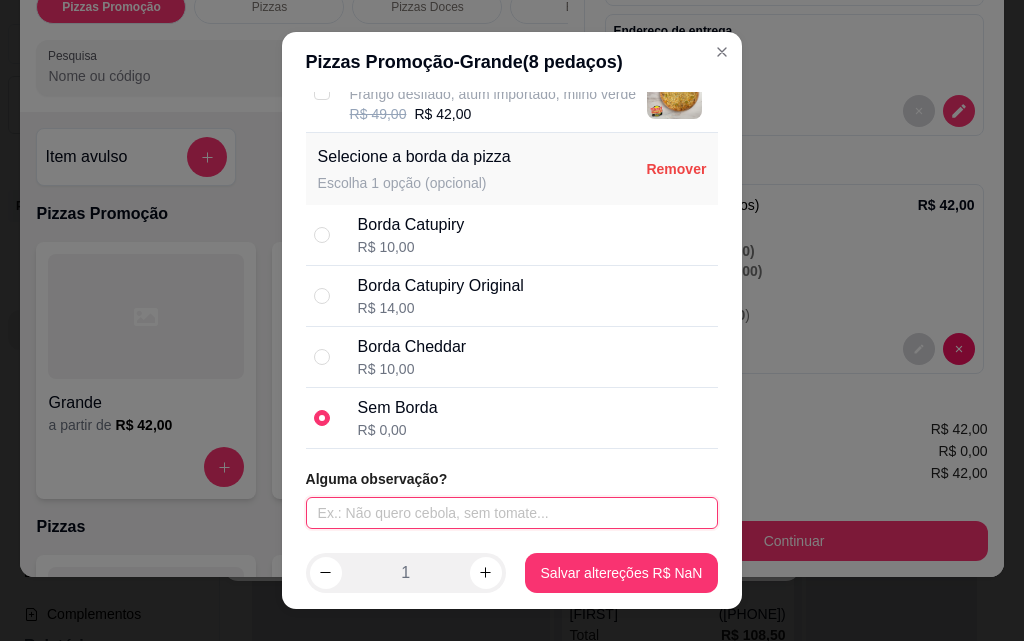 click at bounding box center (512, 513) 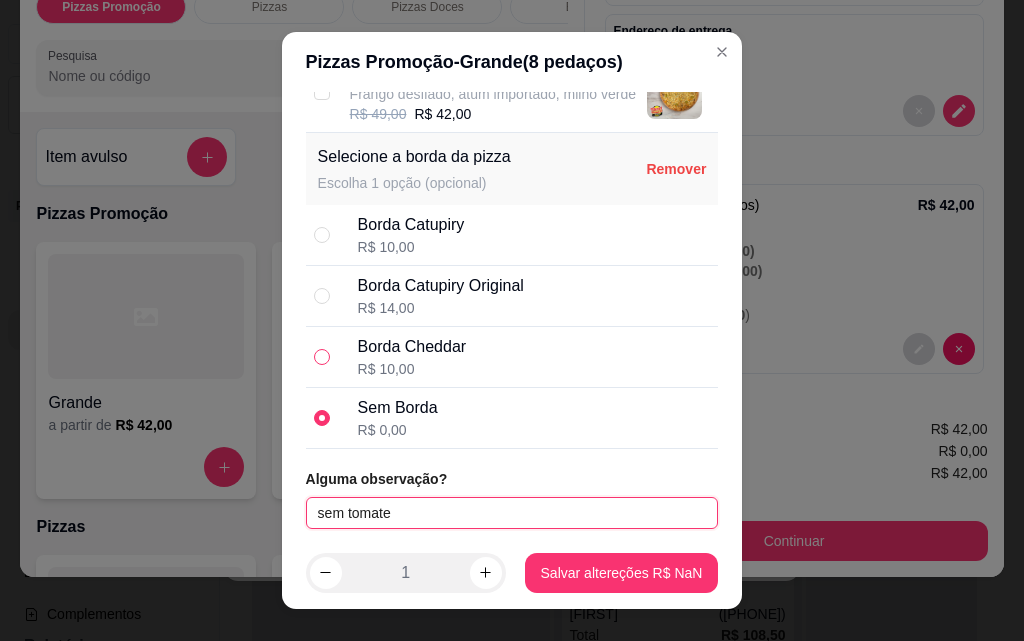 type on "sem tomate" 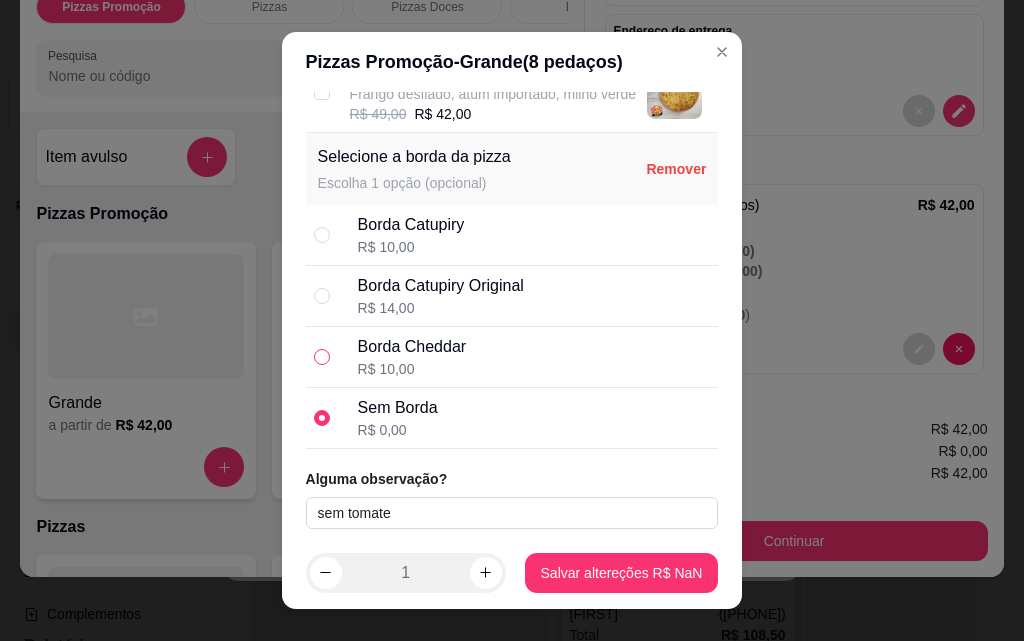 click at bounding box center (322, 357) 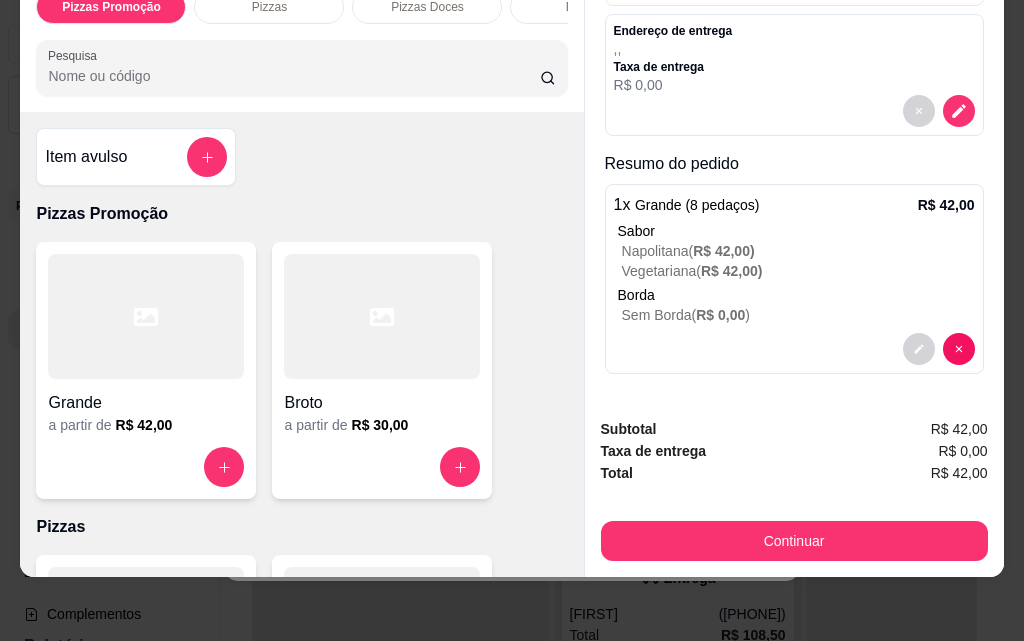 scroll, scrollTop: 0, scrollLeft: 0, axis: both 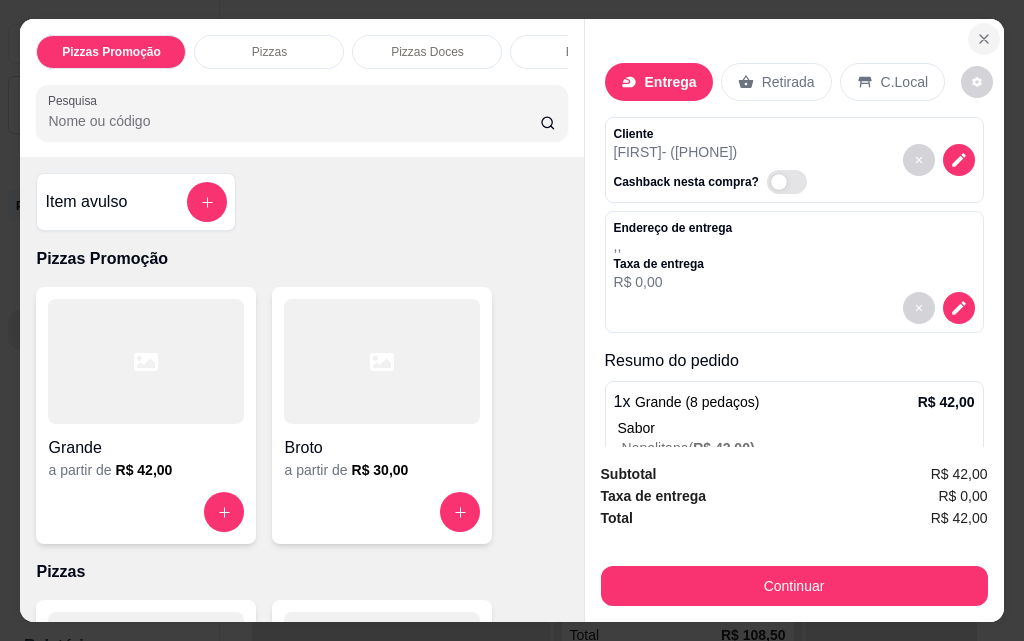 click 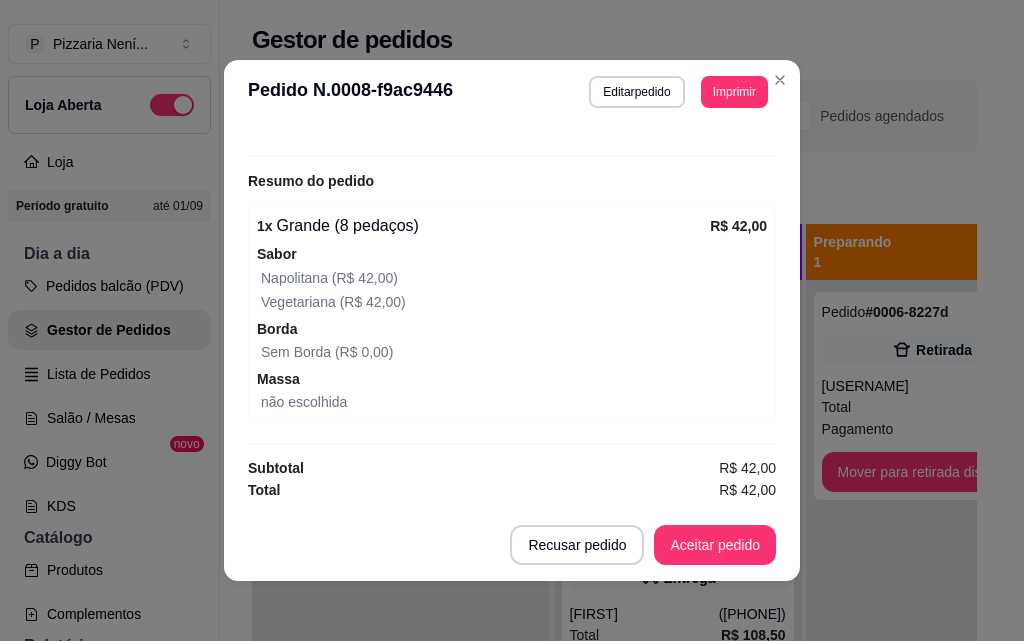 scroll, scrollTop: 0, scrollLeft: 0, axis: both 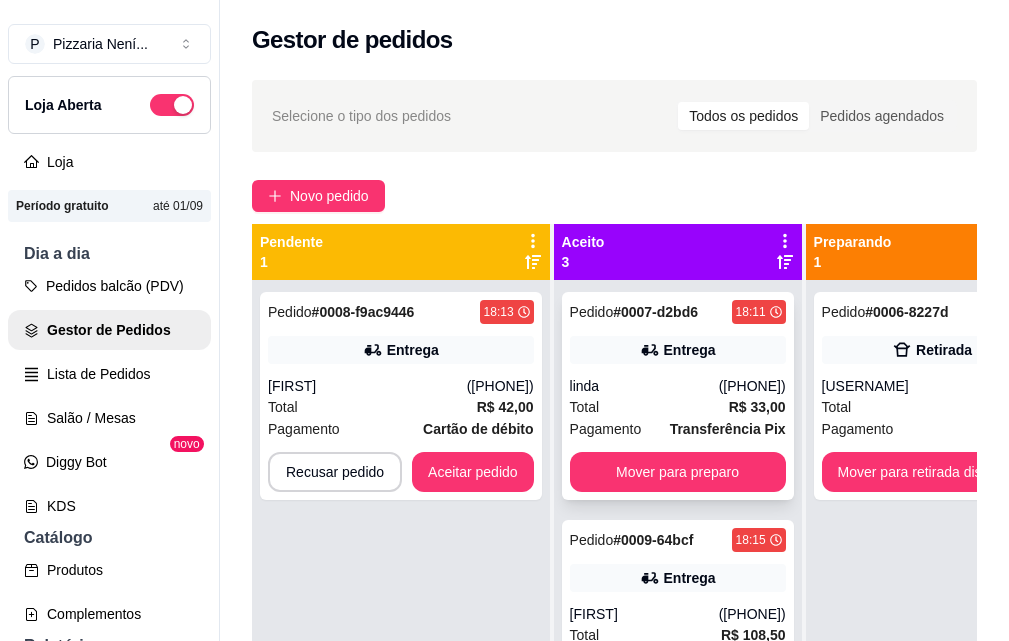 click on "Pedido  # 0007-d2bd6 18:11 Entrega linda (11) 98044-8638 Total R$ 33,00 Pagamento Transferência Pix Mover para preparo" at bounding box center (678, 396) 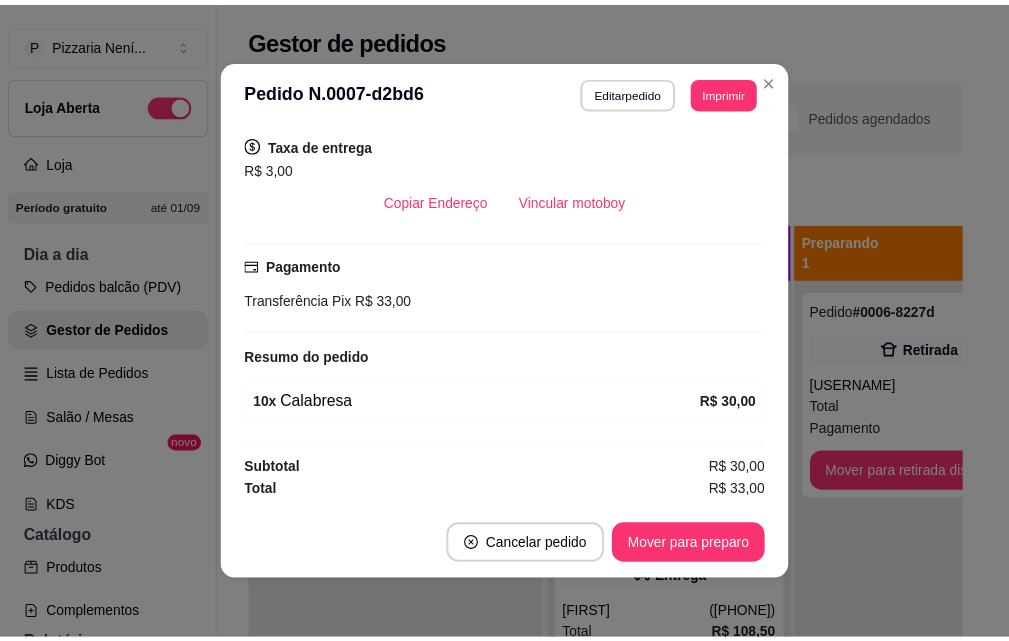 scroll, scrollTop: 49, scrollLeft: 0, axis: vertical 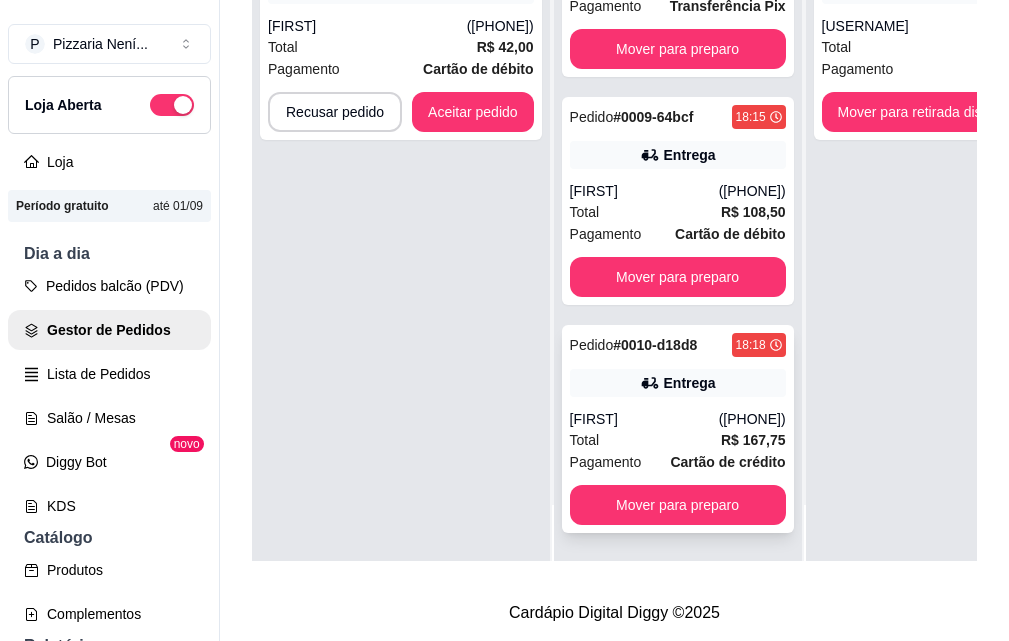 click on "(11) 98044-8638" at bounding box center [752, 419] 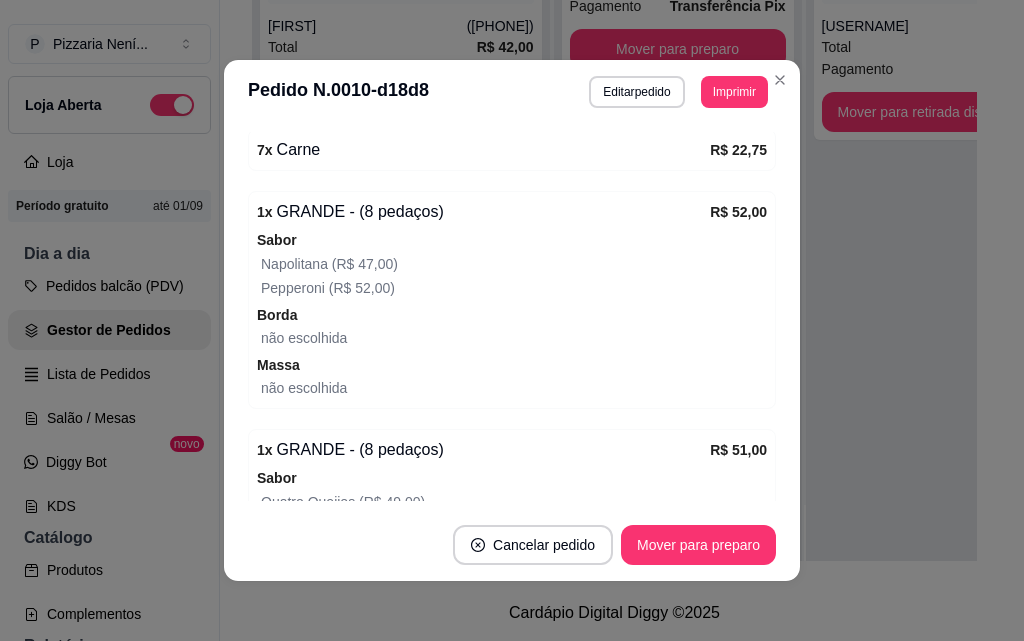 scroll, scrollTop: 1111, scrollLeft: 0, axis: vertical 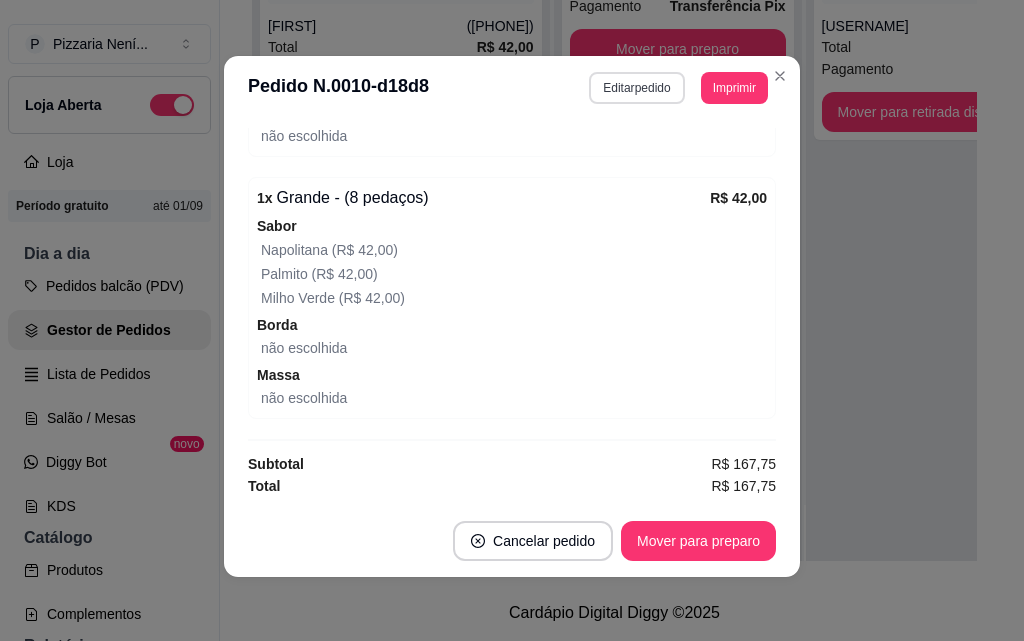 click on "Editar  pedido" at bounding box center (636, 88) 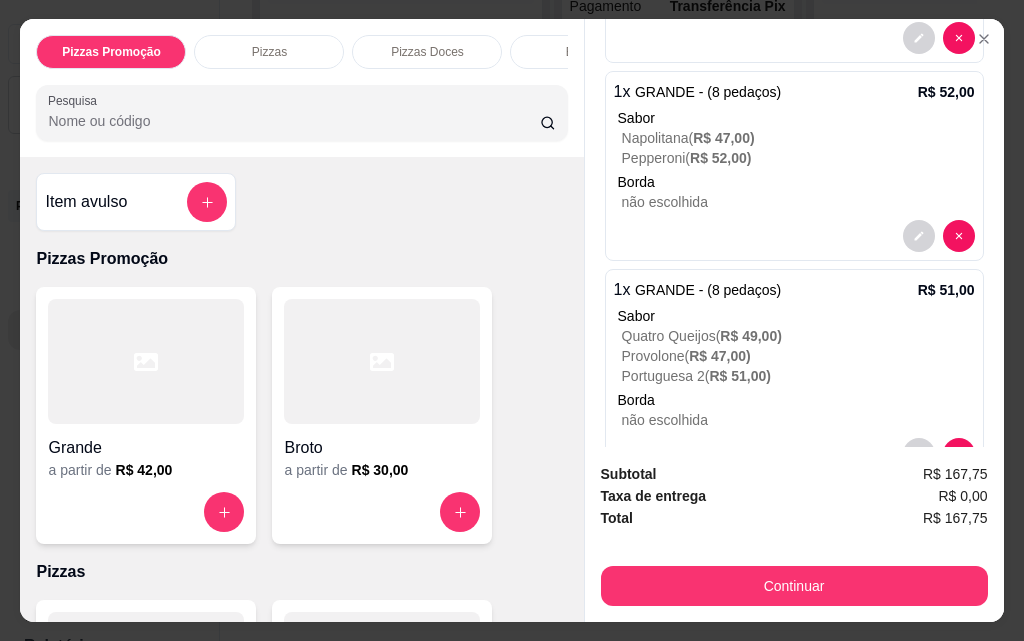 scroll, scrollTop: 200, scrollLeft: 0, axis: vertical 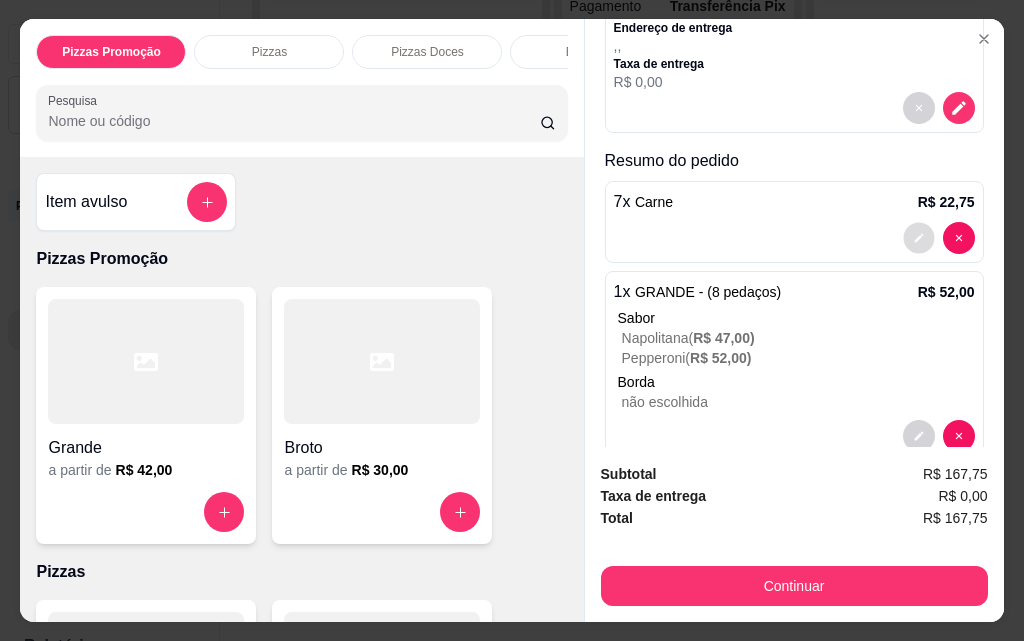click at bounding box center [918, 238] 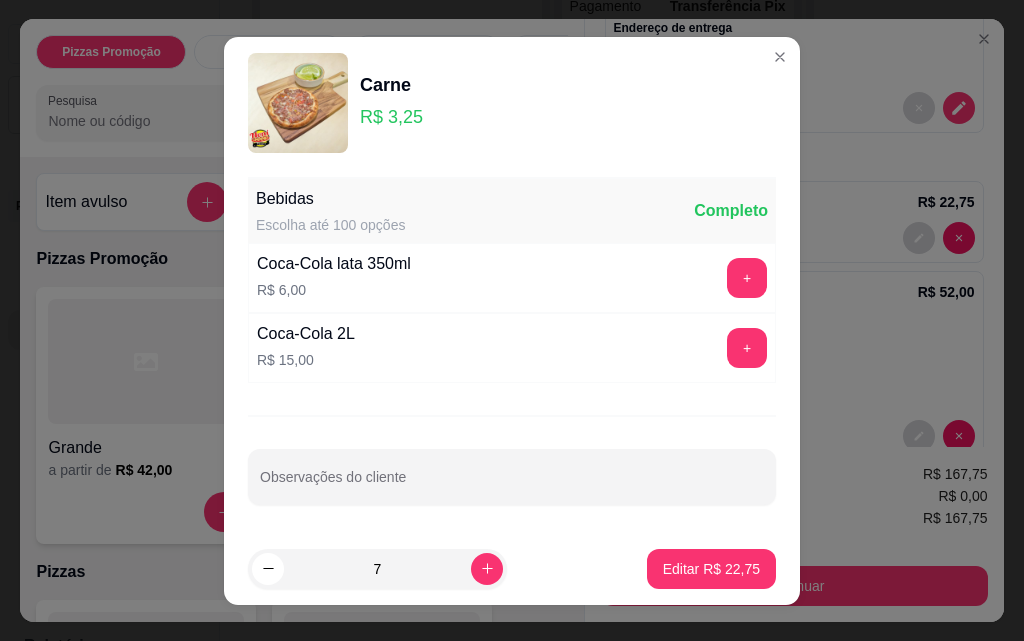 scroll, scrollTop: 28, scrollLeft: 0, axis: vertical 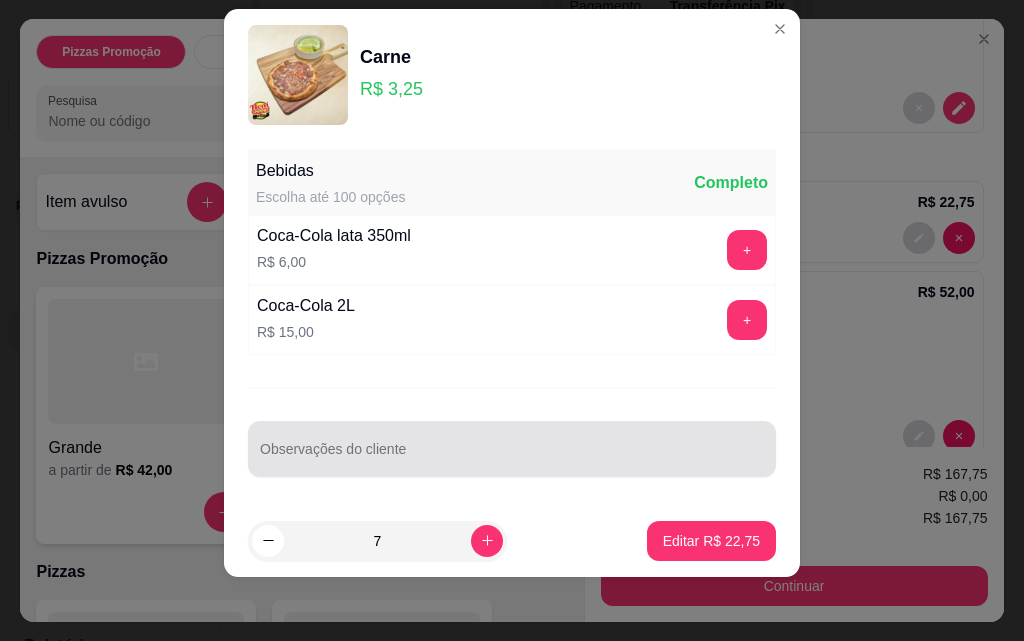 click on "Observações do cliente" at bounding box center (512, 457) 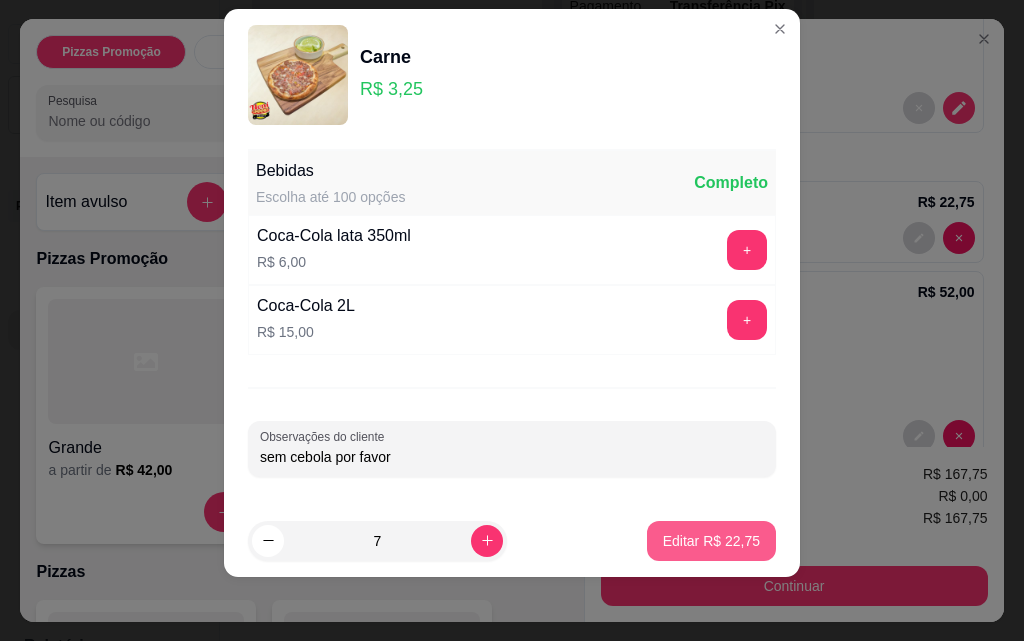 type on "sem cebola por favor" 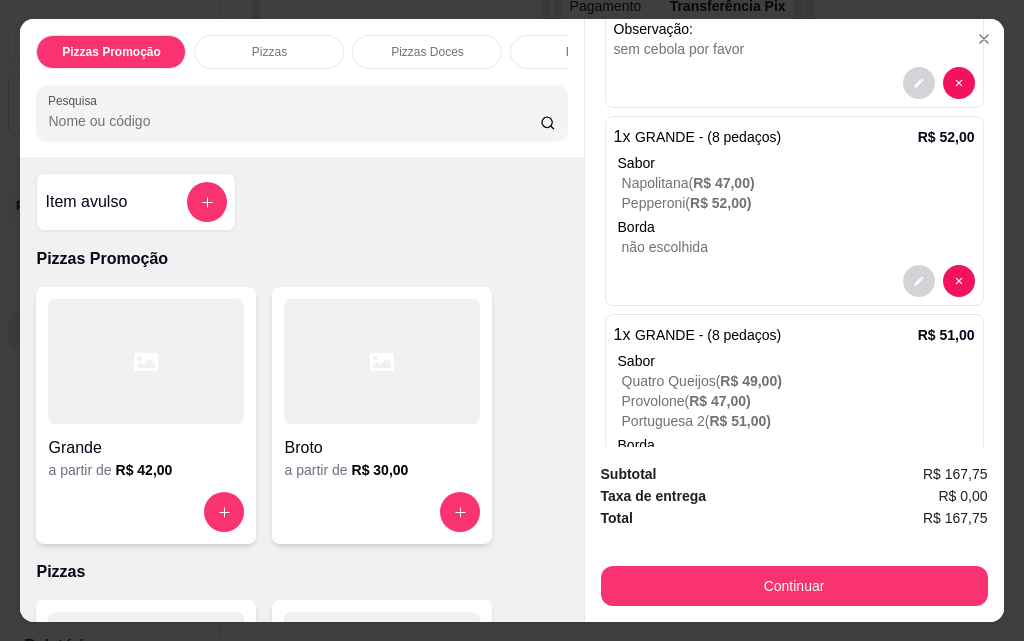 scroll, scrollTop: 500, scrollLeft: 0, axis: vertical 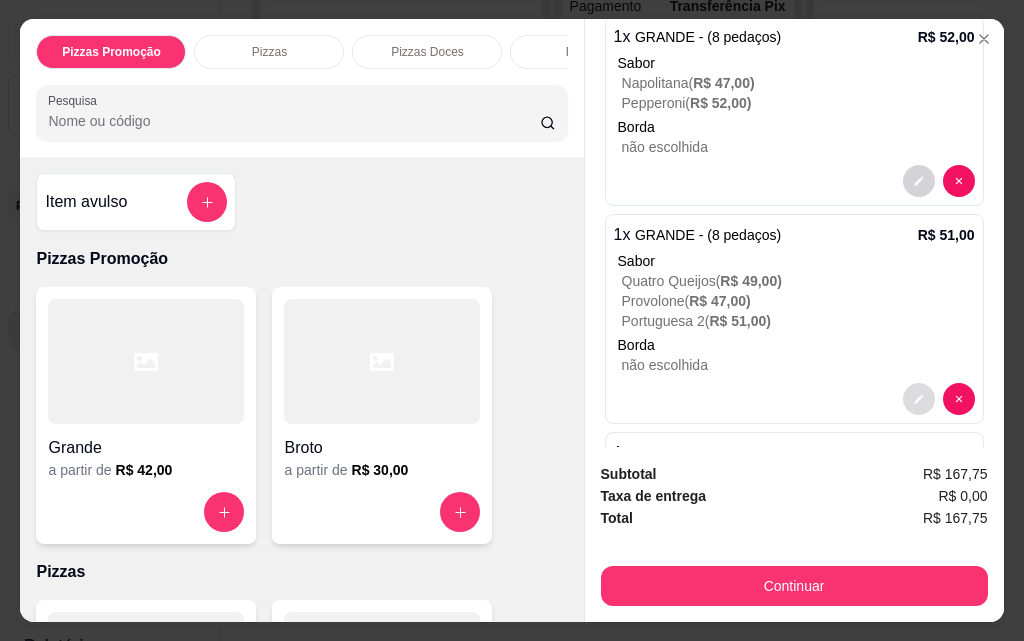 click 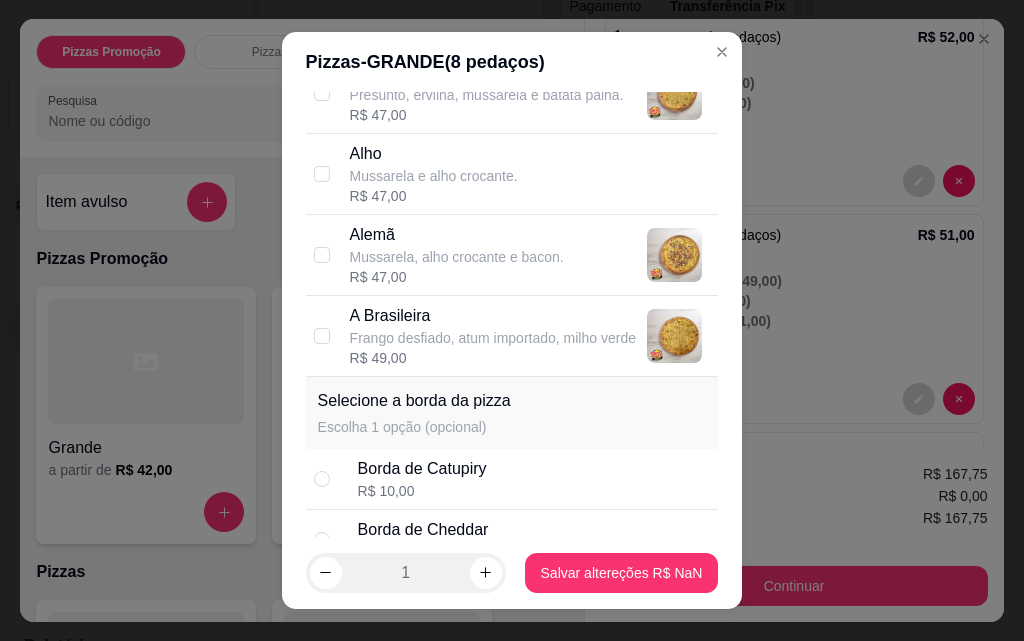 scroll, scrollTop: 4966, scrollLeft: 0, axis: vertical 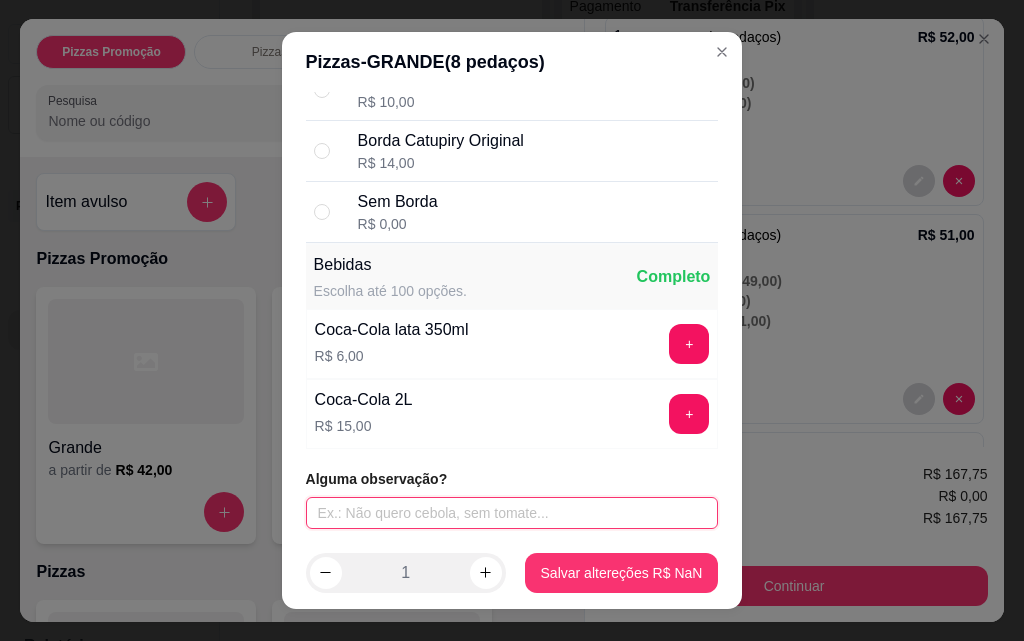 click at bounding box center [512, 513] 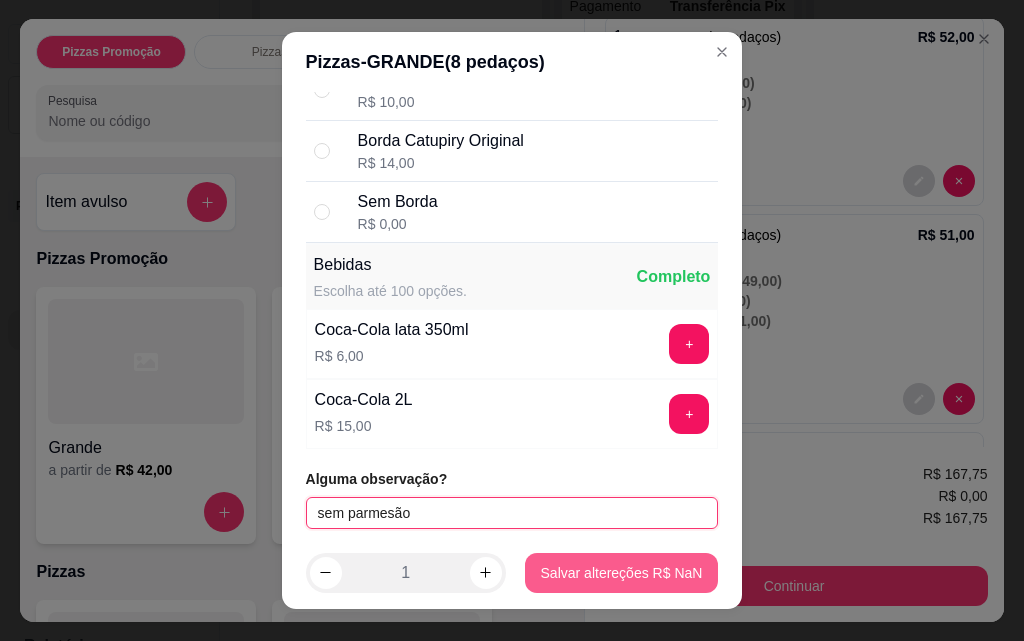 type on "sem parmesão" 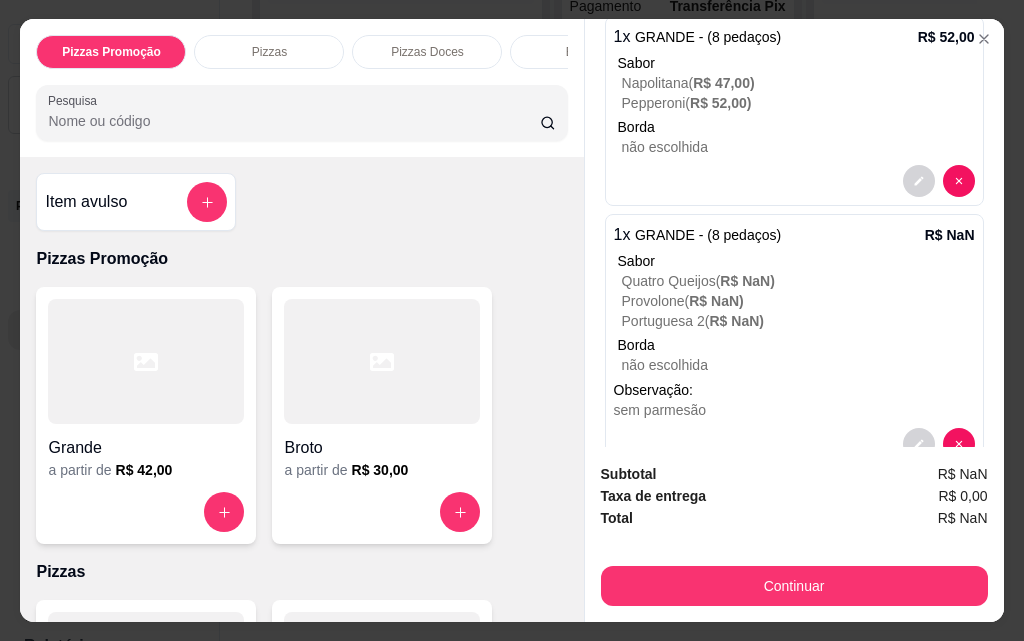 scroll, scrollTop: 300, scrollLeft: 0, axis: vertical 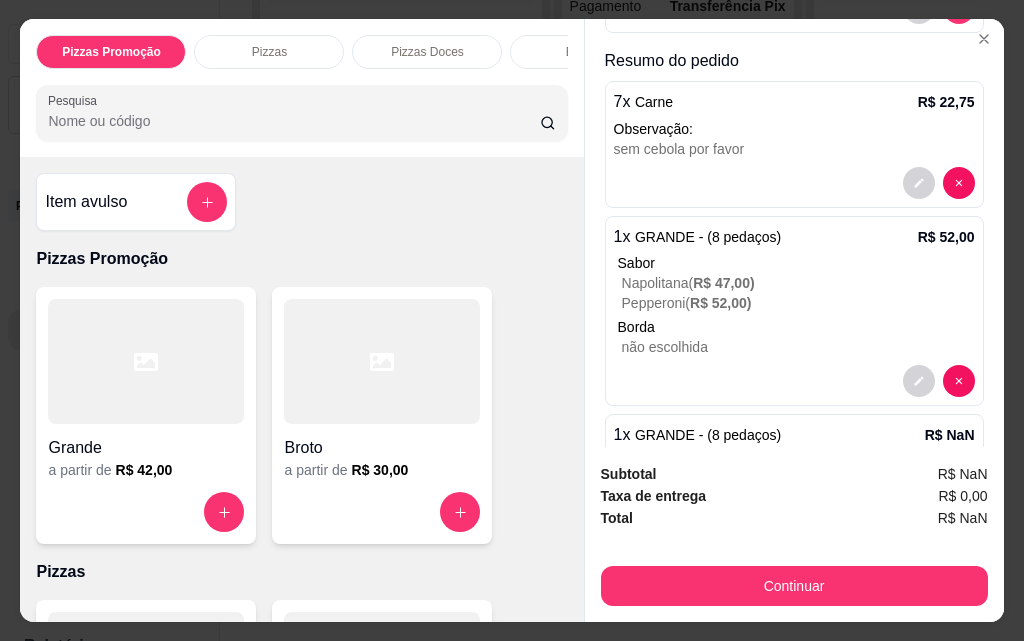 click at bounding box center (919, 381) 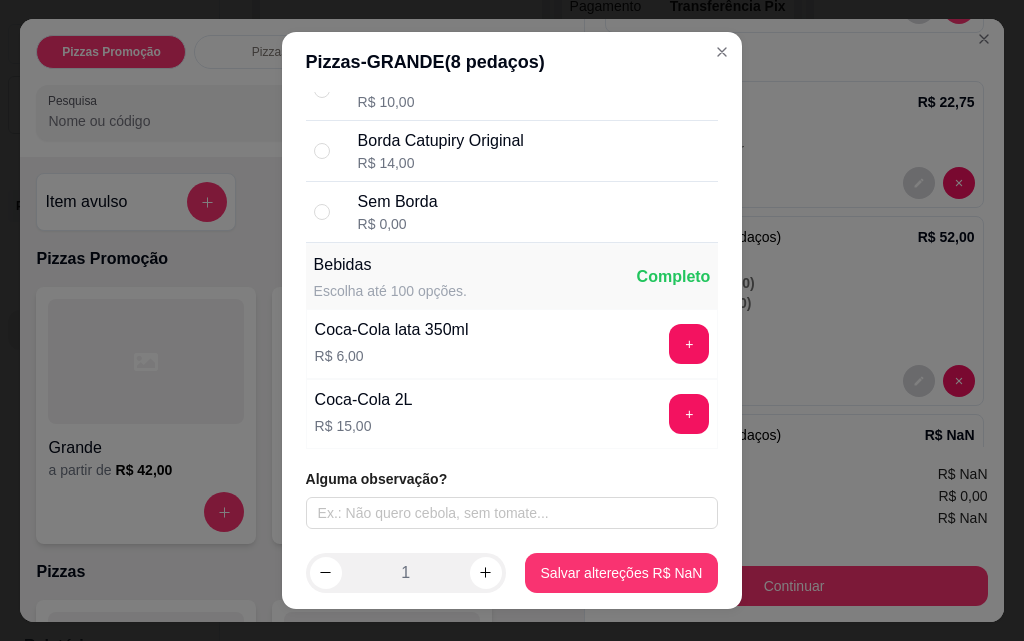 scroll, scrollTop: 4666, scrollLeft: 0, axis: vertical 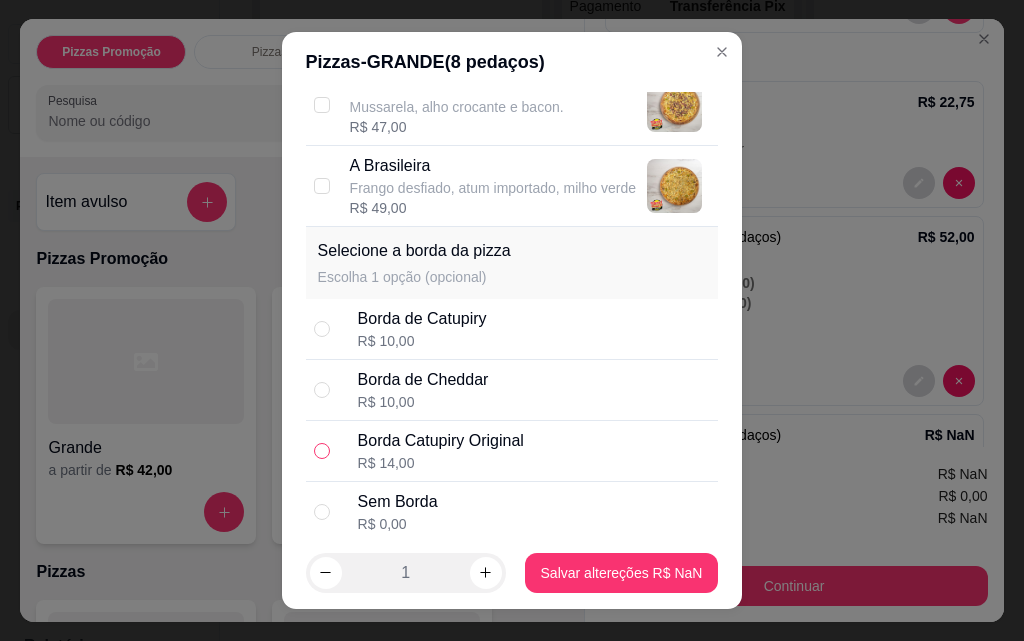 click at bounding box center [322, 451] 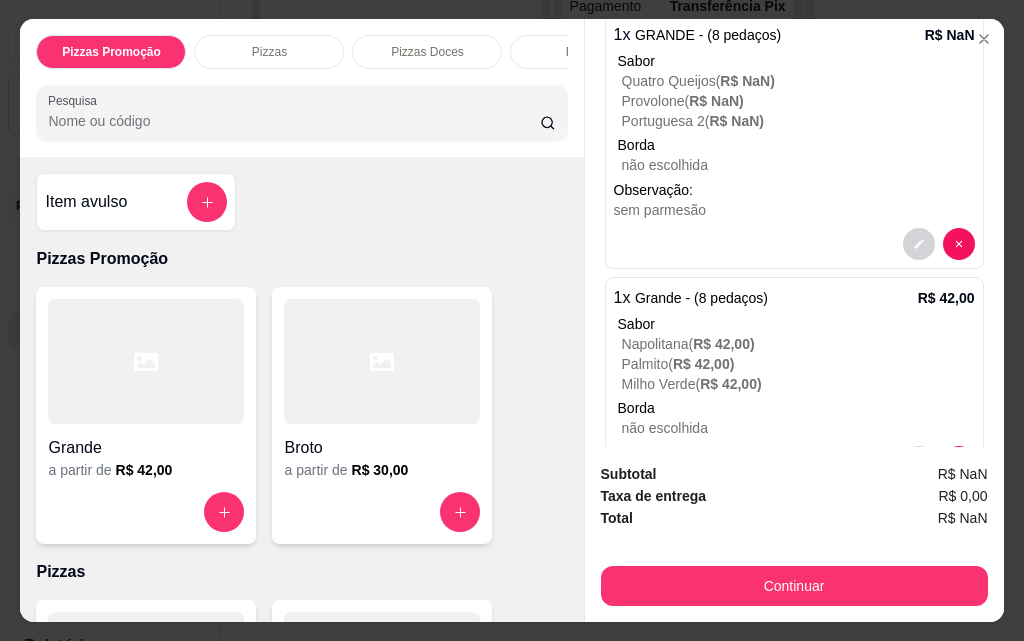 scroll, scrollTop: 768, scrollLeft: 0, axis: vertical 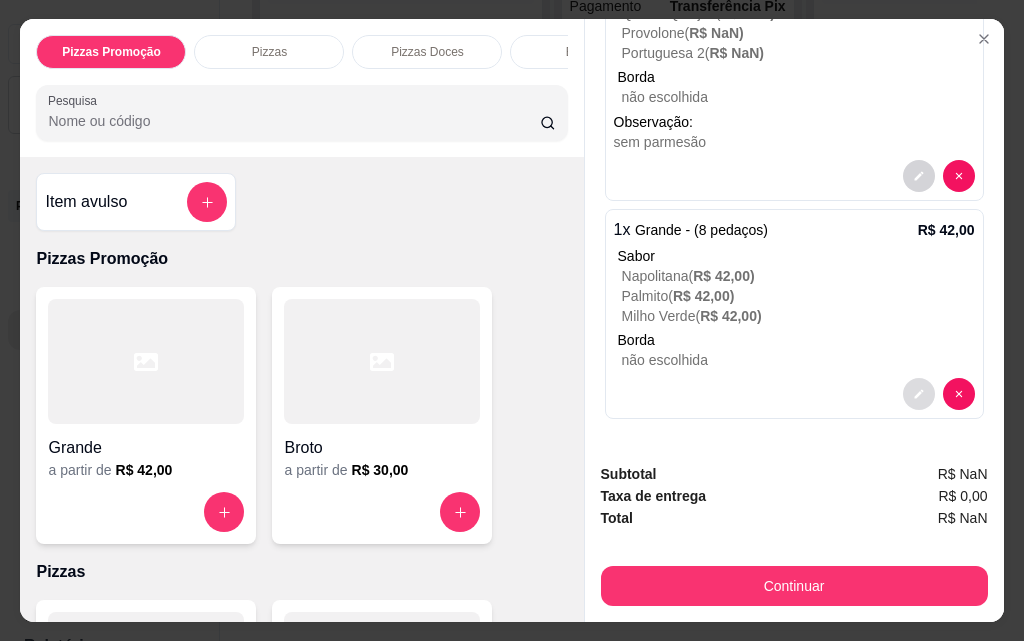 click 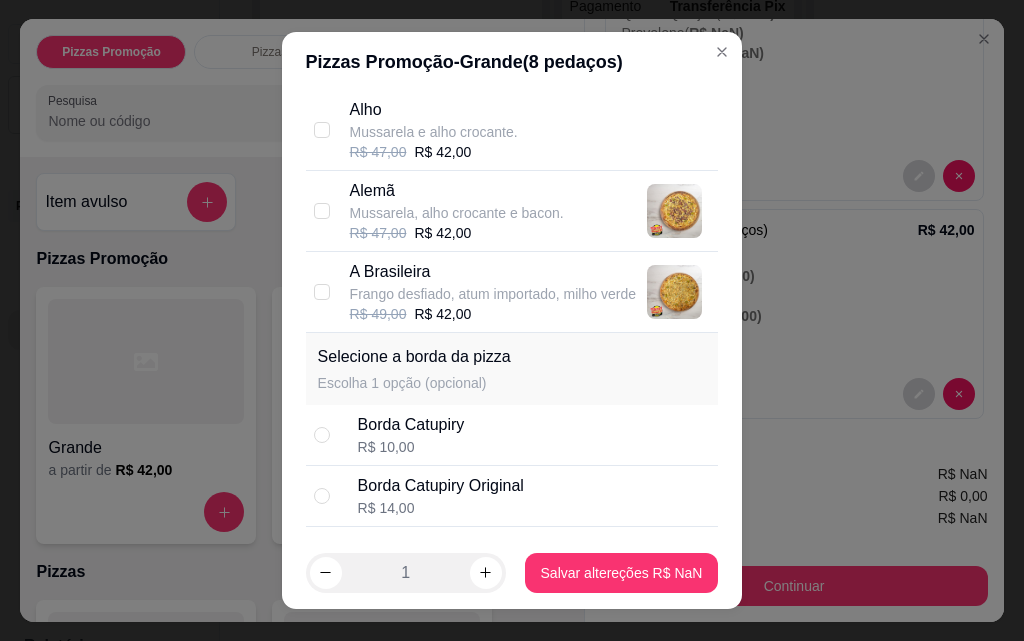 scroll, scrollTop: 4031, scrollLeft: 0, axis: vertical 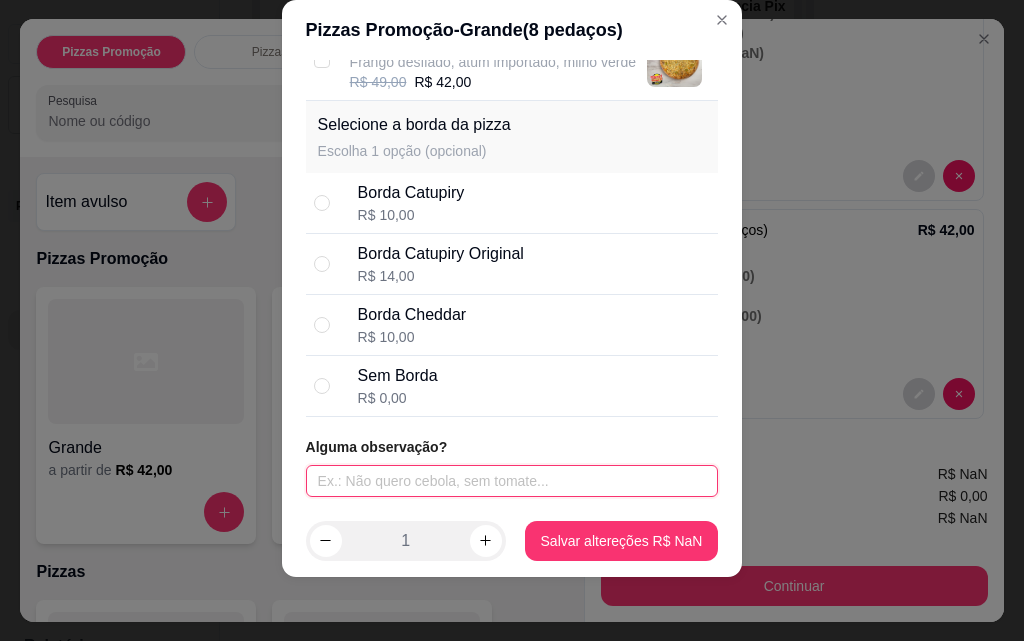 click at bounding box center [512, 481] 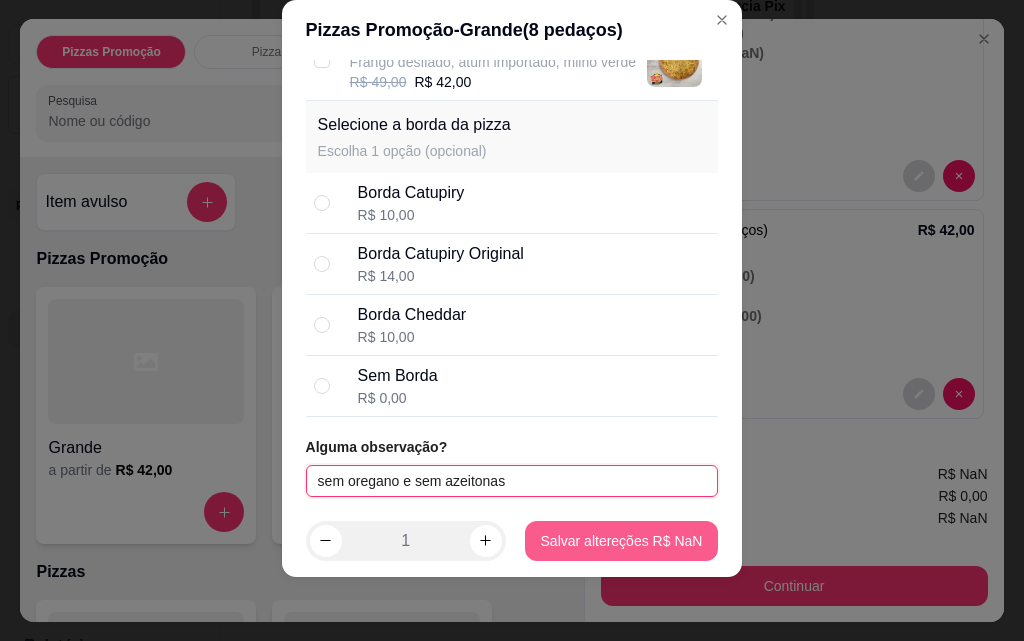 type on "sem oregano e sem azeitonas" 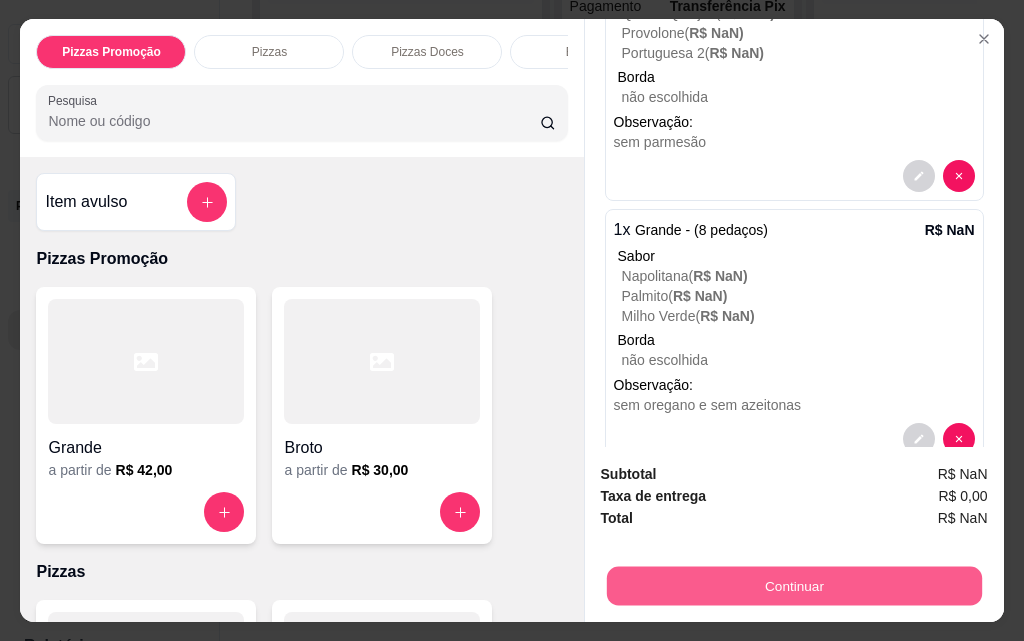 click on "Continuar" at bounding box center (793, 585) 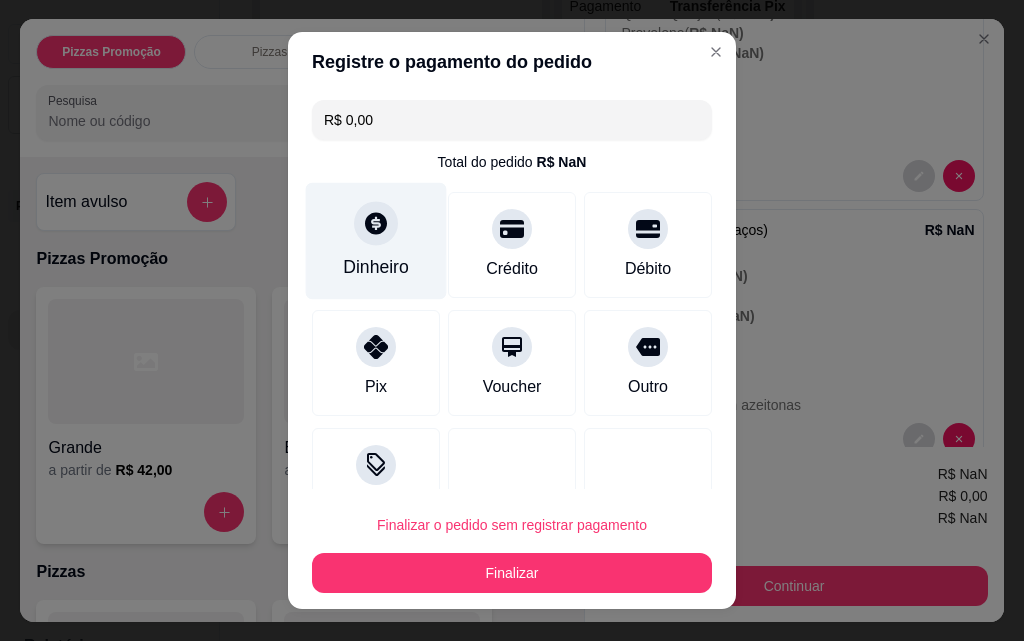 click on "Dinheiro" at bounding box center (376, 241) 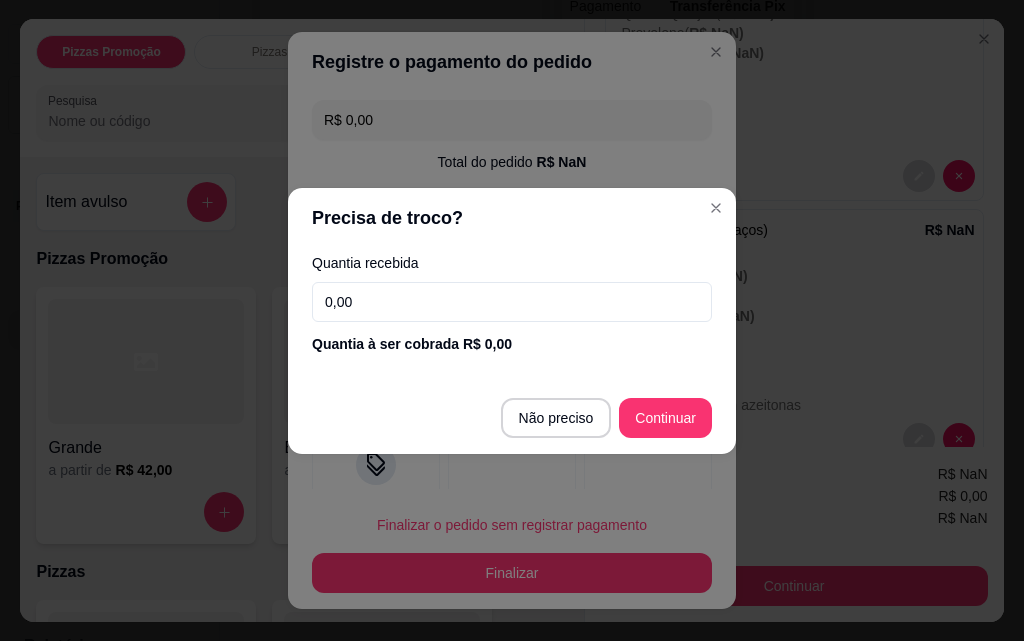 click on "0,00" at bounding box center (512, 302) 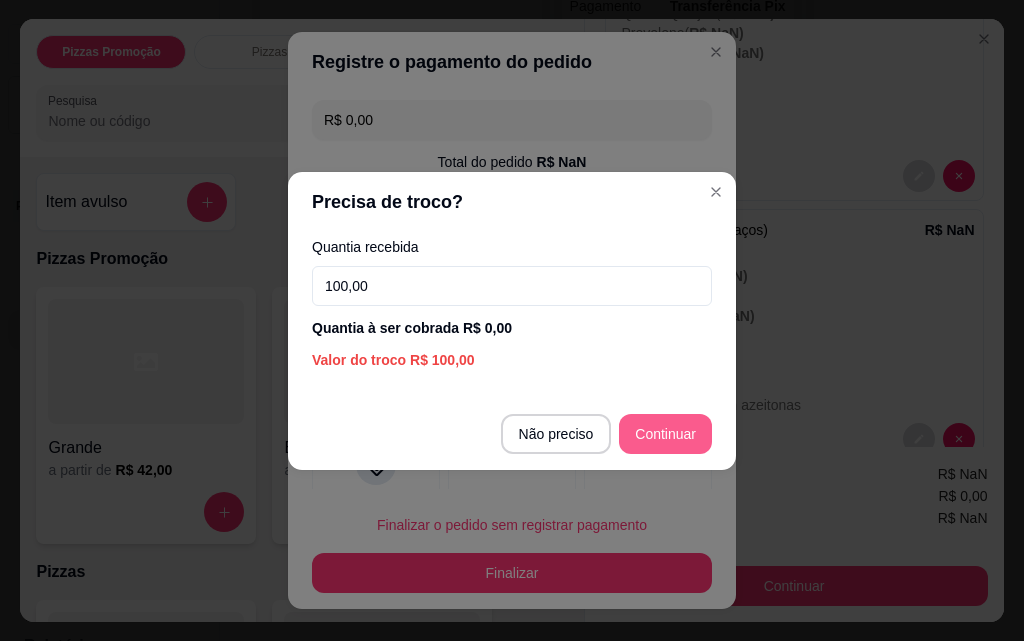 type on "100,00" 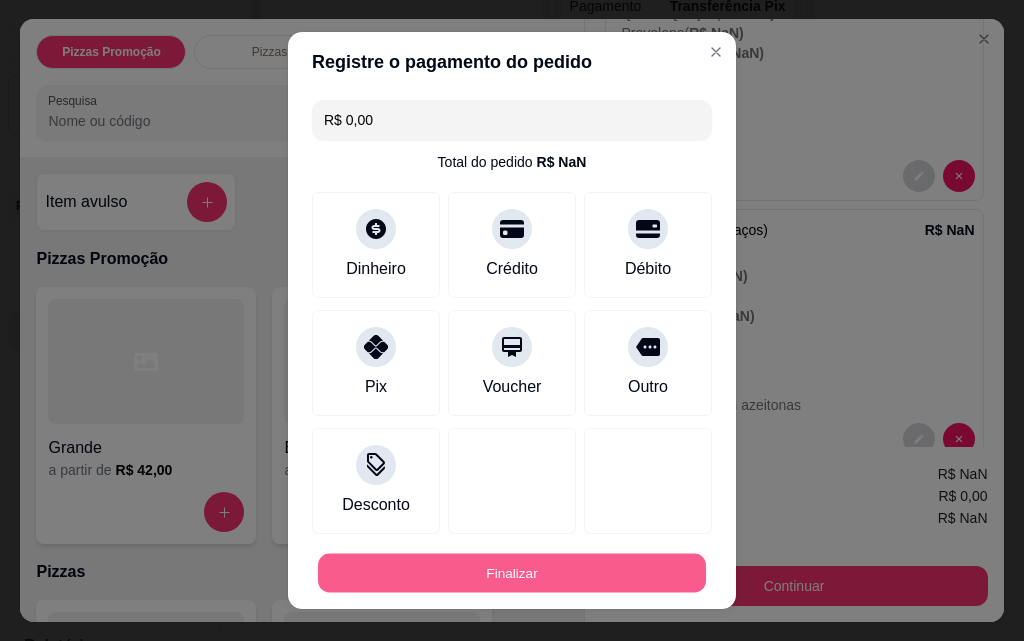click on "Finalizar" at bounding box center (512, 573) 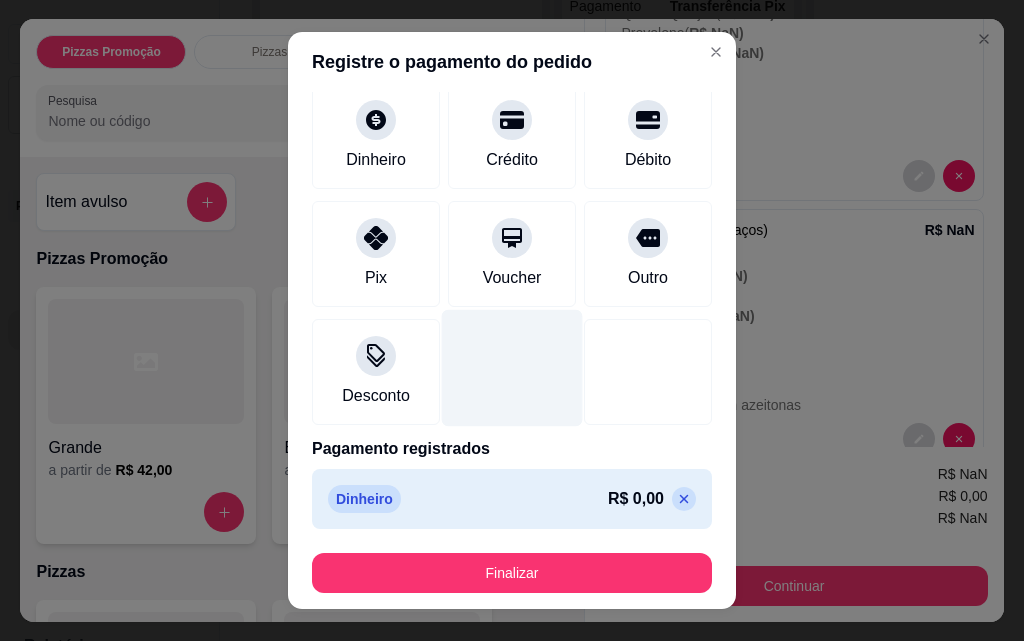scroll, scrollTop: 0, scrollLeft: 0, axis: both 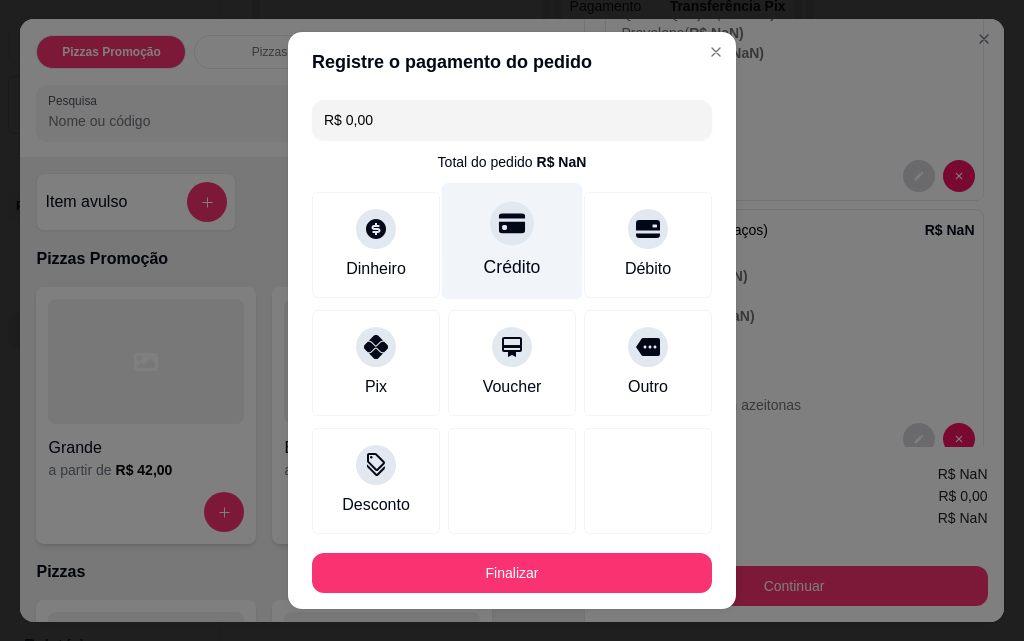 click 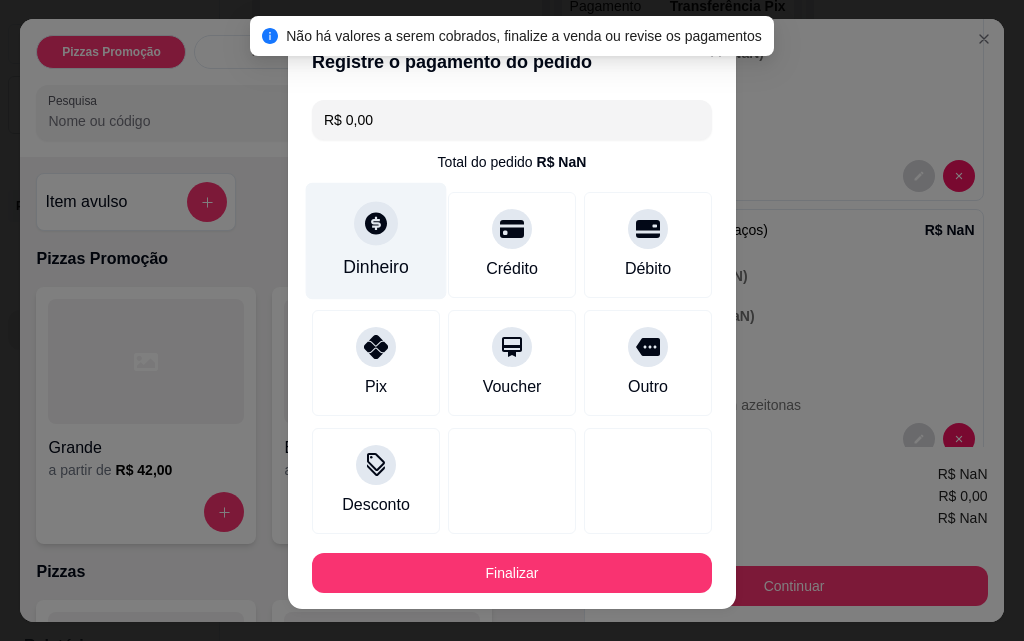 click on "Dinheiro" at bounding box center (376, 241) 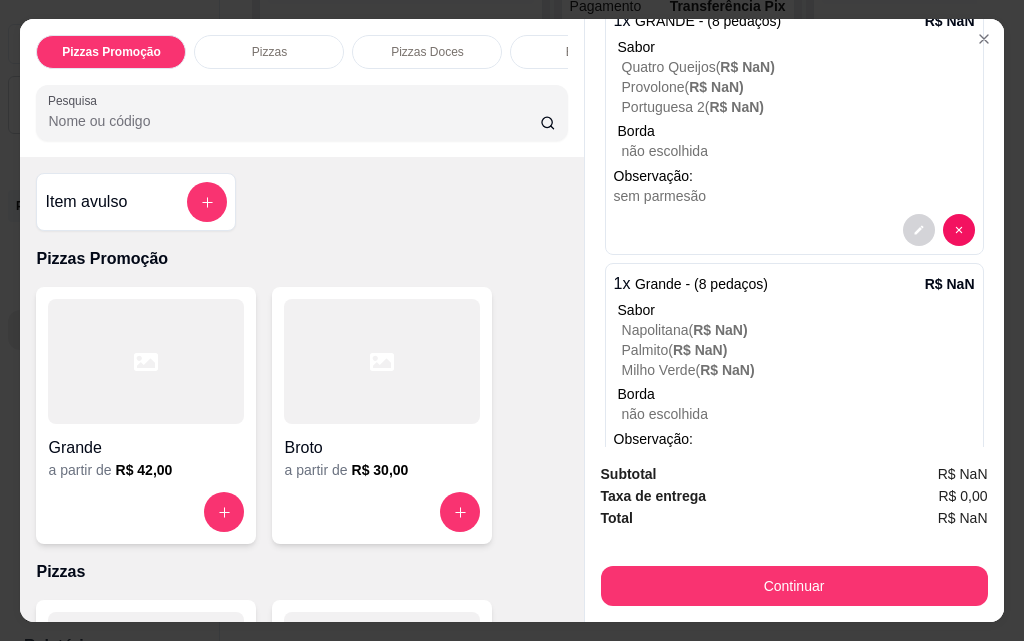 scroll, scrollTop: 813, scrollLeft: 0, axis: vertical 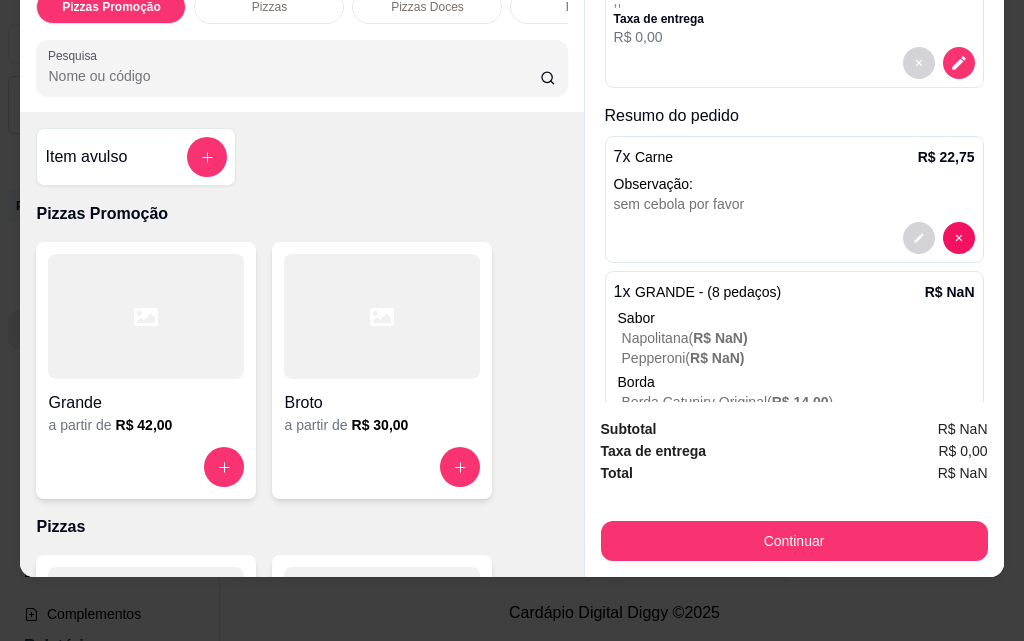 click on "Pepperoni  ( R$ NaN )" at bounding box center (798, 358) 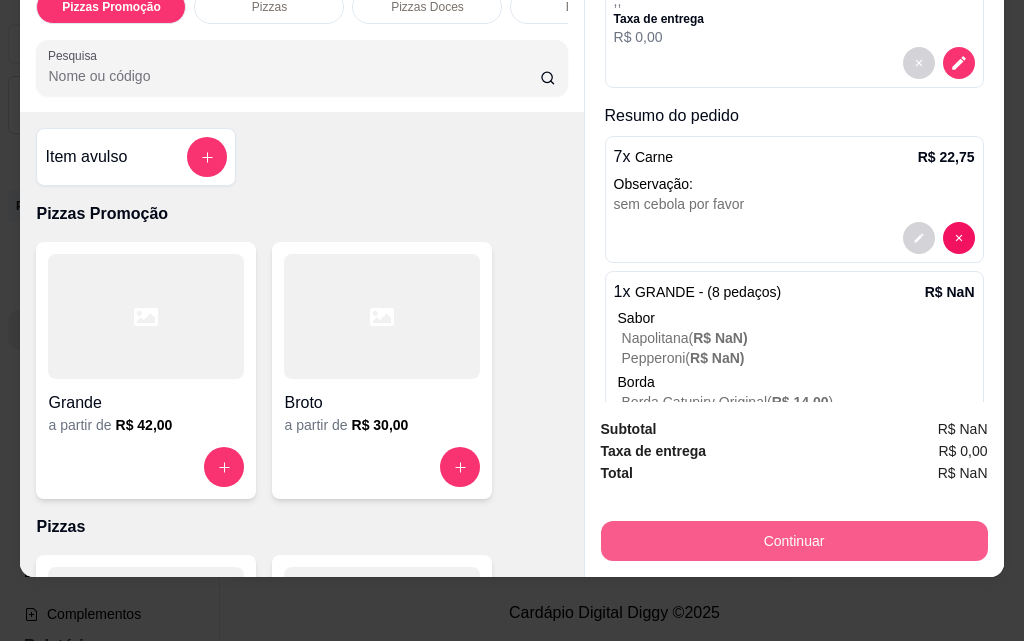 click on "Continuar" at bounding box center (794, 541) 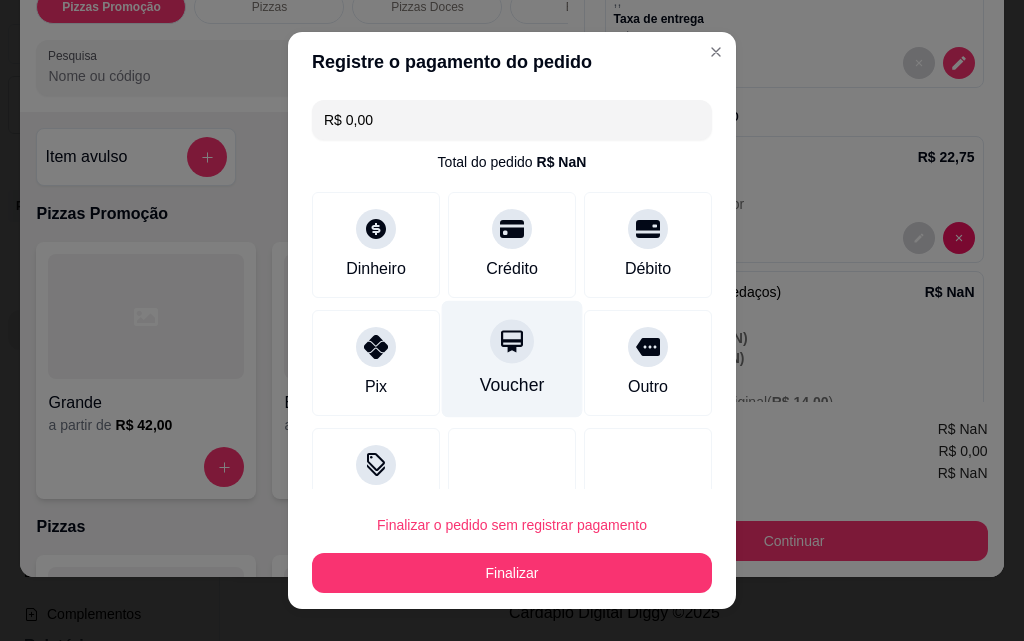click 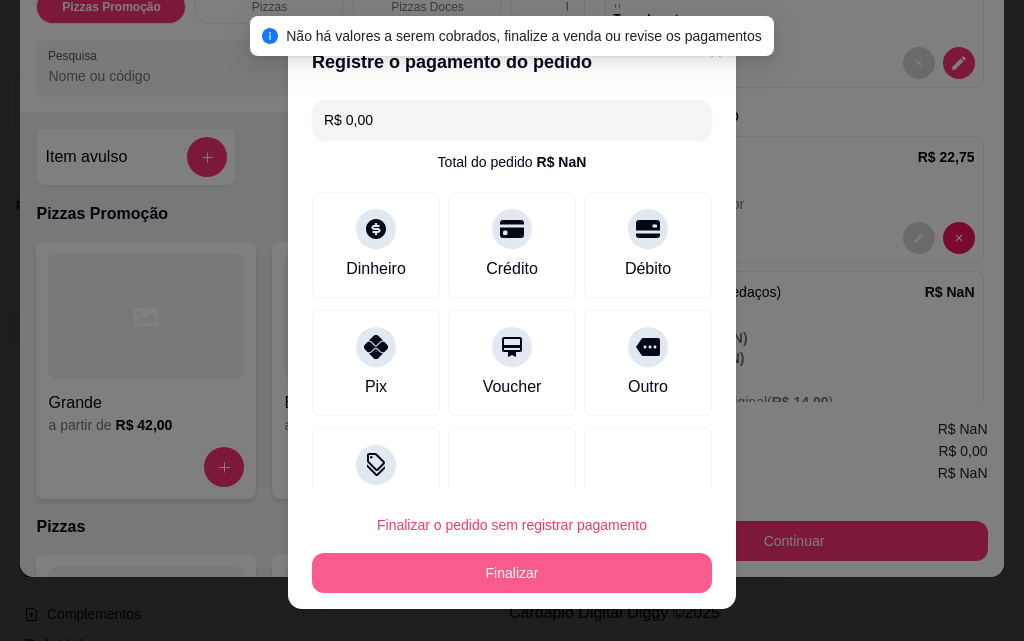 click on "Finalizar" at bounding box center (512, 573) 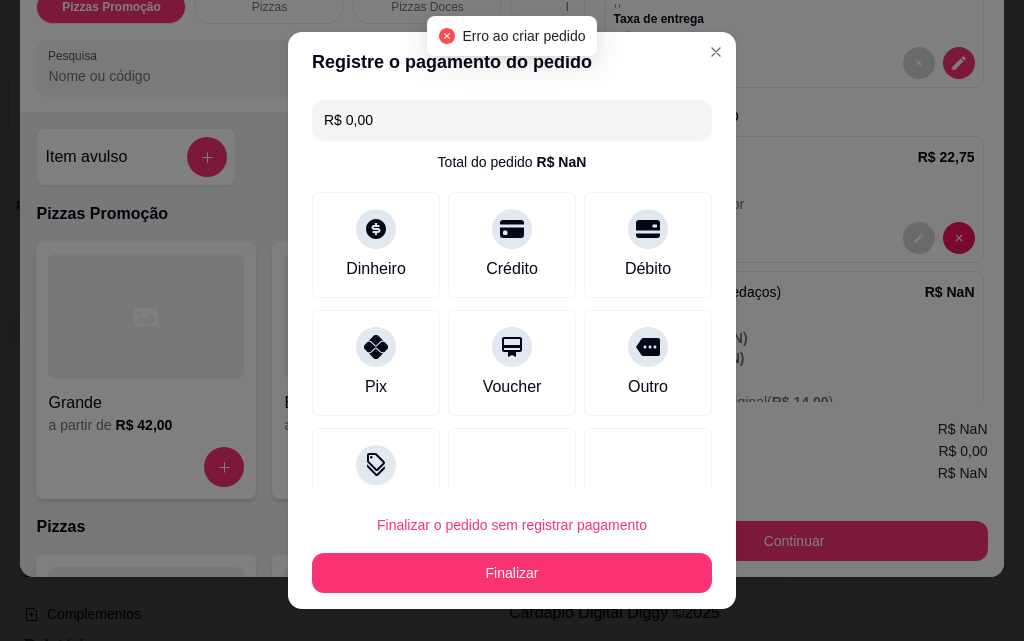 click on "Registre o pagamento do pedido" at bounding box center (512, 62) 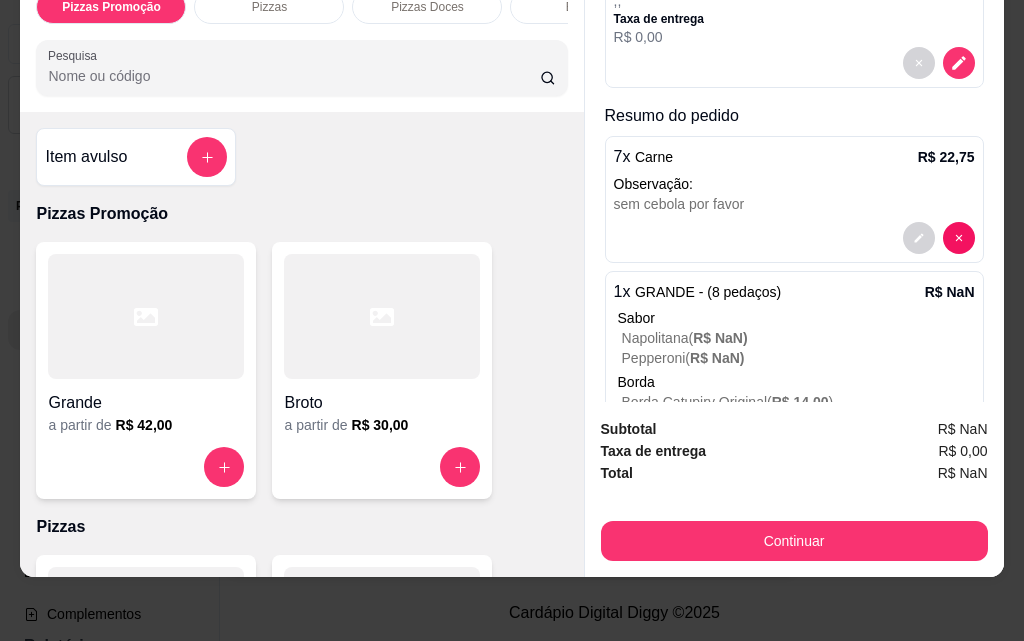 scroll, scrollTop: 0, scrollLeft: 0, axis: both 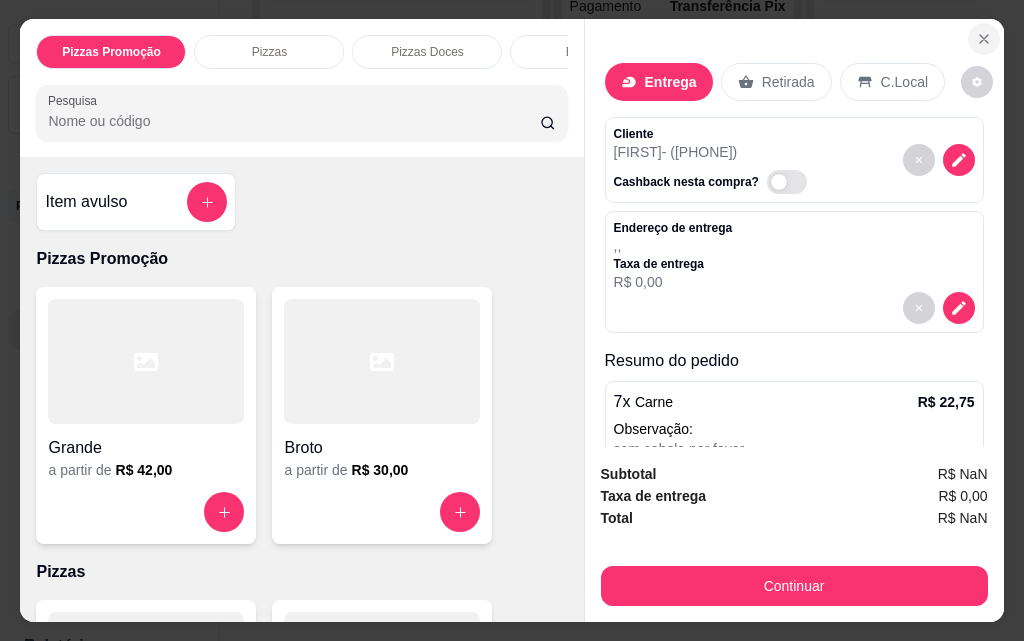 click 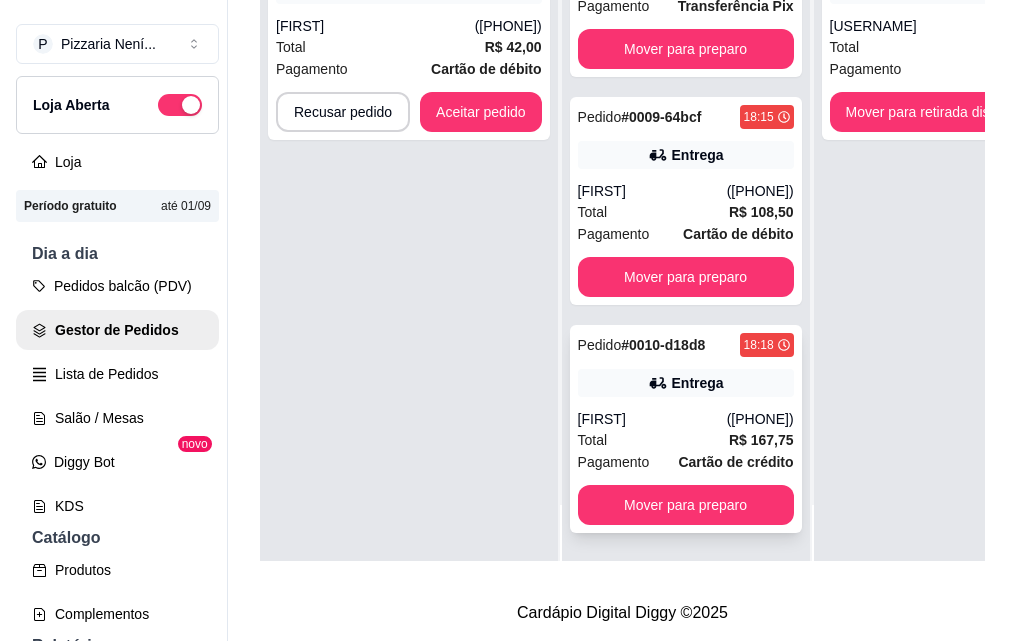 scroll, scrollTop: 0, scrollLeft: 0, axis: both 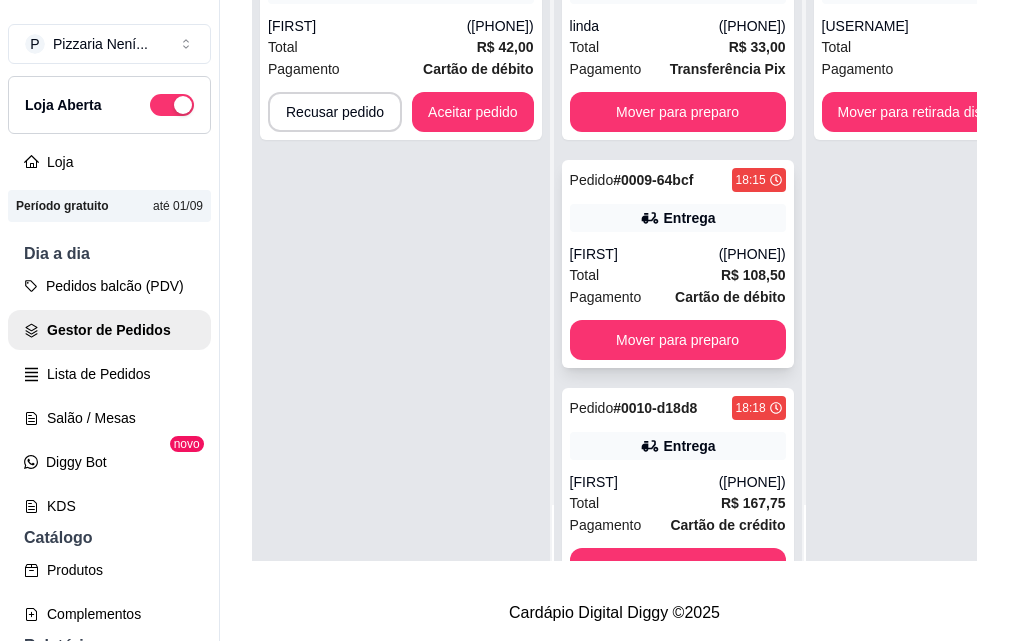 click on "Pagamento Cartão de débito" at bounding box center [678, 297] 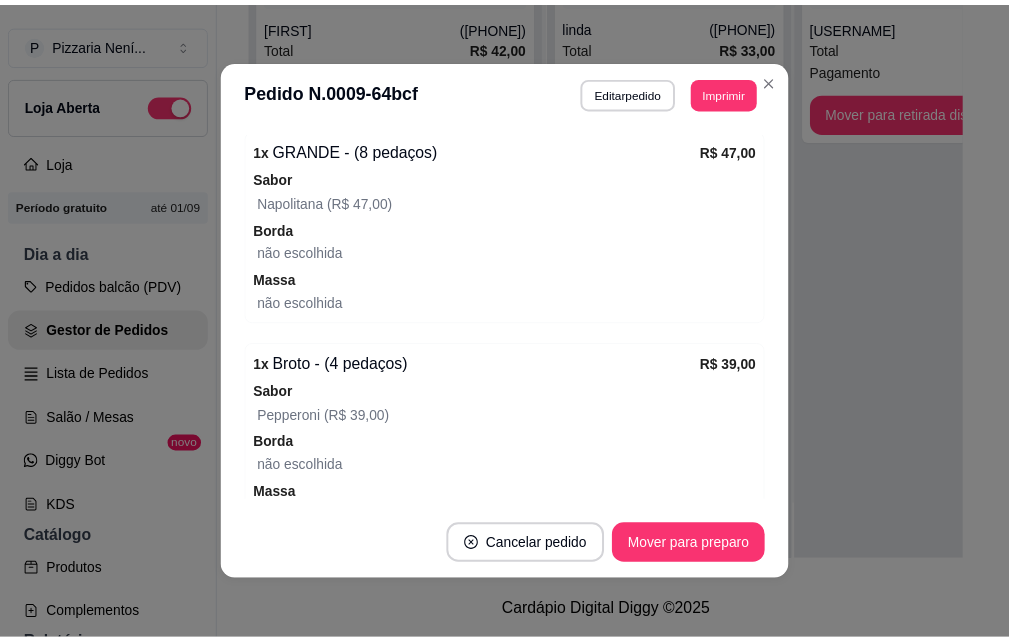 scroll, scrollTop: 777, scrollLeft: 0, axis: vertical 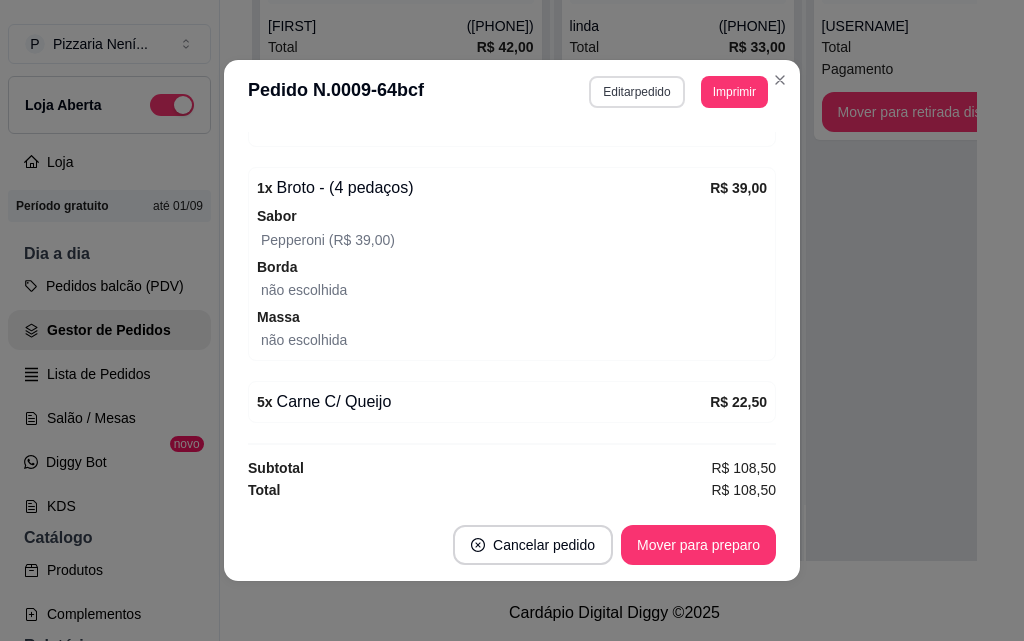 click on "Editar  pedido" at bounding box center [636, 92] 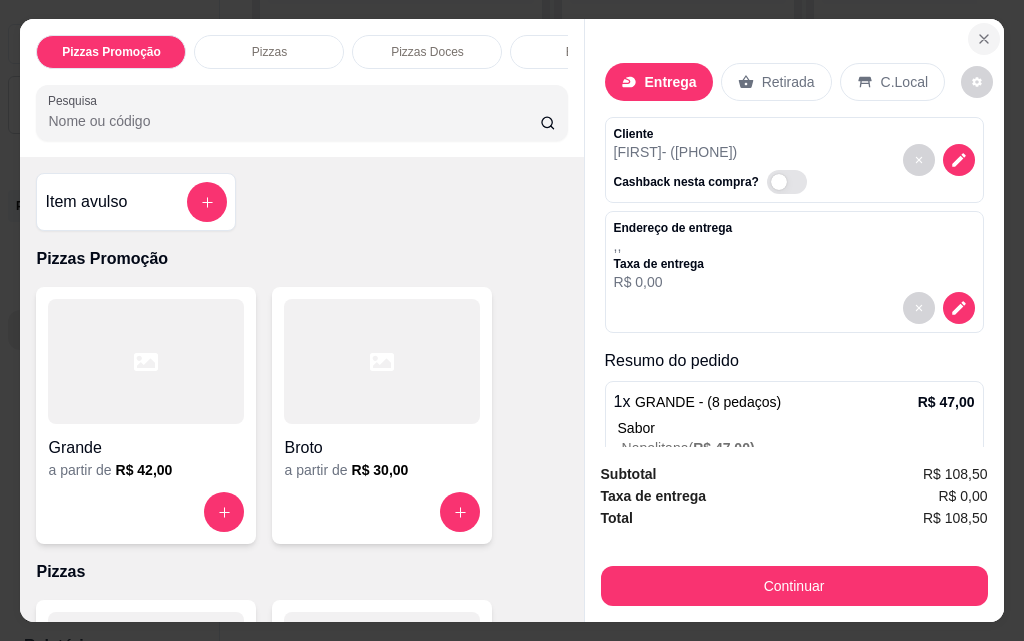 click 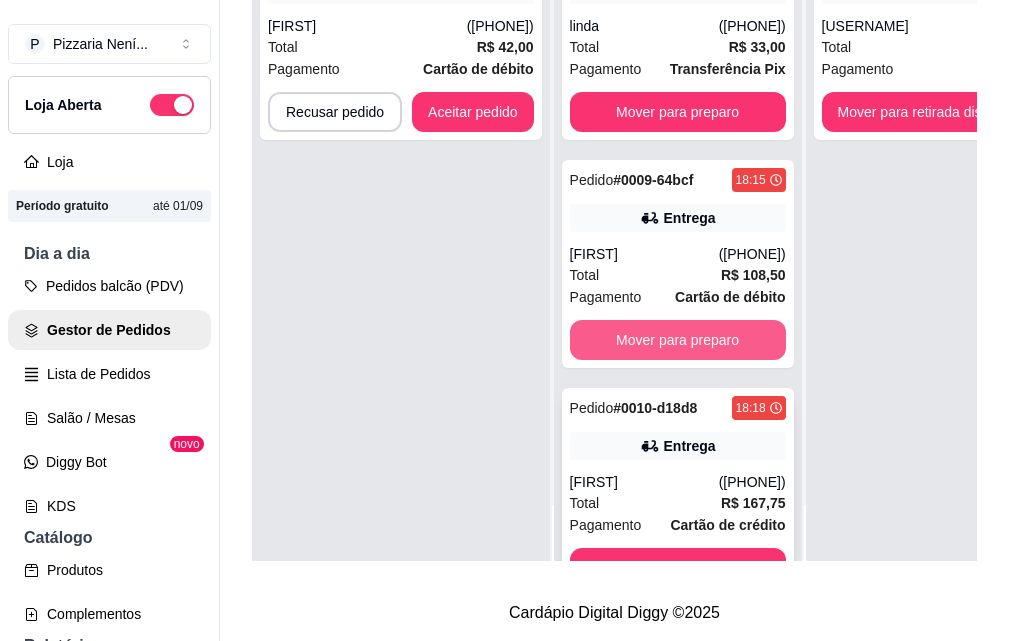 scroll, scrollTop: 32, scrollLeft: 0, axis: vertical 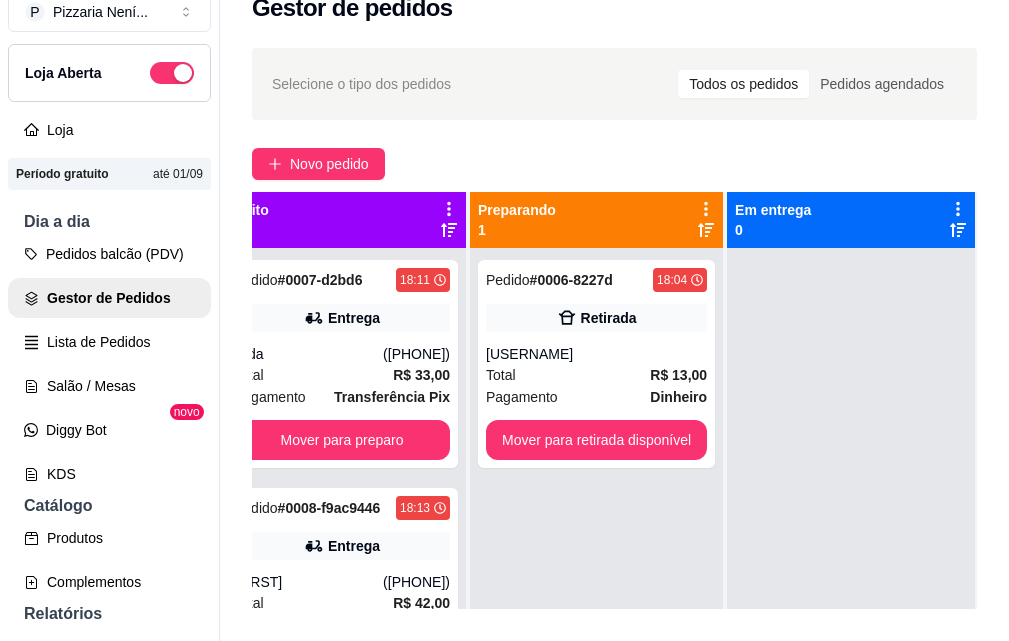 drag, startPoint x: 734, startPoint y: 335, endPoint x: 871, endPoint y: 335, distance: 137 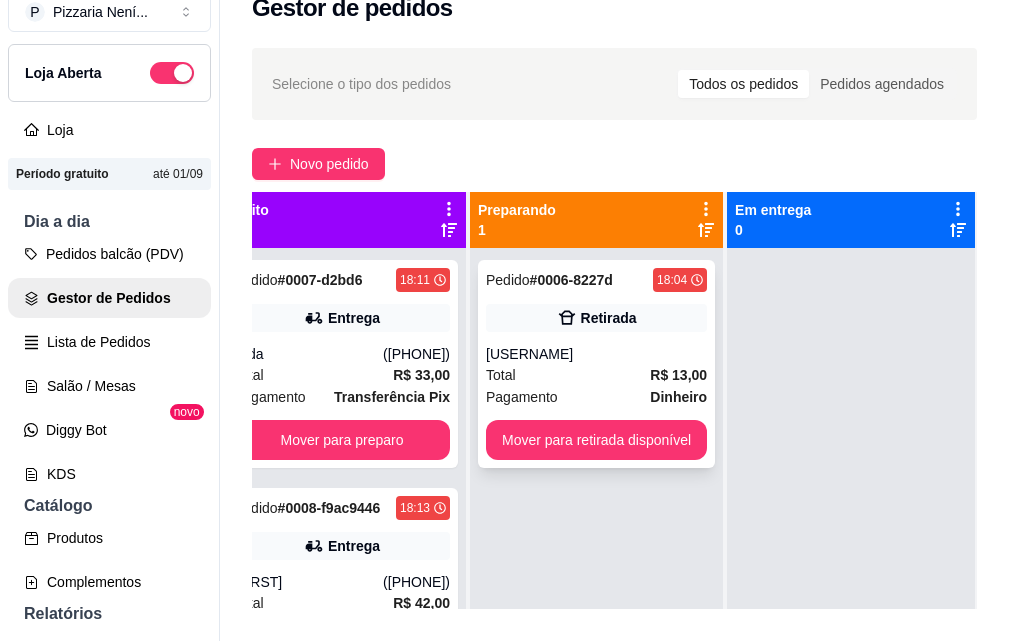 click on "[FIRST]" at bounding box center [596, 354] 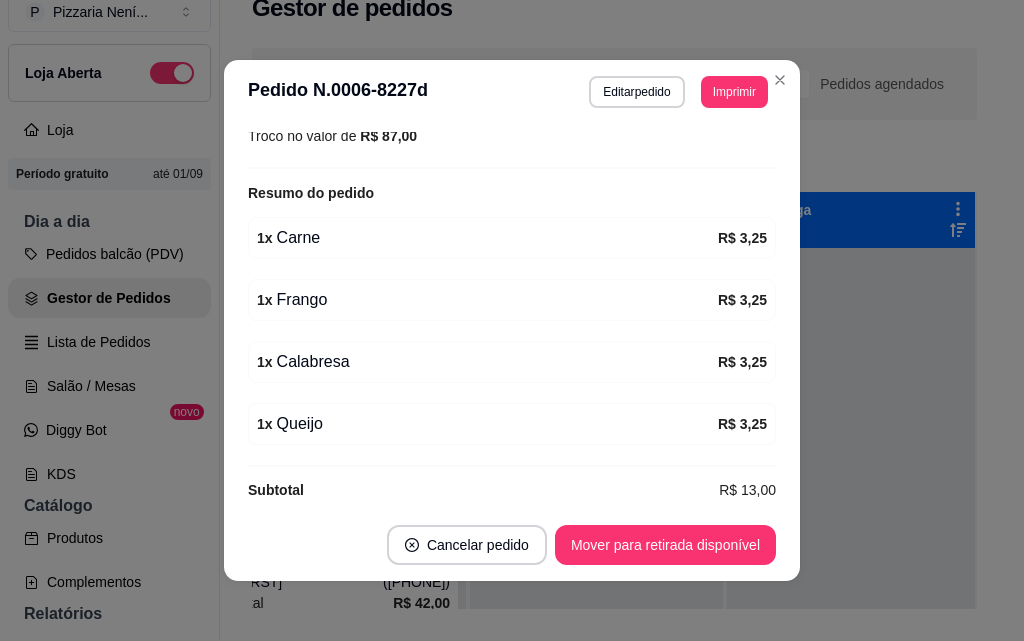 scroll, scrollTop: 423, scrollLeft: 0, axis: vertical 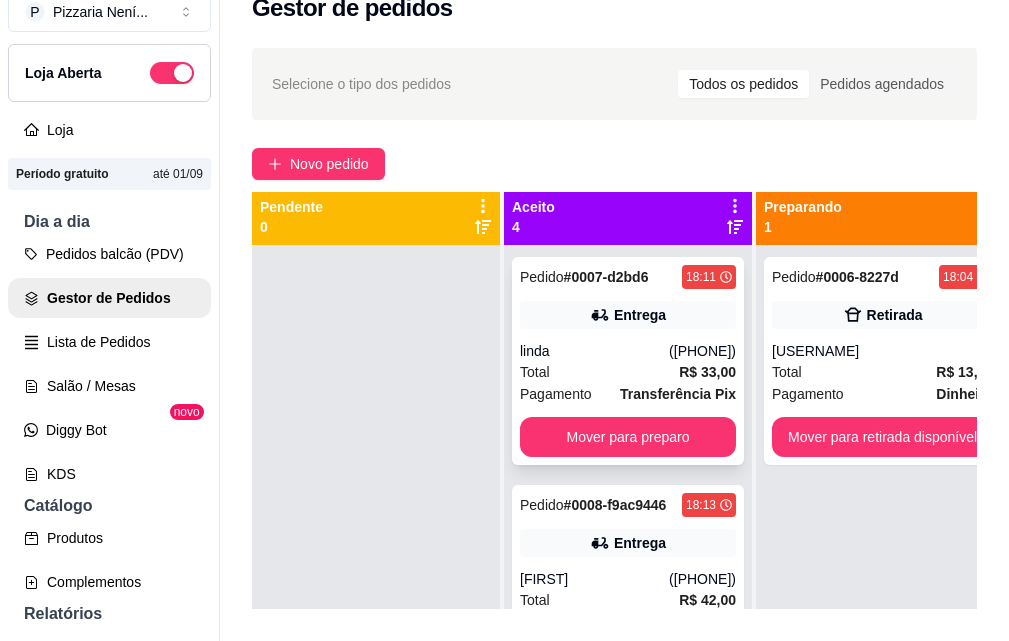 click on "(11) 98044-8638" at bounding box center [702, 351] 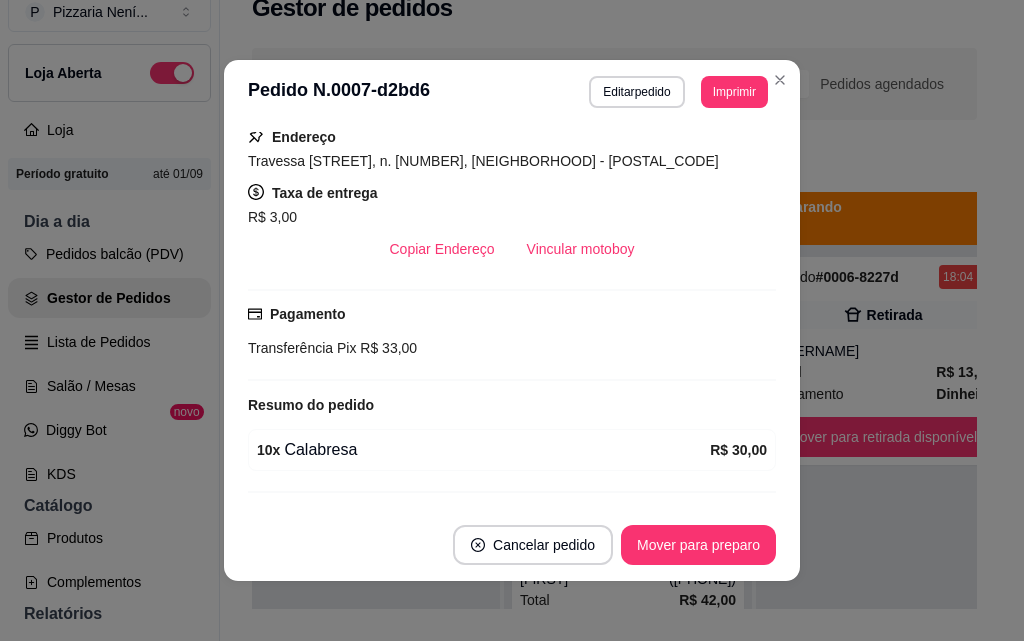 scroll, scrollTop: 349, scrollLeft: 0, axis: vertical 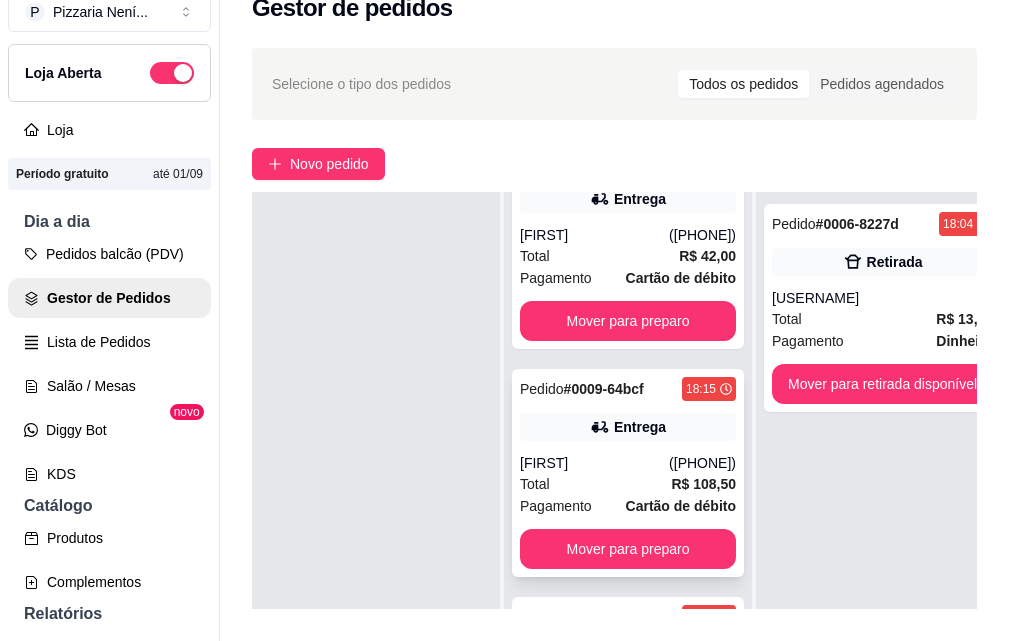 click on "(11) 98044-8638" at bounding box center (702, 463) 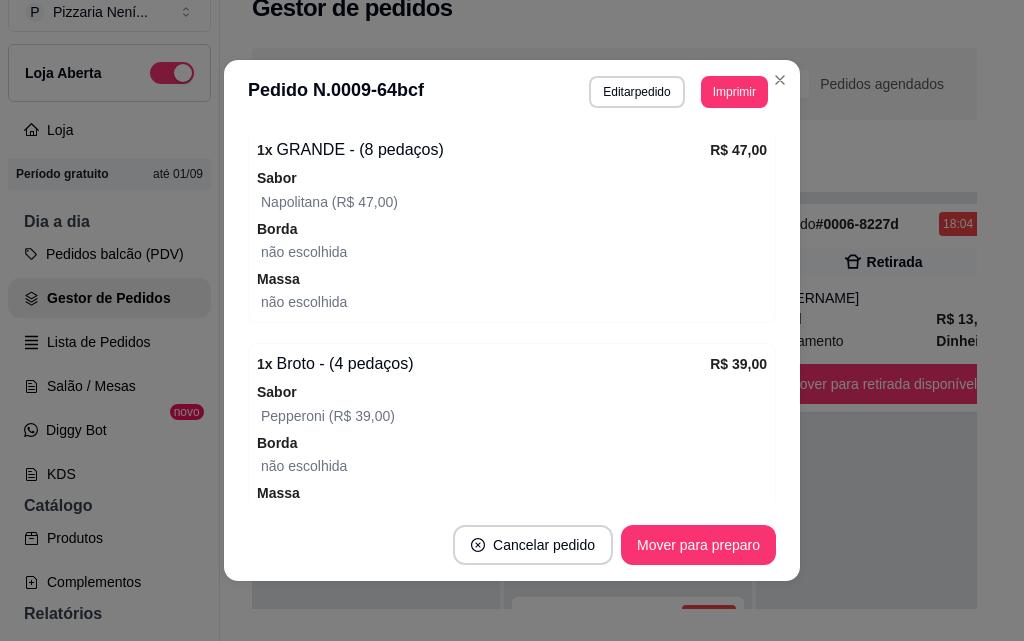 scroll, scrollTop: 777, scrollLeft: 0, axis: vertical 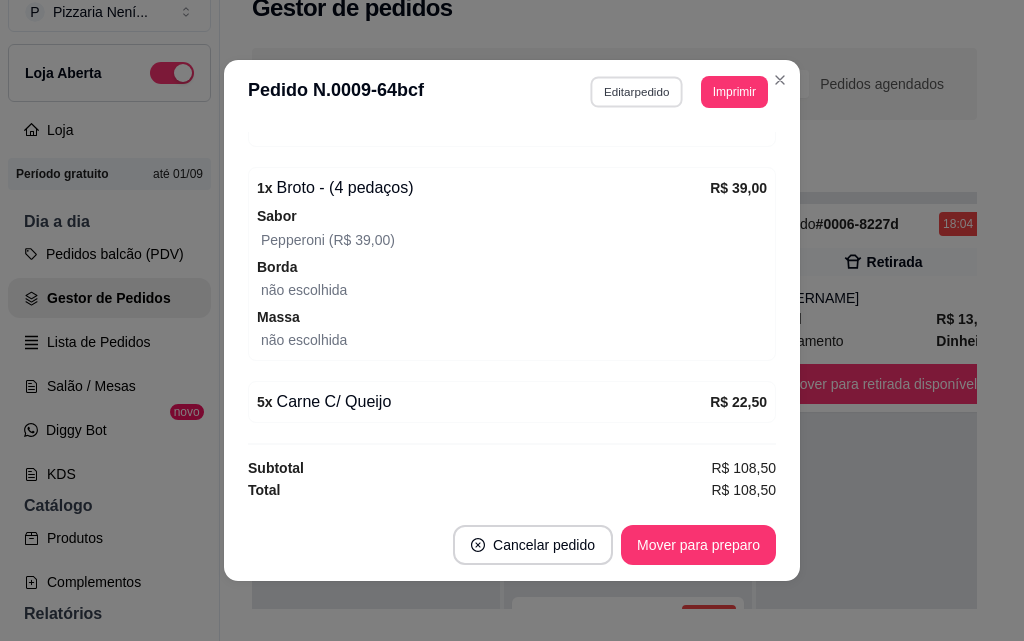 click on "Editar  pedido" at bounding box center (637, 91) 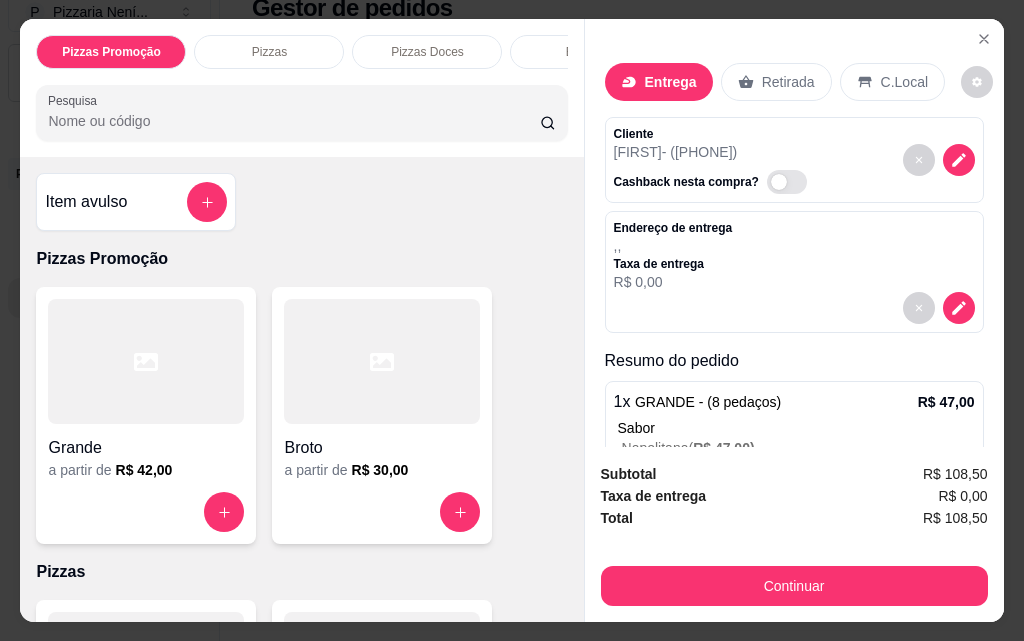 scroll, scrollTop: 400, scrollLeft: 0, axis: vertical 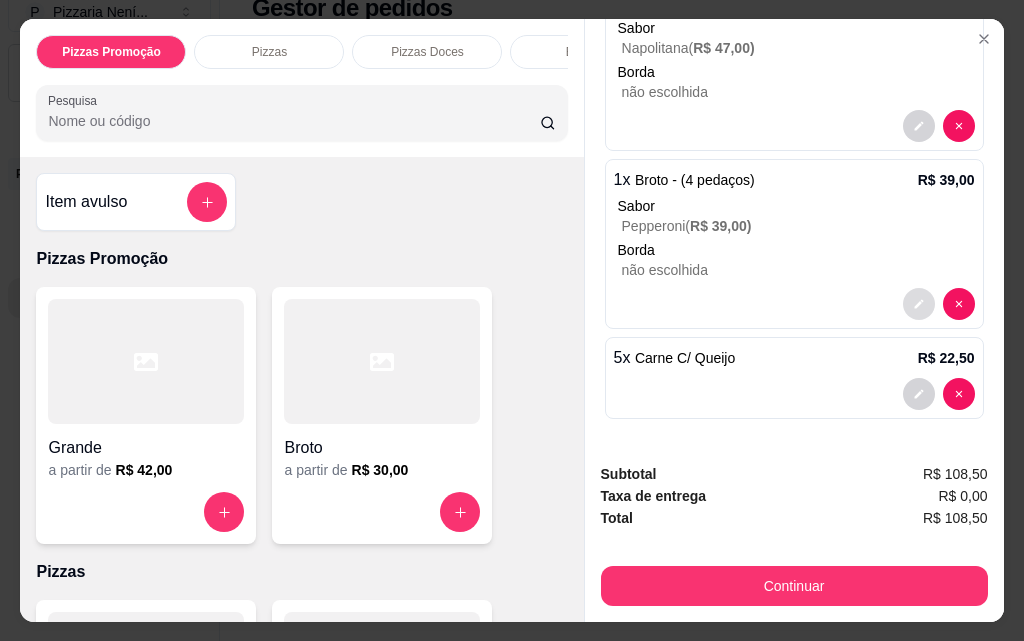 click at bounding box center [919, 304] 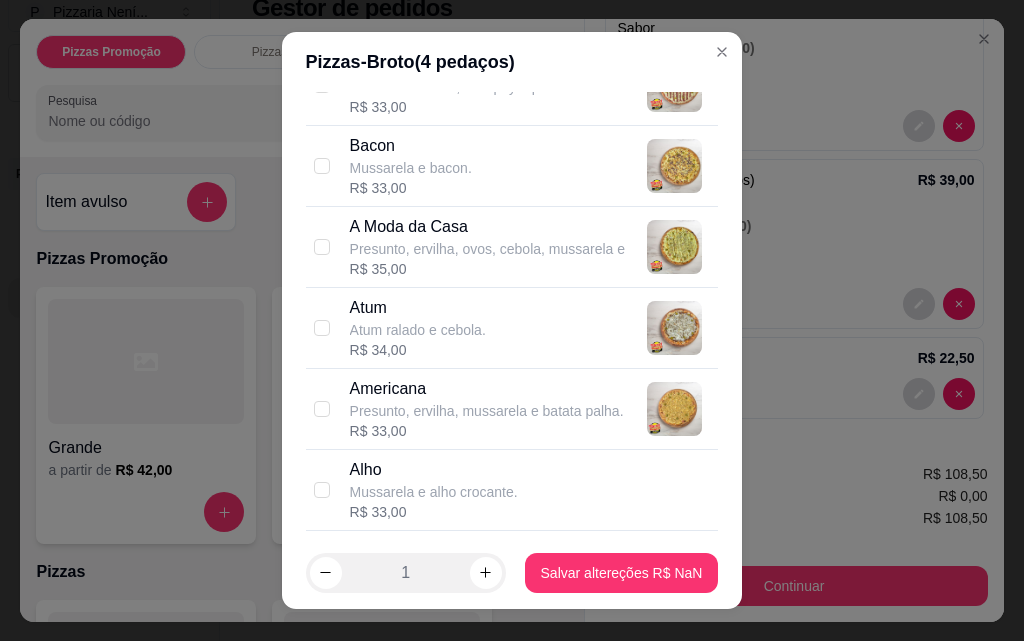 scroll, scrollTop: 4966, scrollLeft: 0, axis: vertical 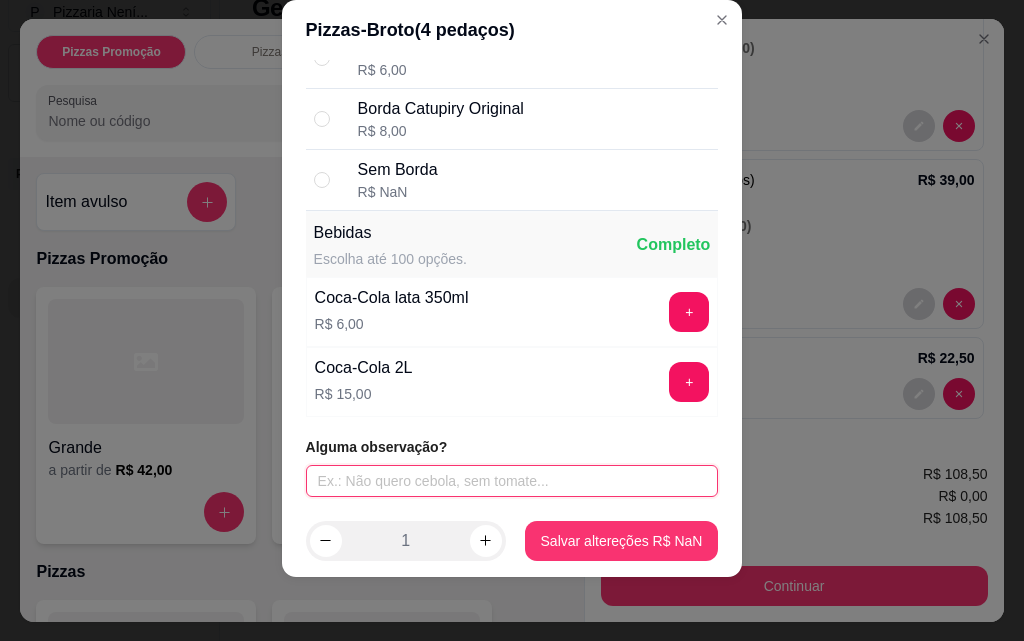 click at bounding box center (512, 481) 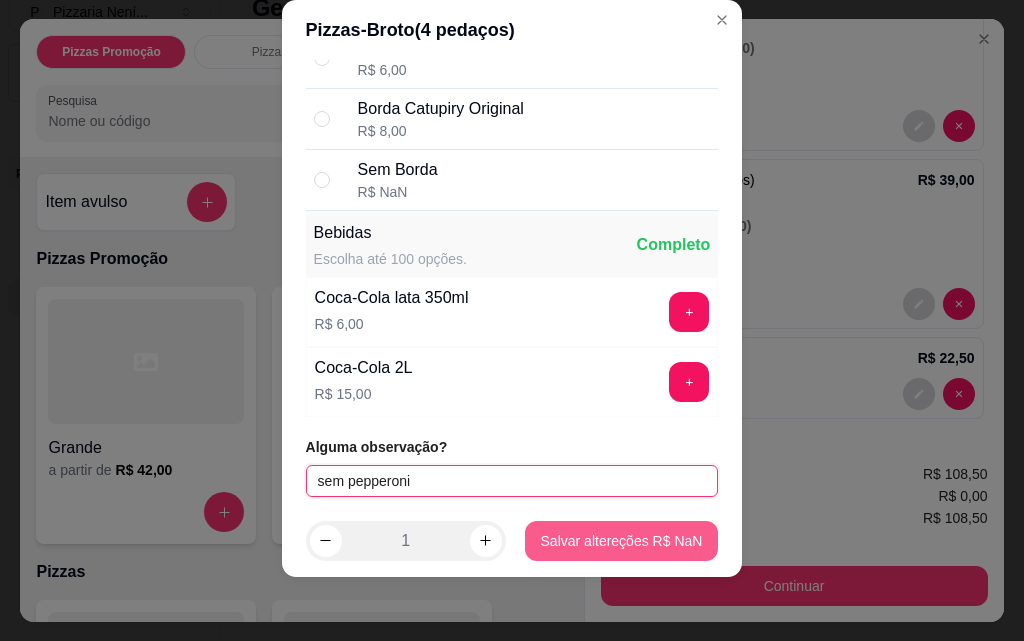 type on "sem pepperoni" 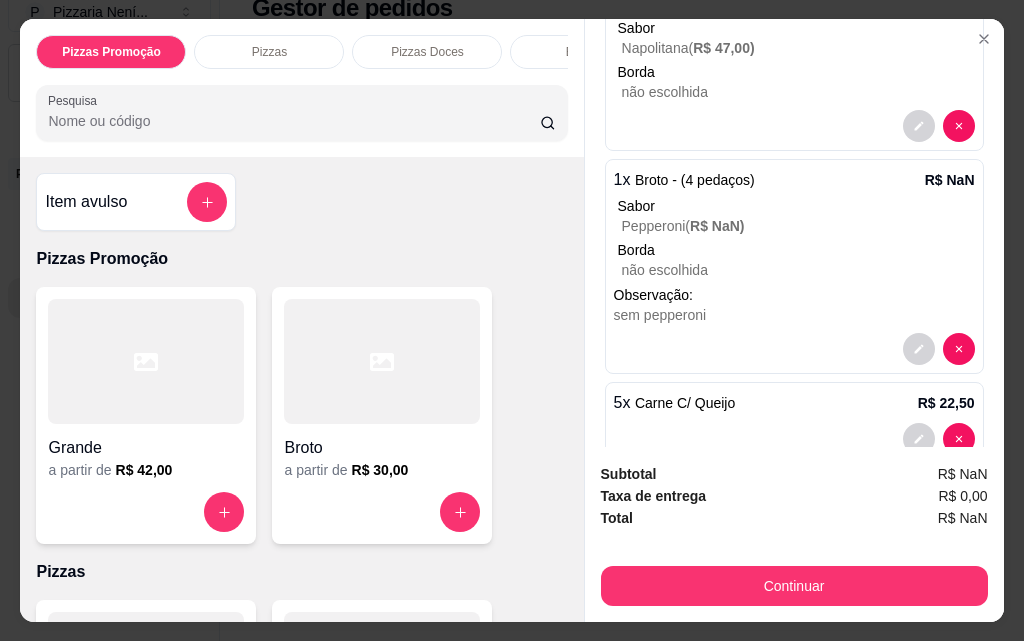 scroll, scrollTop: 445, scrollLeft: 0, axis: vertical 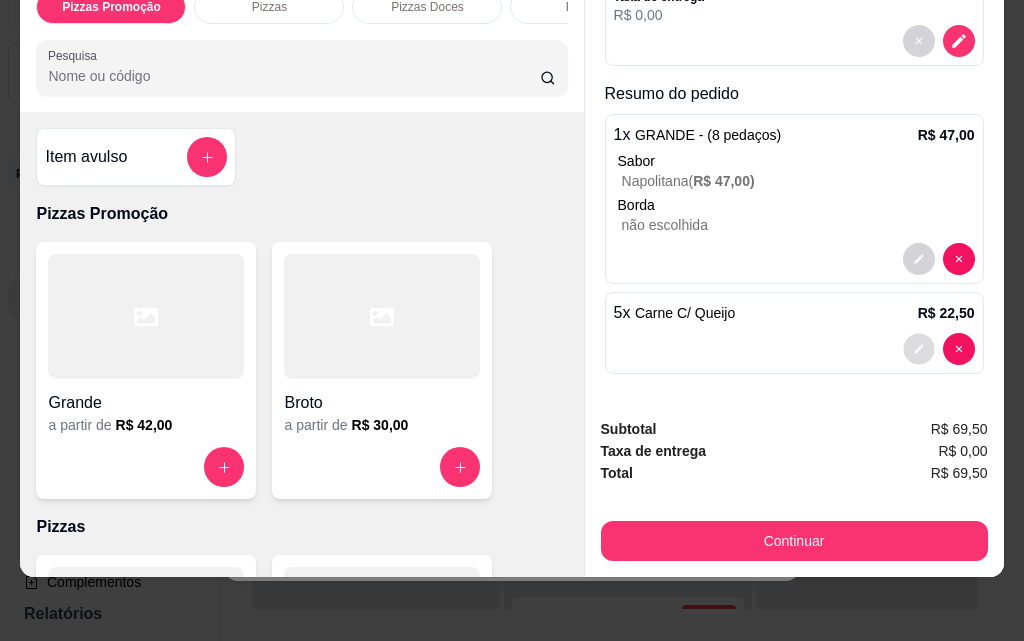 click at bounding box center (918, 349) 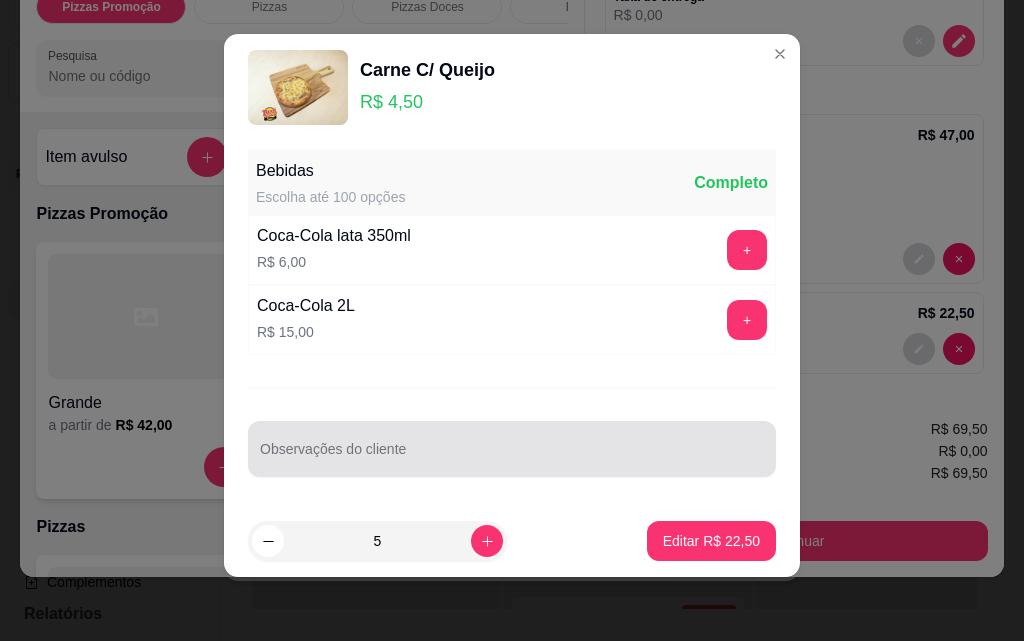 click on "Observações do cliente" at bounding box center [512, 457] 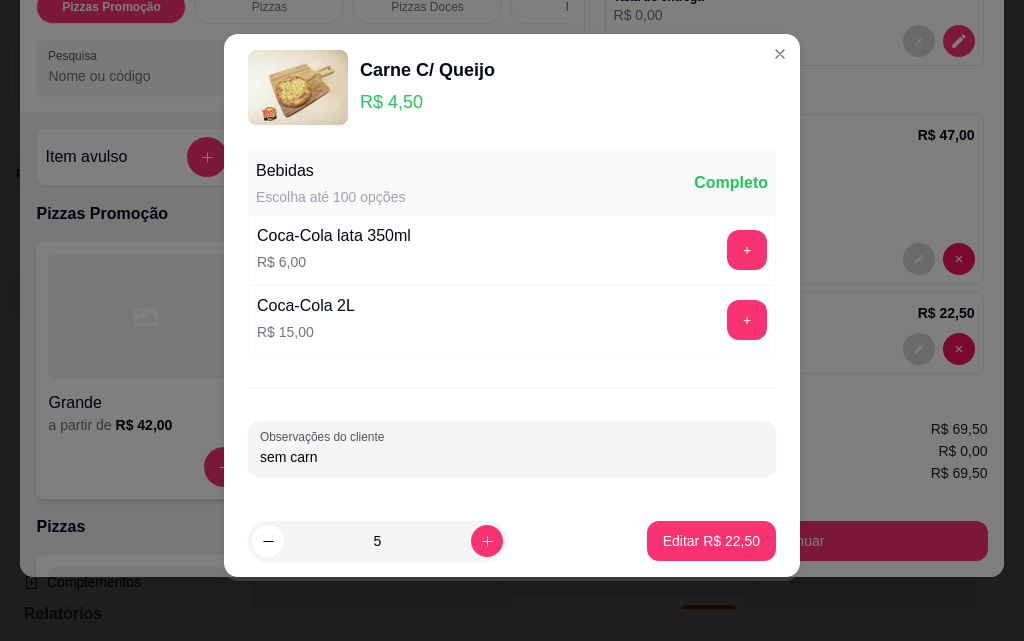 type on "sem carne" 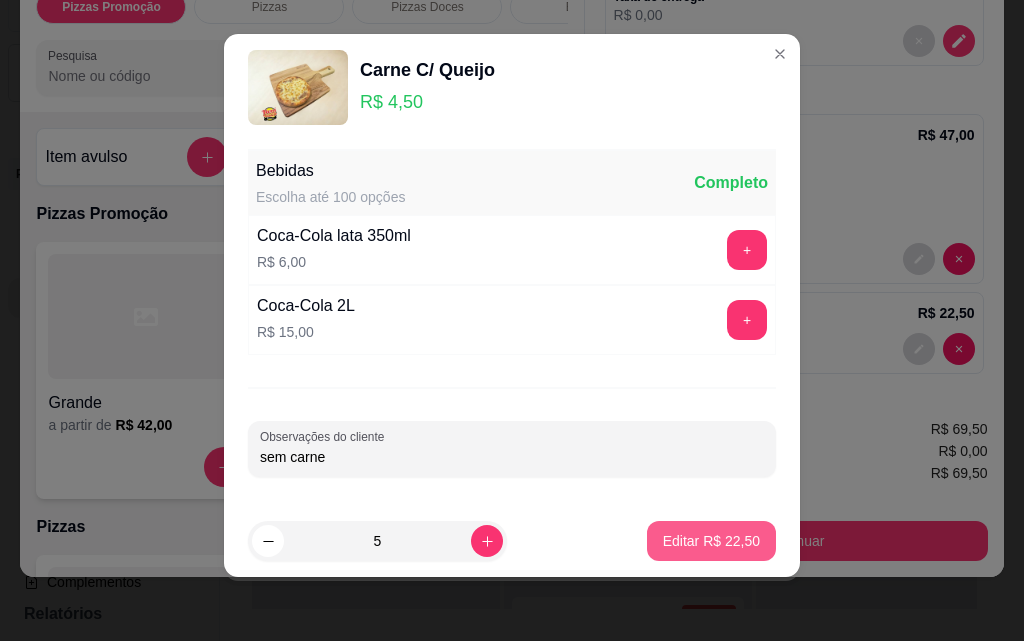 click on "Editar   R$ 22,50" at bounding box center [711, 541] 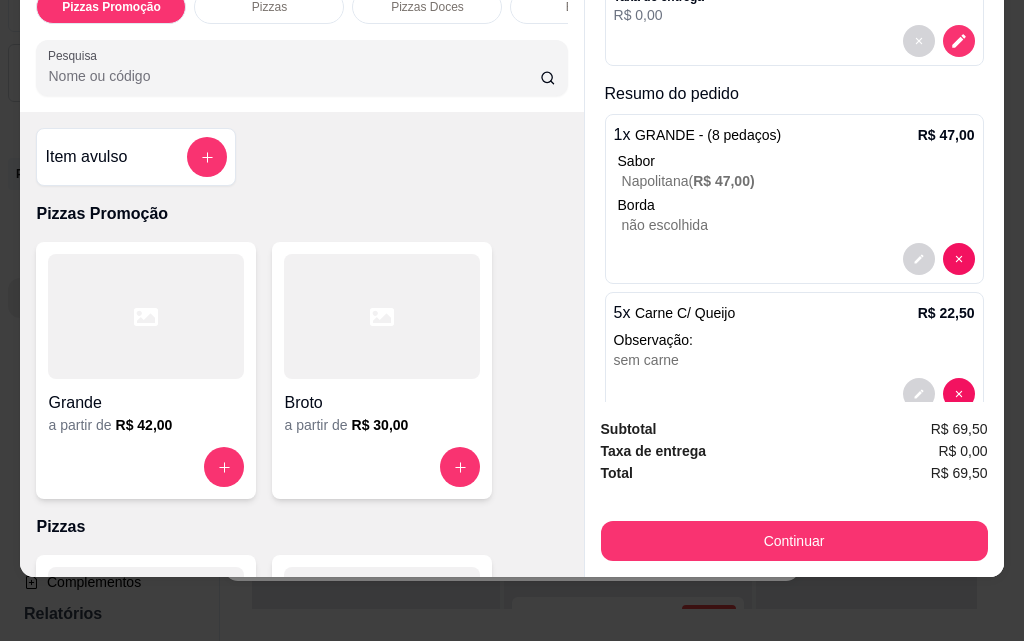 scroll, scrollTop: 267, scrollLeft: 0, axis: vertical 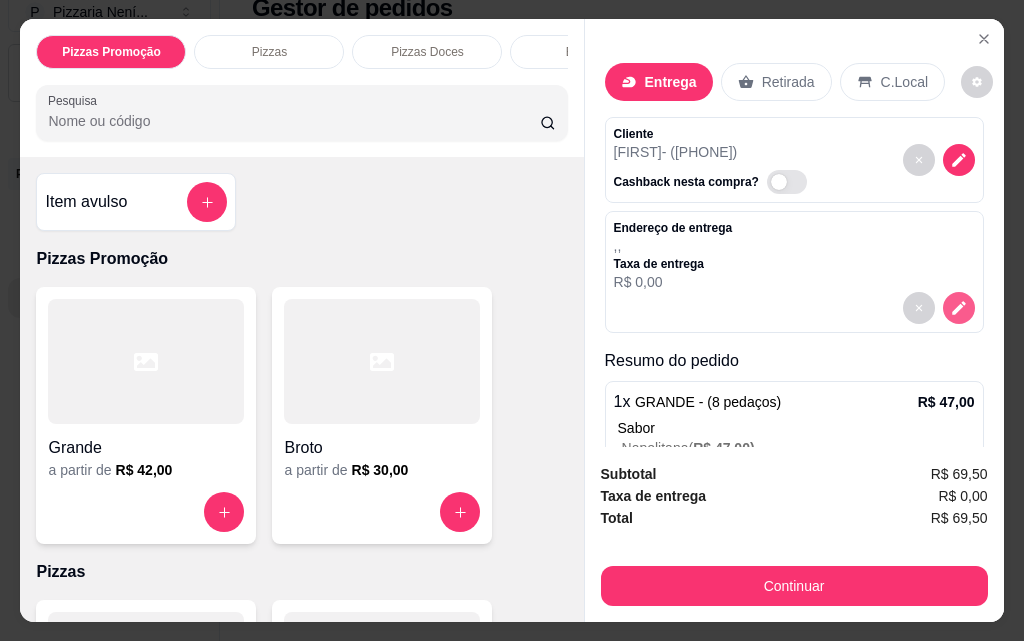 click 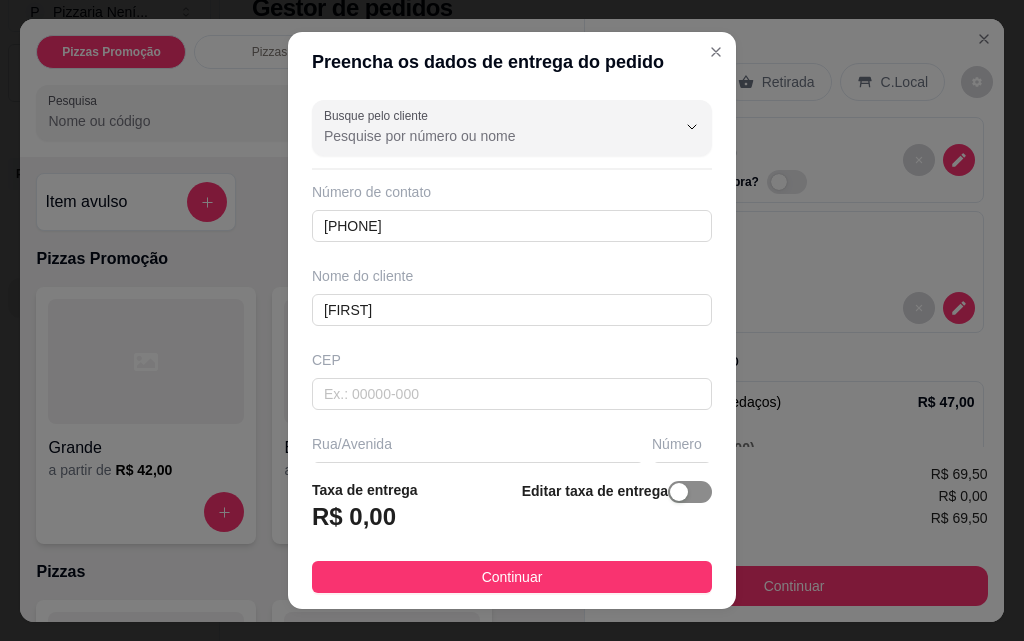 click at bounding box center (690, 492) 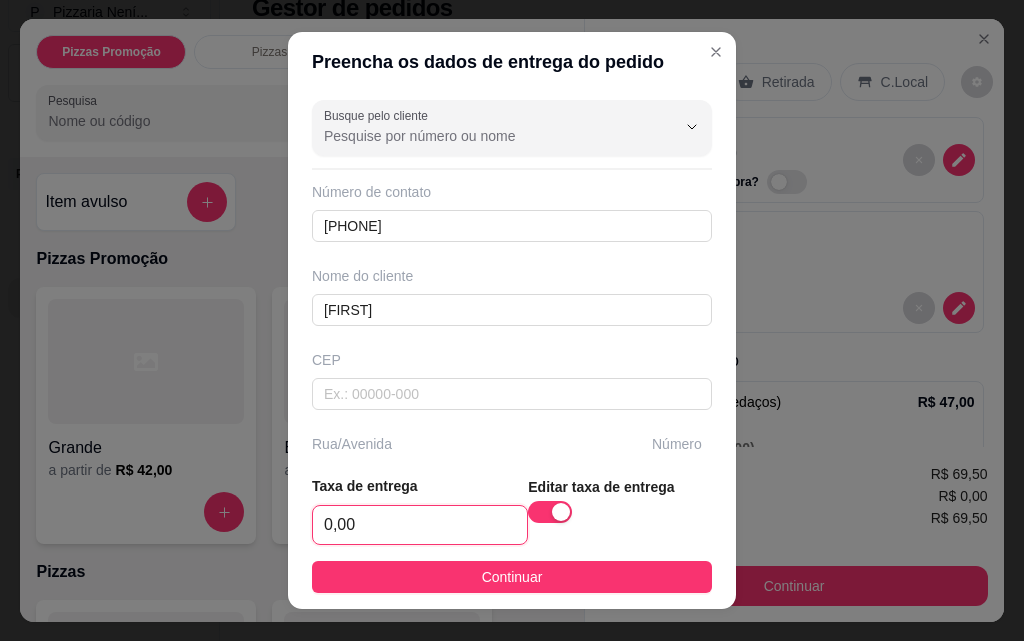 click on "0,00" at bounding box center [420, 525] 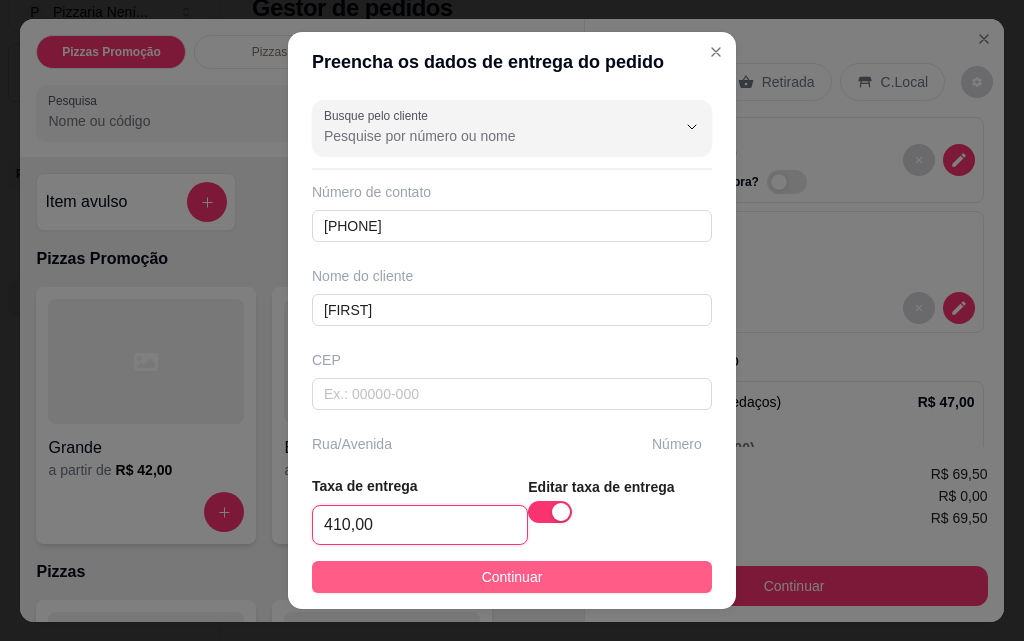 type on "410,00" 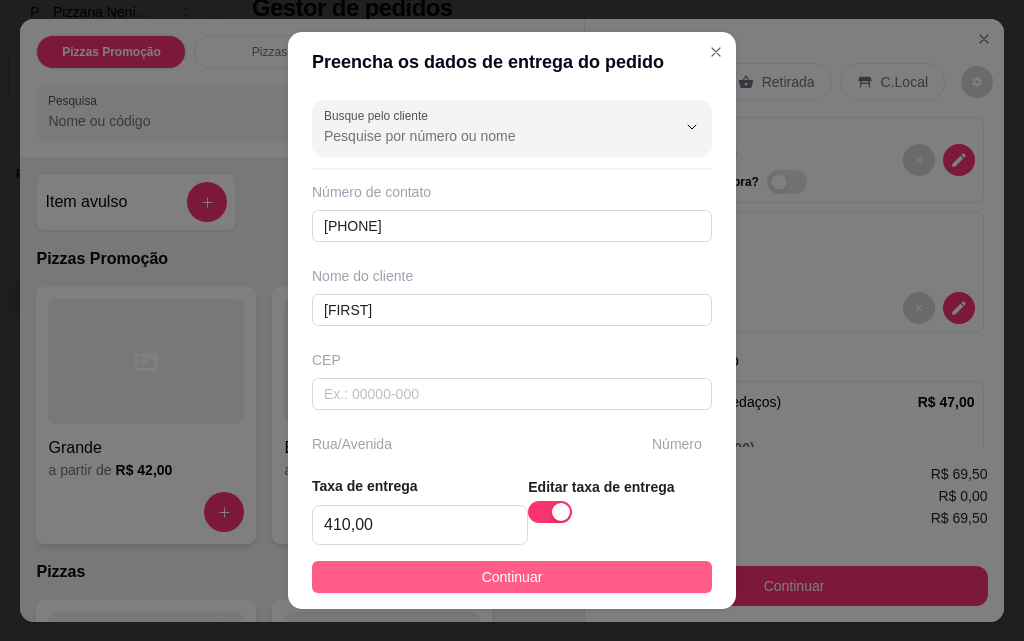 click on "Continuar" at bounding box center [512, 577] 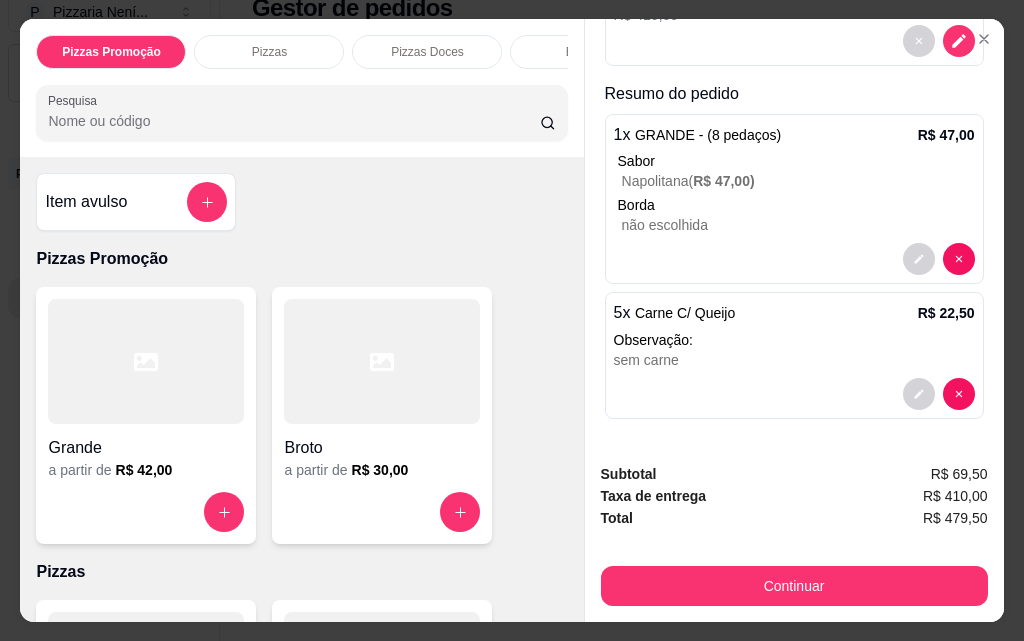 scroll, scrollTop: 167, scrollLeft: 0, axis: vertical 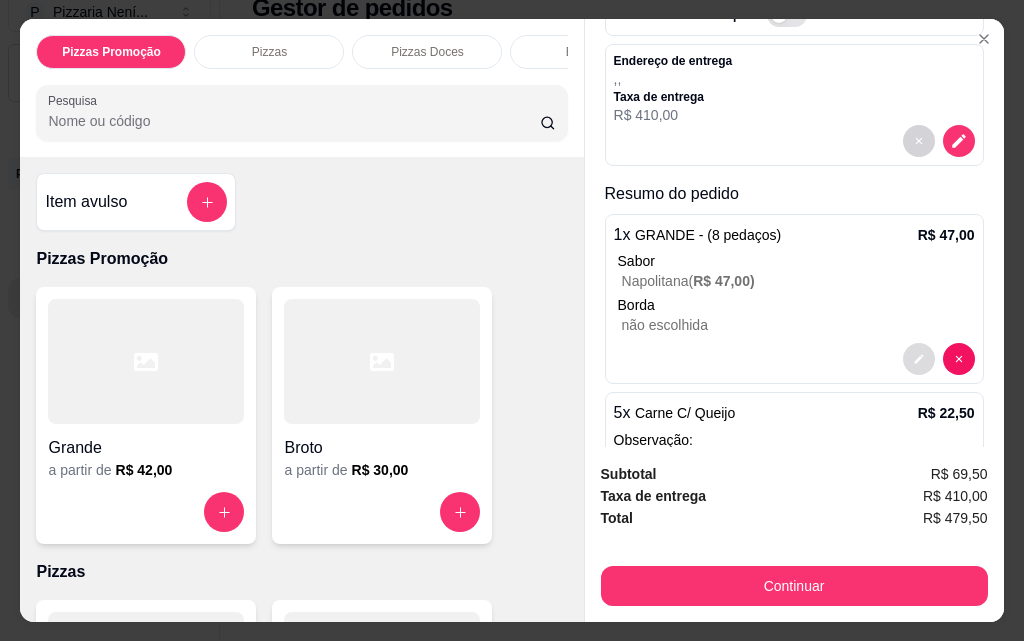 click at bounding box center [919, 359] 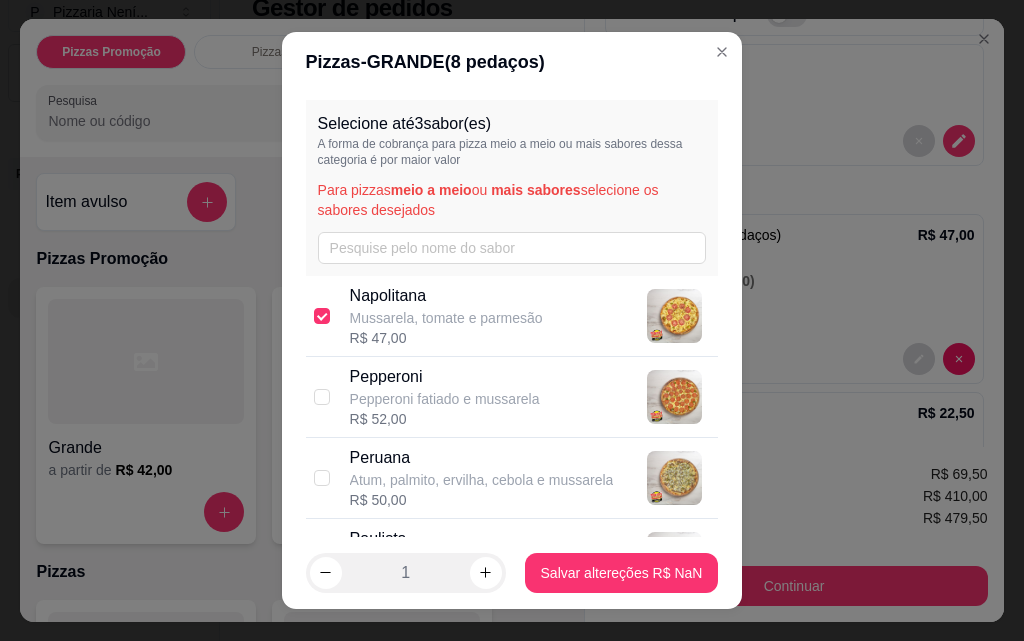 click on "Pepperoni" at bounding box center [445, 377] 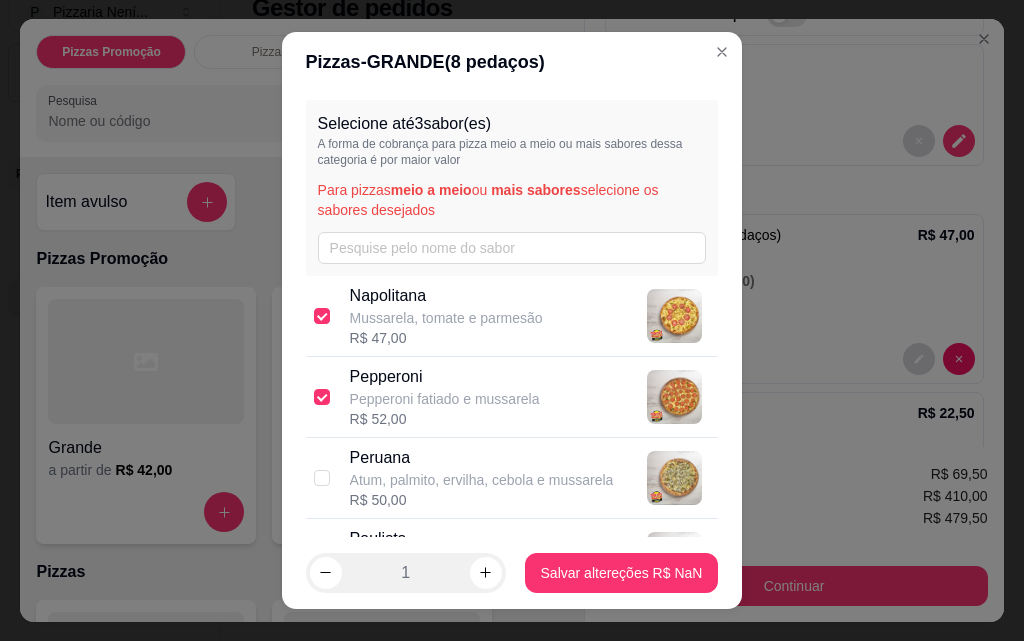 click on "Atum, palmito, ervilha, cebola e mussarela" at bounding box center [482, 480] 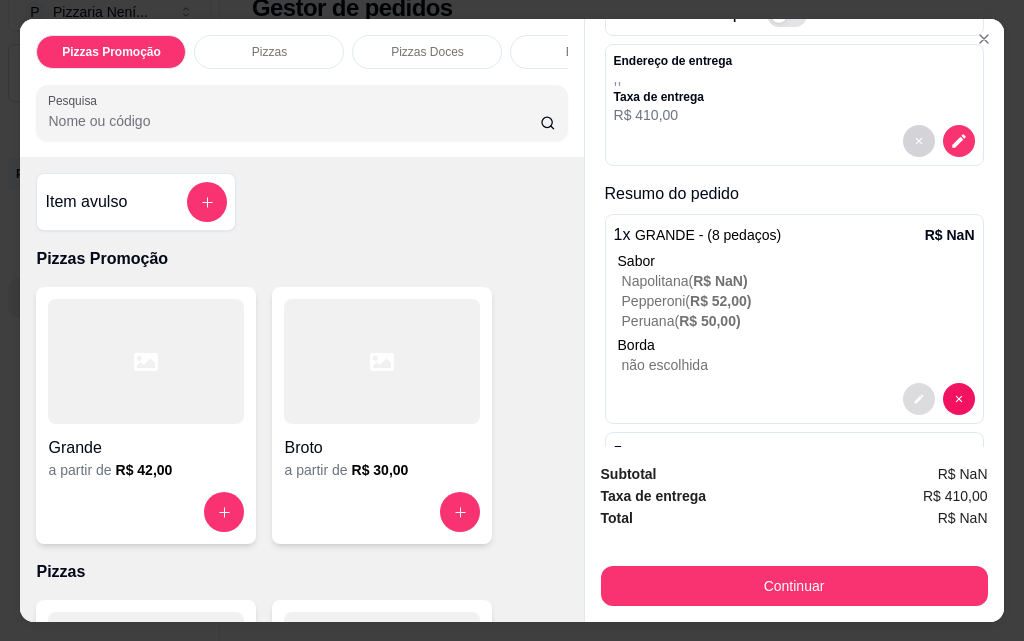 click at bounding box center [919, 399] 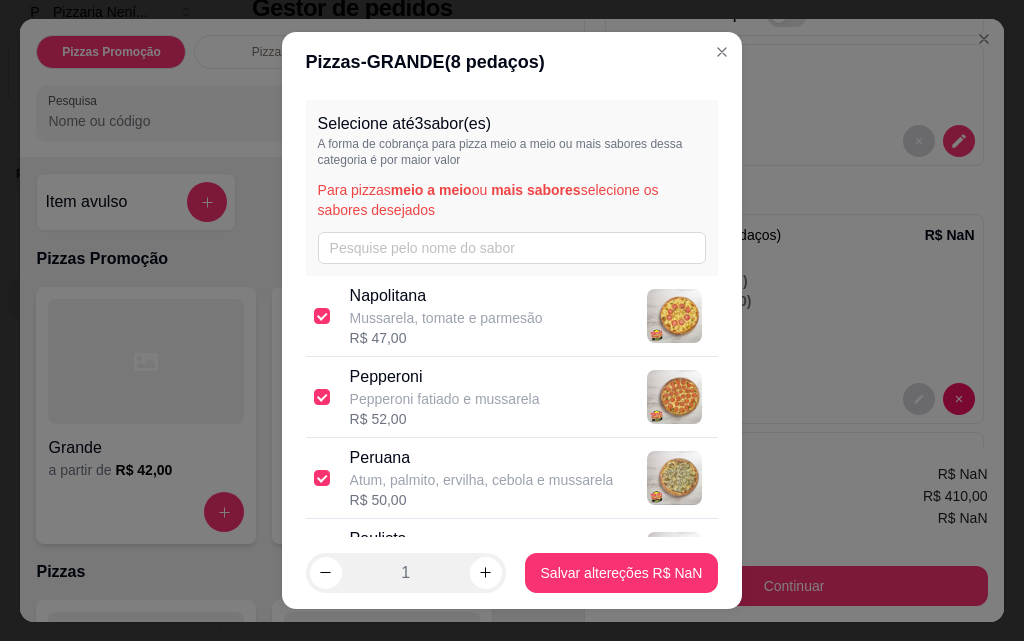 scroll, scrollTop: 100, scrollLeft: 0, axis: vertical 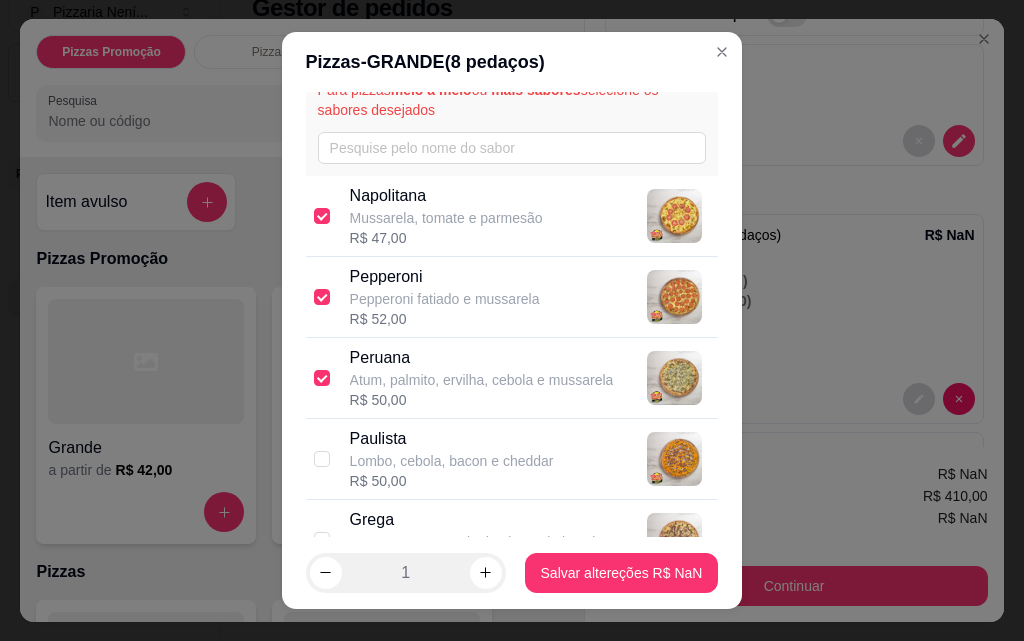 click on "Peruana Atum, palmito, ervilha, cebola e mussarela R$ 50,00" at bounding box center [512, 378] 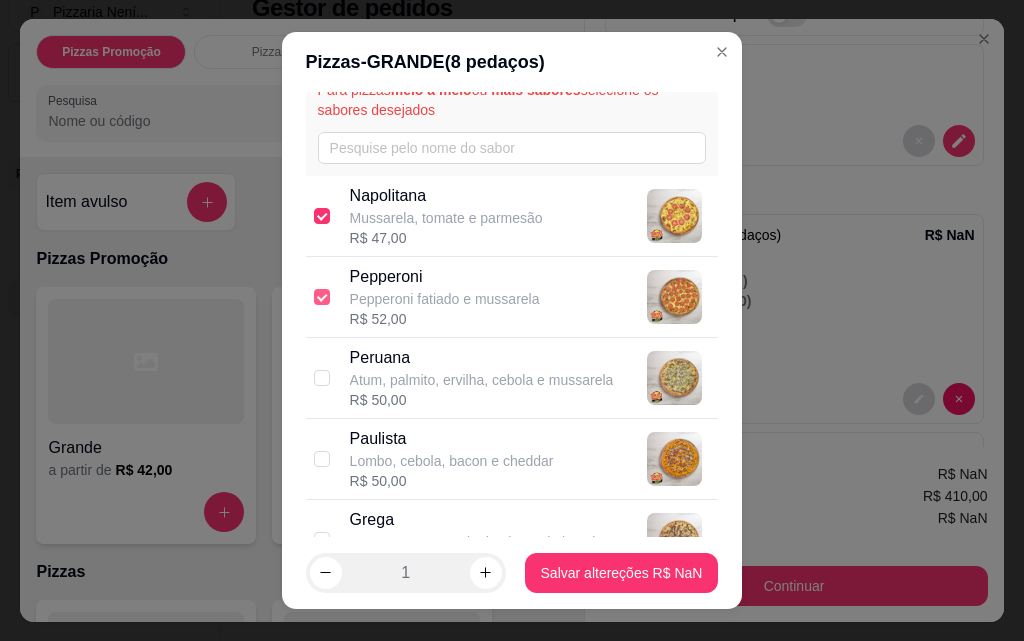 click at bounding box center [322, 297] 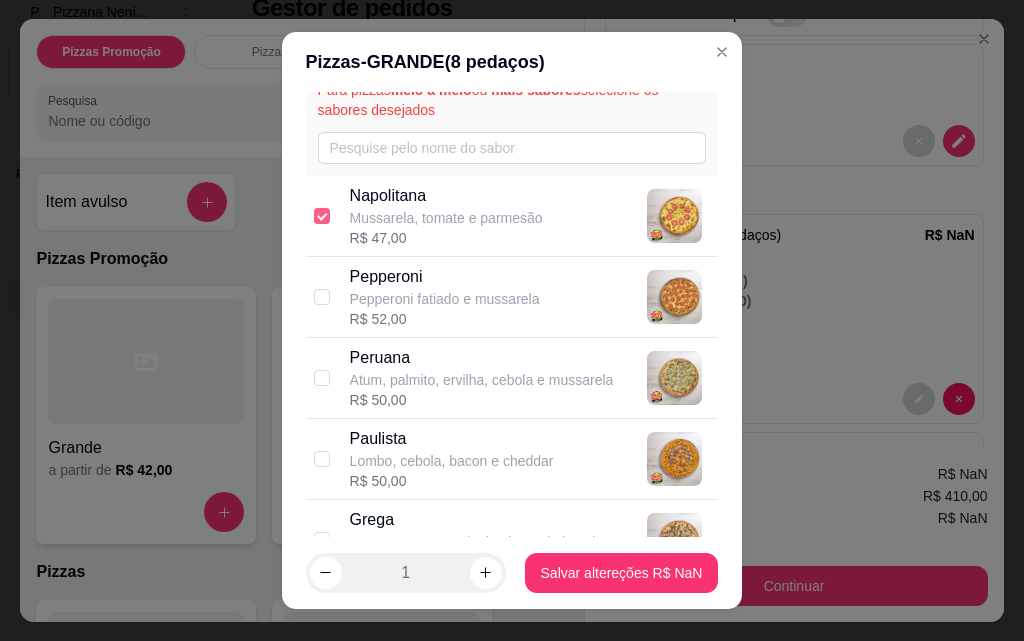 click at bounding box center (322, 216) 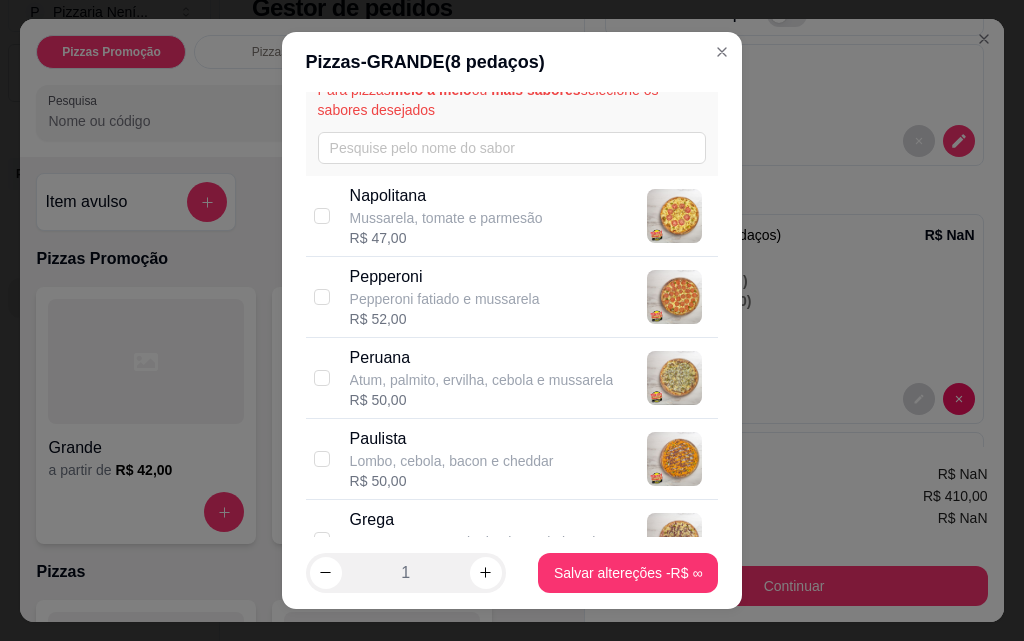 scroll, scrollTop: 700, scrollLeft: 0, axis: vertical 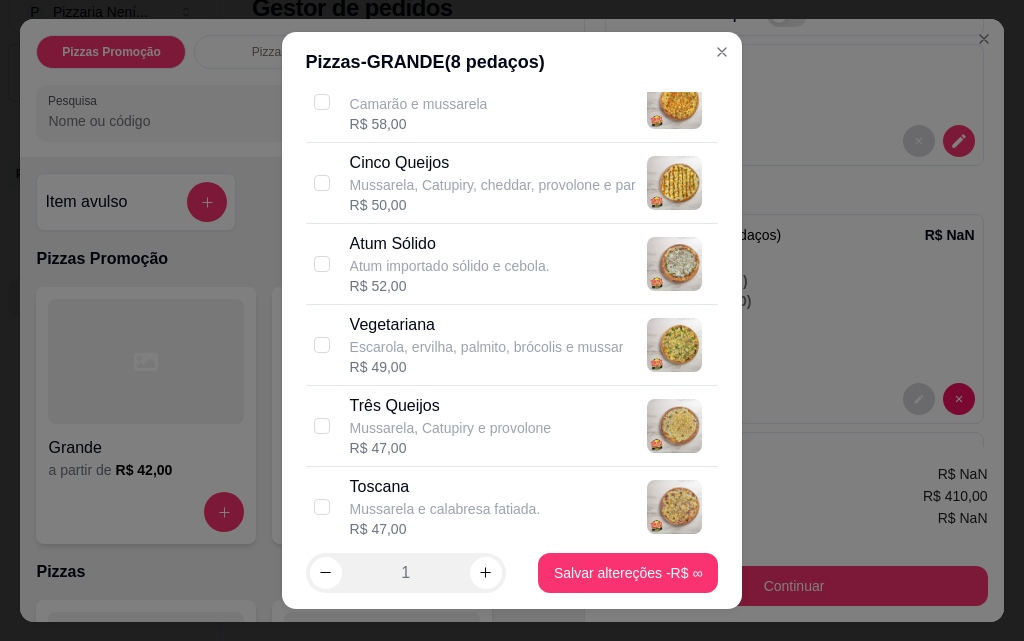 click on "Vegetariana" at bounding box center [487, 325] 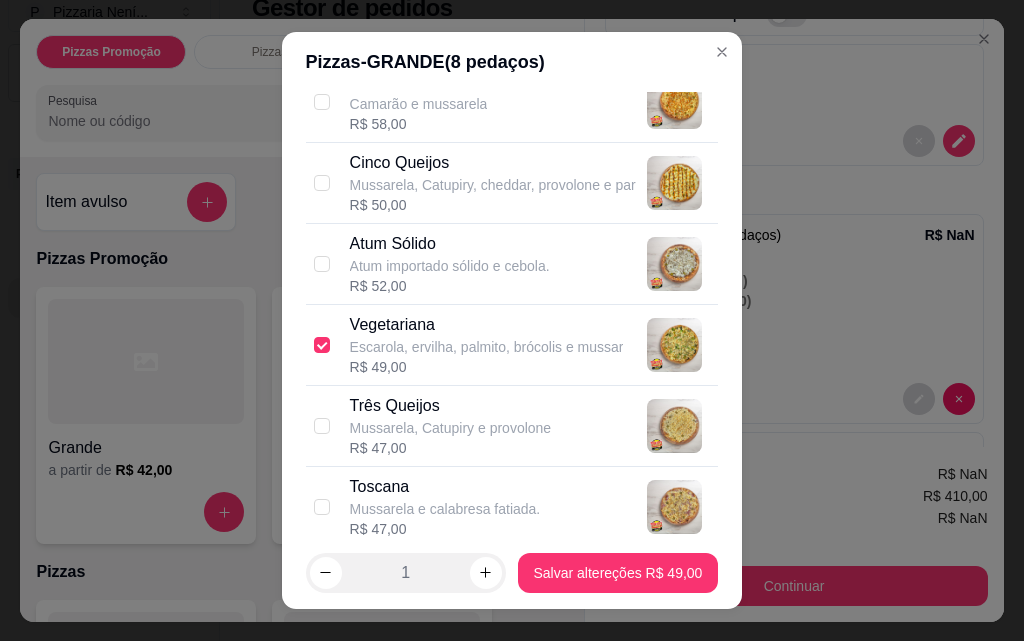 click on "Três Queijos" at bounding box center [451, 406] 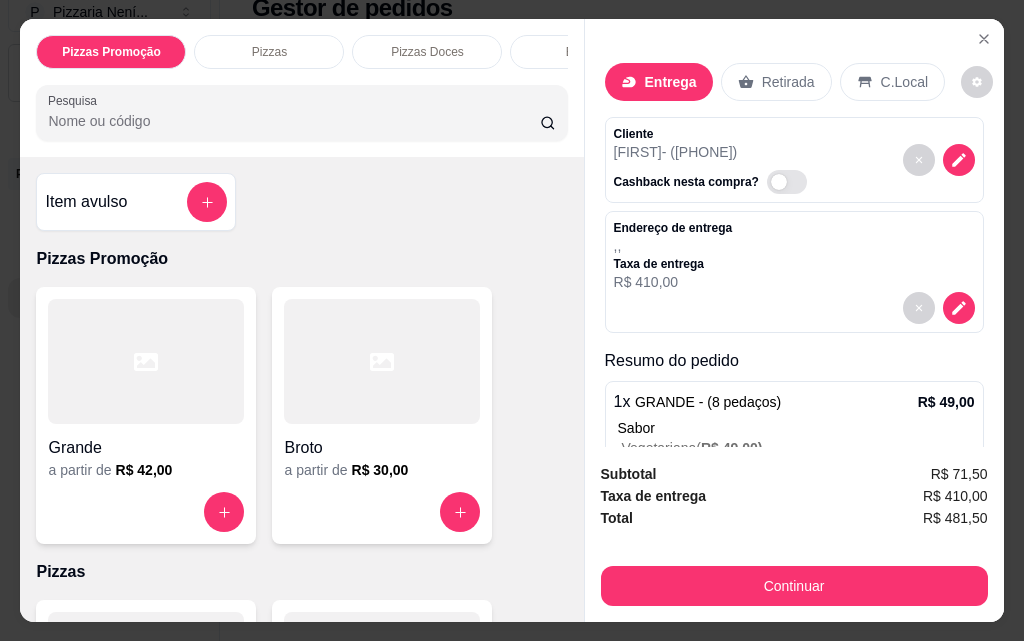 scroll, scrollTop: 287, scrollLeft: 0, axis: vertical 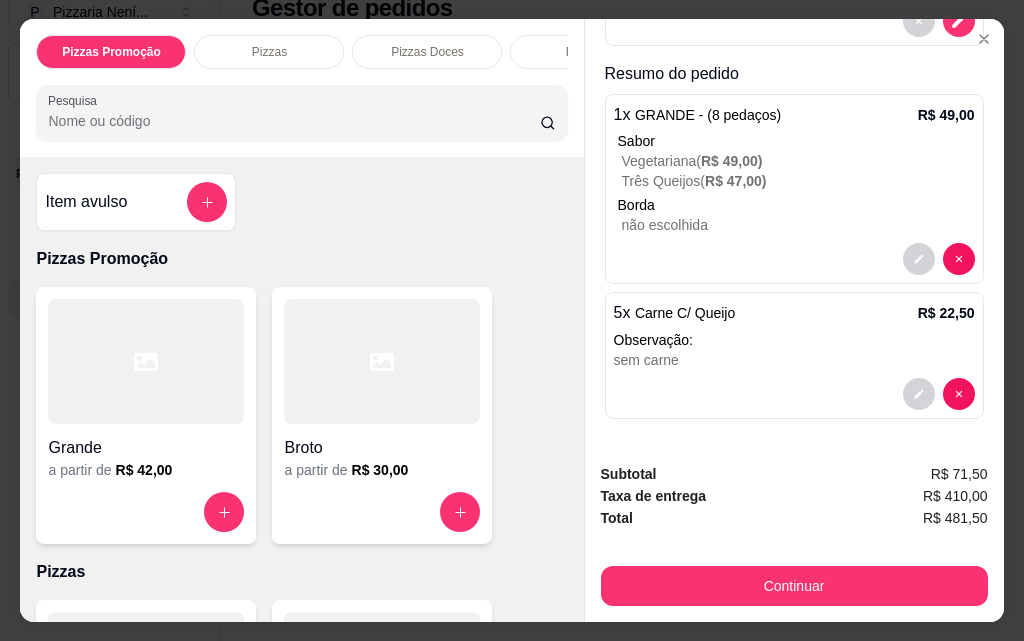 click on "Pizzas" at bounding box center (269, 52) 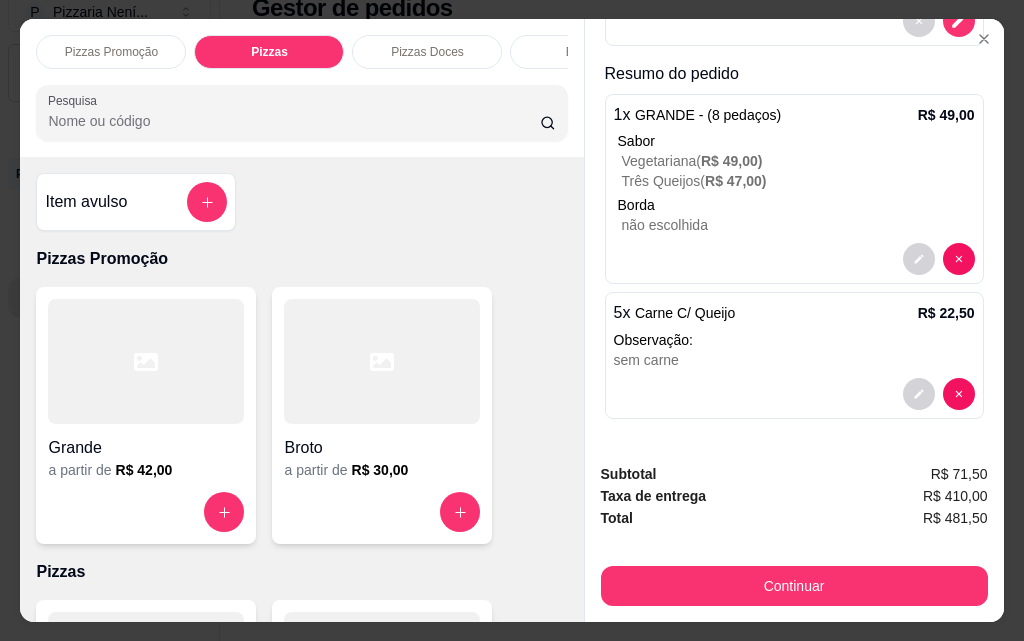 scroll, scrollTop: 403, scrollLeft: 0, axis: vertical 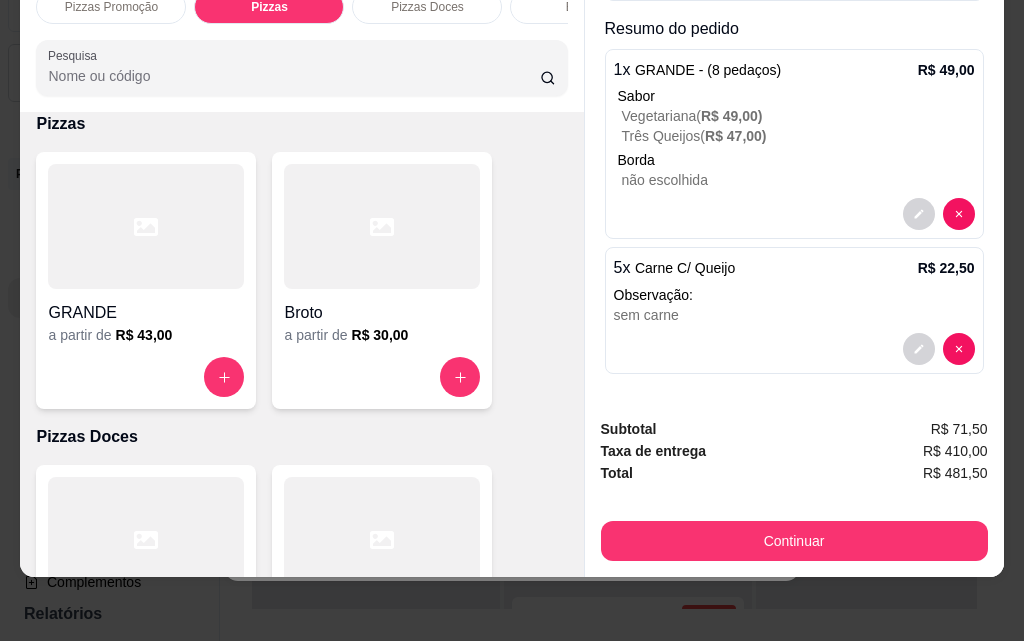 click on "GRANDE a partir de     R$ 43,00" at bounding box center (146, 280) 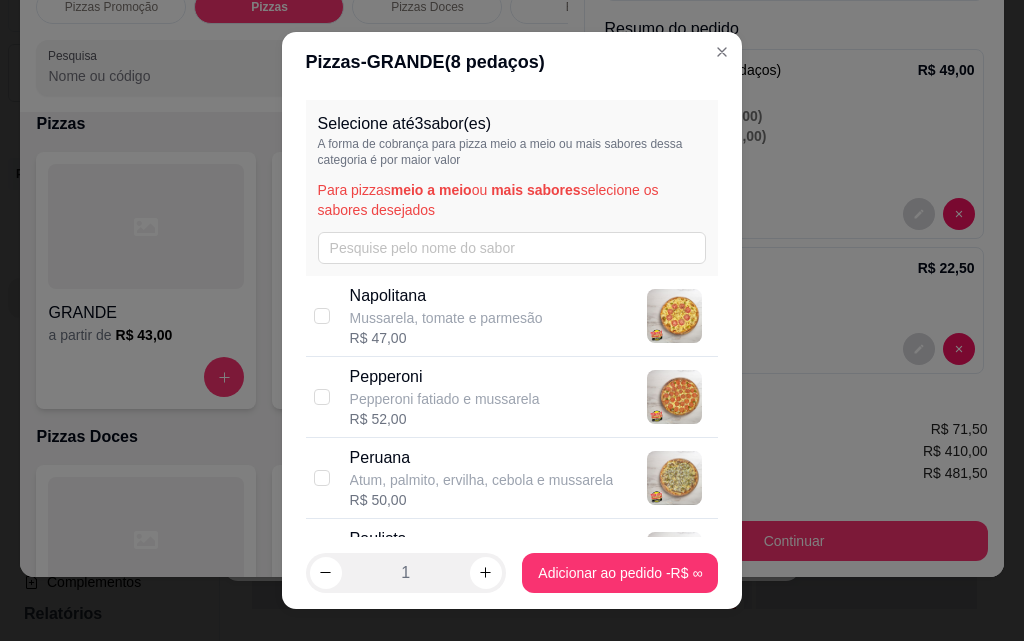 click on "Mussarela, tomate e parmesão" at bounding box center [446, 318] 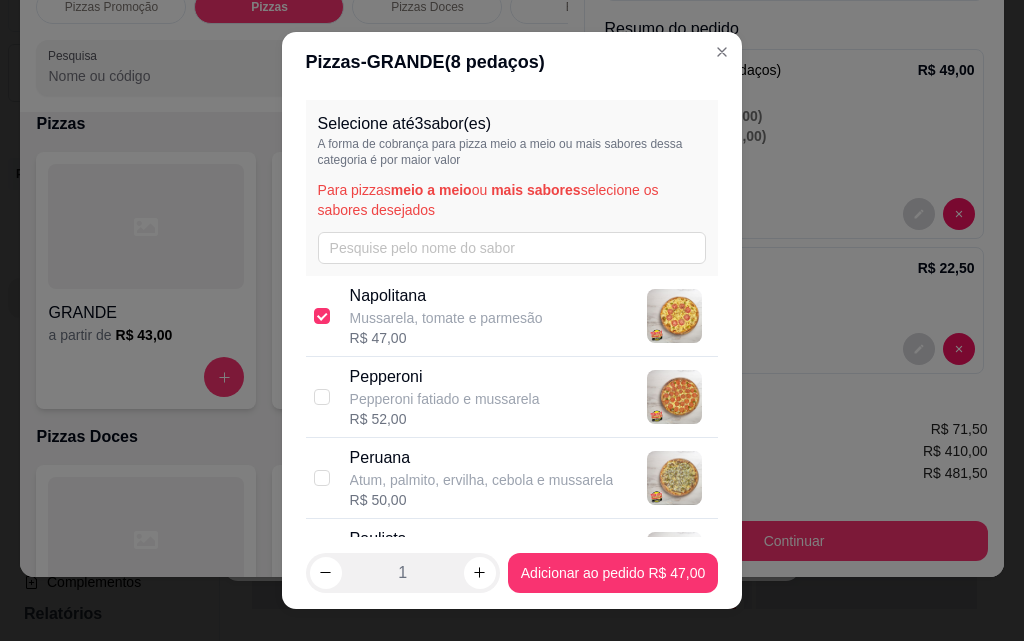 click on "Pepperoni fatiado e mussarela" at bounding box center [445, 399] 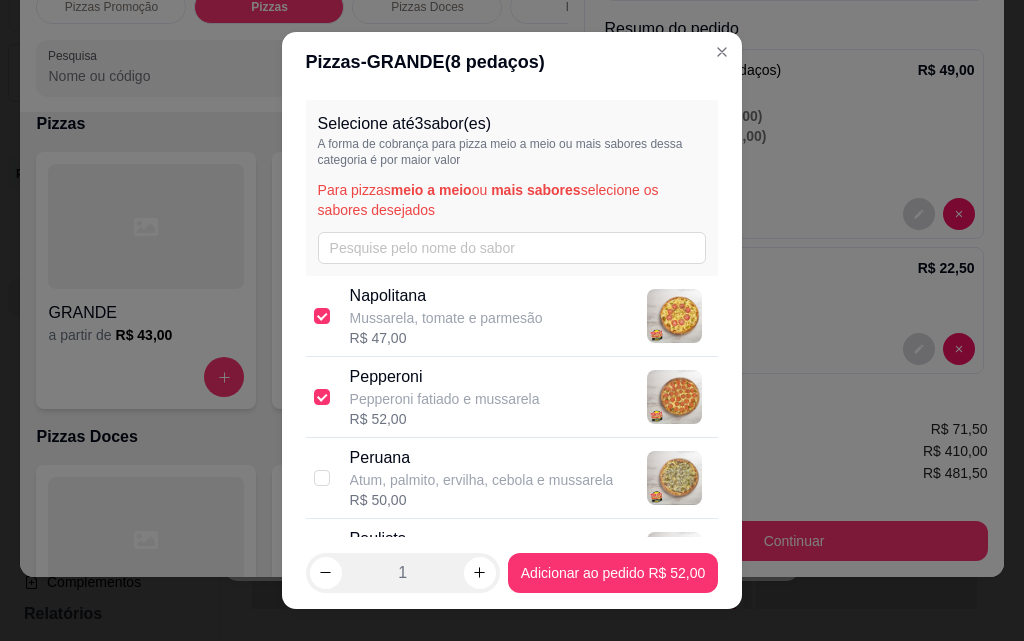 click on "Atum, palmito, ervilha, cebola e mussarela" at bounding box center (482, 480) 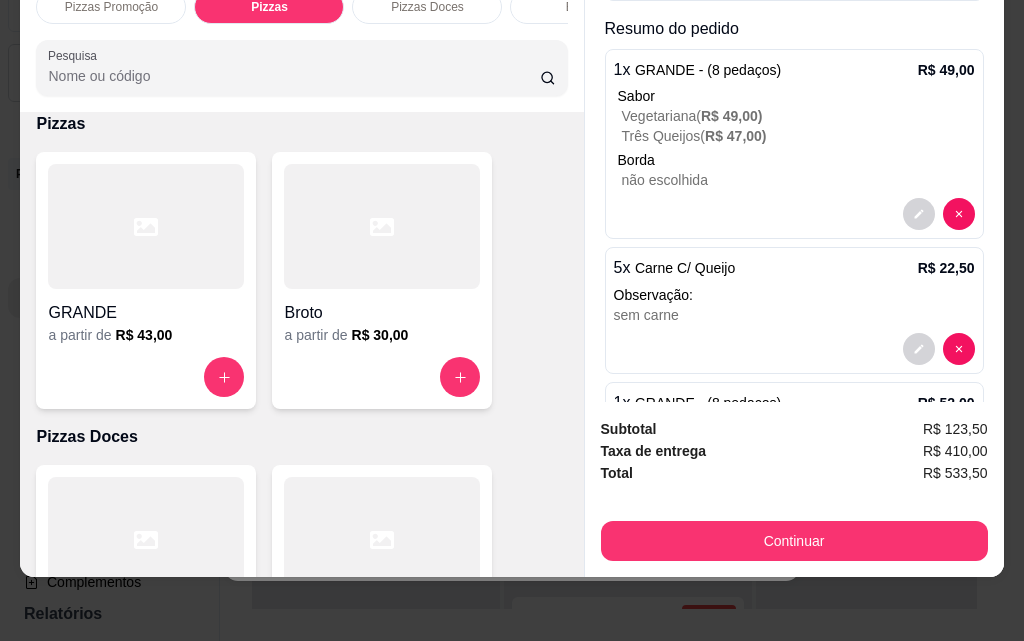 scroll, scrollTop: 303, scrollLeft: 0, axis: vertical 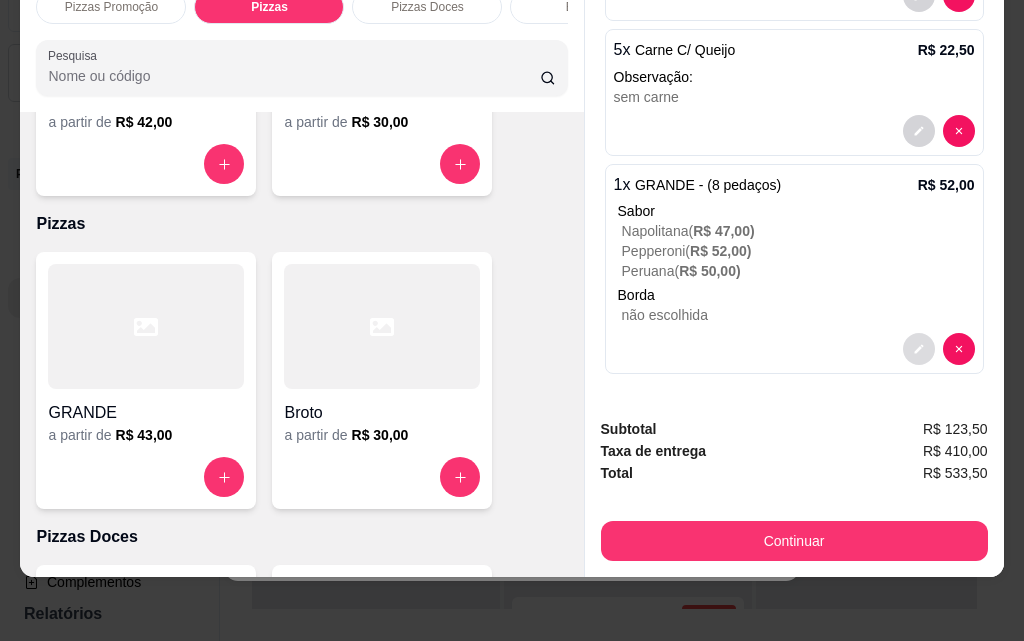click at bounding box center (919, 349) 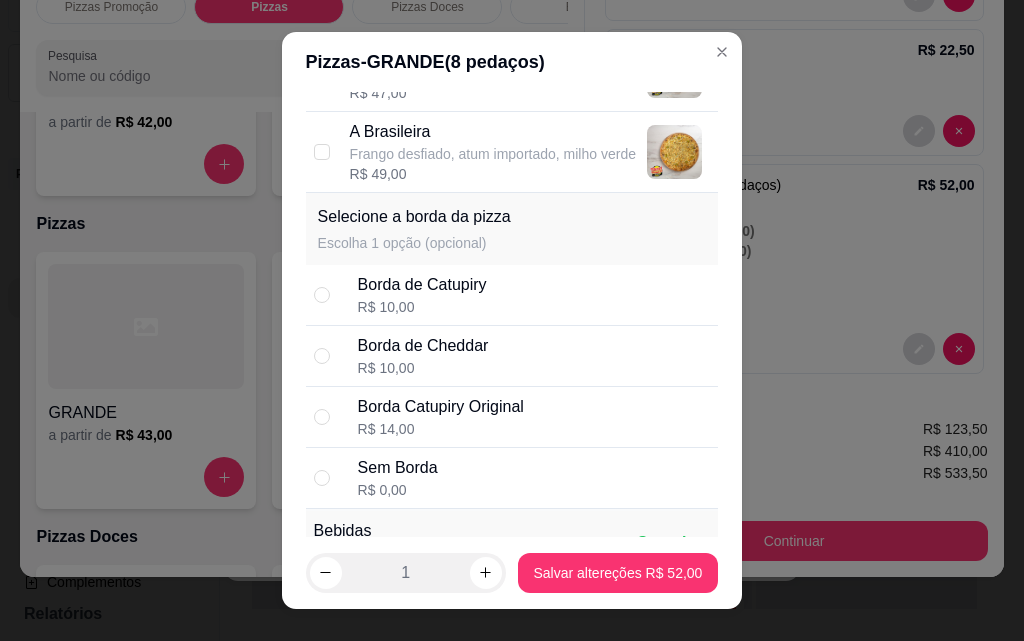 scroll, scrollTop: 4966, scrollLeft: 0, axis: vertical 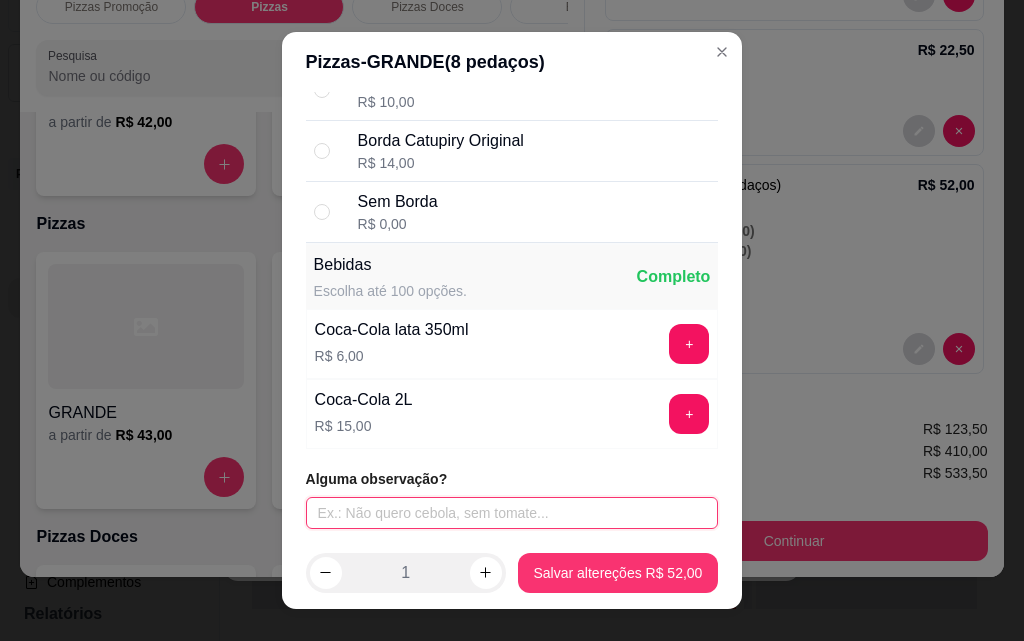 click at bounding box center [512, 513] 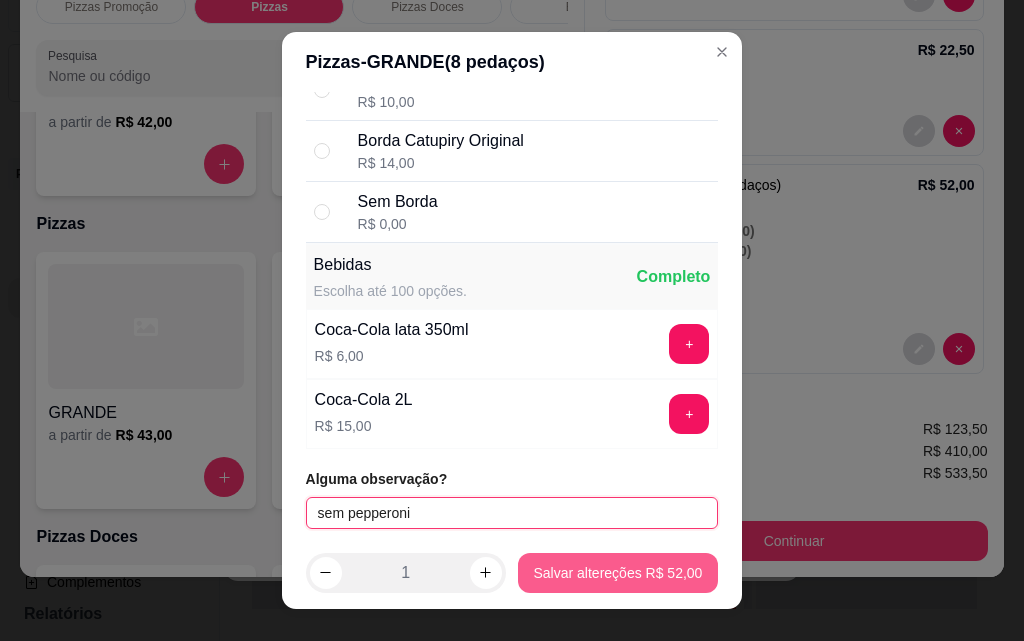type on "sem pepperoni" 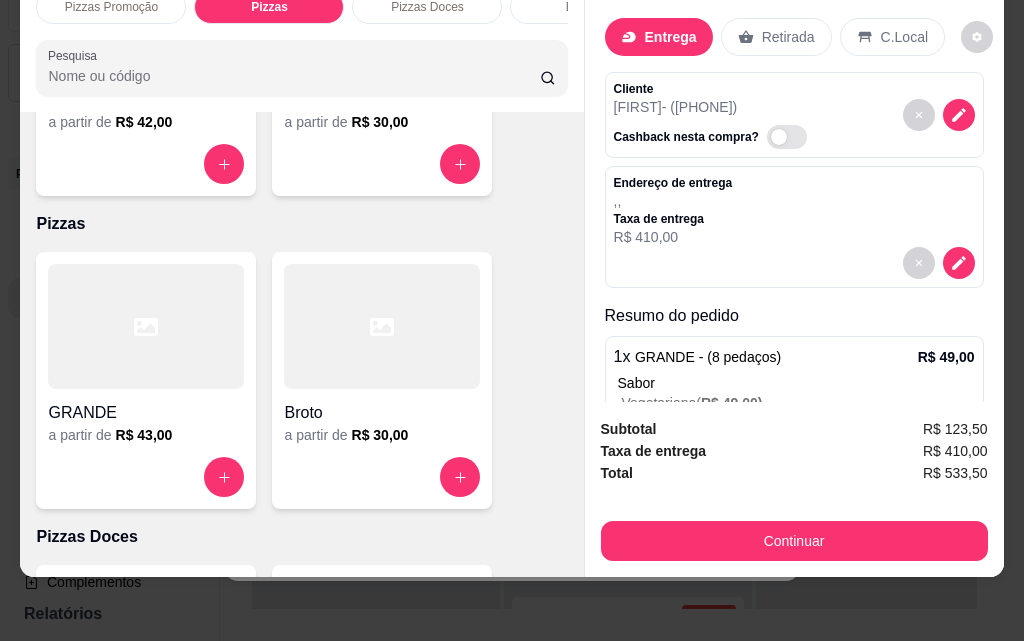 scroll, scrollTop: 550, scrollLeft: 0, axis: vertical 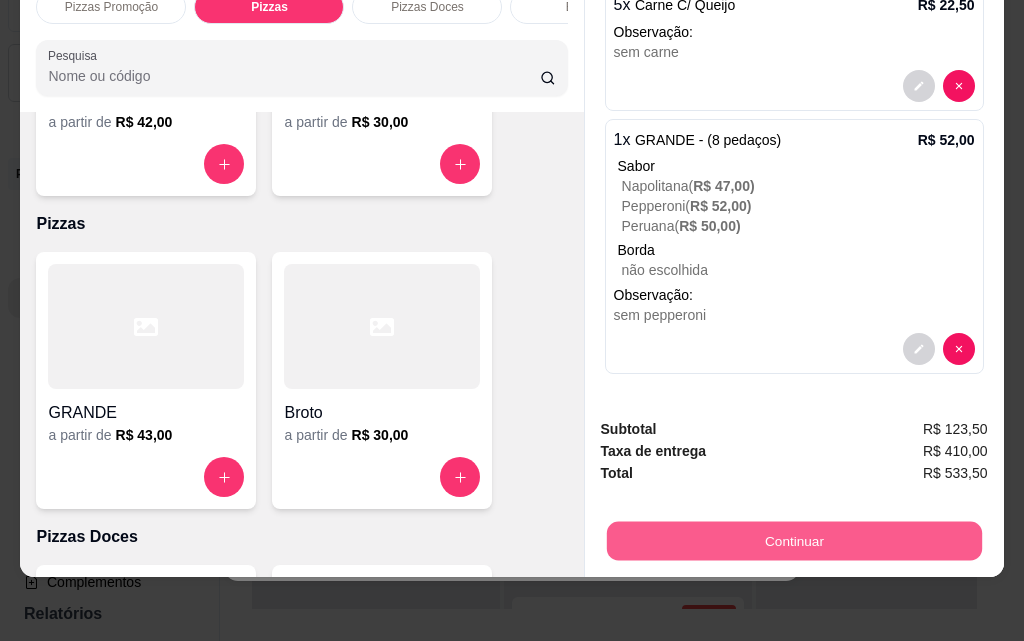 click on "Continuar" at bounding box center [793, 540] 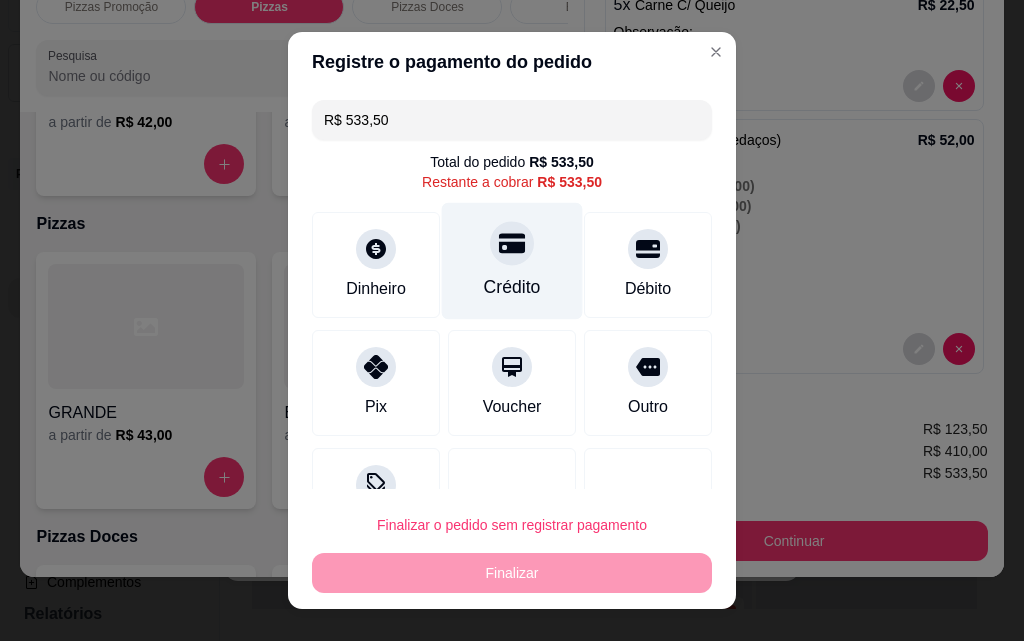 click on "Crédito" at bounding box center [512, 261] 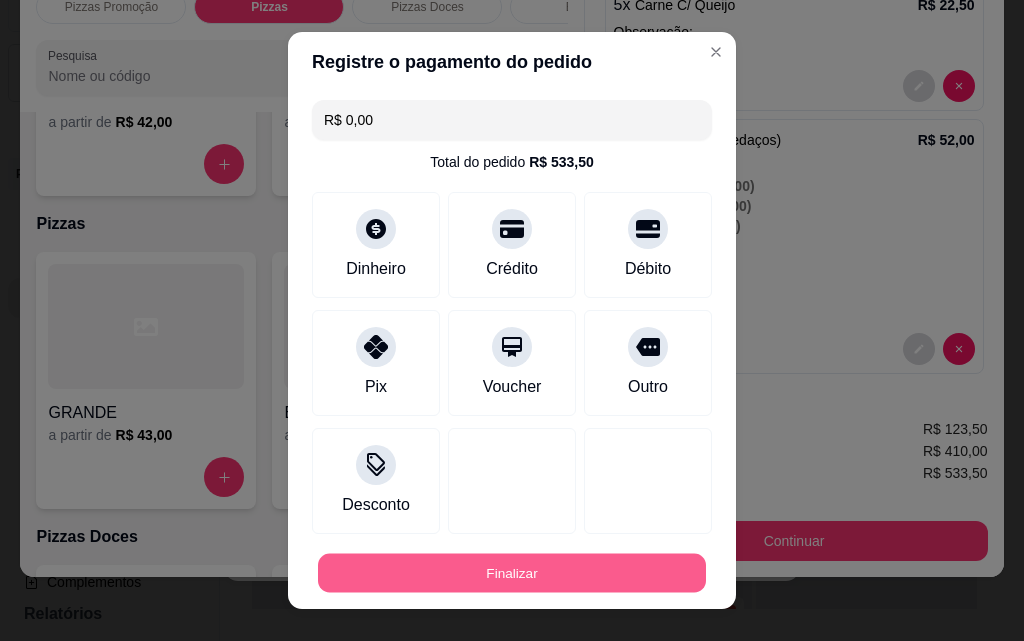 click on "Finalizar" at bounding box center (512, 573) 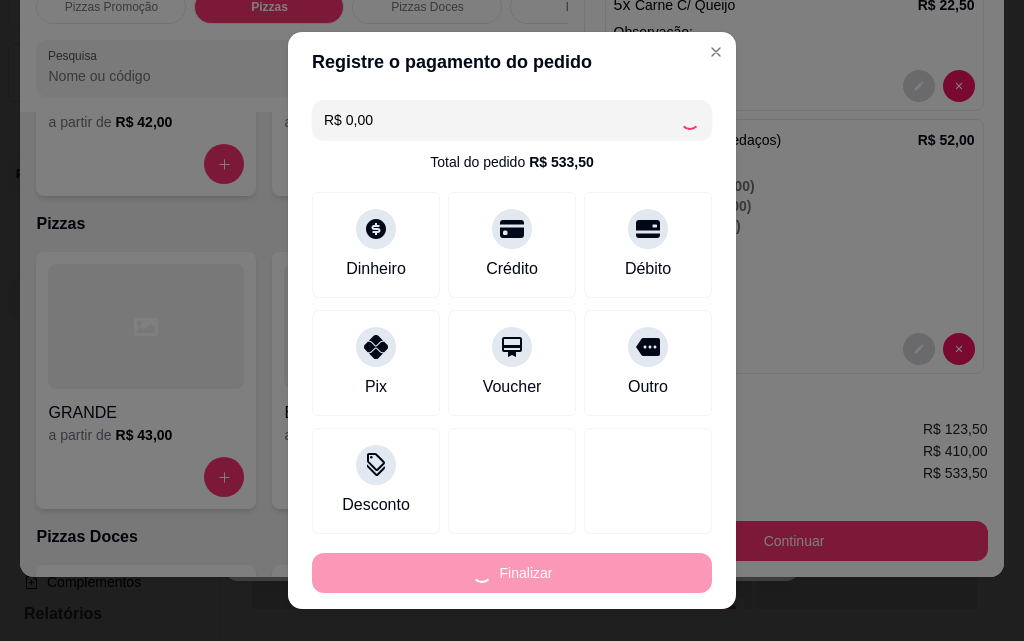 type on "-R$ 533,50" 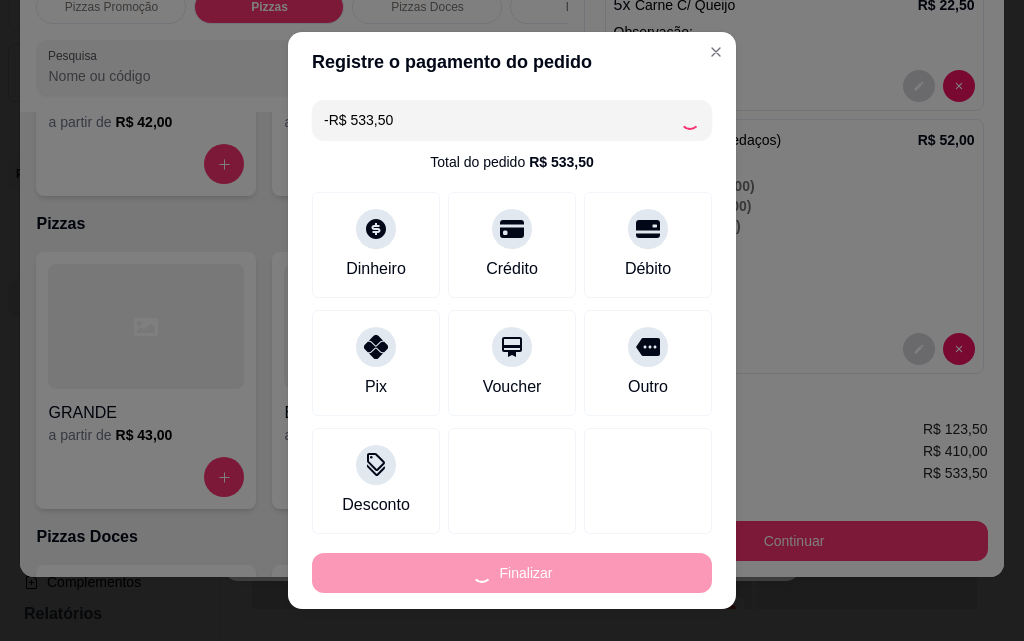 scroll, scrollTop: 0, scrollLeft: 0, axis: both 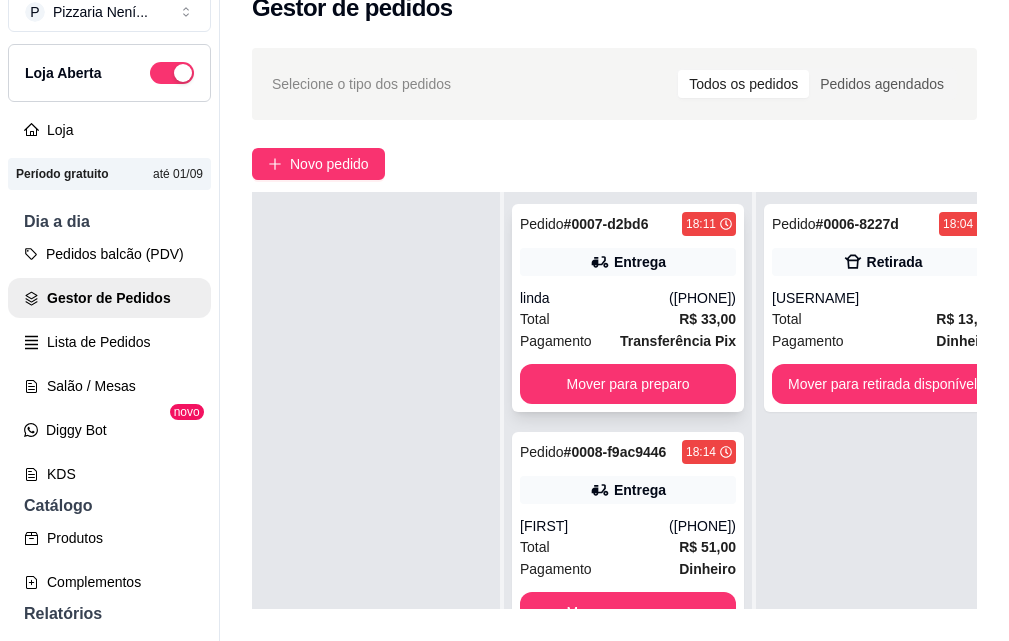 click on "(11) 98044-8638" at bounding box center [702, 298] 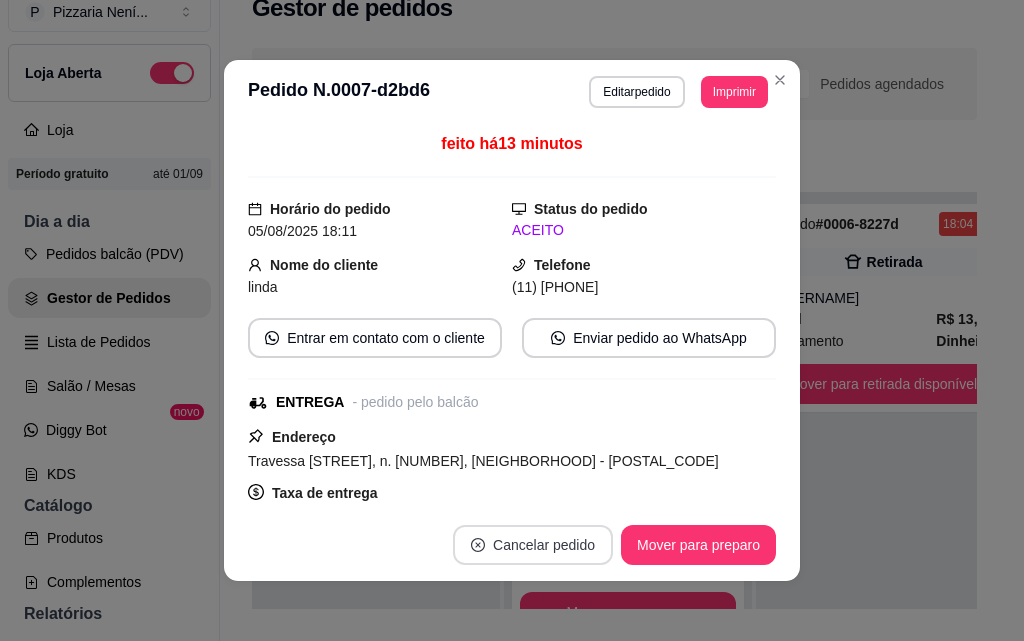 click on "Cancelar pedido" at bounding box center [533, 545] 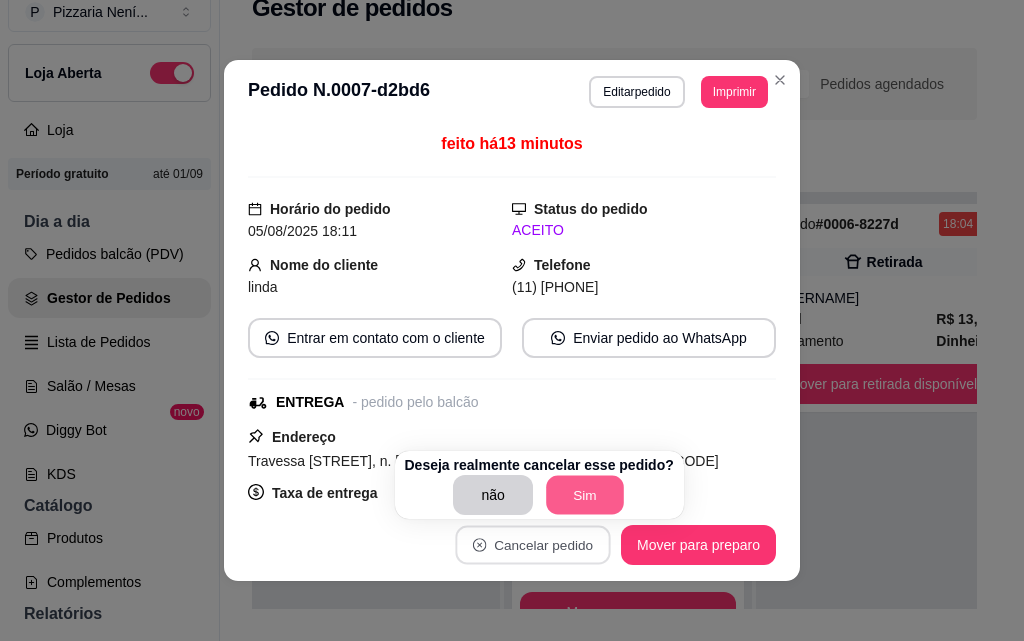 click on "Sim" at bounding box center [585, 495] 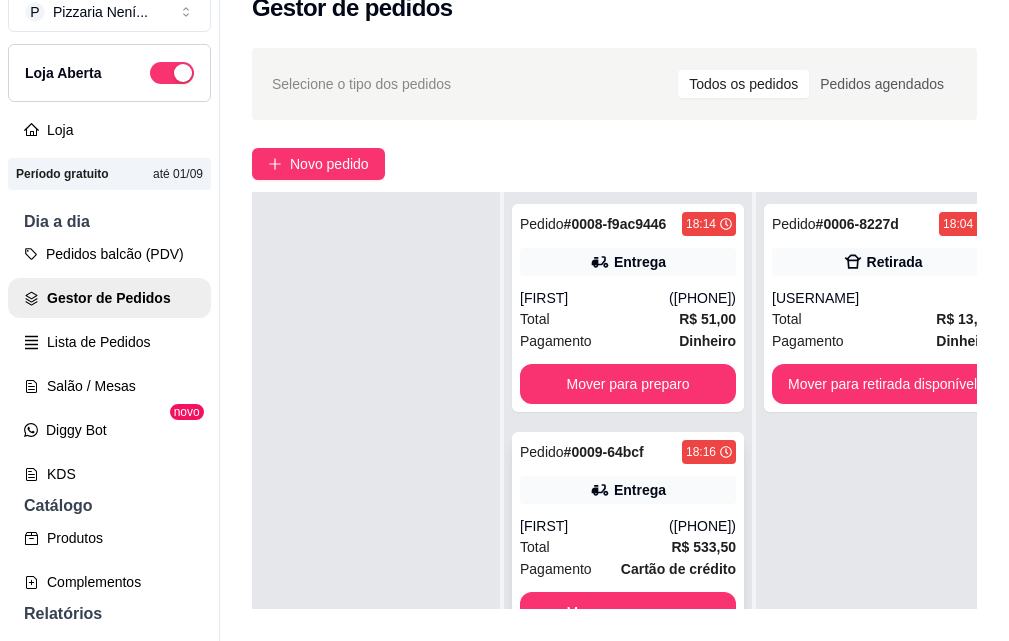 click 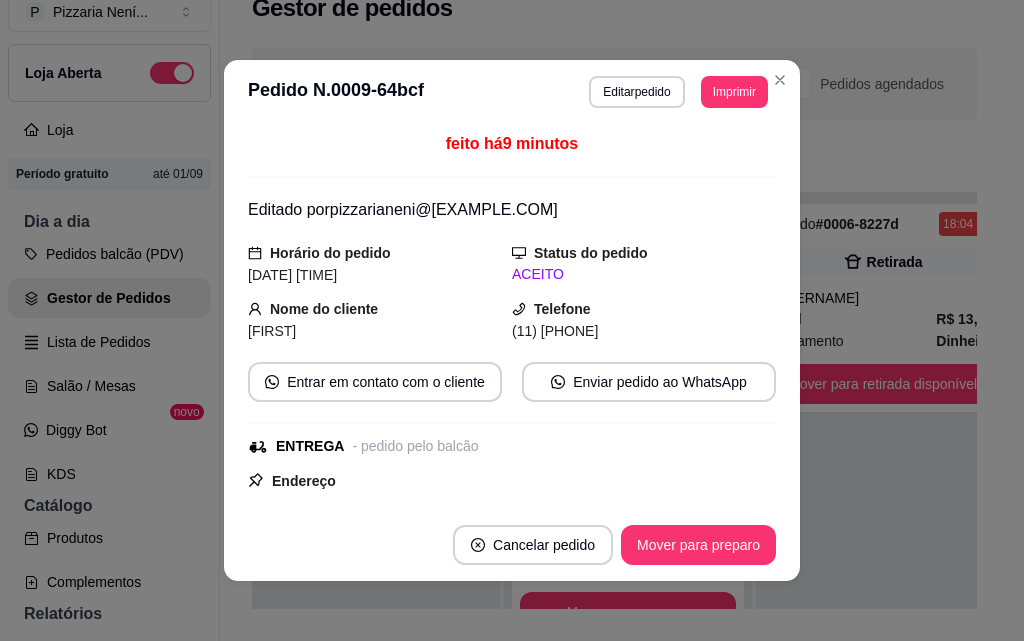 click on "Cancelar pedido Mover para preparo" at bounding box center (512, 545) 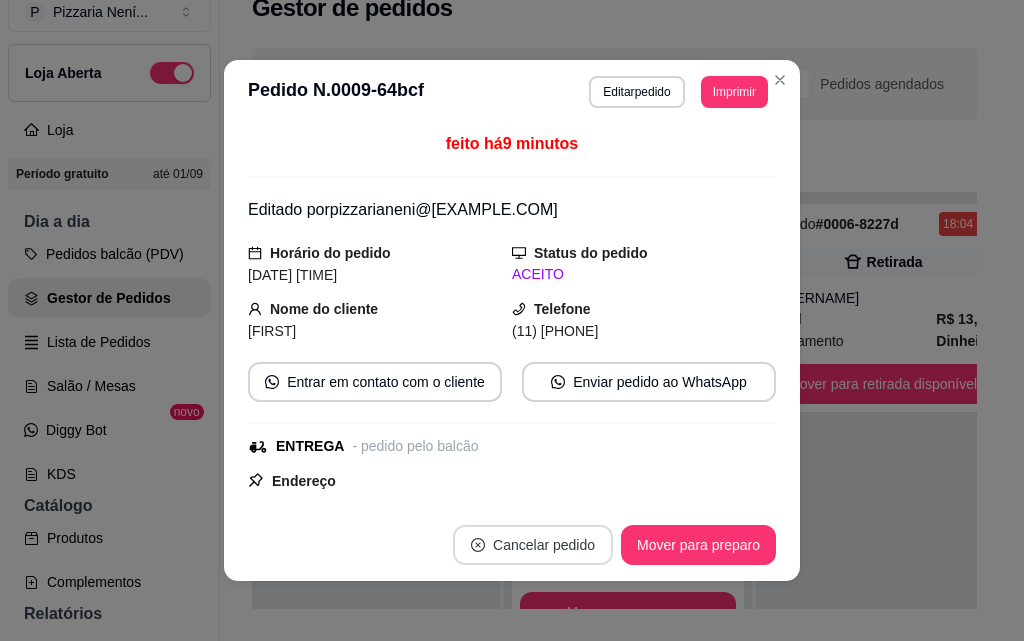 click on "Cancelar pedido" at bounding box center [533, 545] 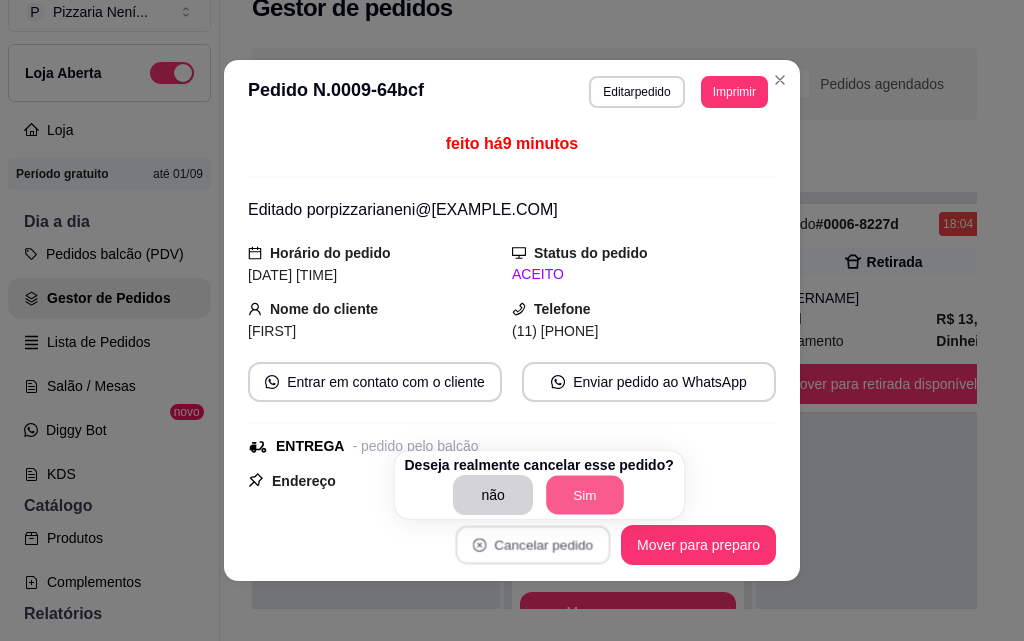 click on "Sim" at bounding box center [585, 495] 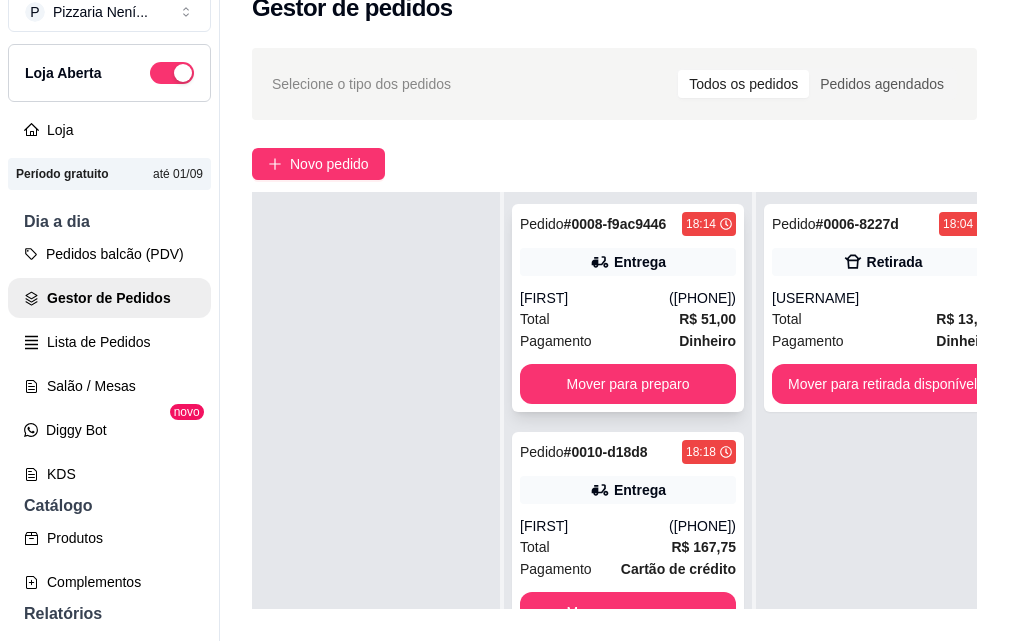 click on "Pedido  # 0008-f9ac9446 18:14 Entrega Giselle (11) 98044-8638 Total R$ 51,00 Pagamento Dinheiro Mover para preparo" at bounding box center (628, 308) 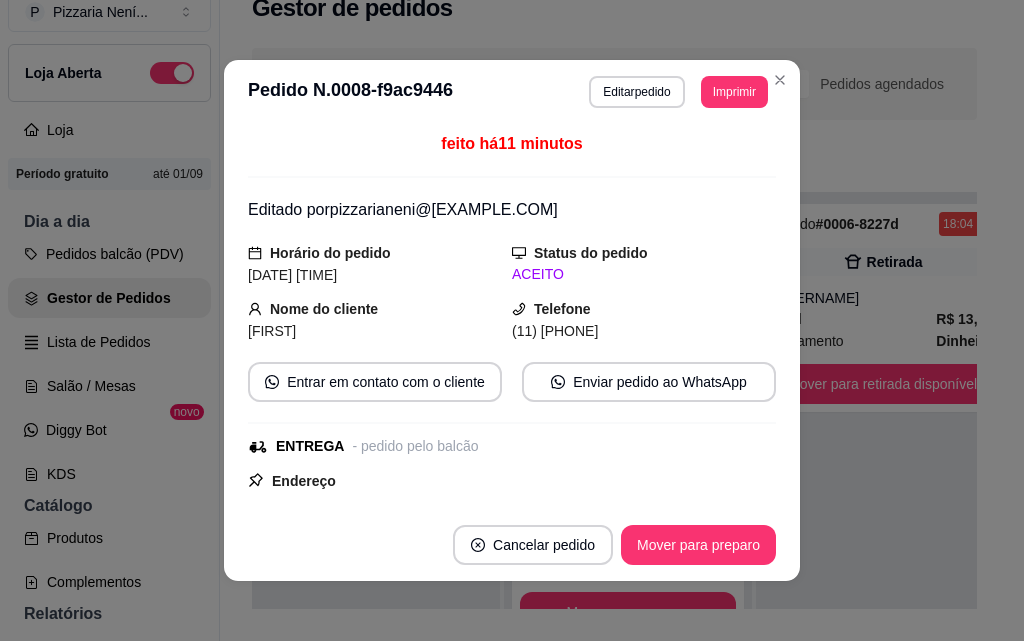 click on "Cancelar pedido" at bounding box center [533, 545] 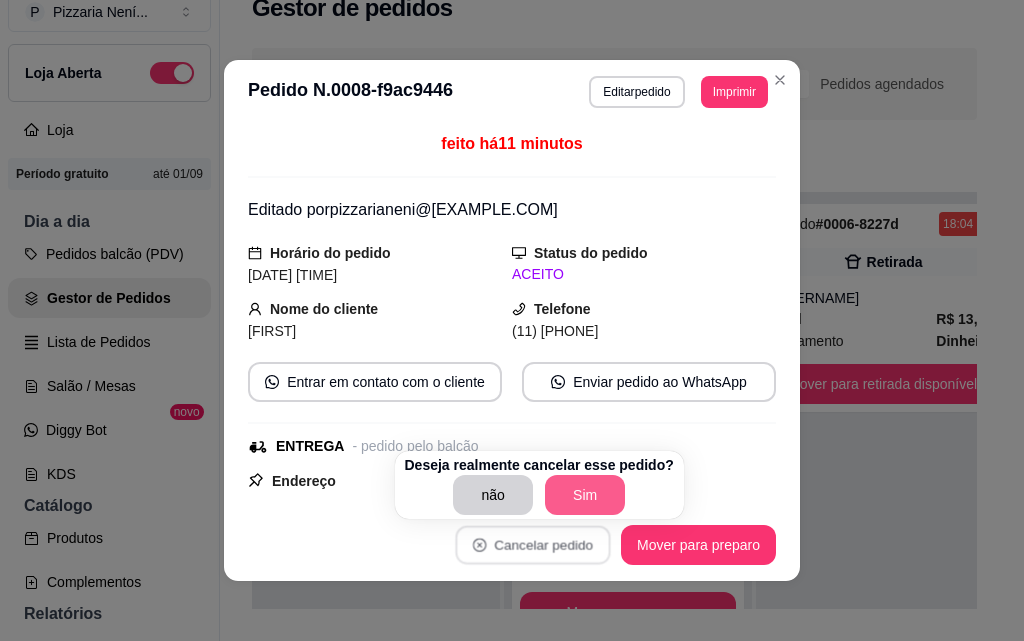 click on "Sim" at bounding box center [585, 495] 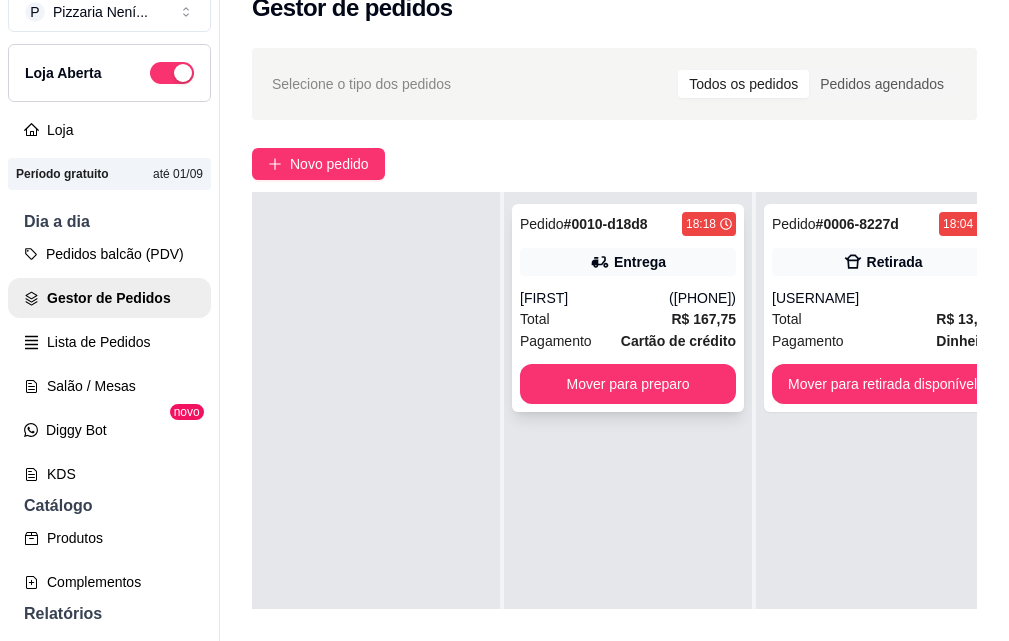 click on "[FIRST]" at bounding box center [594, 298] 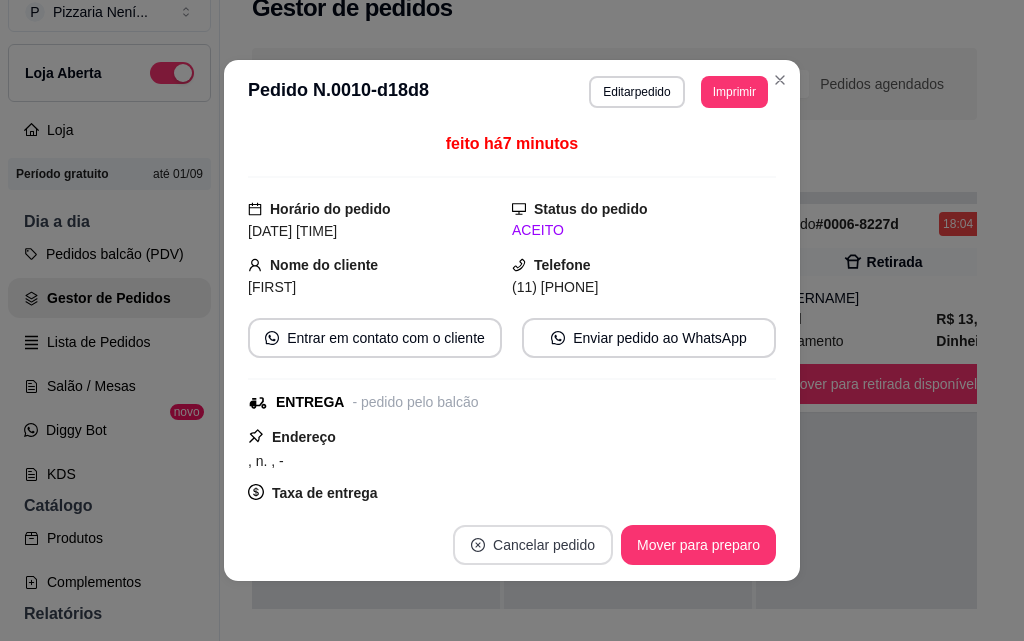 click on "Cancelar pedido" at bounding box center [533, 545] 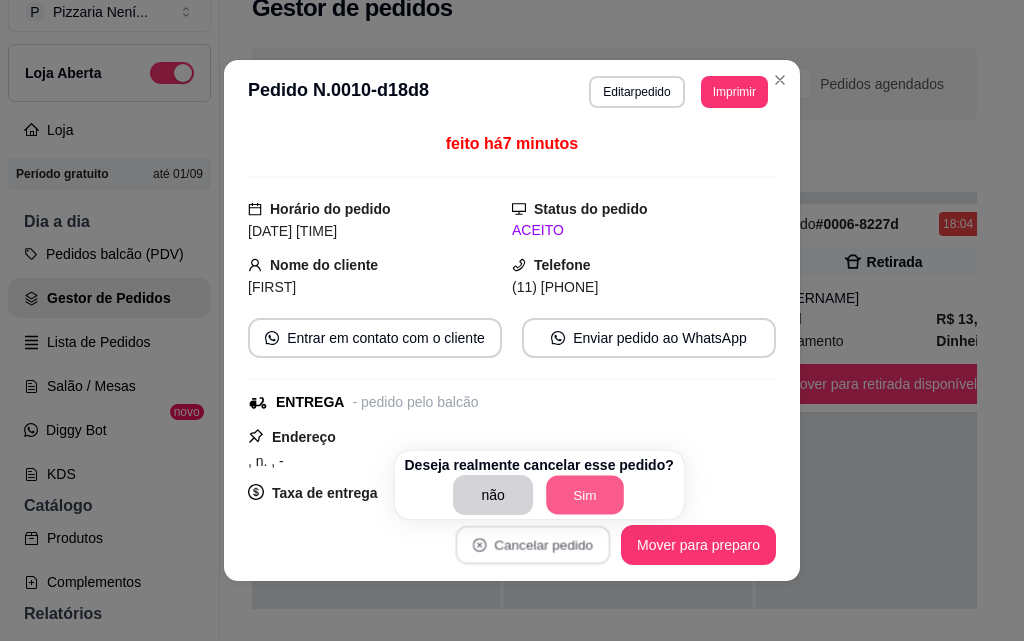 click on "Sim" at bounding box center (585, 495) 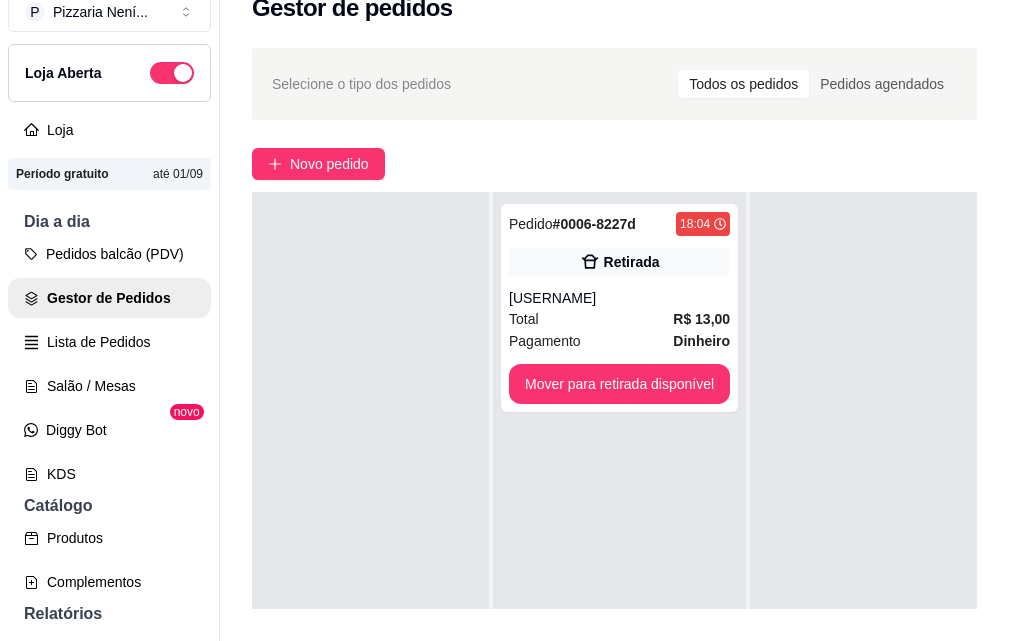 scroll, scrollTop: 71, scrollLeft: 314, axis: both 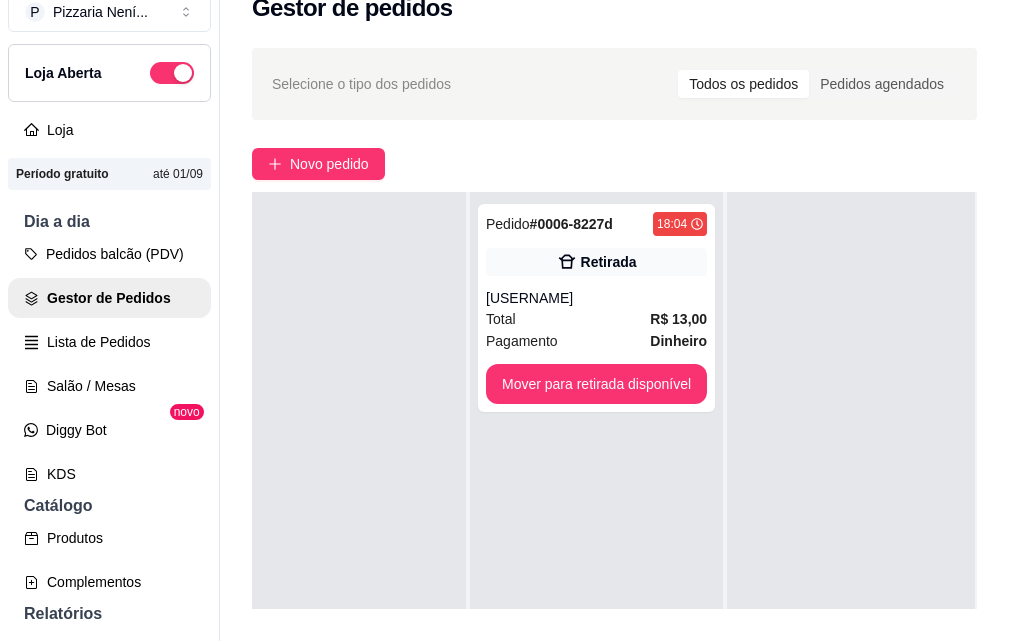drag, startPoint x: 690, startPoint y: 506, endPoint x: 811, endPoint y: 506, distance: 121 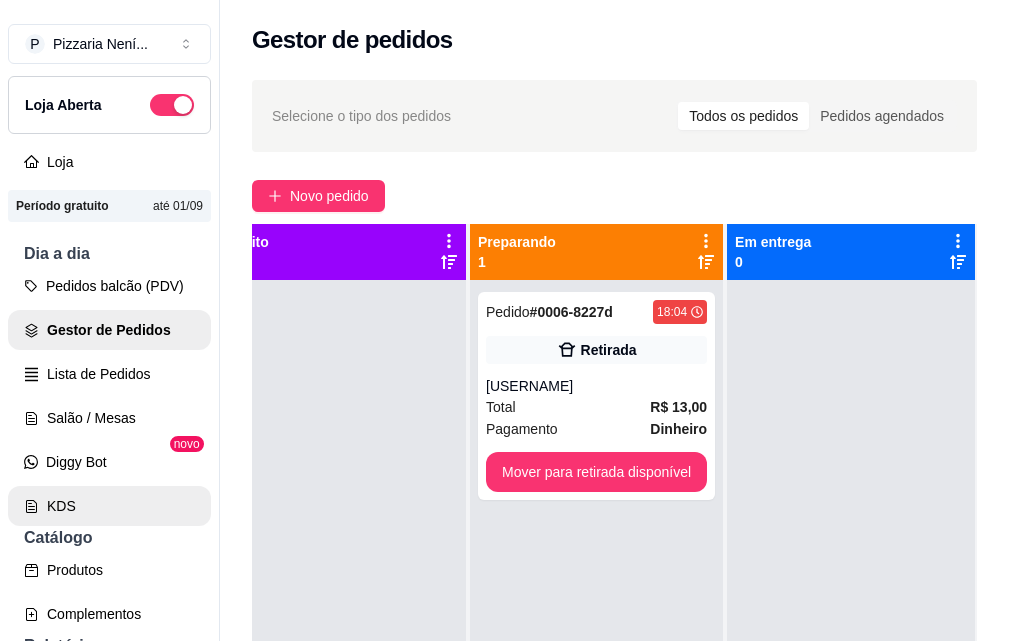 scroll, scrollTop: 0, scrollLeft: 0, axis: both 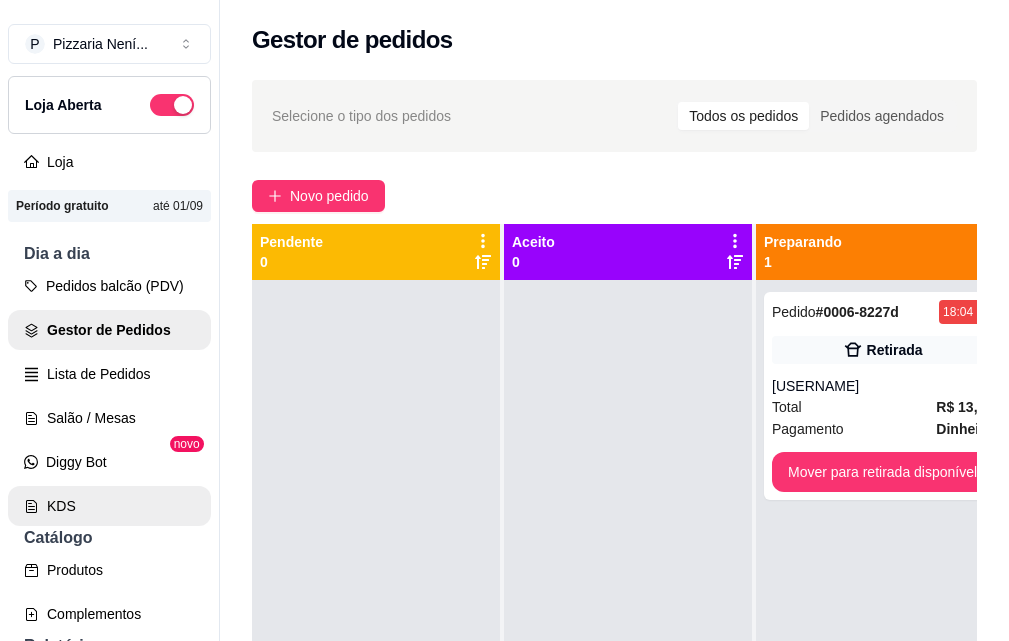 drag, startPoint x: 563, startPoint y: 540, endPoint x: 113, endPoint y: 543, distance: 450.01 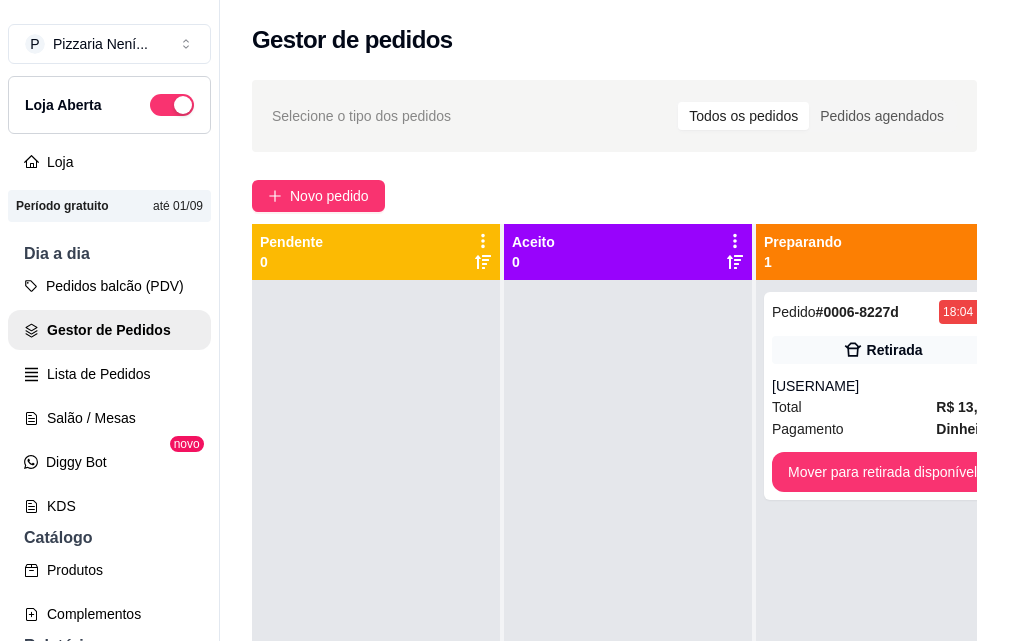 scroll, scrollTop: 71, scrollLeft: 0, axis: vertical 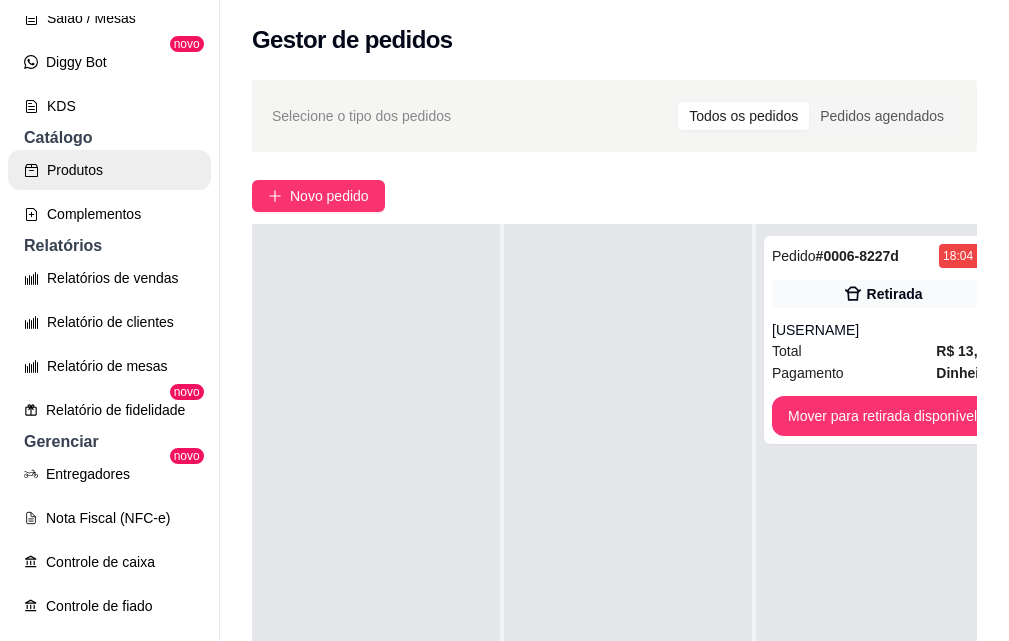 click on "Produtos" at bounding box center [109, 170] 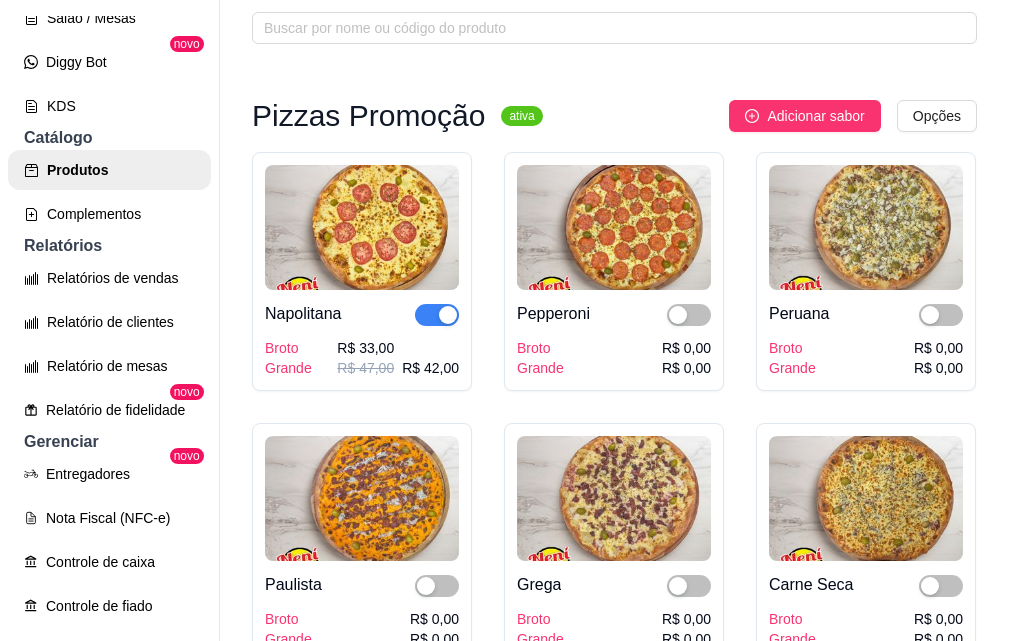scroll, scrollTop: 0, scrollLeft: 0, axis: both 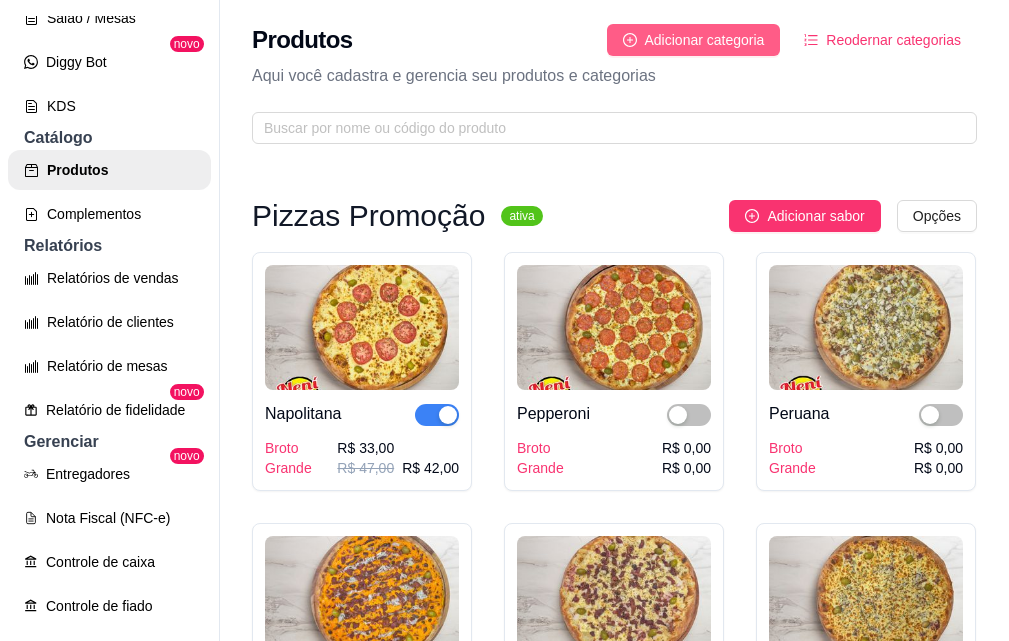 click on "Adicionar categoria" at bounding box center (705, 40) 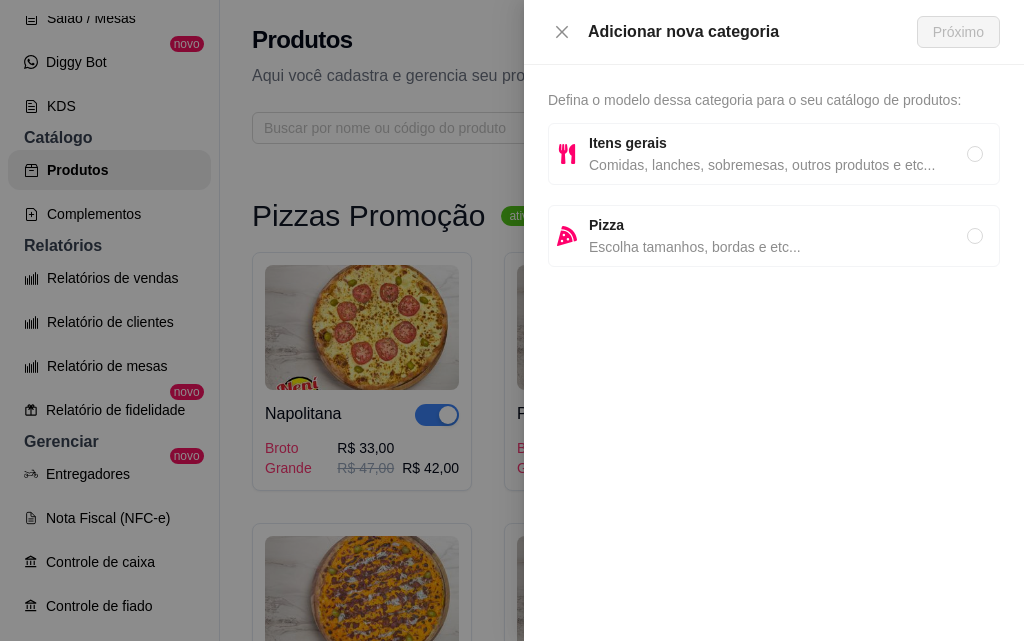 click on "Comidas, lanches, sobremesas, outros produtos e etc..." at bounding box center [778, 165] 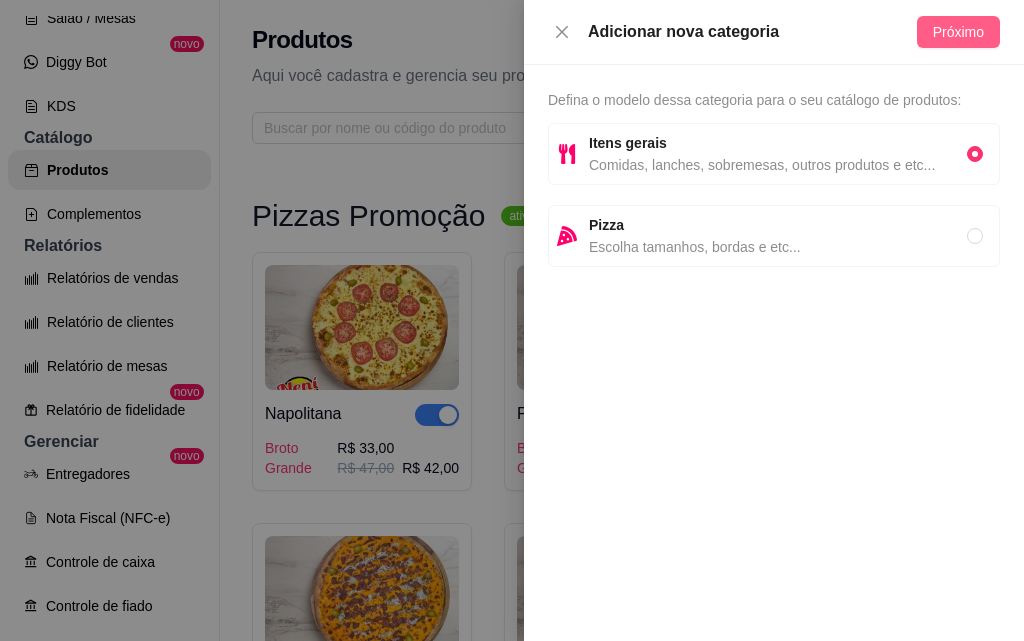 click on "Próximo" at bounding box center (958, 32) 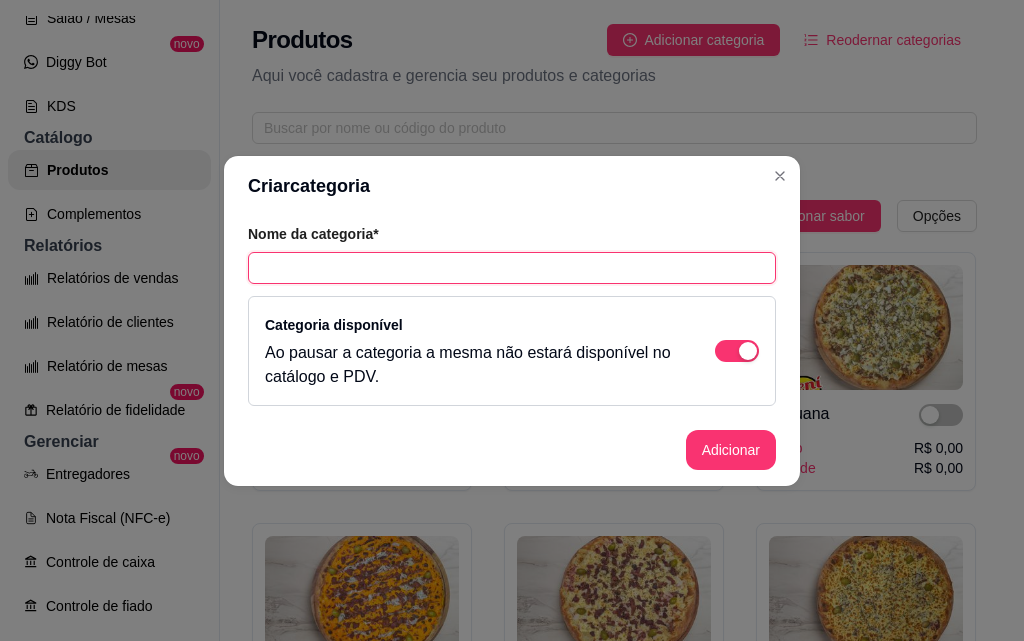 click at bounding box center [512, 268] 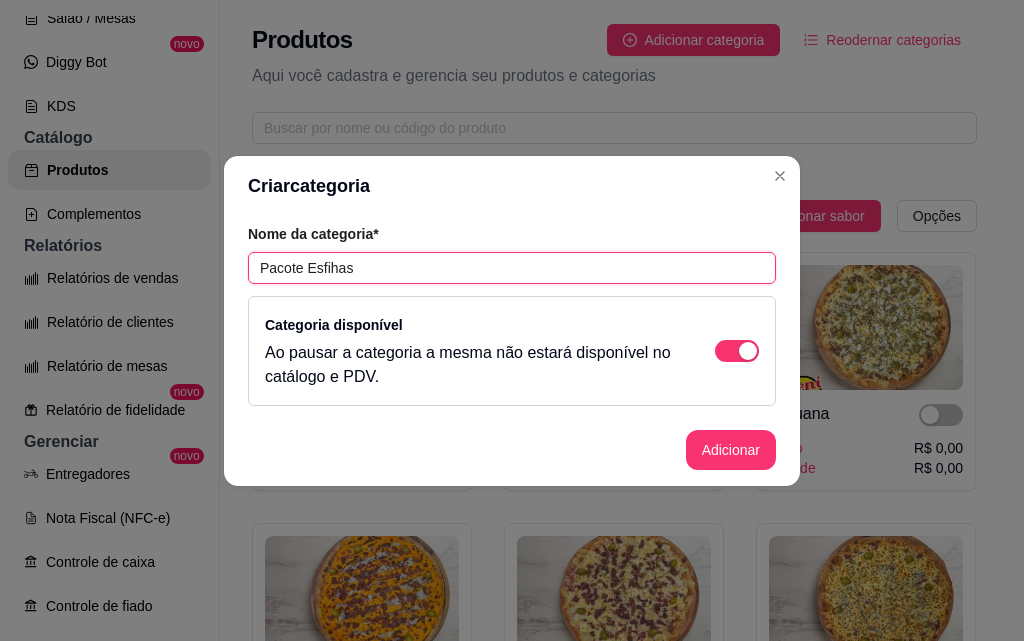 drag, startPoint x: 434, startPoint y: 277, endPoint x: 35, endPoint y: 325, distance: 401.87686 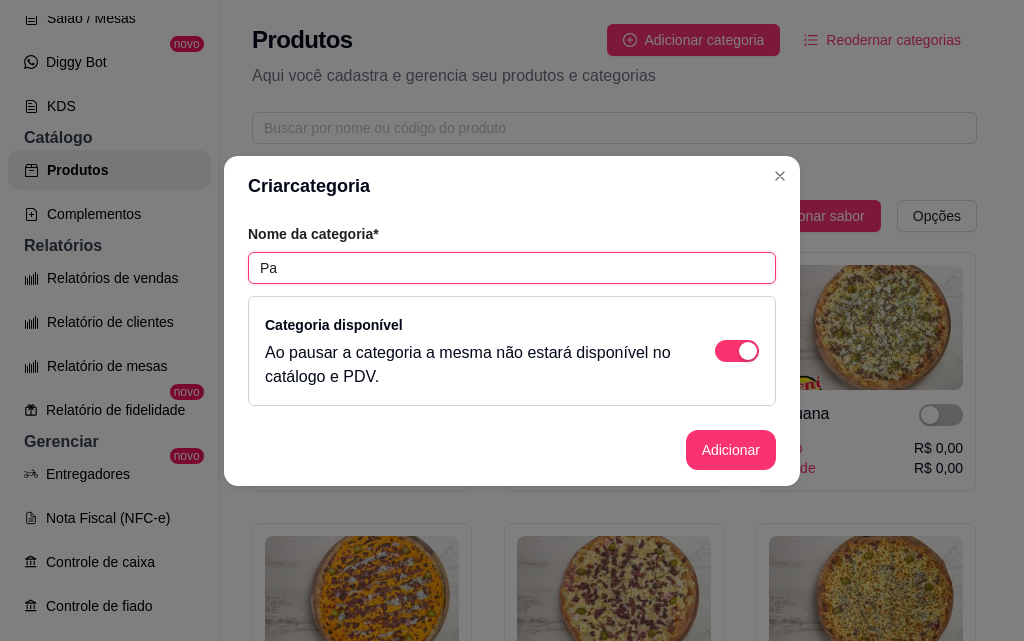 type on "P" 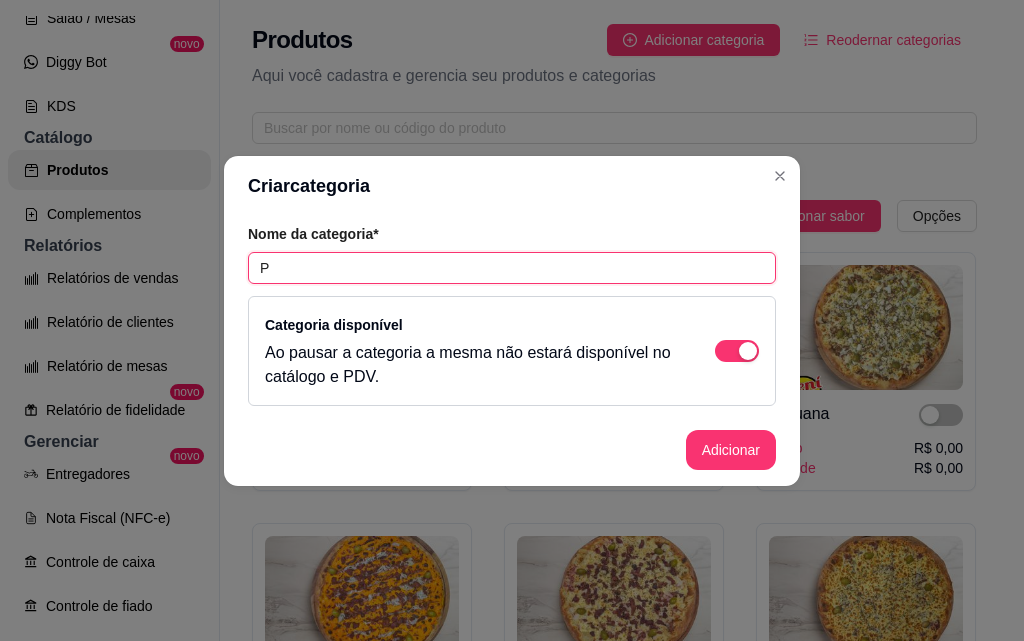 type 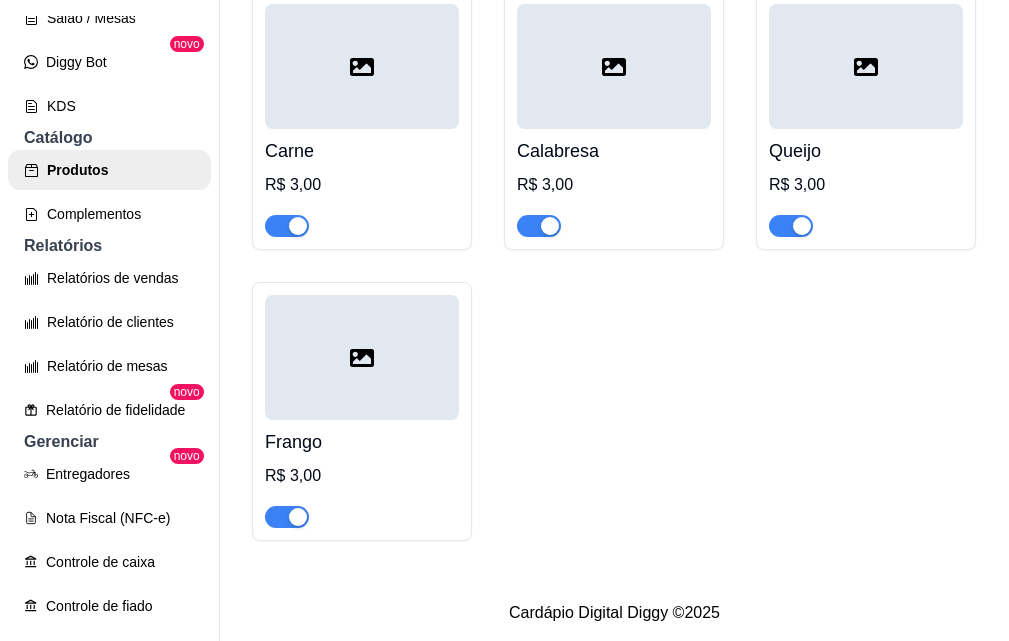 scroll, scrollTop: 29153, scrollLeft: 0, axis: vertical 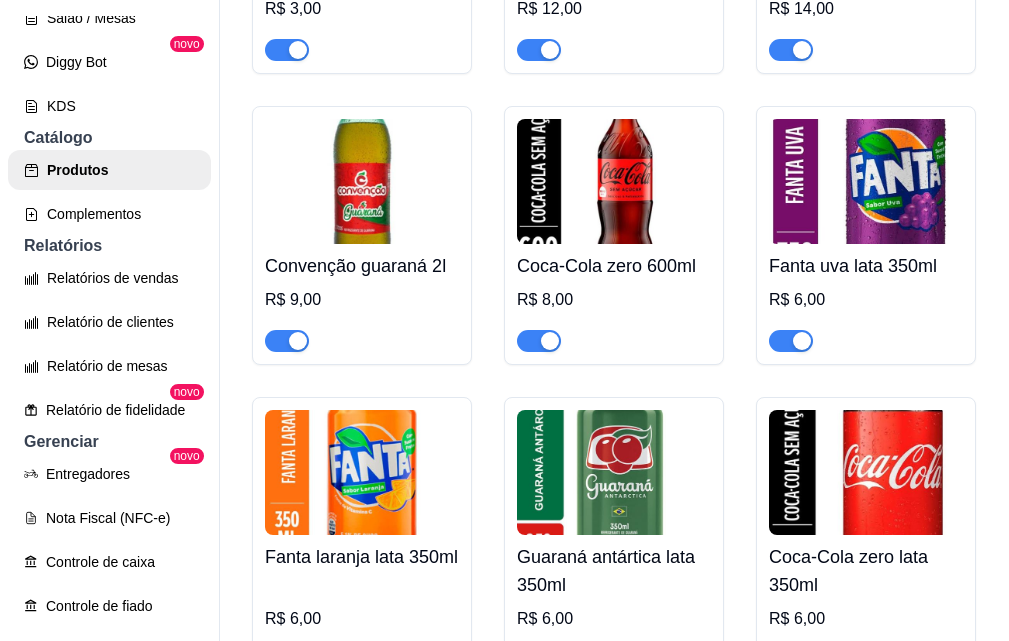 drag, startPoint x: 972, startPoint y: 331, endPoint x: 999, endPoint y: 394, distance: 68.54196 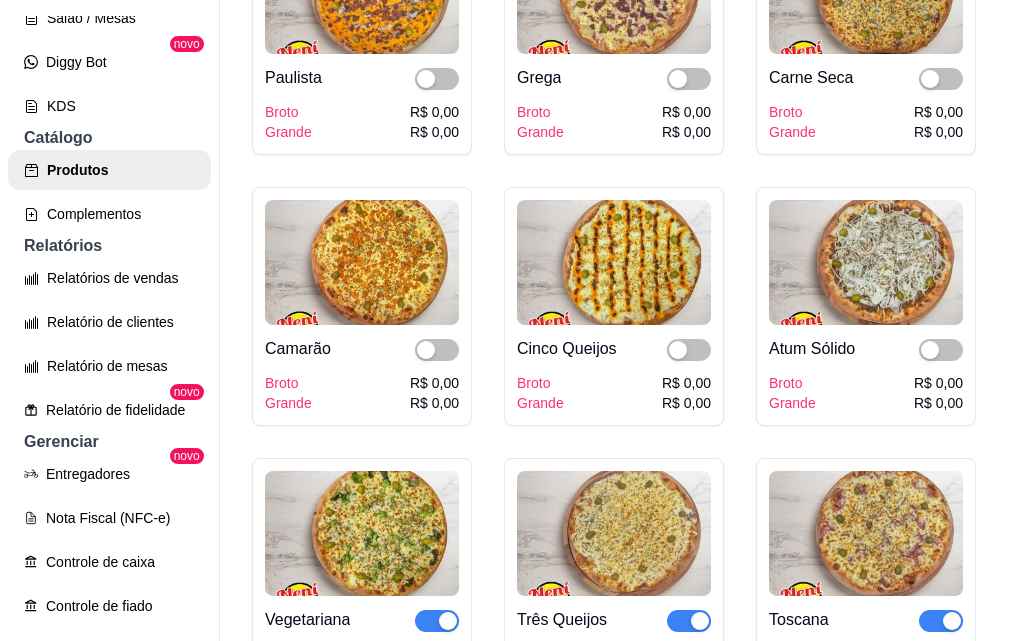 scroll, scrollTop: 0, scrollLeft: 0, axis: both 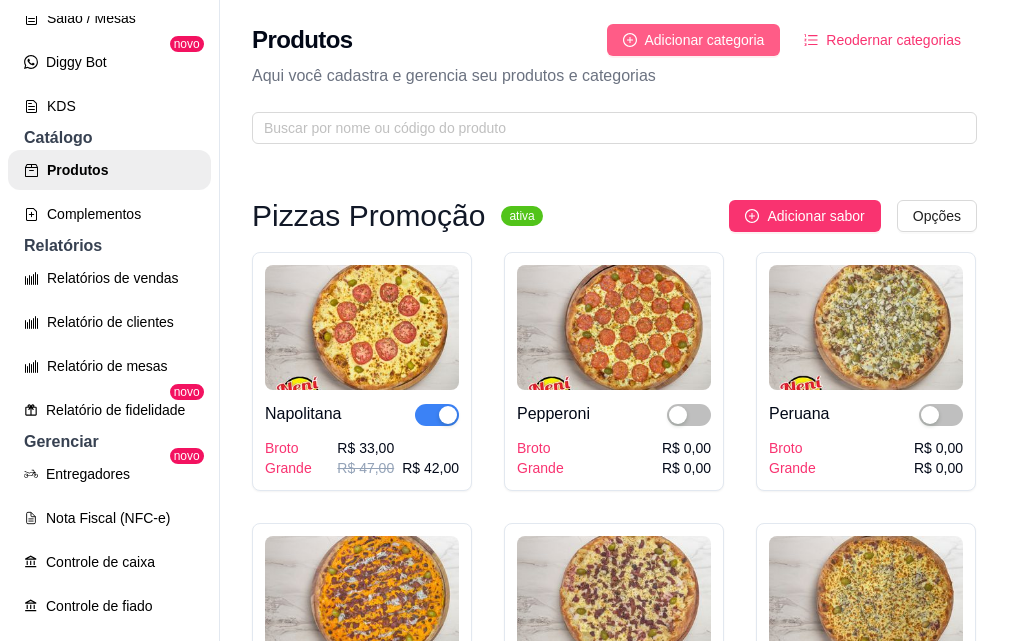 click on "Adicionar categoria" at bounding box center (705, 40) 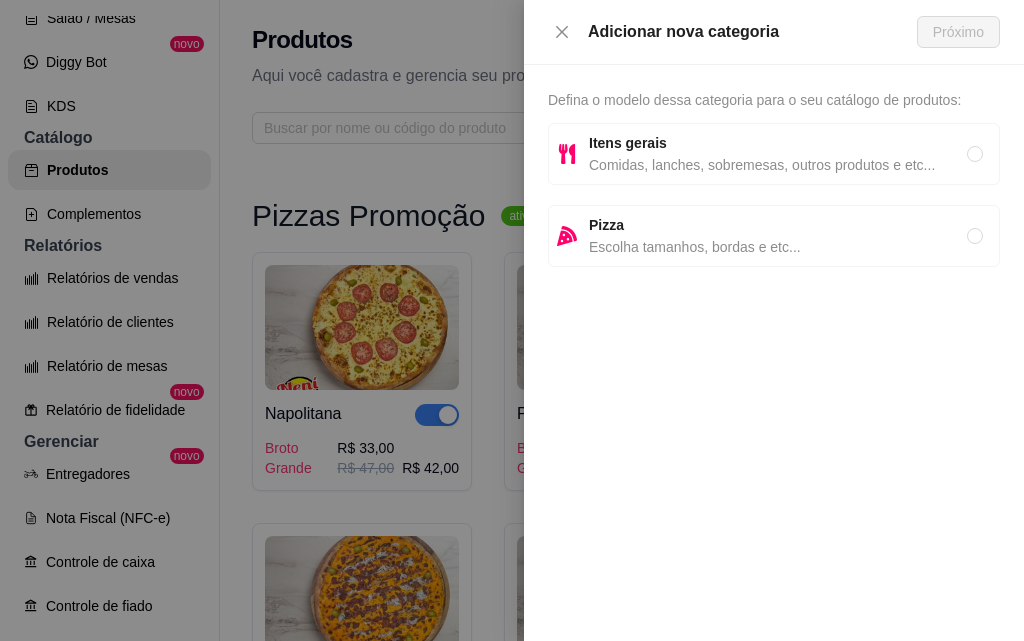 click on "Comidas, lanches, sobremesas, outros produtos e etc..." at bounding box center [778, 165] 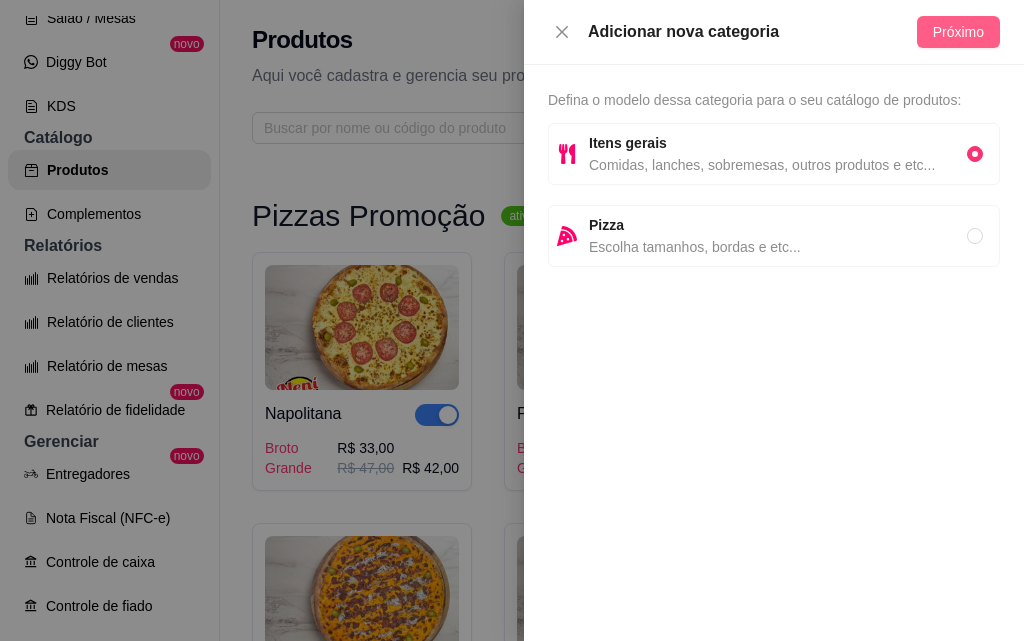 click on "Próximo" at bounding box center [958, 32] 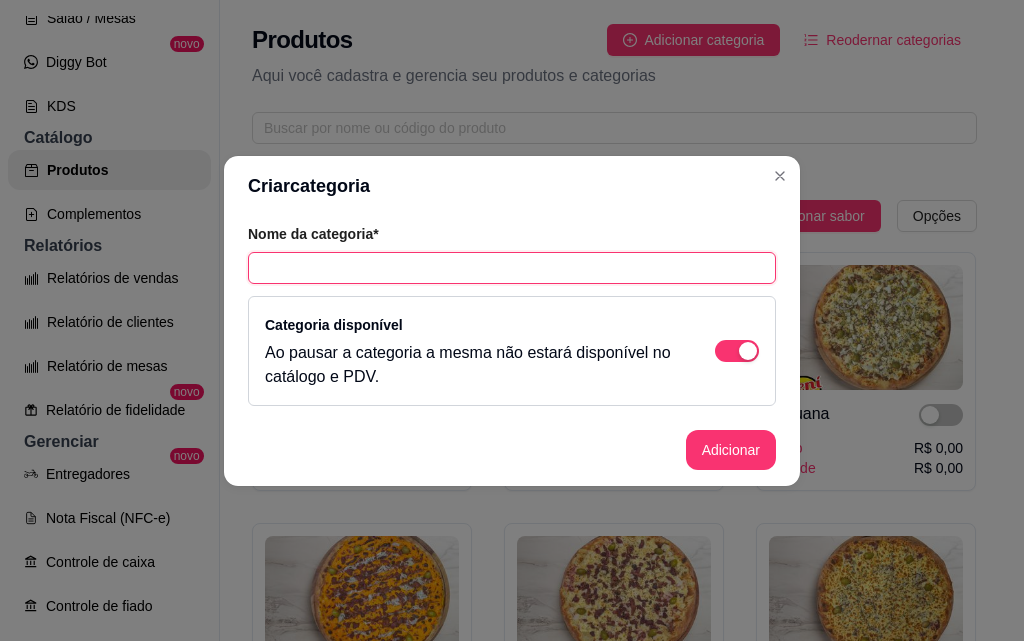 click at bounding box center [512, 268] 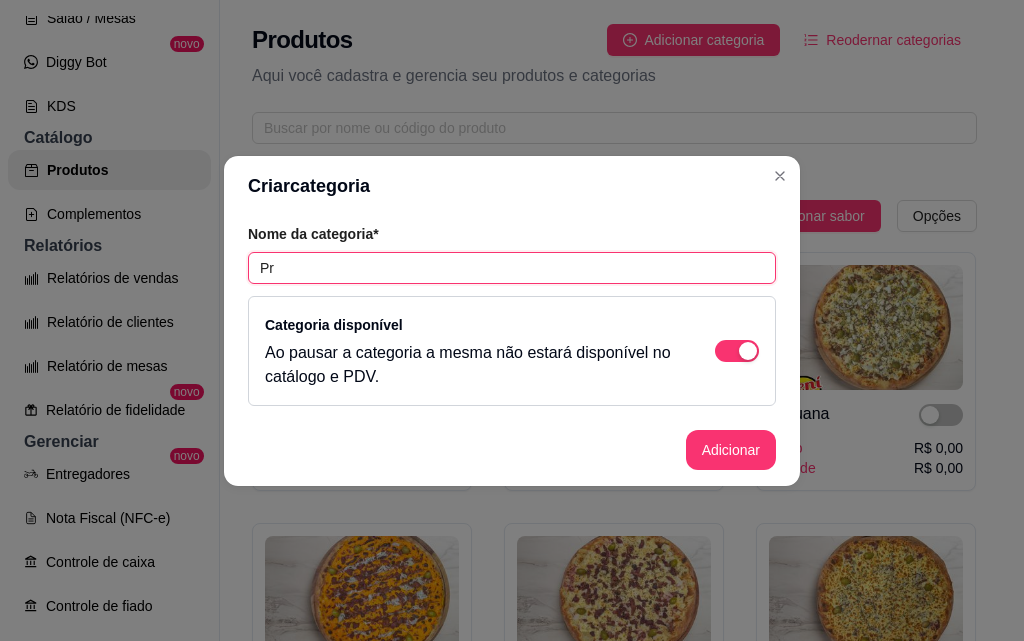 type on "P" 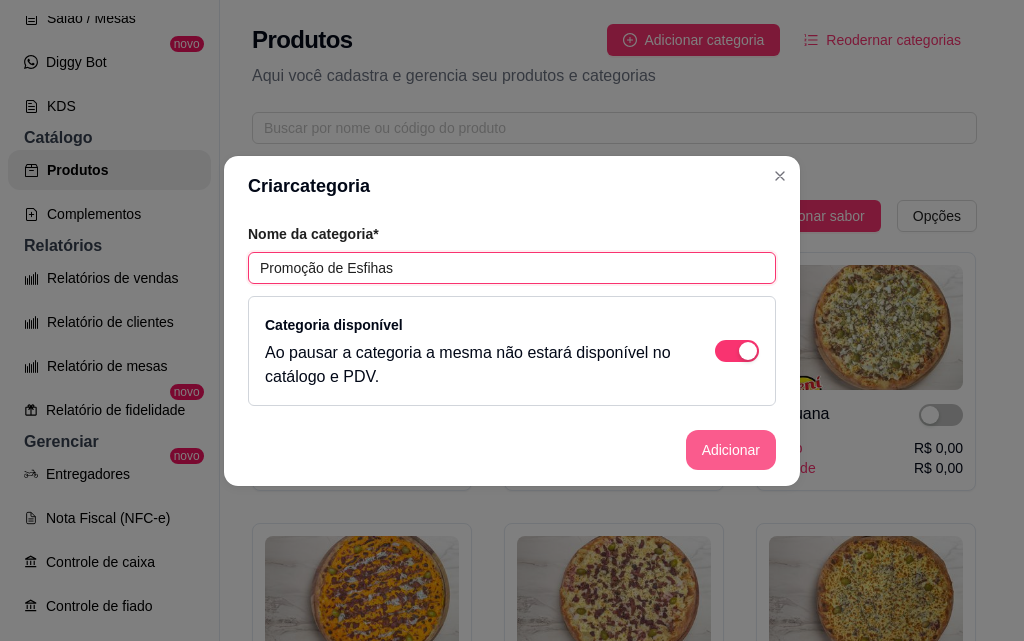 type on "Promoção de Esfihas" 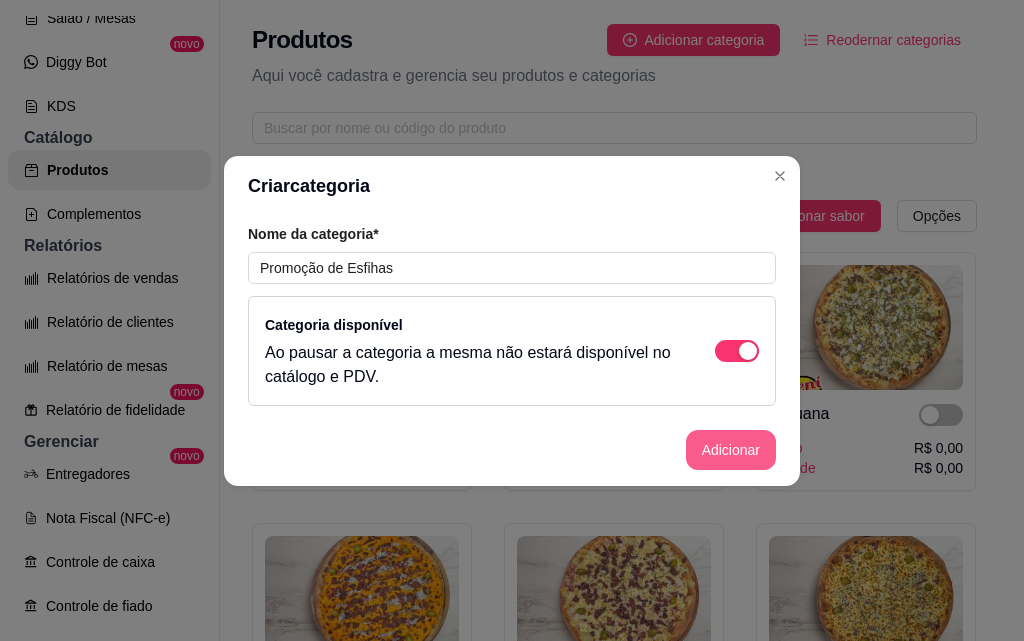 click on "Adicionar" at bounding box center [731, 450] 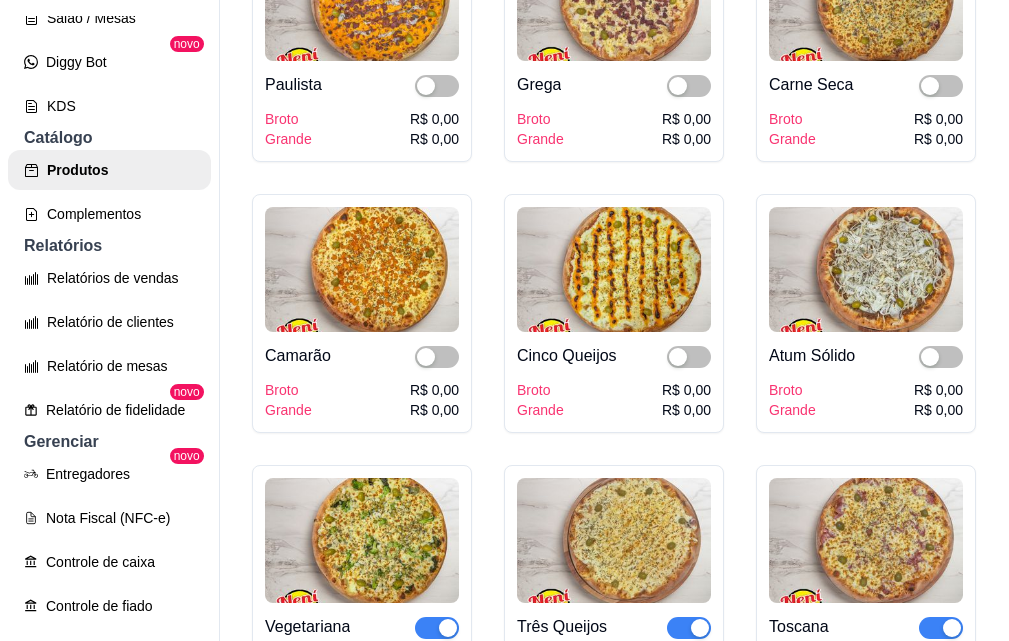 scroll, scrollTop: 1200, scrollLeft: 0, axis: vertical 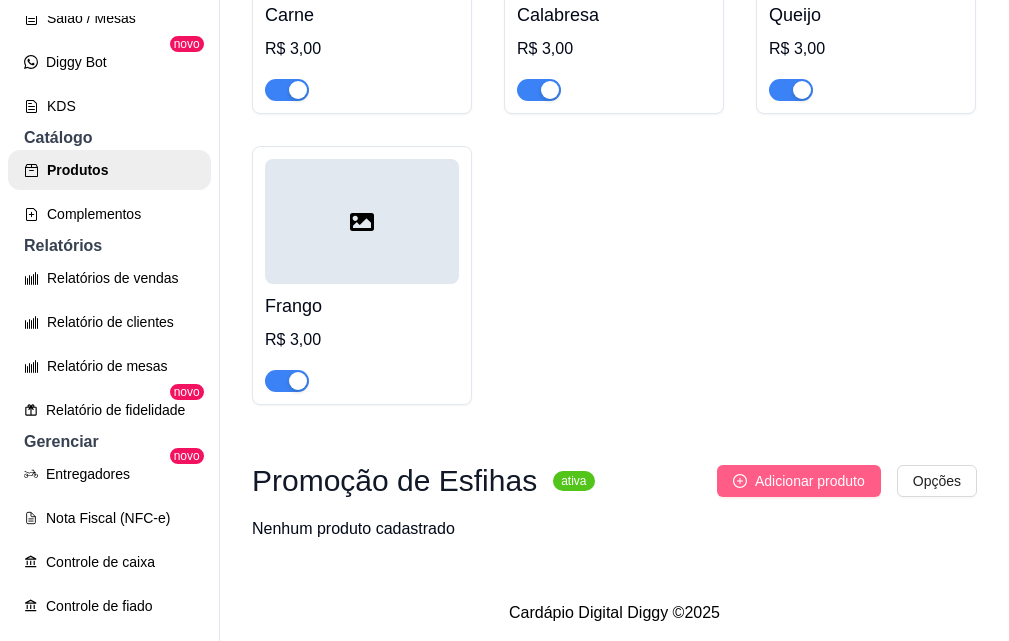 click on "Adicionar produto" at bounding box center (810, 481) 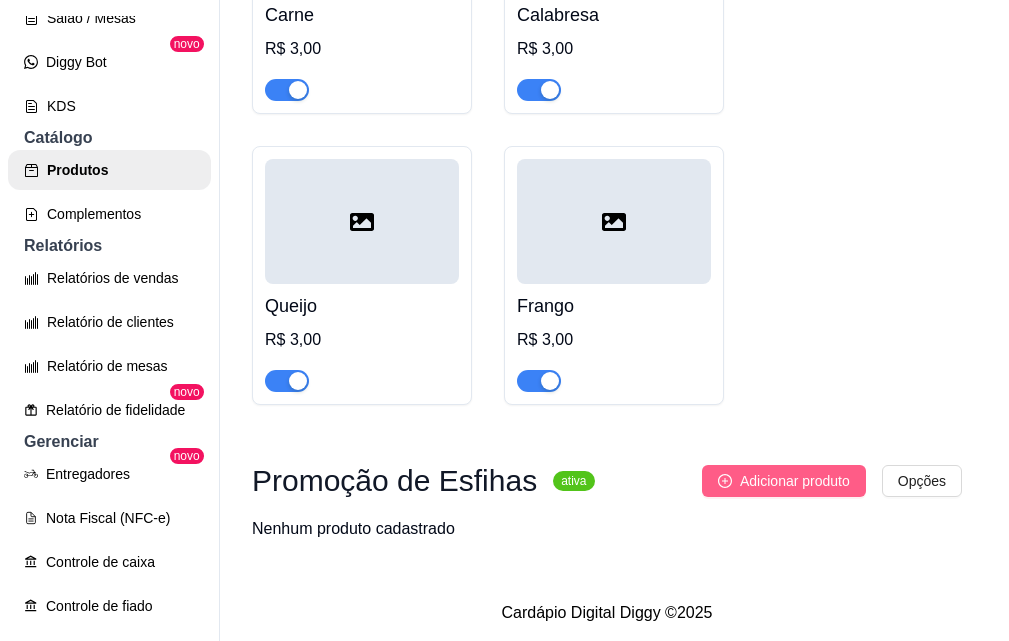 type 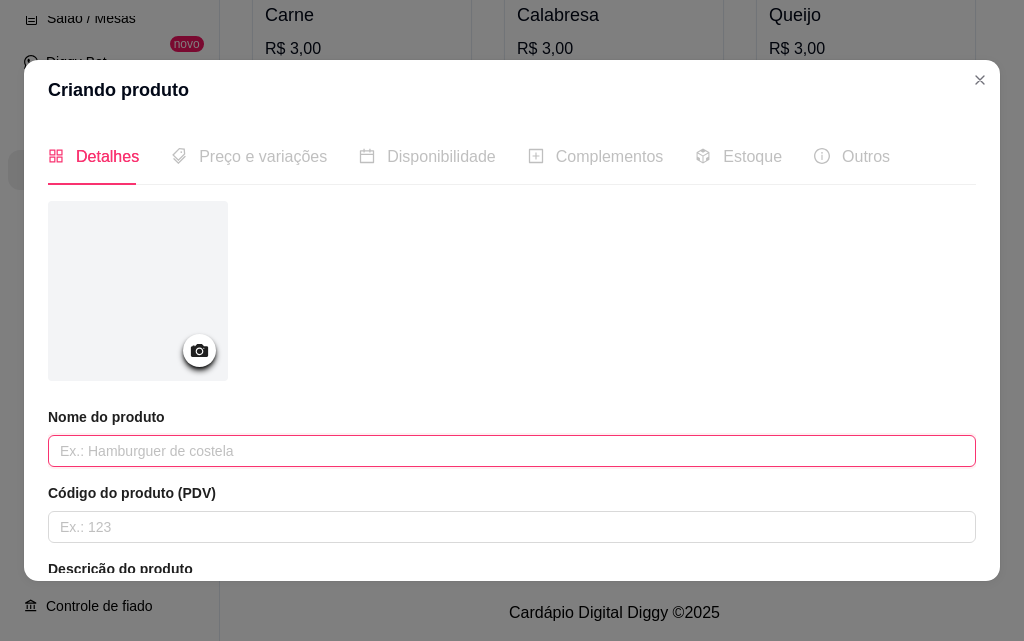 click at bounding box center [512, 451] 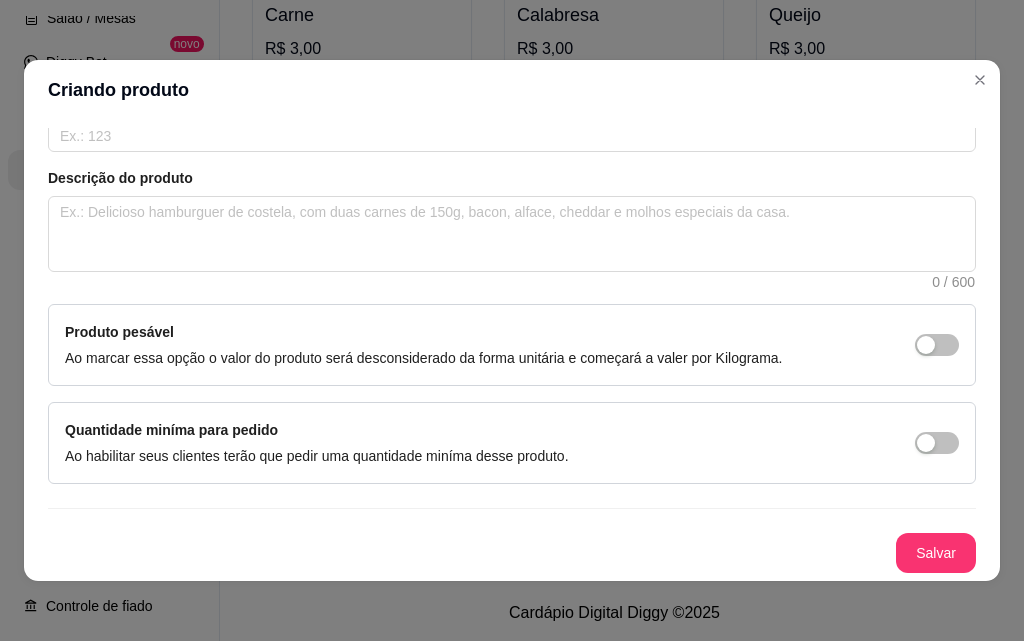 scroll, scrollTop: 191, scrollLeft: 0, axis: vertical 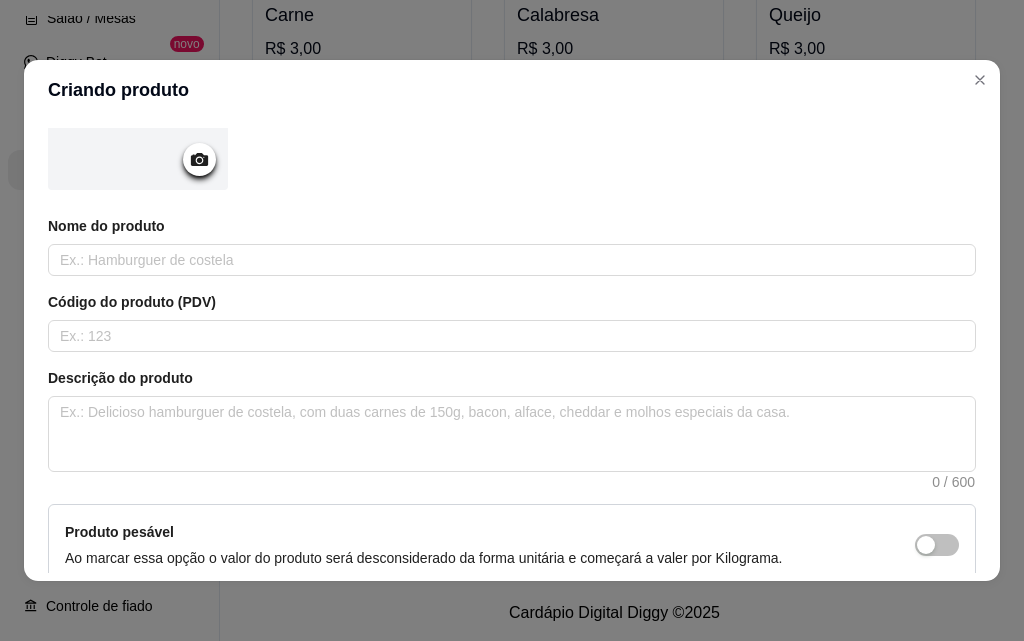 click on "Nome do produto Código do produto (PDV) Descrição do produto 0 / 600 Produto pesável Ao marcar essa opção o valor do produto será desconsiderado da forma unitária e começará a valer por Kilograma. Quantidade miníma para pedido Ao habilitar seus clientes terão que pedir uma quantidade miníma desse produto." at bounding box center (512, 450) 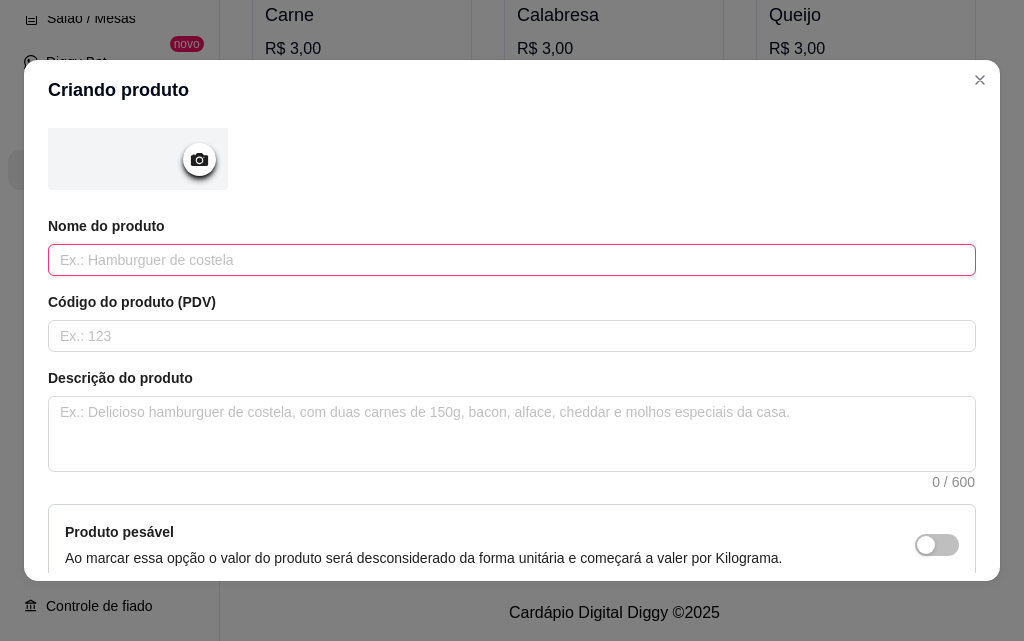 click at bounding box center (512, 260) 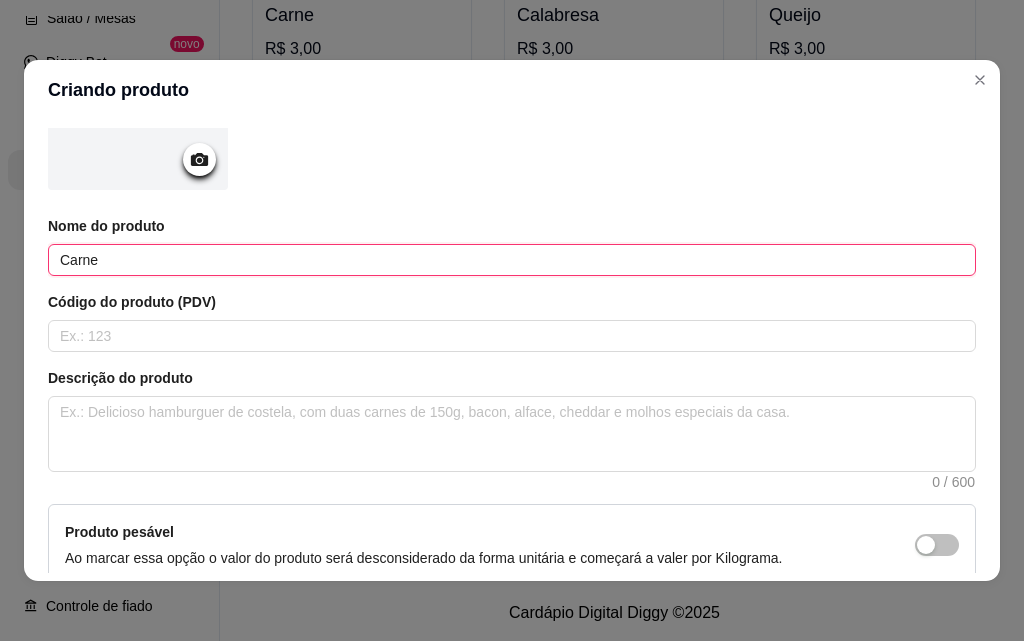 scroll, scrollTop: 391, scrollLeft: 0, axis: vertical 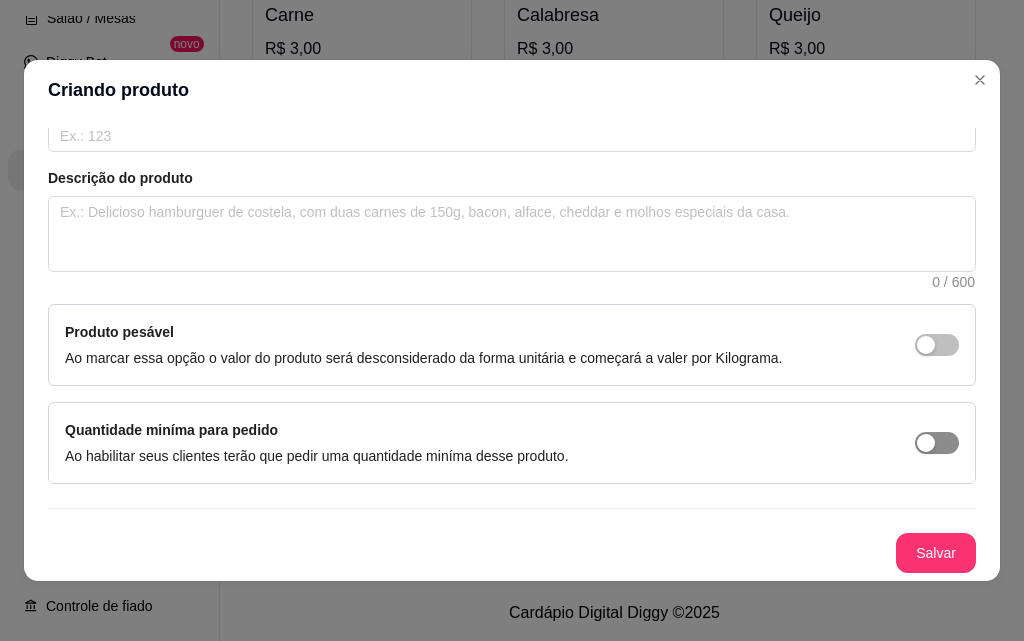 type on "Carne" 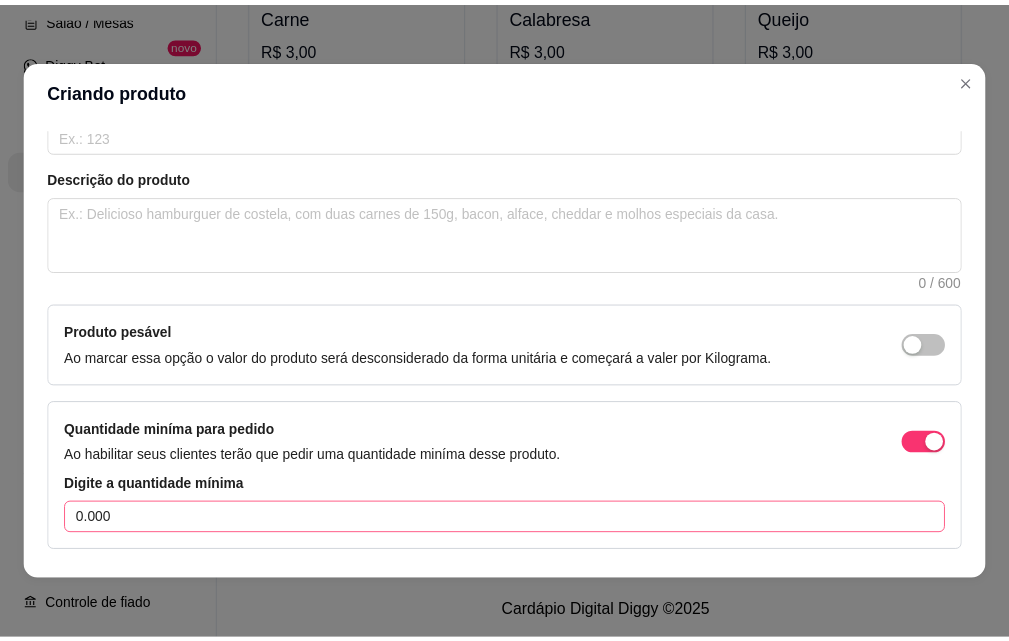 scroll, scrollTop: 459, scrollLeft: 0, axis: vertical 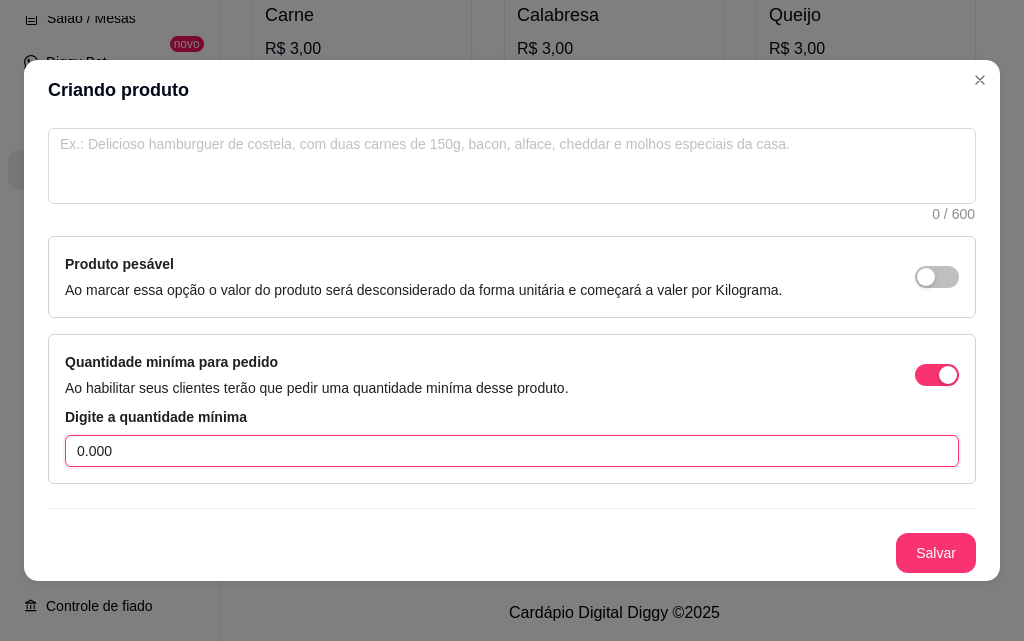 click on "0.000" at bounding box center (512, 451) 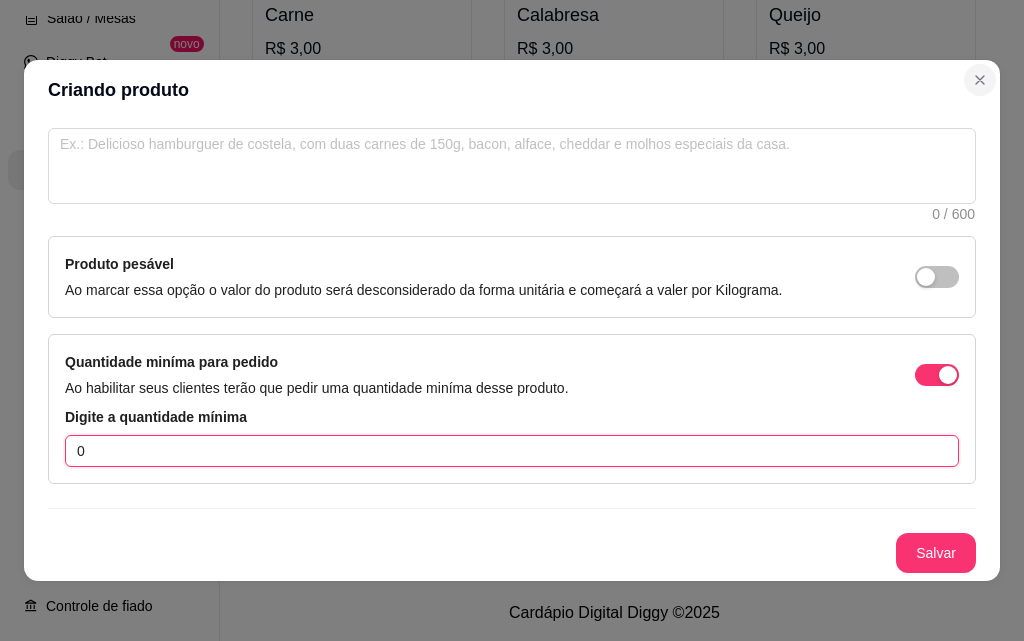 type on "0" 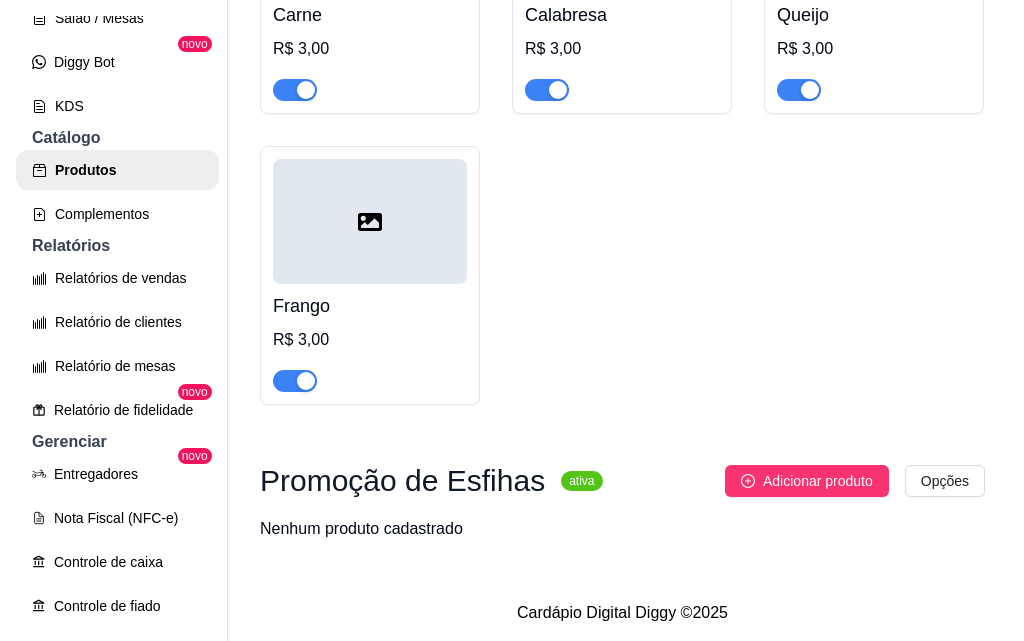scroll, scrollTop: 32, scrollLeft: 0, axis: vertical 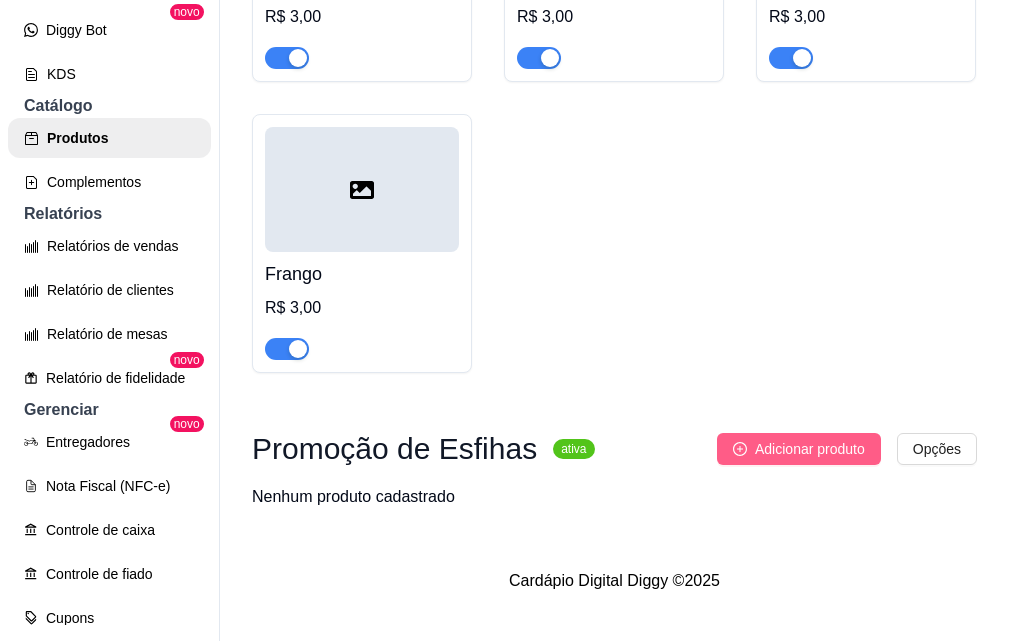 click on "Adicionar produto" at bounding box center [810, 449] 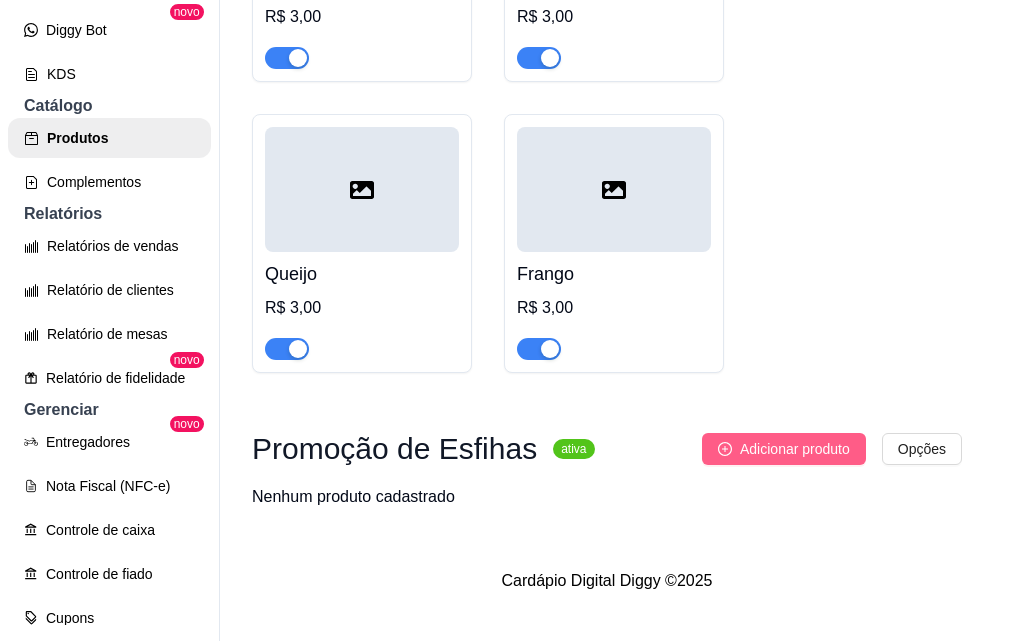 type 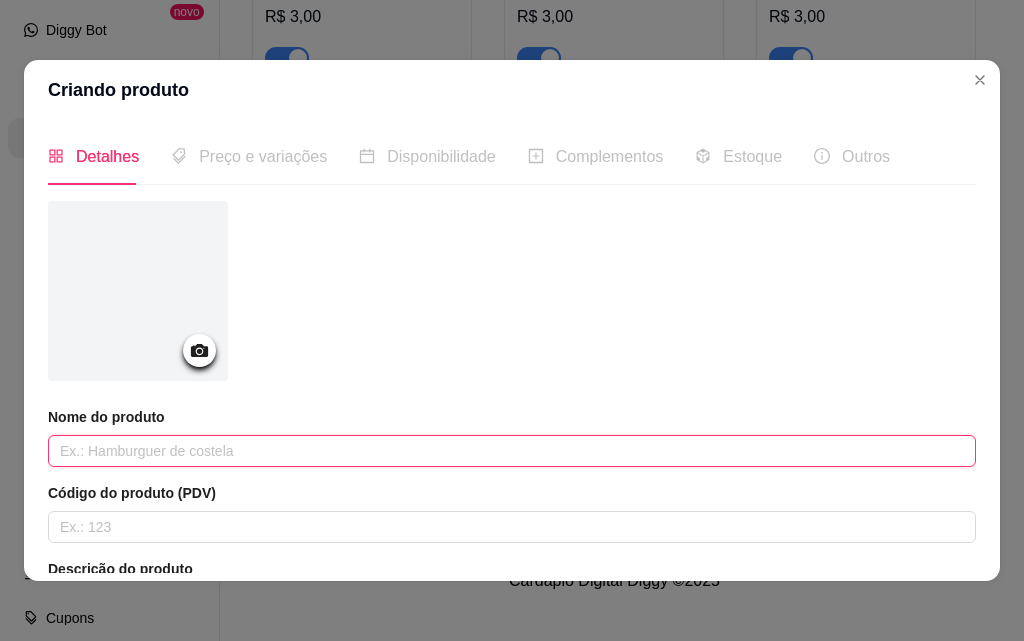 click at bounding box center (512, 451) 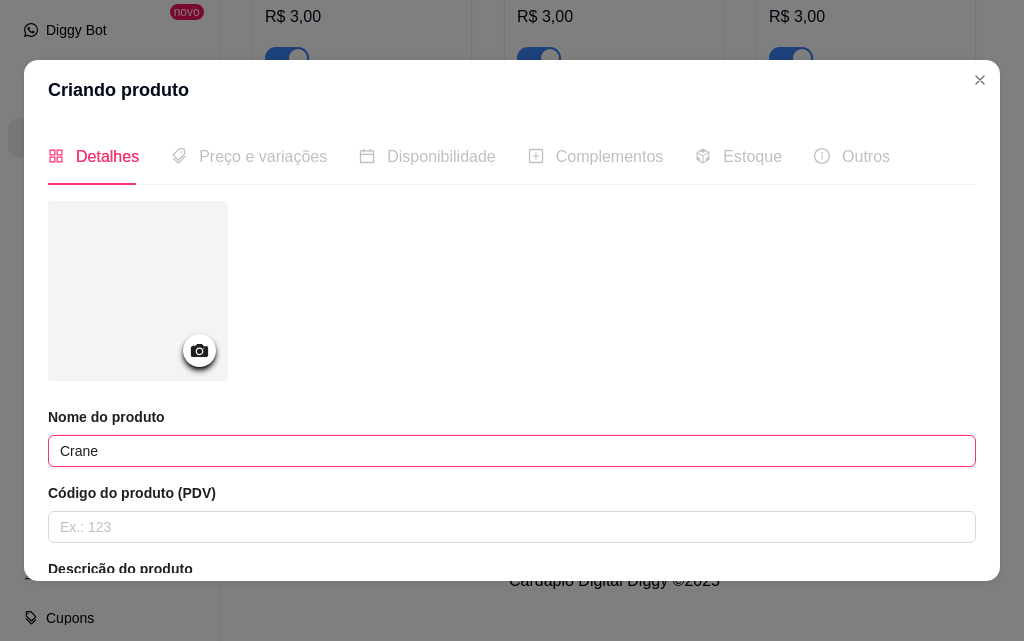 drag, startPoint x: 228, startPoint y: 458, endPoint x: 0, endPoint y: 489, distance: 230.09781 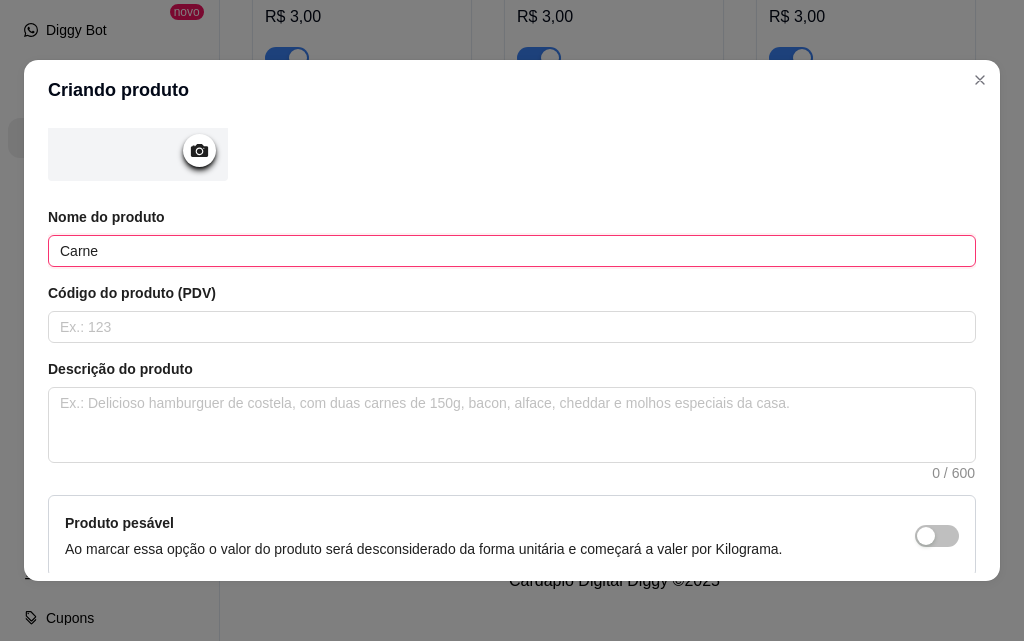 scroll, scrollTop: 391, scrollLeft: 0, axis: vertical 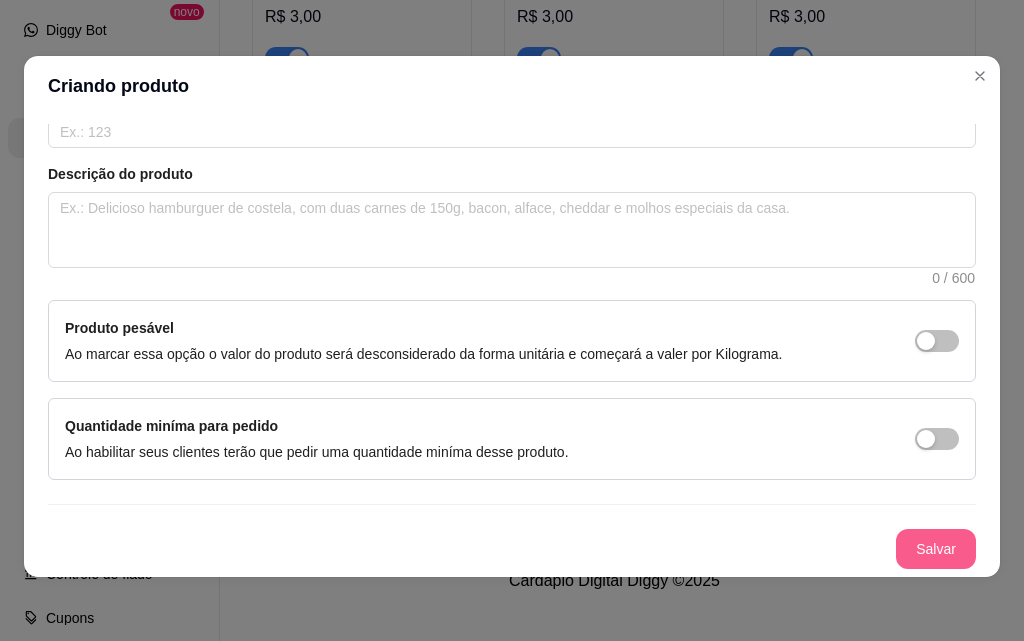 type on "Carne" 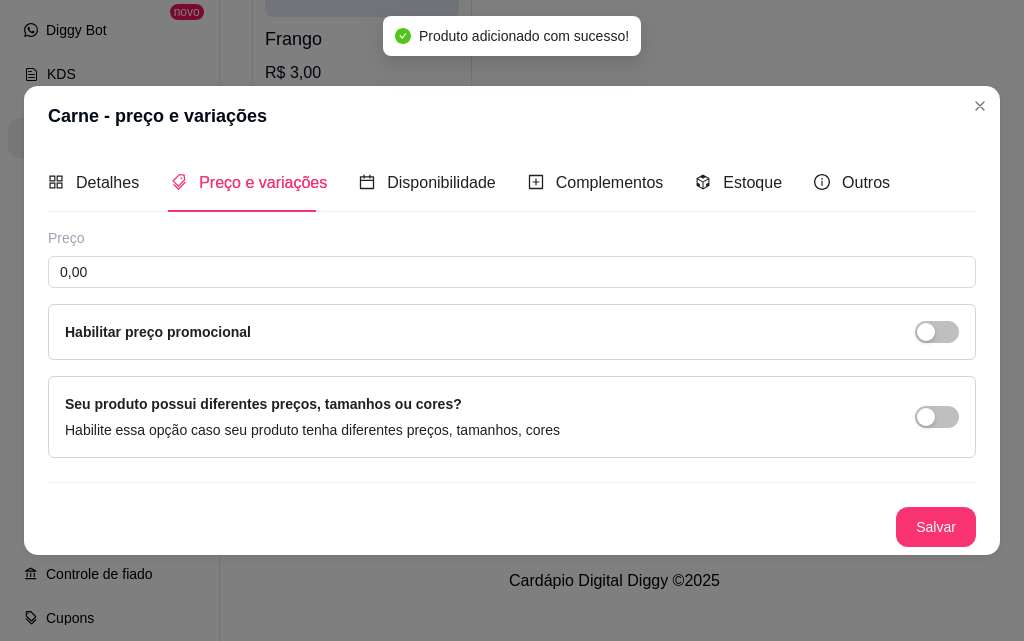 scroll, scrollTop: 0, scrollLeft: 0, axis: both 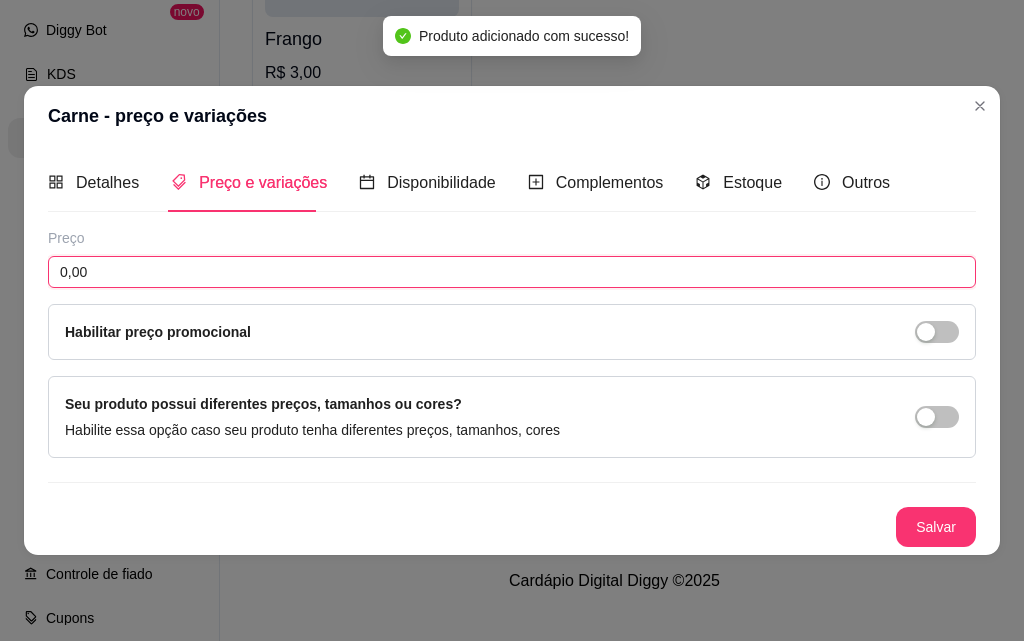 click on "0,00" at bounding box center [512, 272] 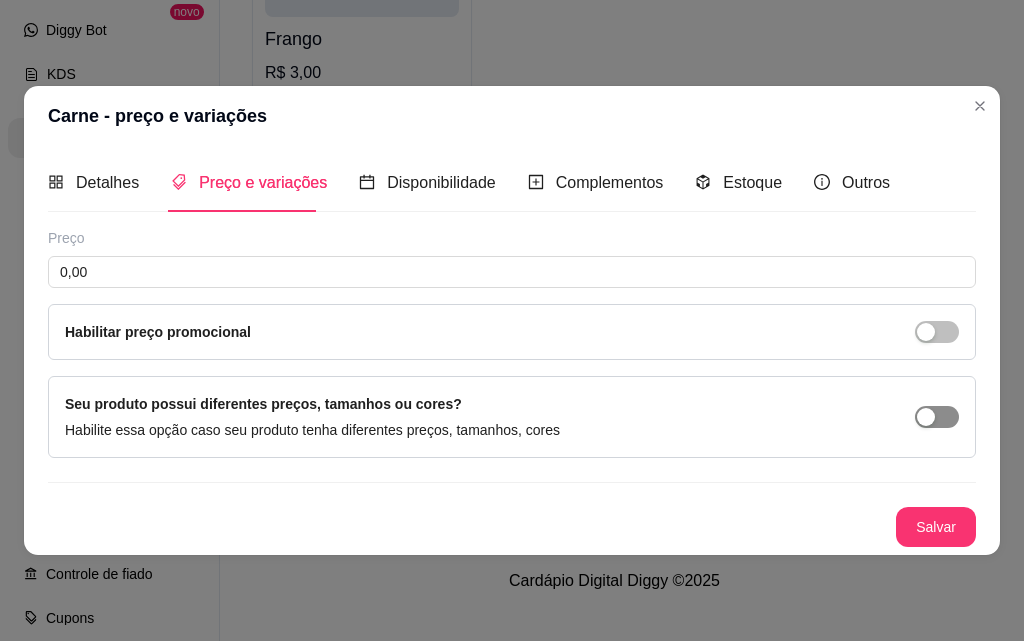 click at bounding box center [926, 417] 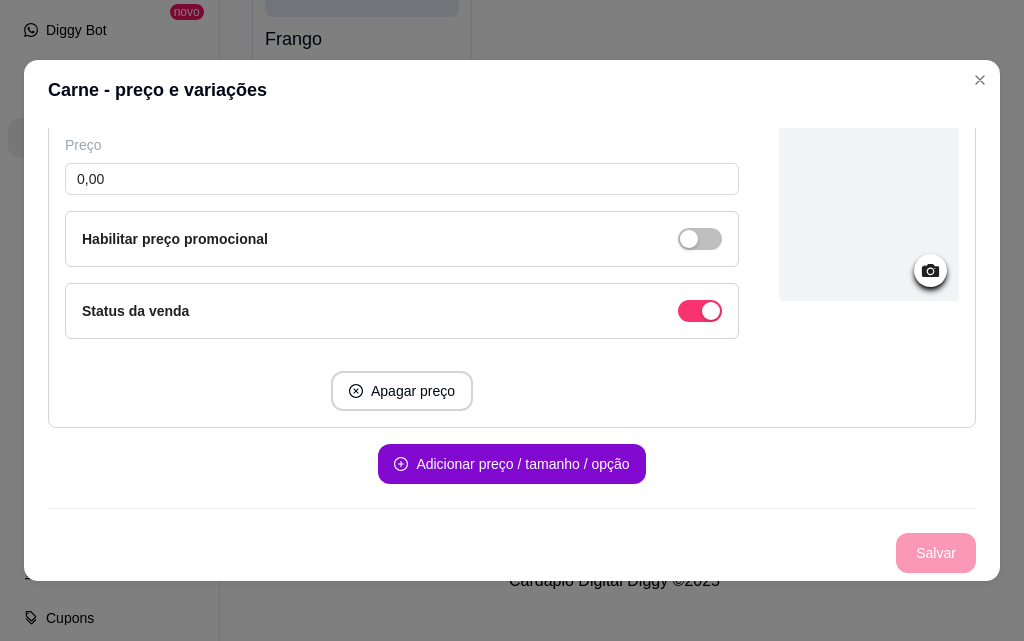 scroll, scrollTop: 0, scrollLeft: 0, axis: both 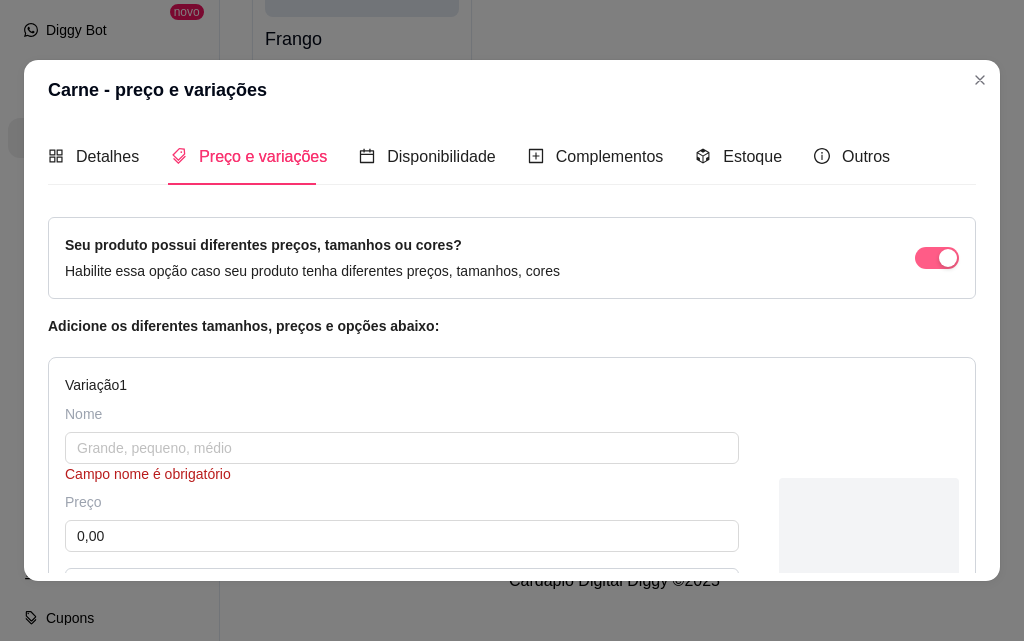 click at bounding box center (948, 258) 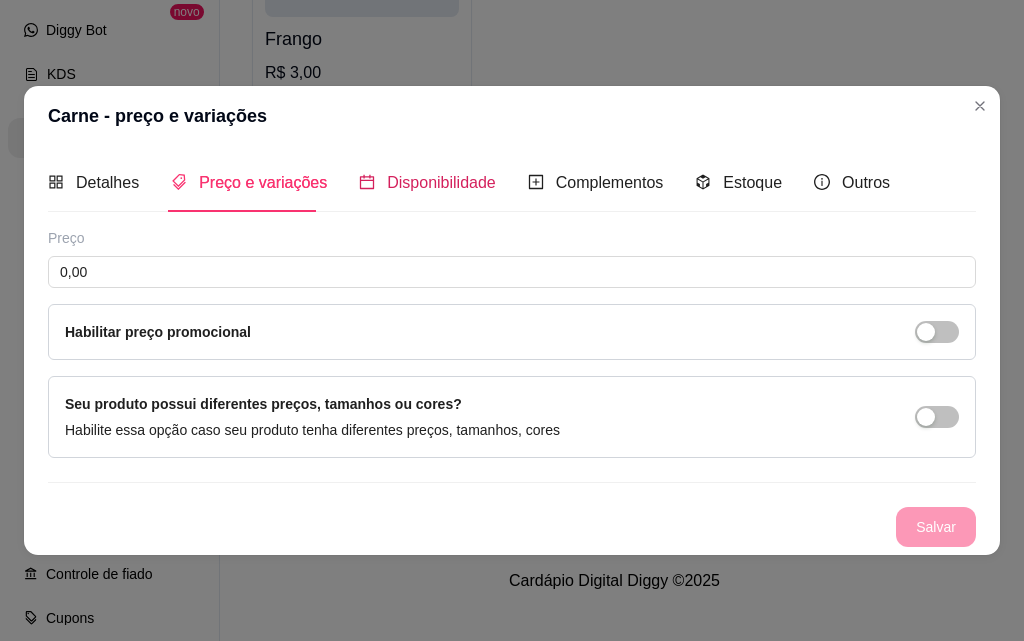 click on "Disponibilidade" at bounding box center [441, 182] 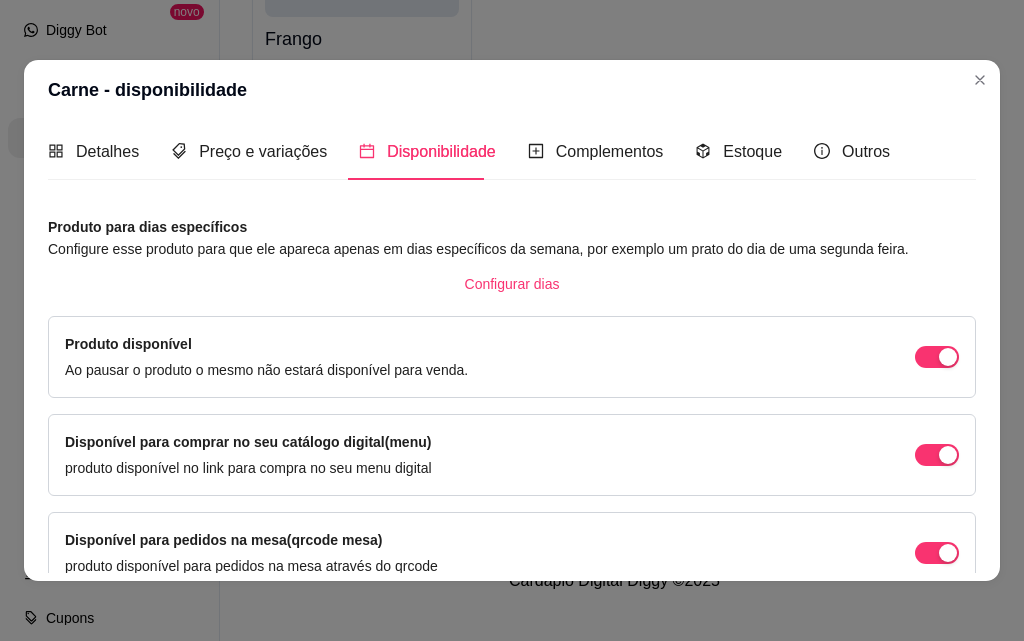 scroll, scrollTop: 205, scrollLeft: 0, axis: vertical 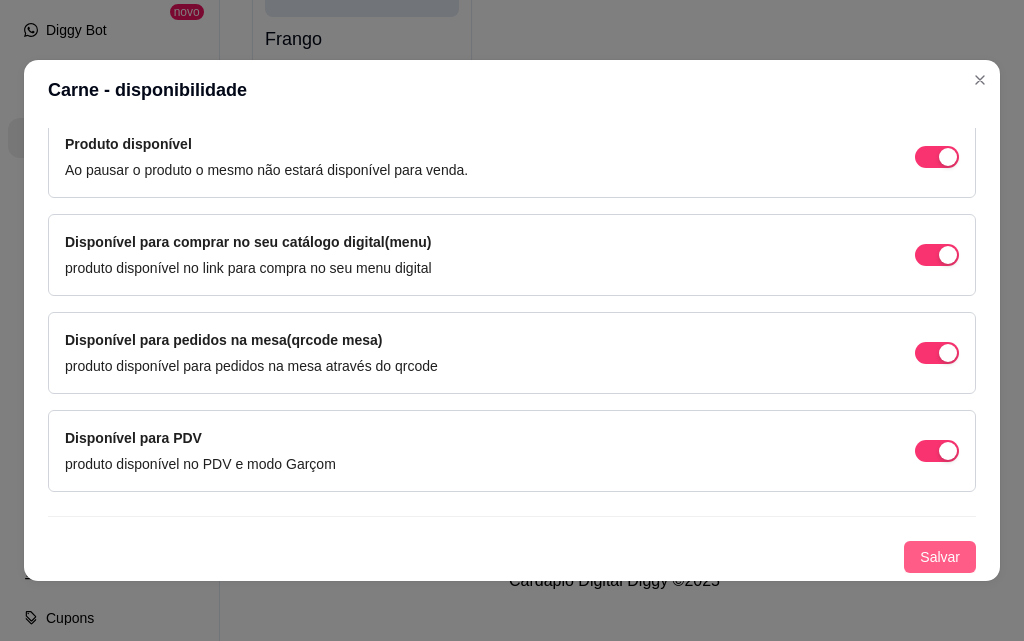 click on "Salvar" at bounding box center (940, 557) 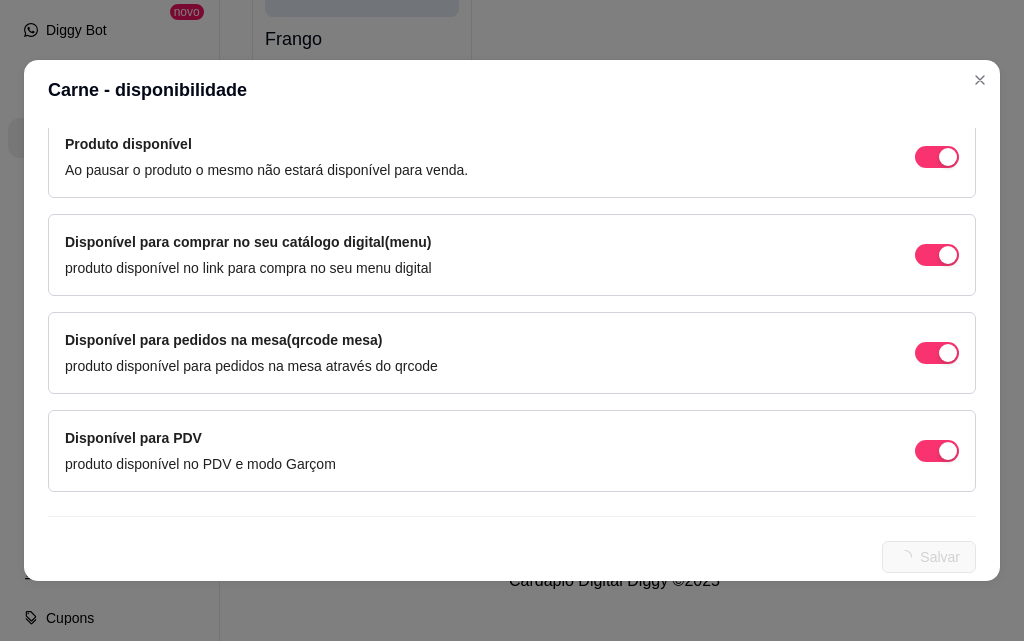 scroll, scrollTop: 0, scrollLeft: 0, axis: both 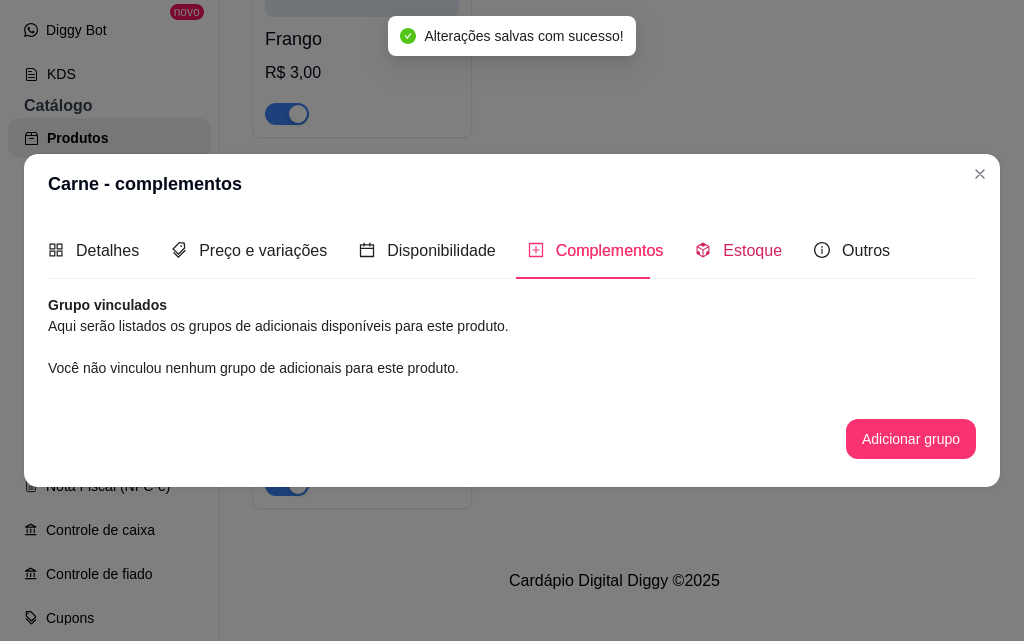 click on "Estoque" at bounding box center [738, 250] 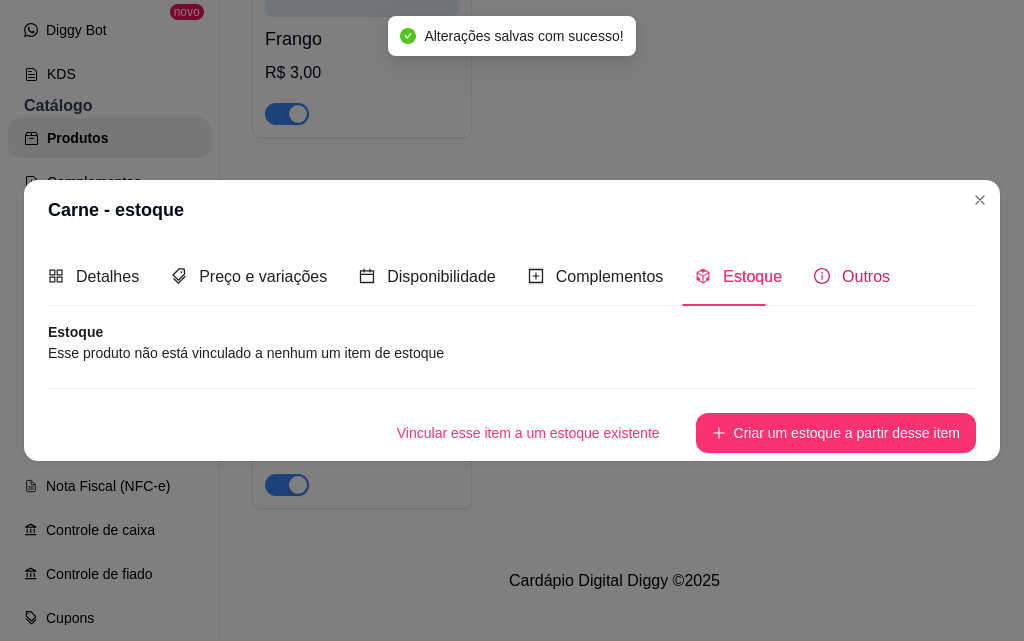 click on "Outros" at bounding box center (852, 276) 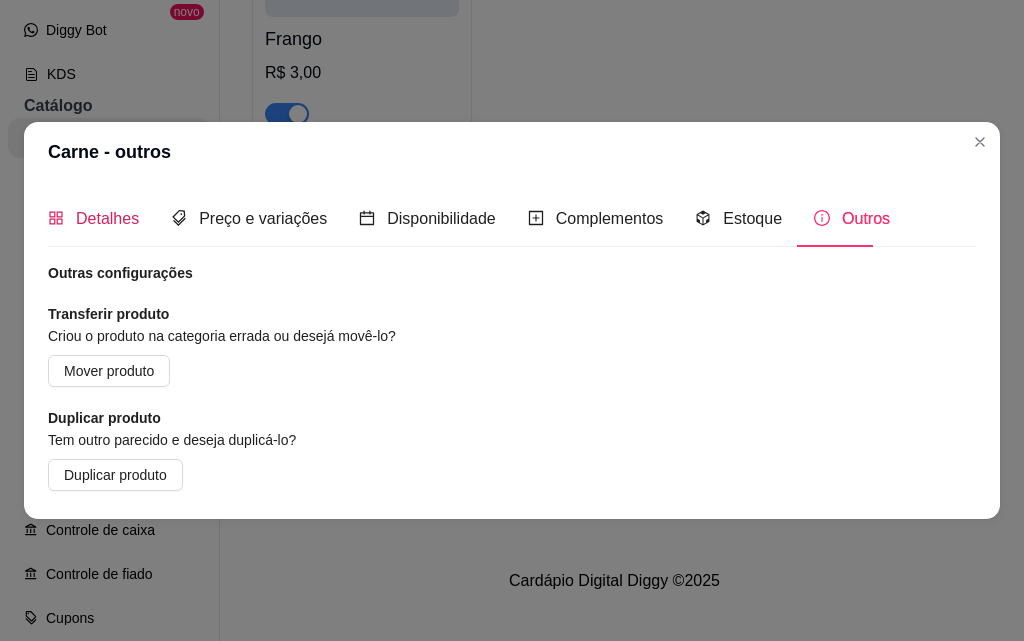 click on "Detalhes" at bounding box center (93, 218) 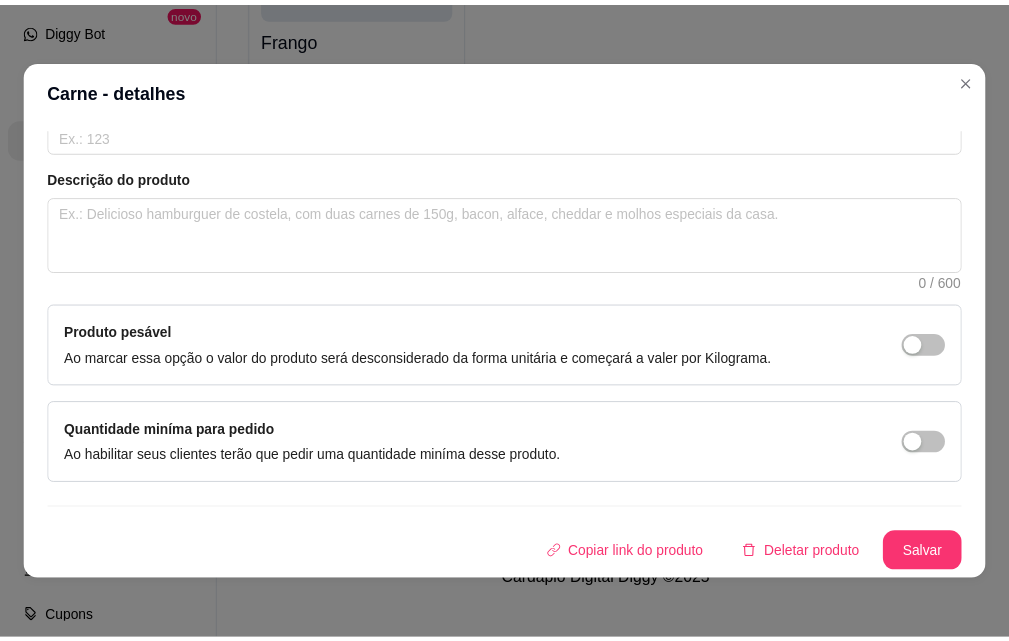 scroll, scrollTop: 0, scrollLeft: 0, axis: both 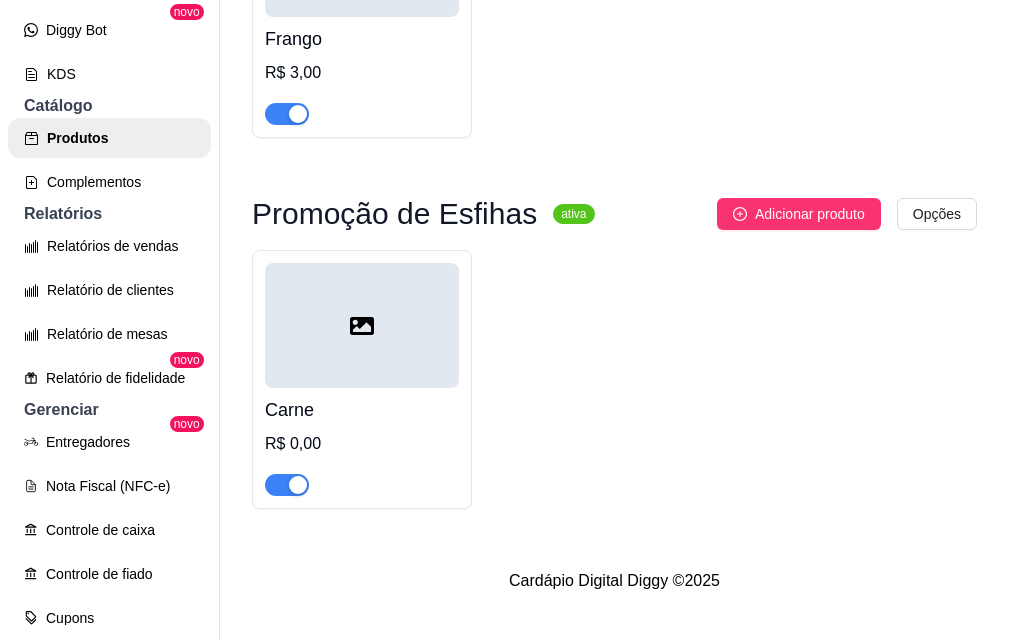 click at bounding box center [362, 325] 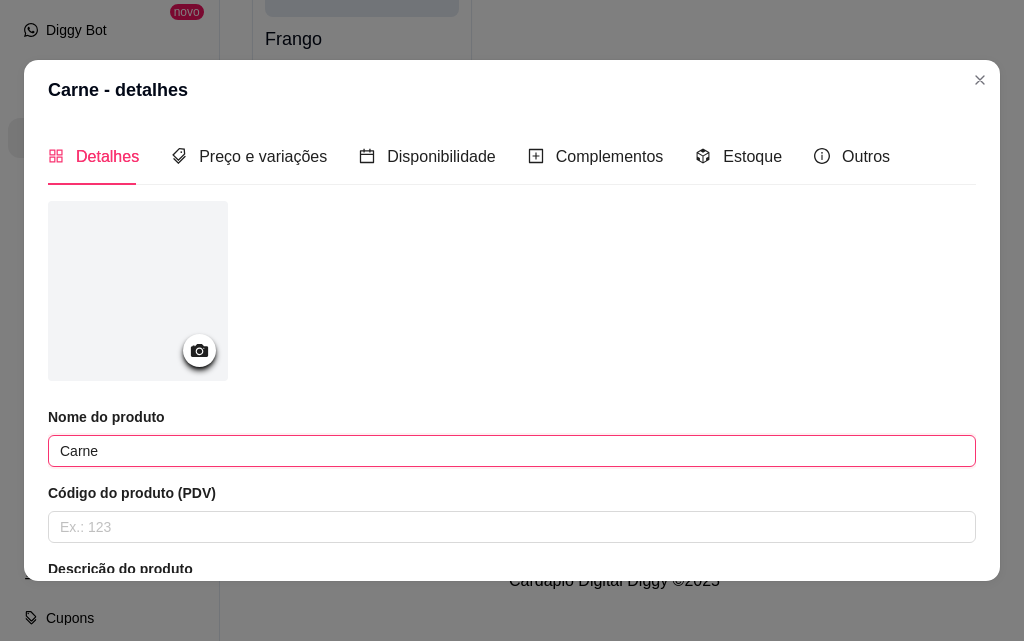 drag, startPoint x: 205, startPoint y: 461, endPoint x: 0, endPoint y: 483, distance: 206.17711 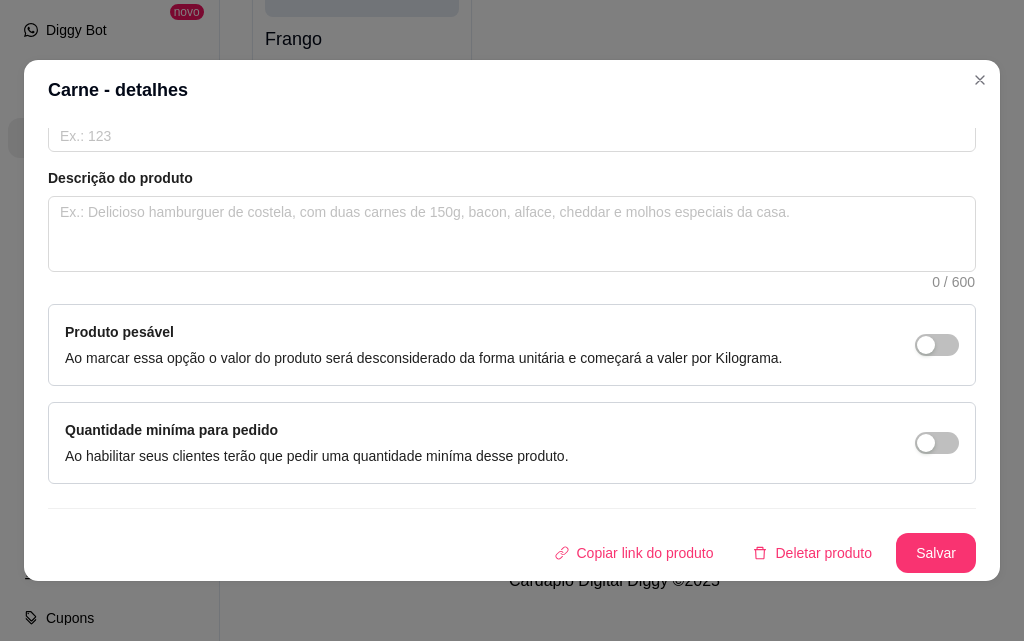 scroll, scrollTop: 0, scrollLeft: 0, axis: both 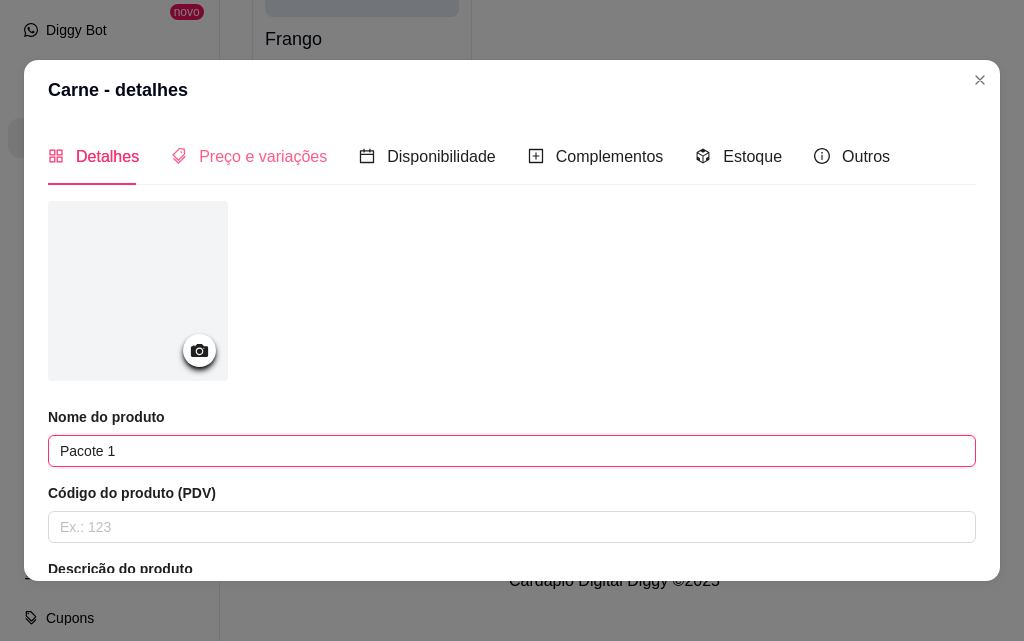 type on "Pacote 1" 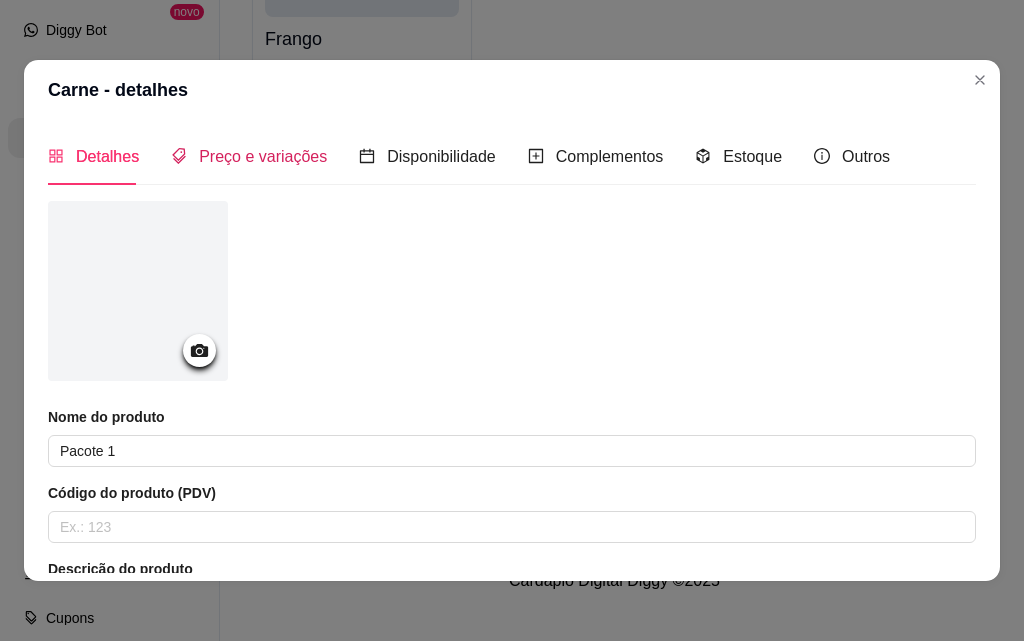 click on "Preço e variações" at bounding box center [263, 156] 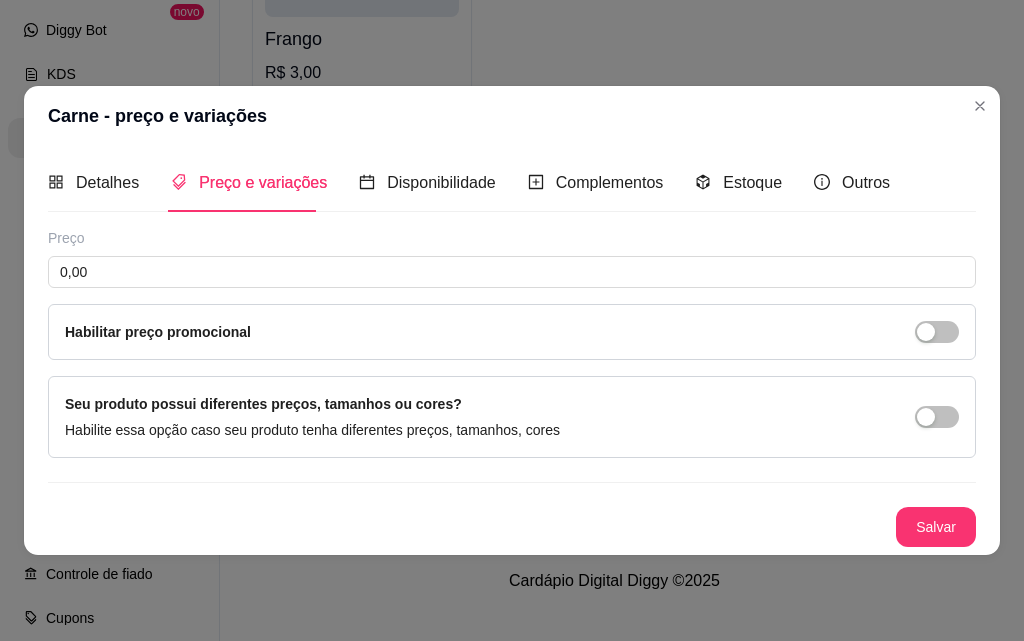 click on "Preço  0,00 Habilitar preço promocional" at bounding box center (512, 294) 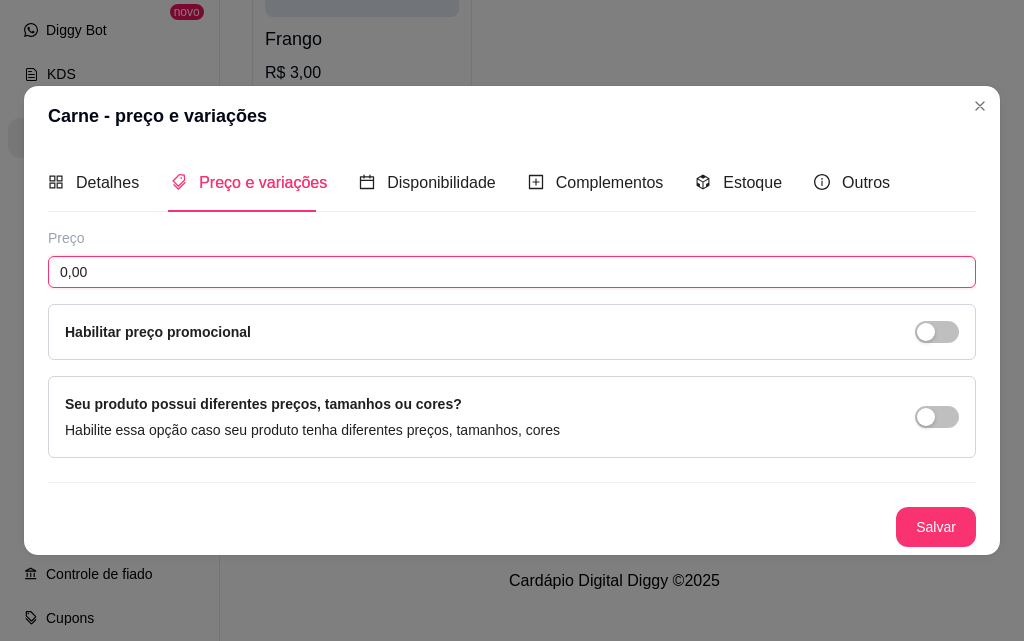 click on "0,00" at bounding box center (512, 272) 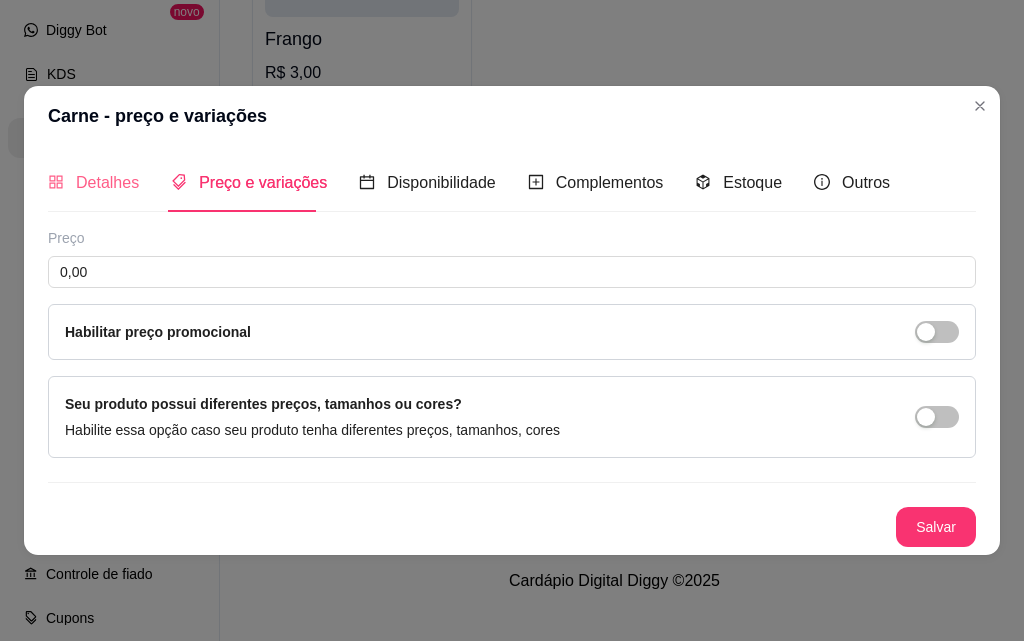 click on "Detalhes" at bounding box center [93, 182] 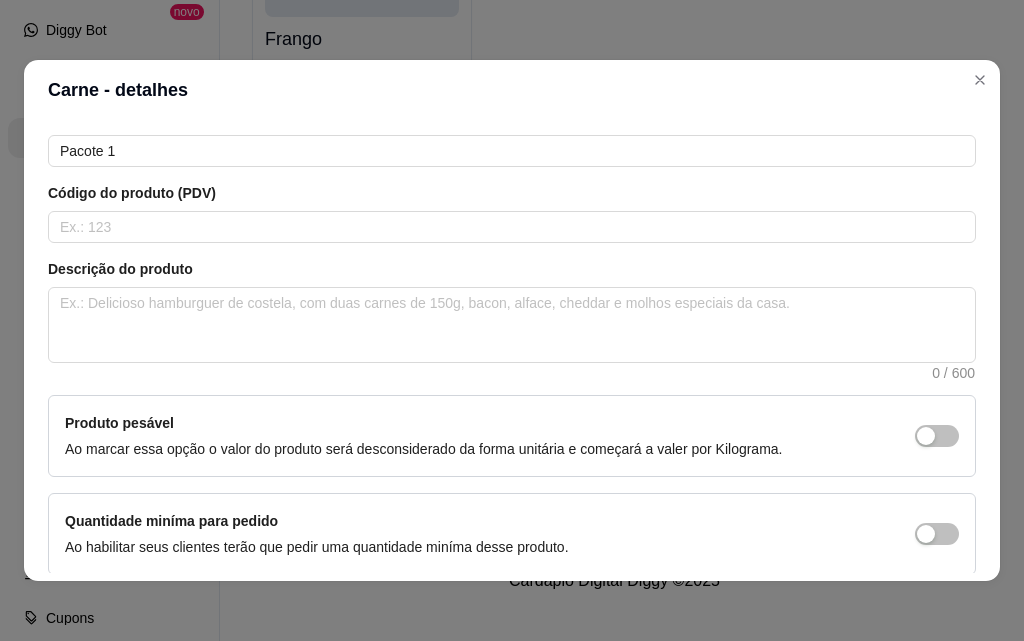 scroll, scrollTop: 0, scrollLeft: 0, axis: both 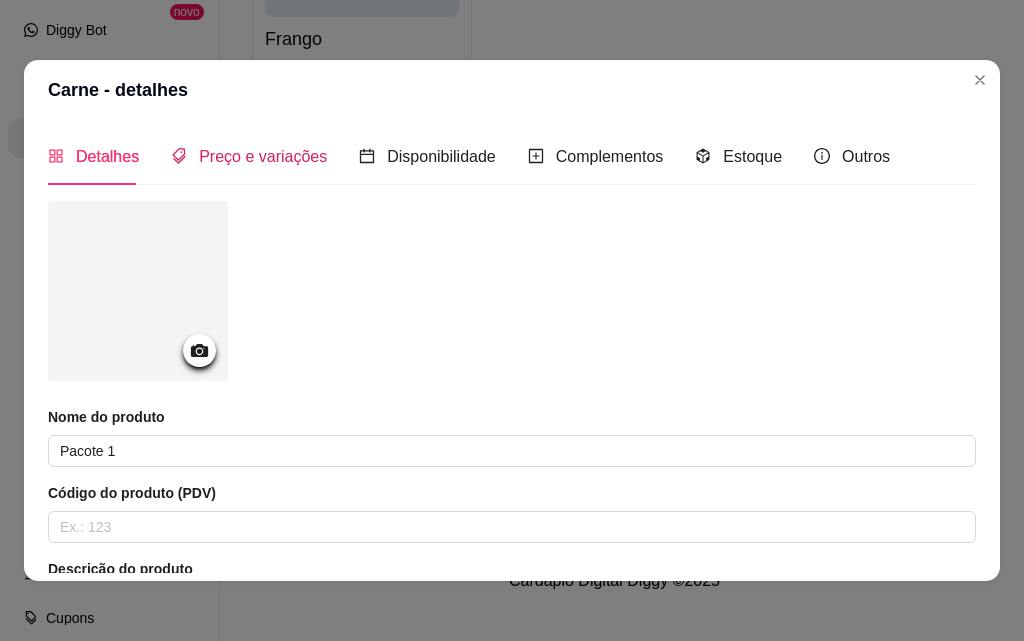 click on "Preço e variações" at bounding box center (263, 156) 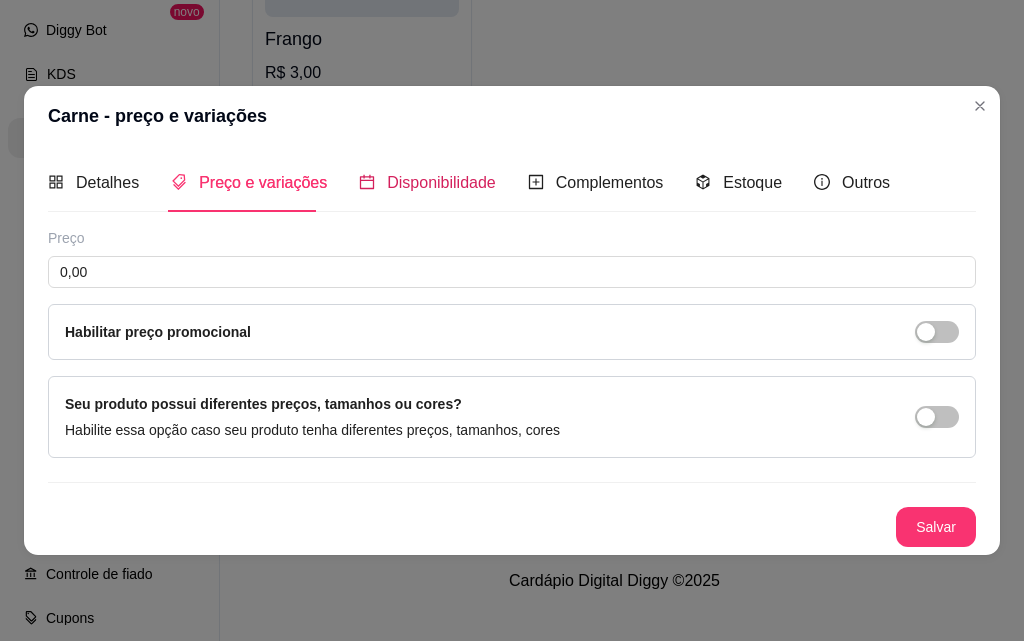 click on "Disponibilidade" at bounding box center [441, 182] 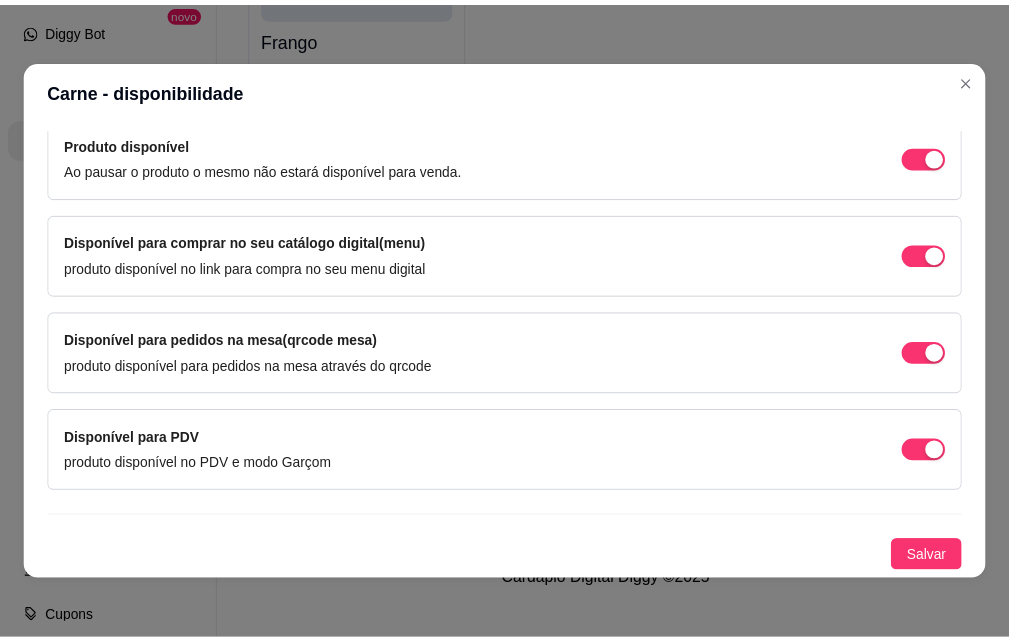 scroll, scrollTop: 0, scrollLeft: 0, axis: both 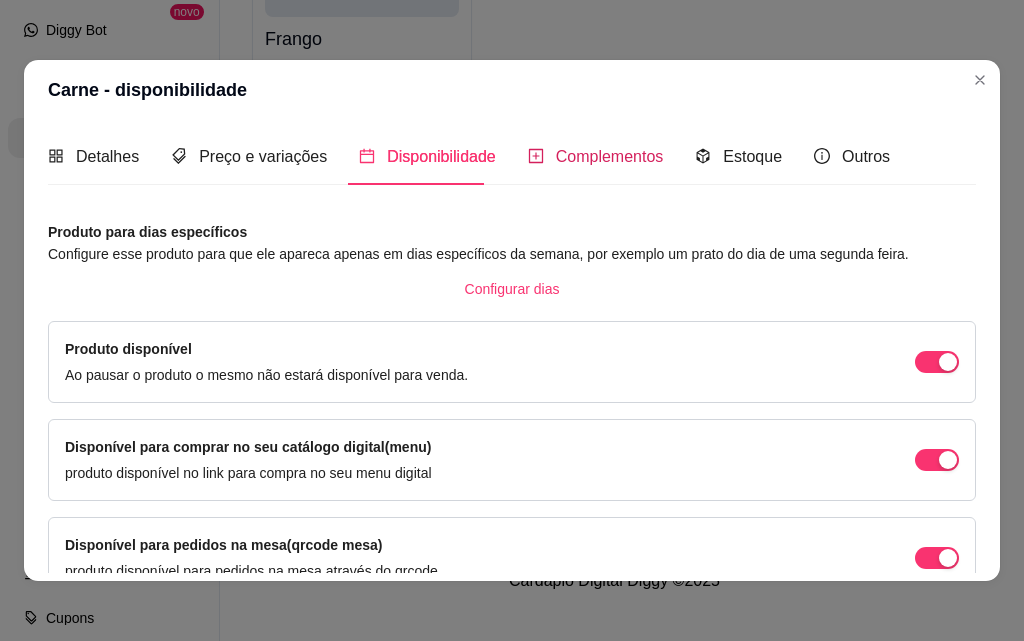click on "Complementos" at bounding box center [610, 156] 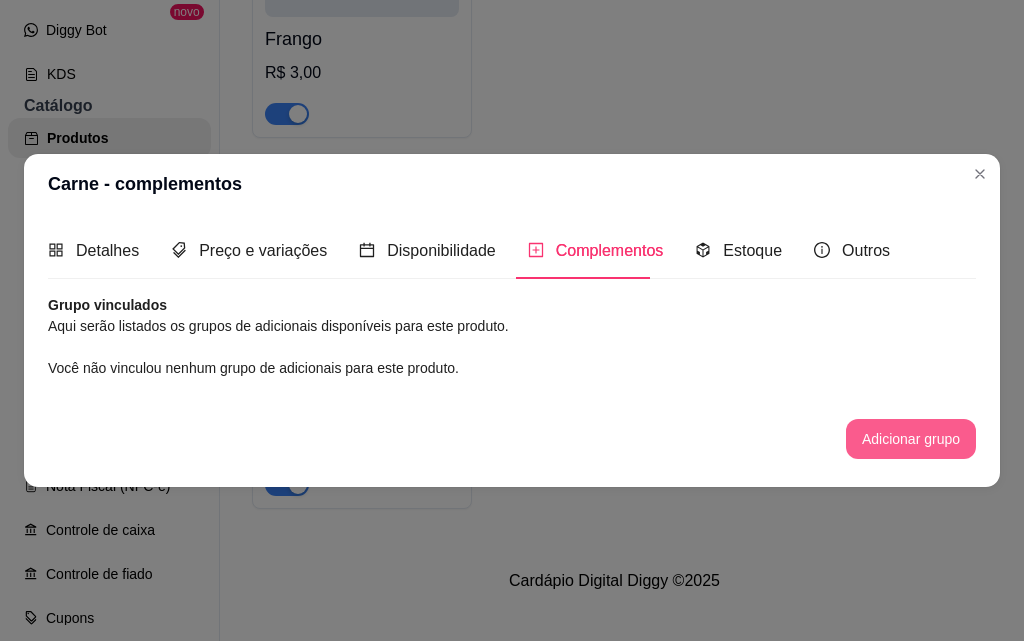 click on "Adicionar grupo" at bounding box center [911, 439] 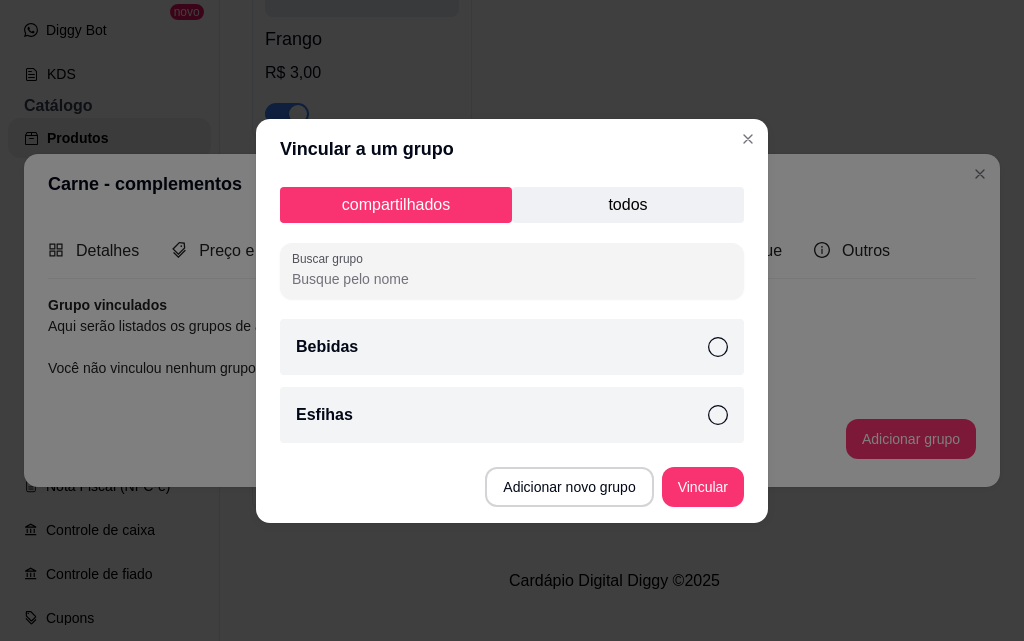 click on "Esfihas" at bounding box center [512, 415] 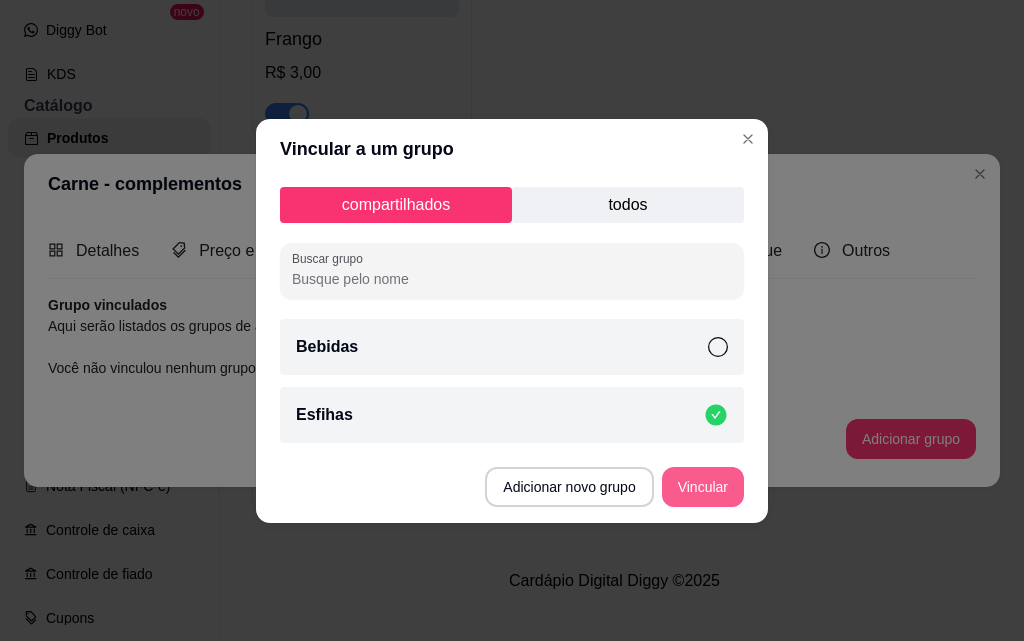 click on "Vincular" at bounding box center (703, 487) 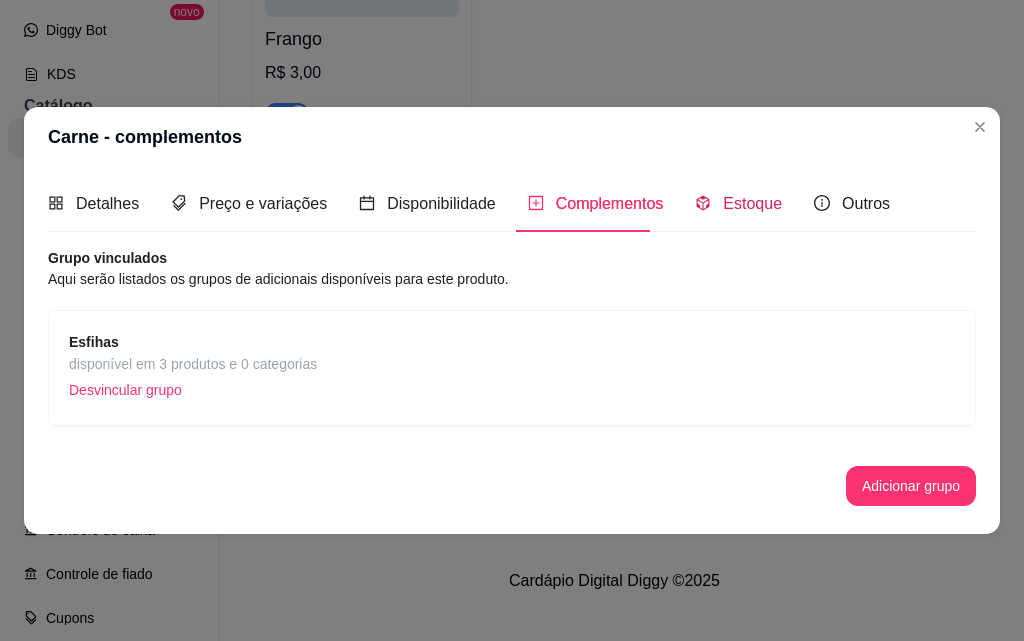 click on "Estoque" at bounding box center (738, 203) 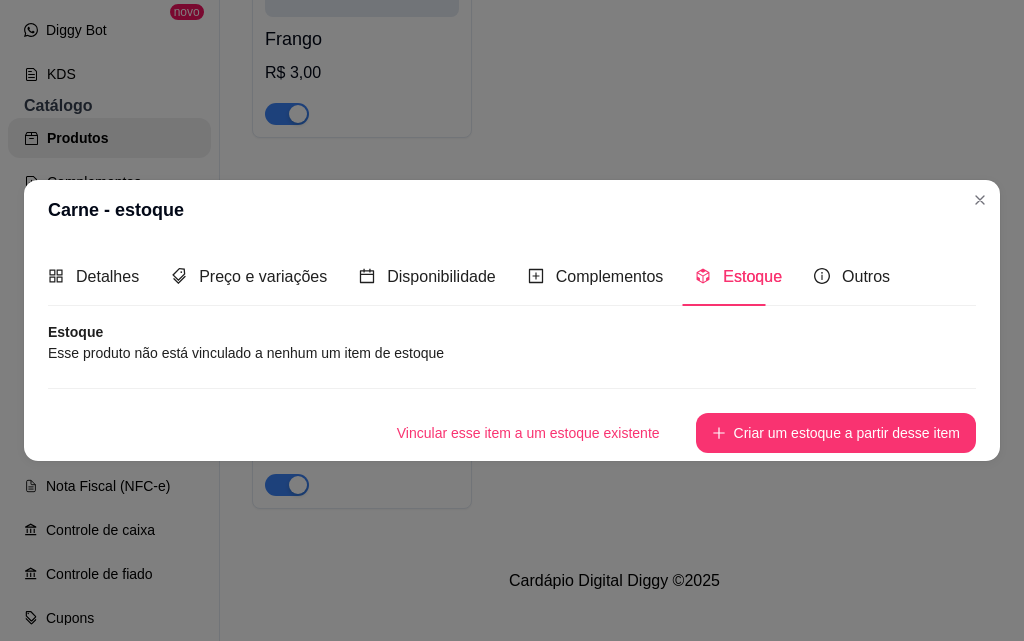 click on "Detalhes Preço e variações Disponibilidade Complementos Estoque Outros" at bounding box center (512, 276) 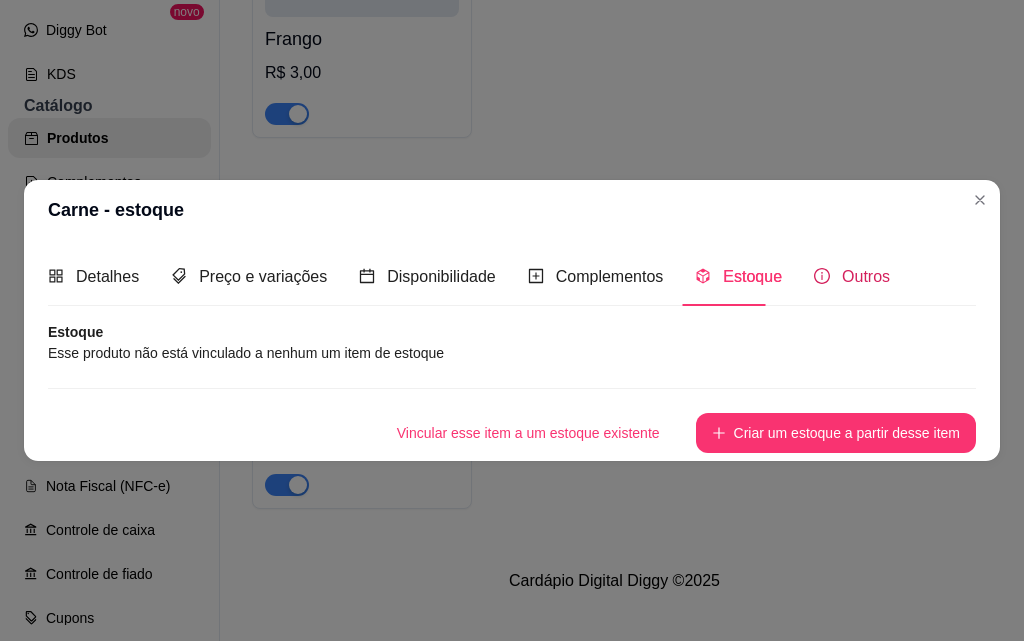 click on "Outros" at bounding box center [866, 276] 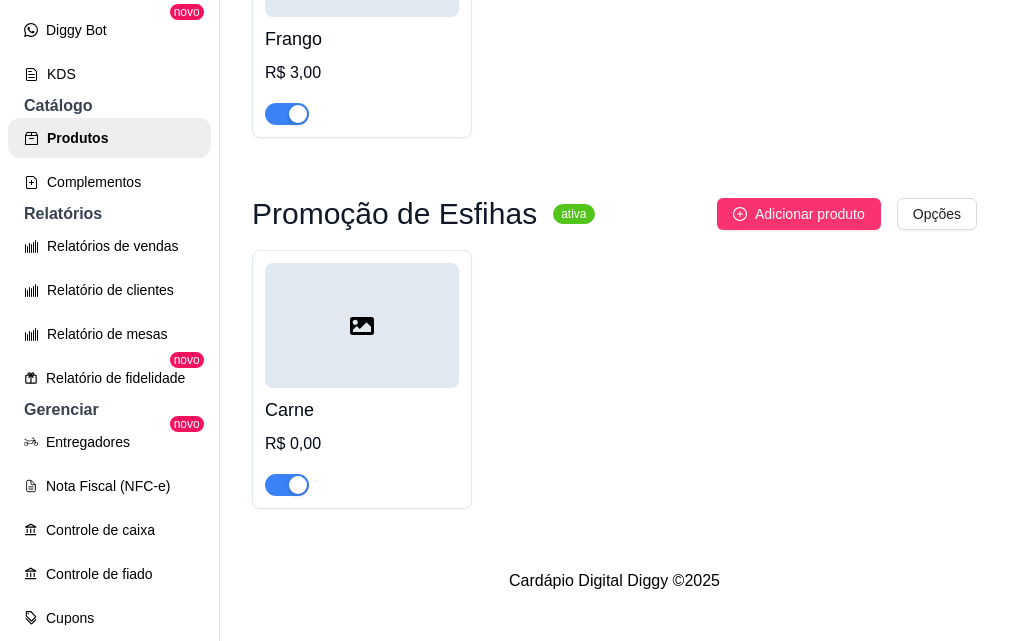 scroll, scrollTop: 29525, scrollLeft: 0, axis: vertical 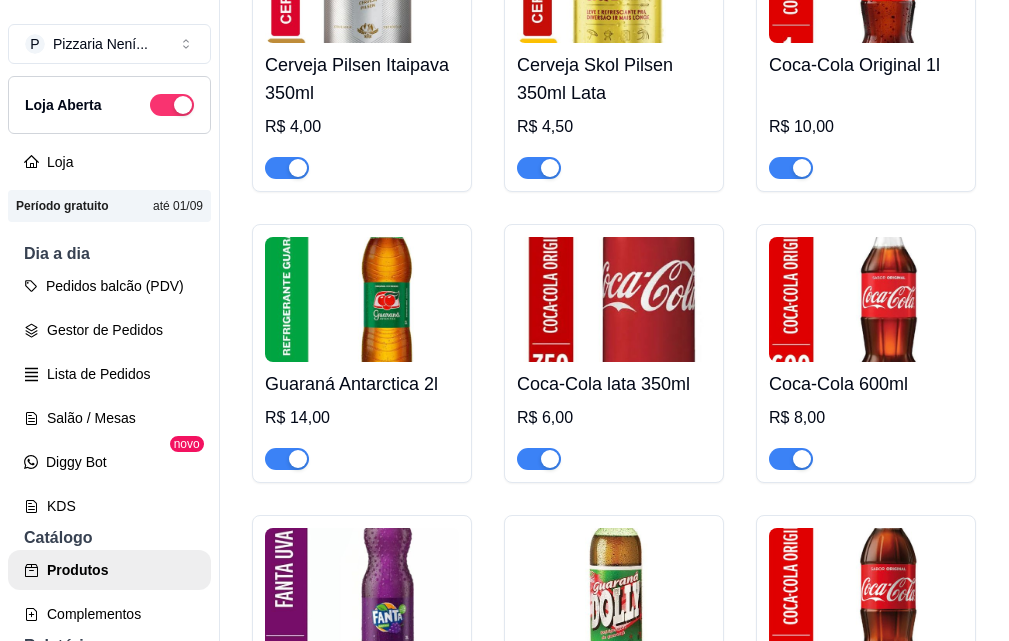 click on "P Pizzaria Není ... Loja Aberta Loja Período gratuito até 01/09   Dia a dia Pedidos balcão (PDV) Gestor de Pedidos Lista de Pedidos Salão / Mesas Diggy Bot novo KDS Catálogo Produtos Complementos Relatórios Relatórios de vendas Relatório de clientes Relatório de mesas Relatório de fidelidade novo Gerenciar Entregadores novo Nota Fiscal (NFC-e) Controle de caixa Controle de fiado Cupons Clientes Estoque Configurações Diggy Planos Precisa de ajuda? Sair Produtos Adicionar categoria Reodernar categorias Aqui você cadastra e gerencia seu produtos e categorias Pizzas Promoção ativa Adicionar sabor Opções Napolitana   Broto Grande R$ 33,00 R$ 47,00 R$ 42,00 Pepperoni   Broto Grande R$ 0,00 R$ 0,00 Peruana   Broto Grande R$ 0,00 R$ 0,00 Paulista   Broto Grande R$ 0,00 R$ 0,00 Grega   Broto Grande R$ 0,00 R$ 0,00 Carne Seca   Broto Grande R$ 0,00 R$ 0,00 Camarão   Broto Grande R$ 0,00 R$ 0,00 Cinco Queijos   Broto Grande R$ 0,00 R$ 0,00 Atum Sólido   Broto Grande R$ 0,00 R$ 0,00" at bounding box center (504, 320) 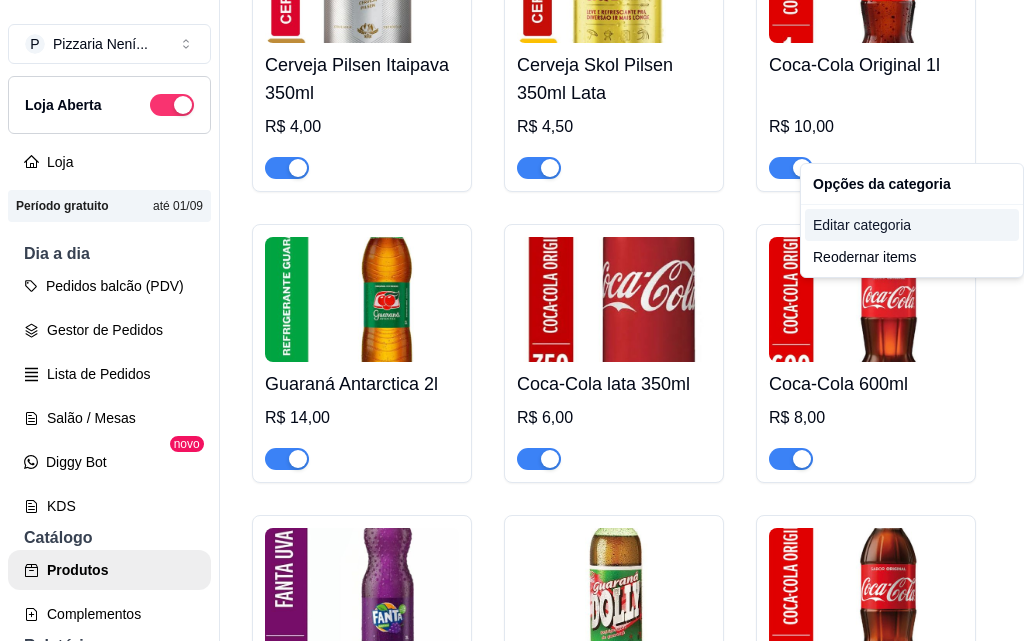 click on "Editar categoria" at bounding box center (912, 225) 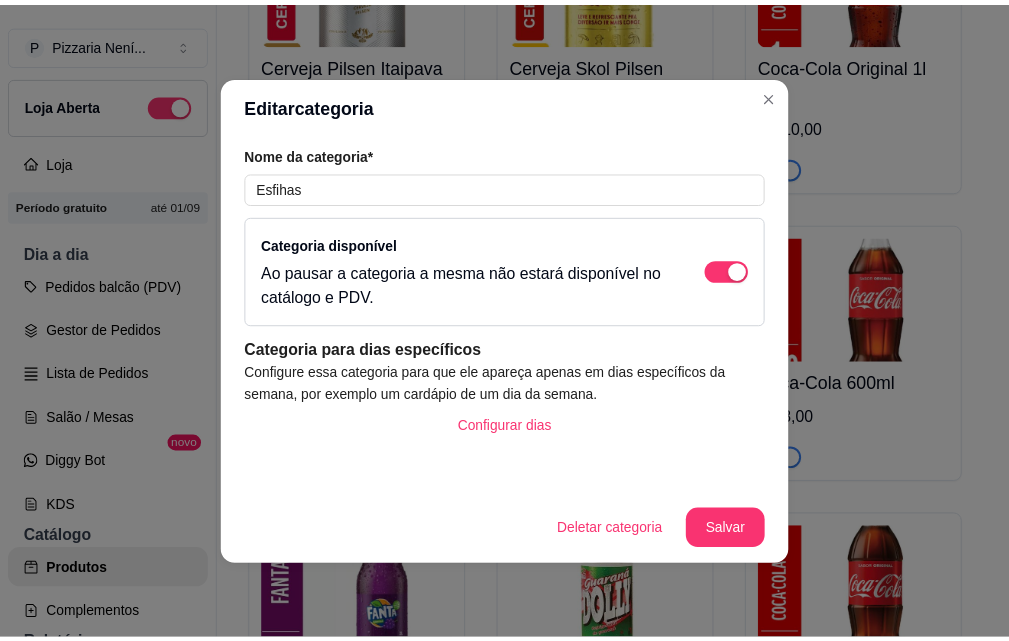 scroll, scrollTop: 11488, scrollLeft: 0, axis: vertical 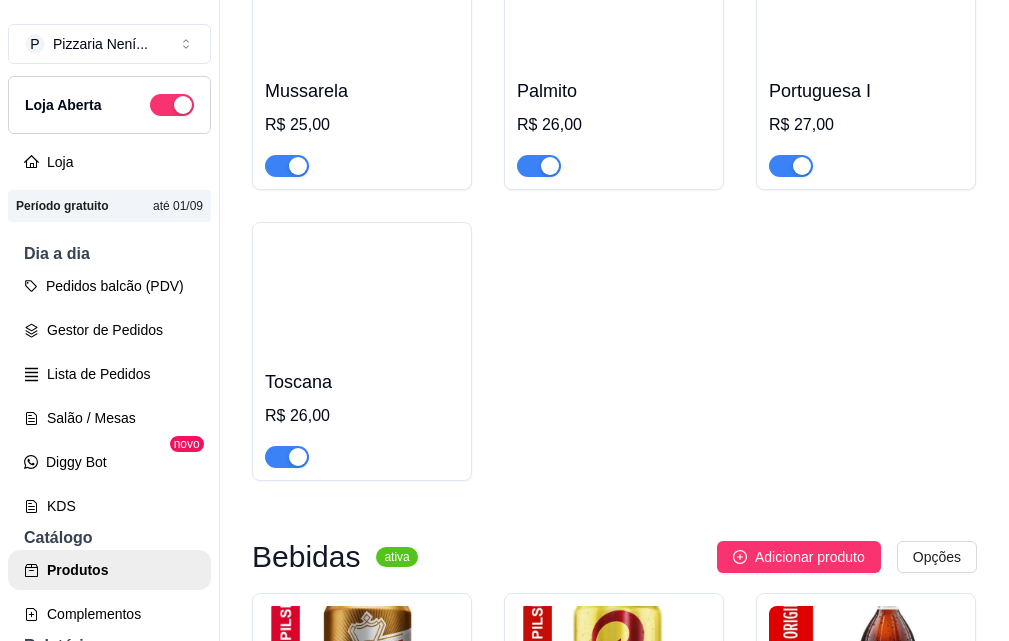 drag, startPoint x: 796, startPoint y: 68, endPoint x: 796, endPoint y: 47, distance: 21 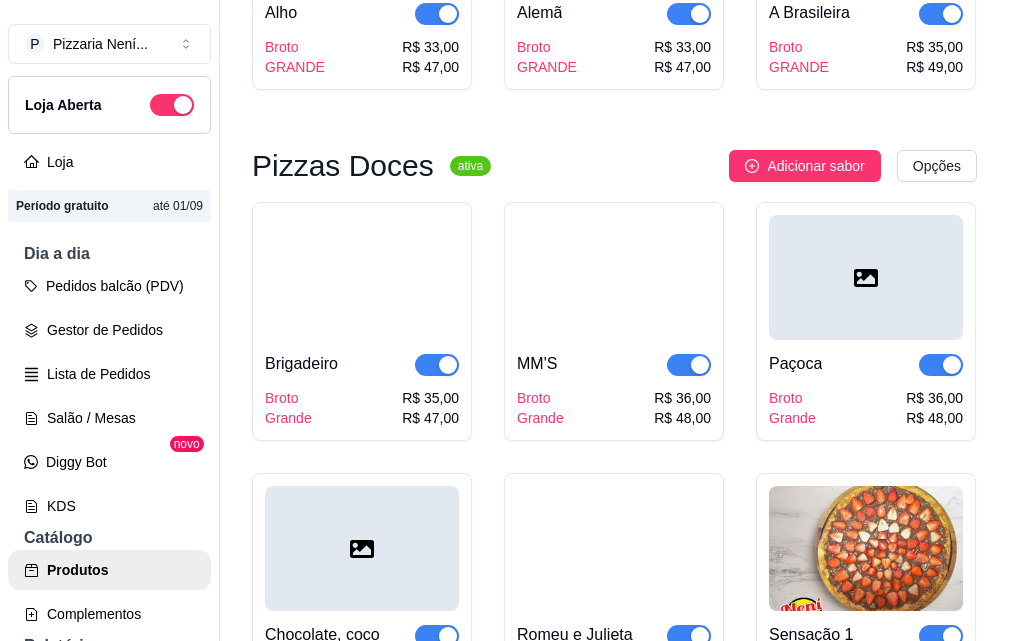drag, startPoint x: 812, startPoint y: 323, endPoint x: 845, endPoint y: 65, distance: 260.1019 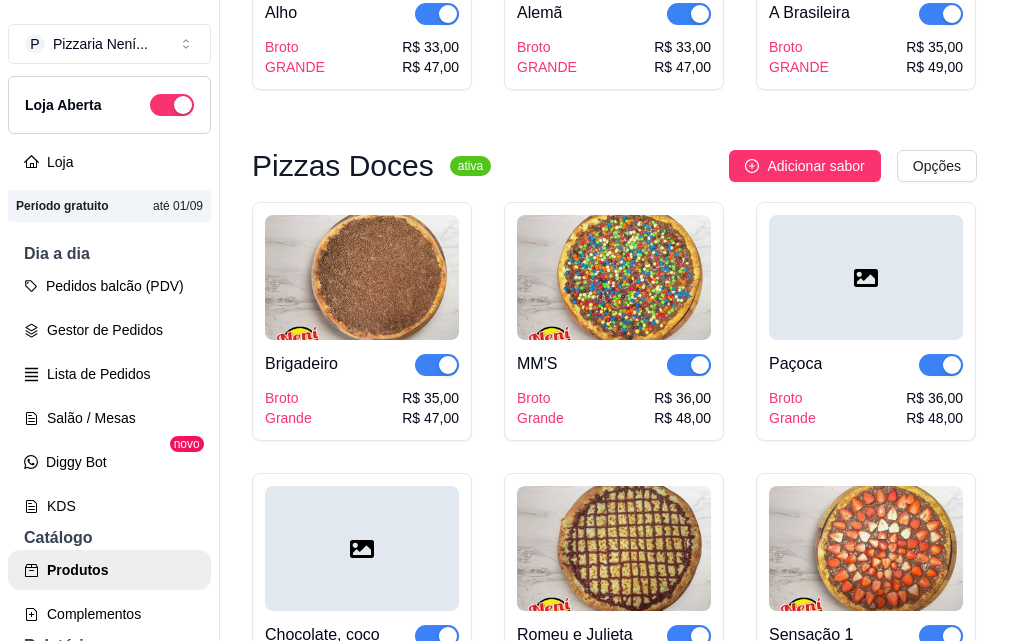 scroll, scrollTop: 10239, scrollLeft: 0, axis: vertical 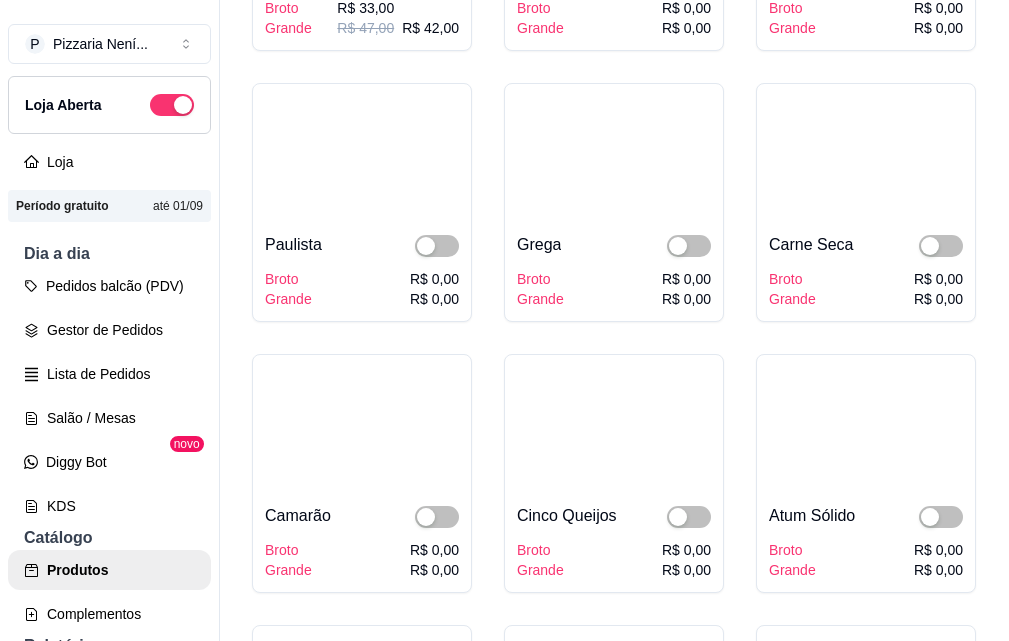 drag, startPoint x: 917, startPoint y: 95, endPoint x: 917, endPoint y: 49, distance: 46 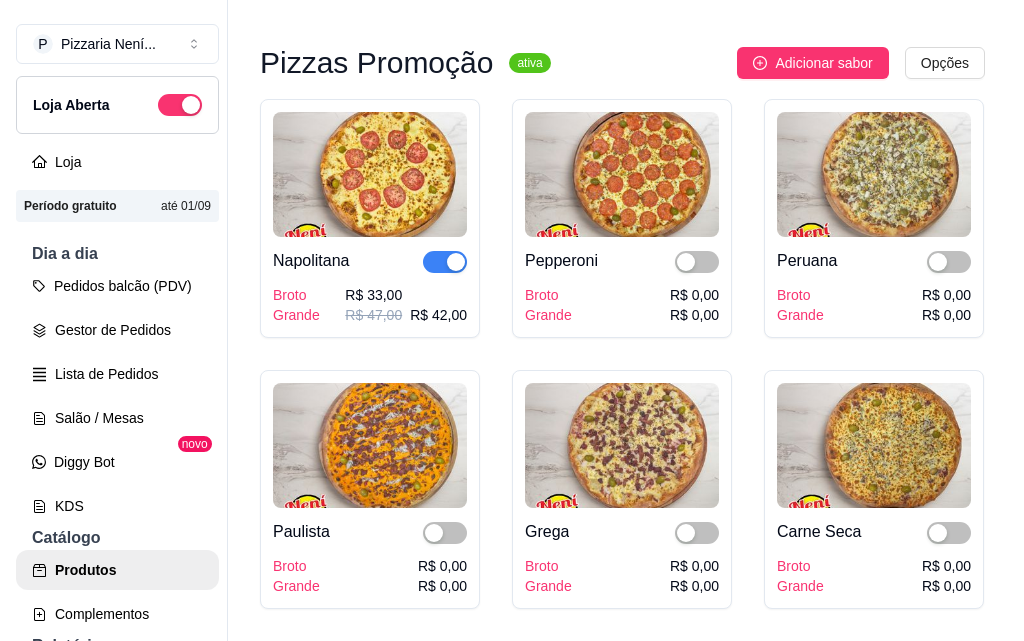 scroll, scrollTop: 0, scrollLeft: 0, axis: both 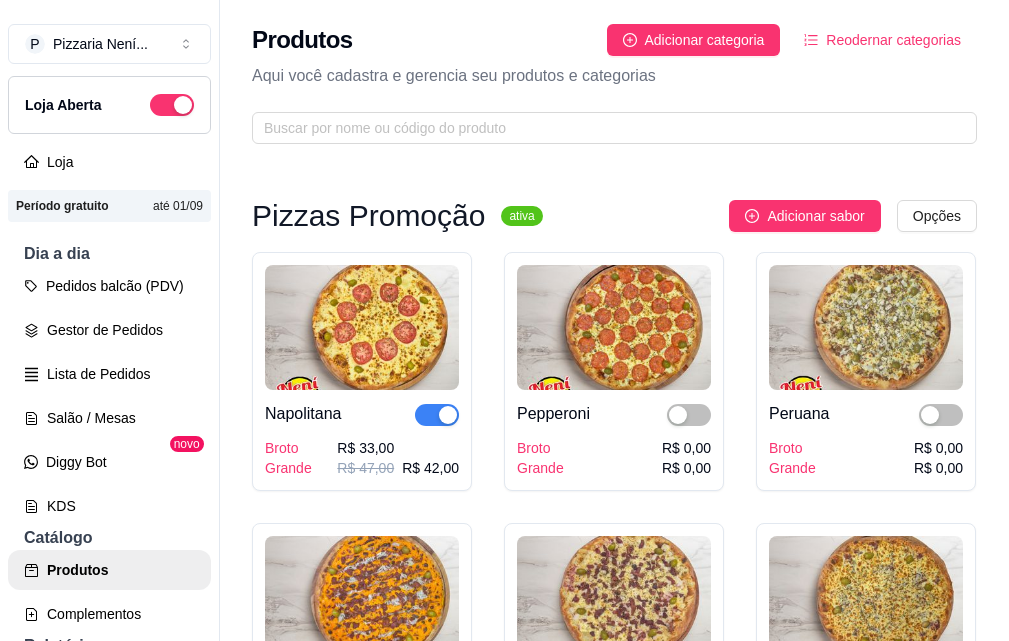 drag, startPoint x: 904, startPoint y: 195, endPoint x: 899, endPoint y: -28, distance: 223.05605 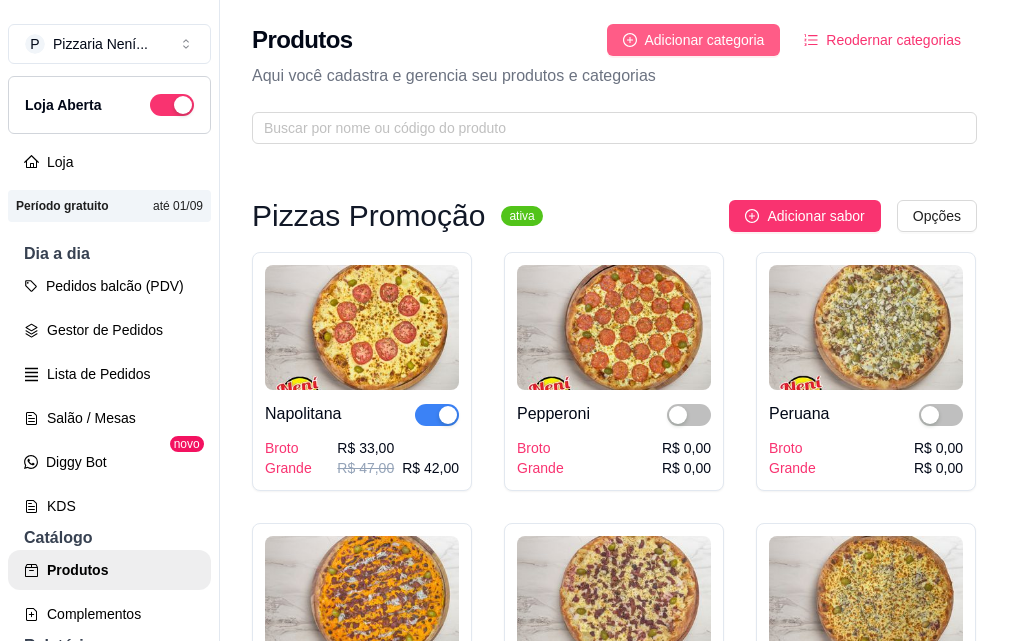 click on "Adicionar categoria" at bounding box center [705, 40] 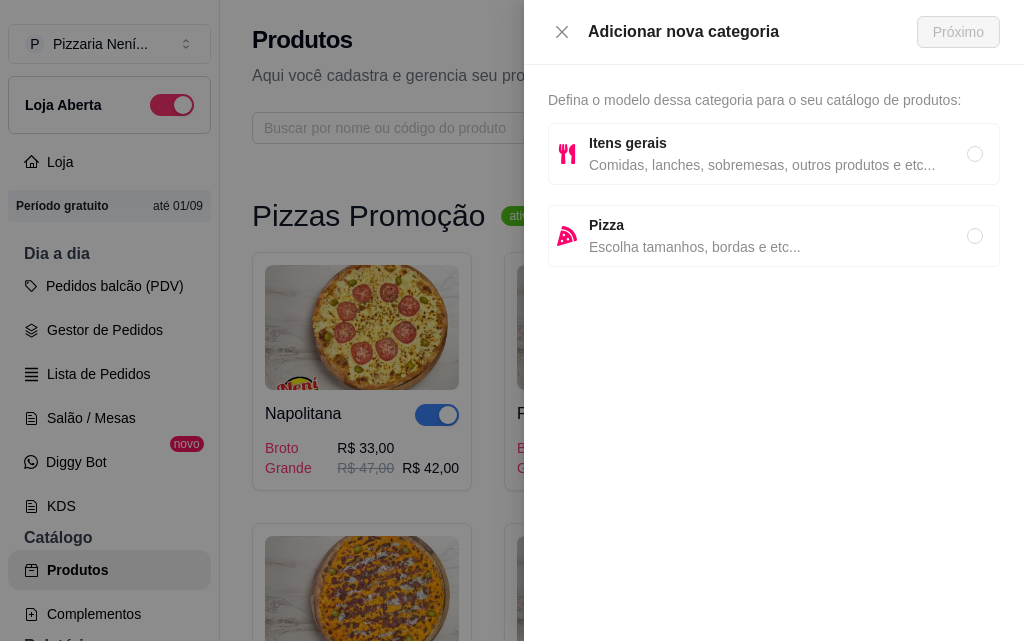 click on "Escolha tamanhos, bordas e etc..." at bounding box center [778, 247] 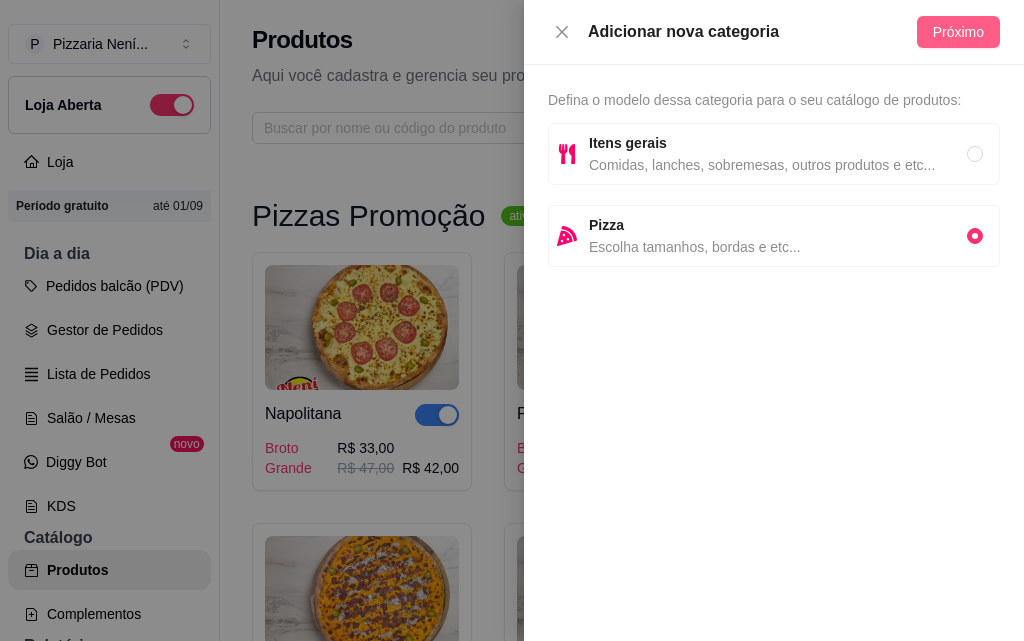 click on "Próximo" at bounding box center [958, 32] 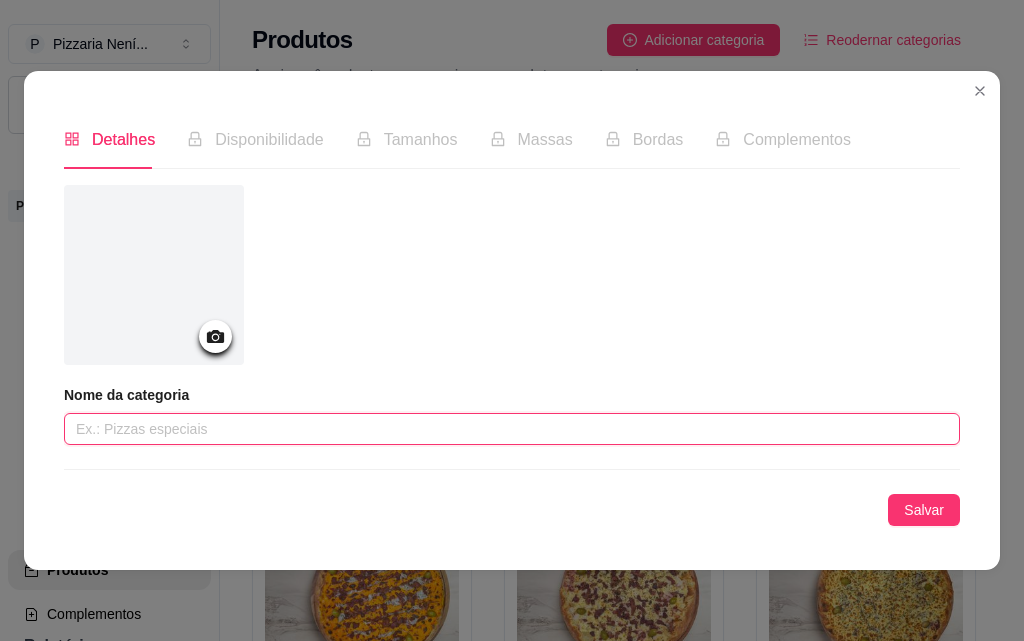 click at bounding box center (512, 429) 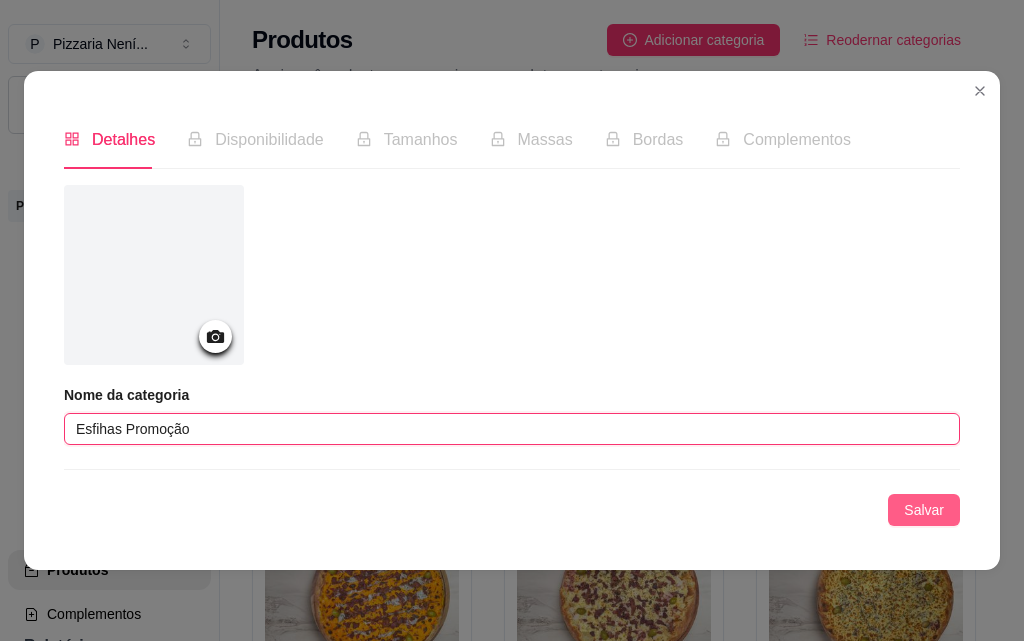 type on "Esfihas Promoção" 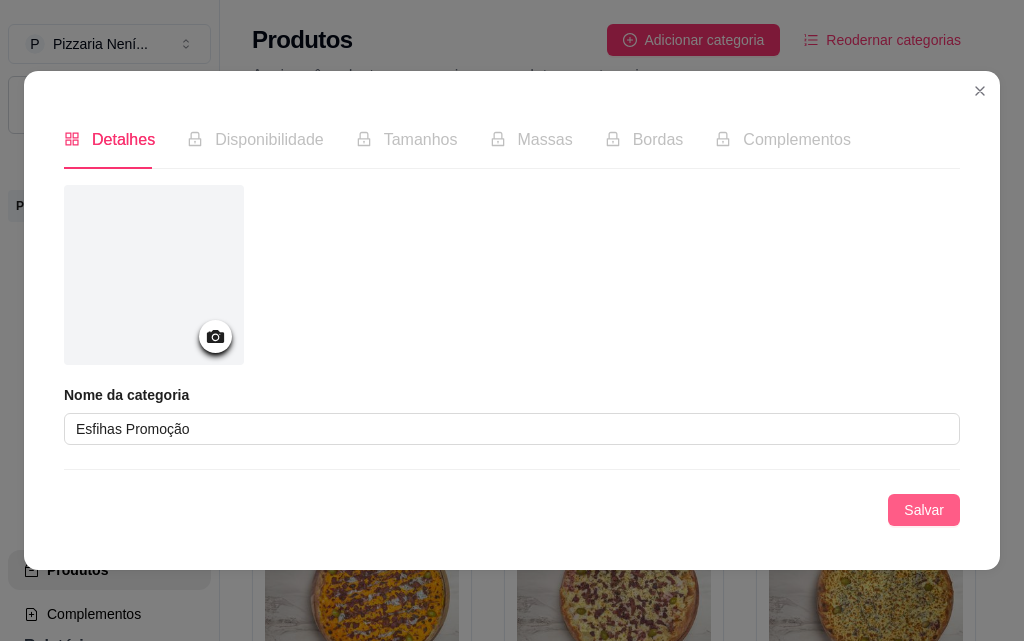 click on "Salvar" at bounding box center (924, 510) 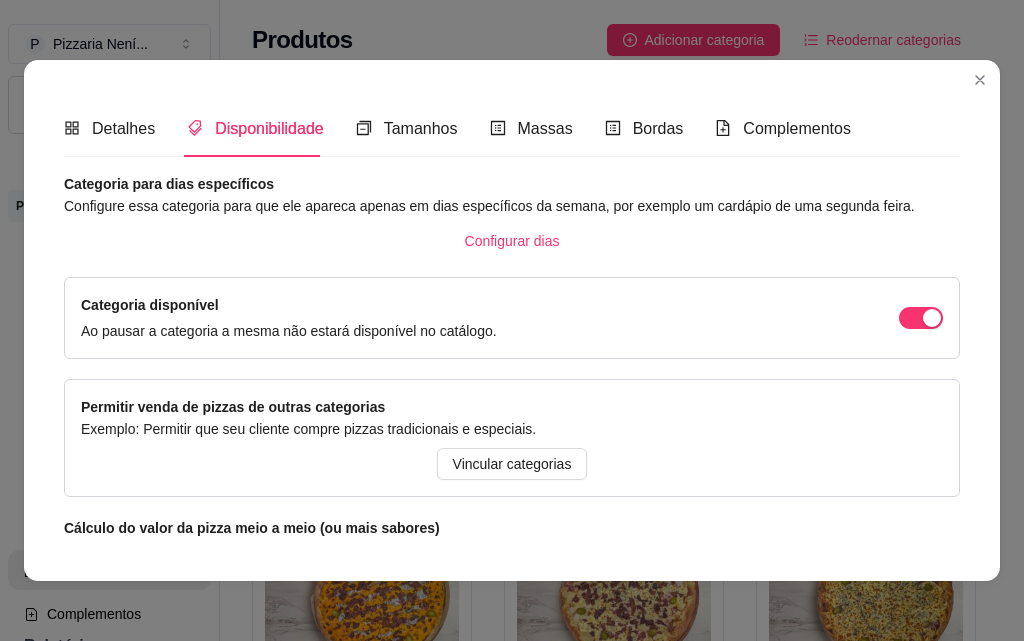 scroll, scrollTop: 271, scrollLeft: 0, axis: vertical 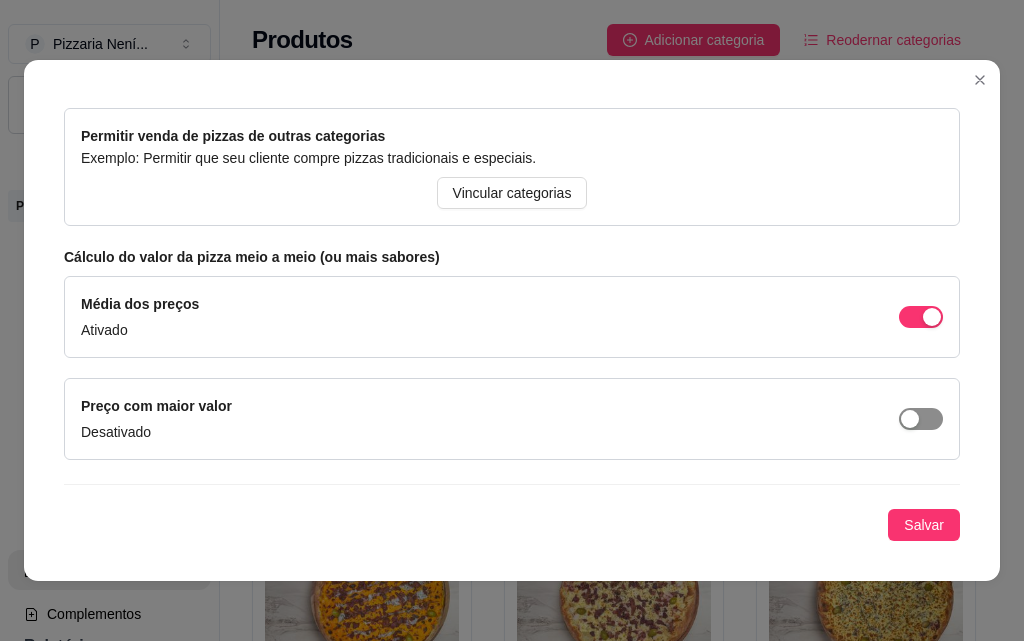 click at bounding box center [910, 419] 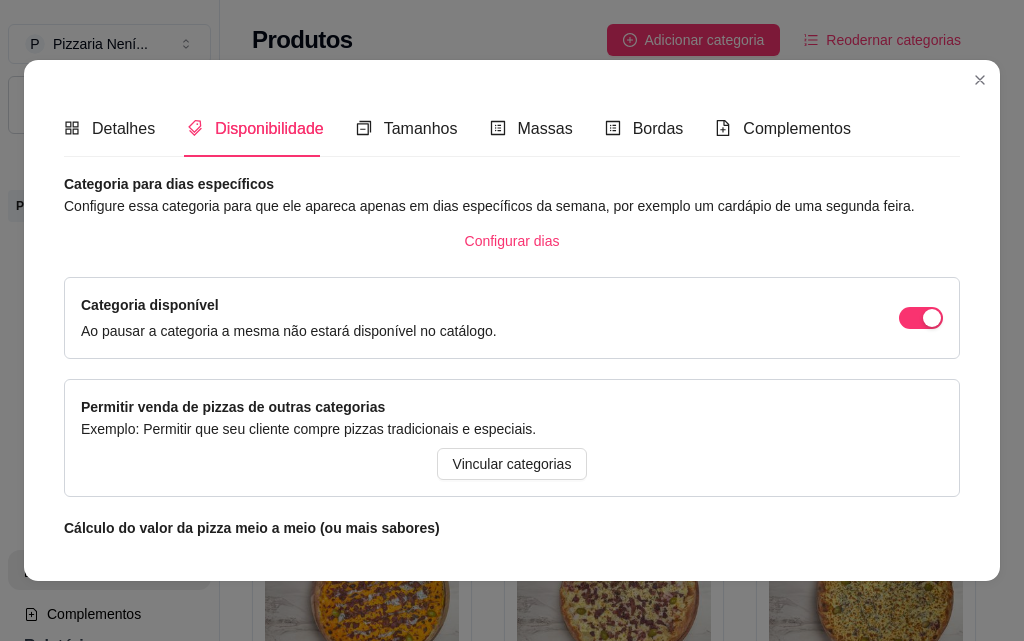 scroll, scrollTop: 271, scrollLeft: 0, axis: vertical 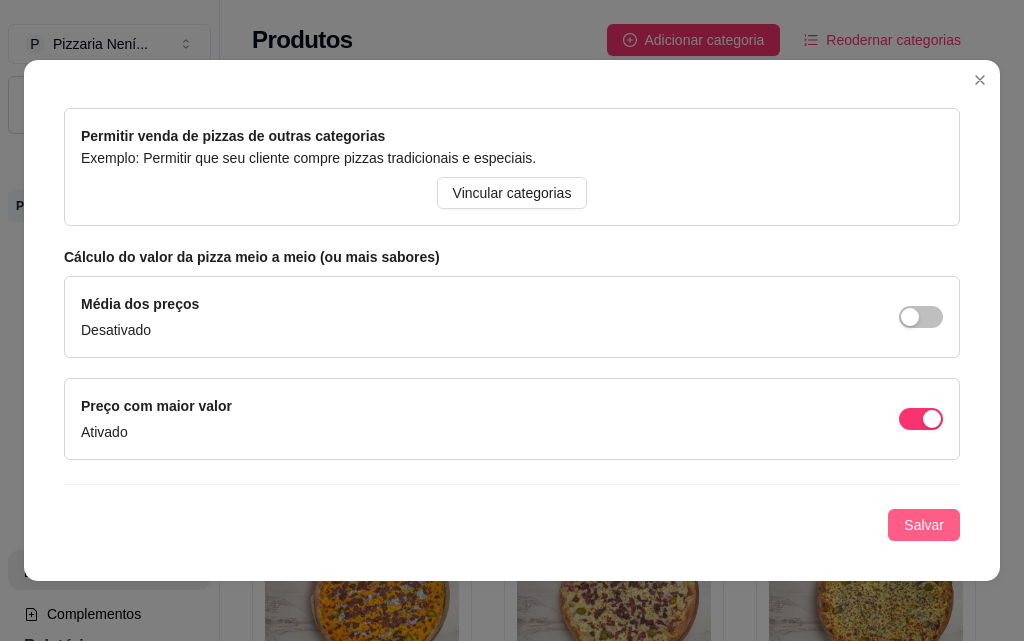 click on "Categoria para dias específicos Configure essa categoria para que ele apareca apenas em dias específicos da semana, por exemplo um cardápio de uma segunda feira. Configurar dias Categoria disponível Ao pausar a categoria a mesma não estará disponível no catálogo. Permitir venda de pizzas de outras categorias Exemplo: Permitir que seu cliente compre pizzas tradicionais e especiais. Vincular categorias Cálculo do valor da pizza meio a meio (ou mais sabores) Média dos preços Desativado Preço com maior valor Ativado Salvar" at bounding box center (512, 221) 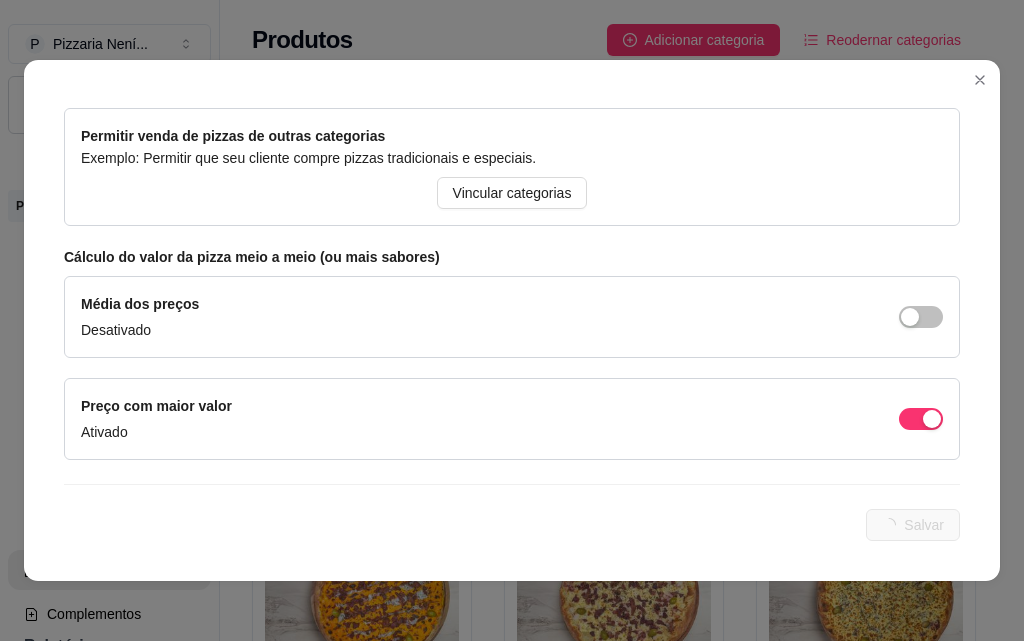 scroll, scrollTop: 0, scrollLeft: 0, axis: both 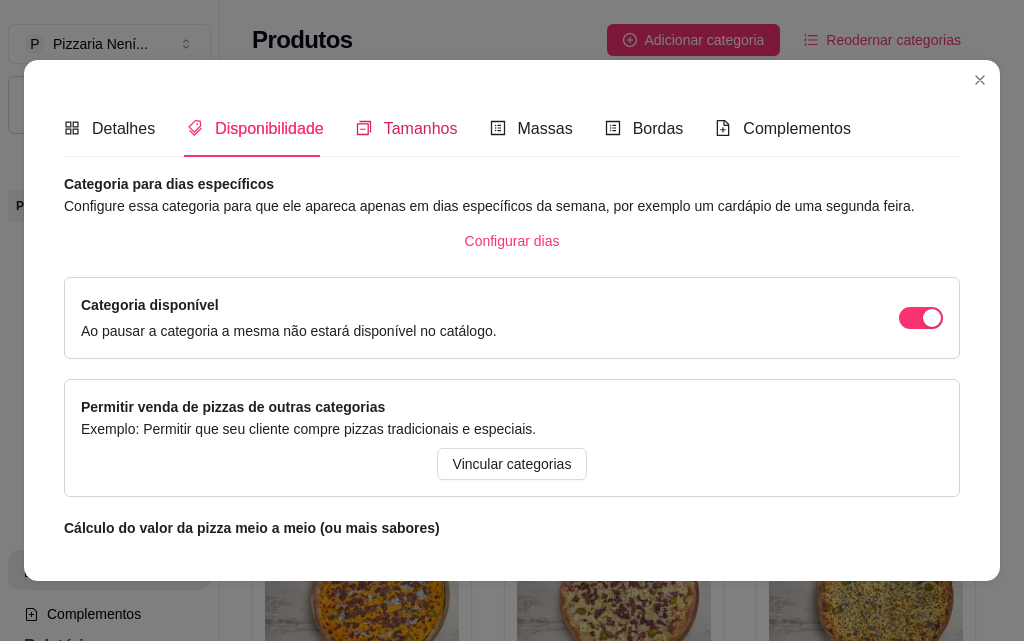click on "Tamanhos" at bounding box center [421, 128] 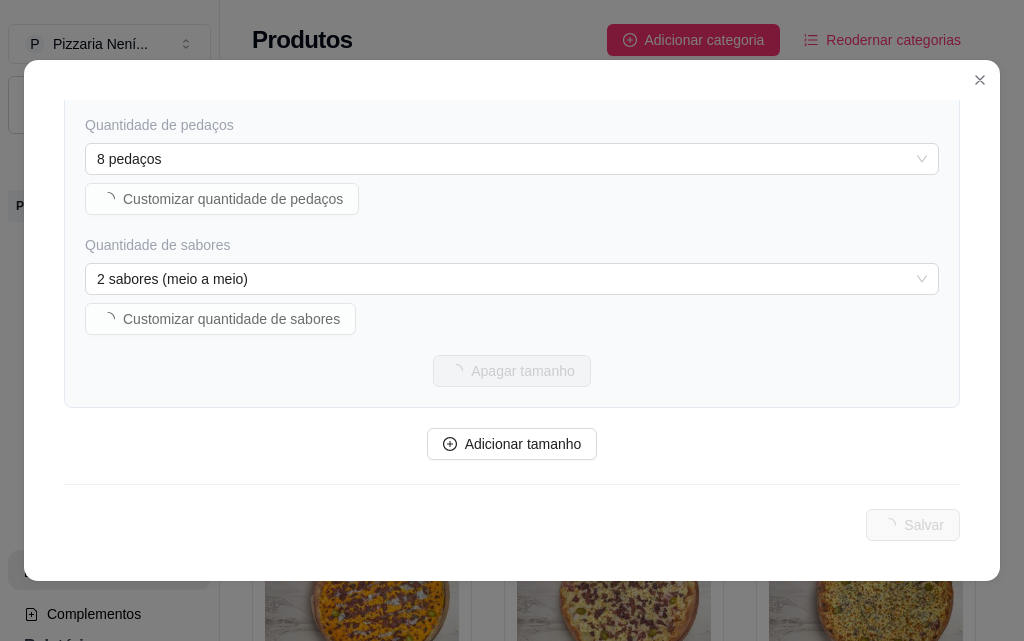 scroll, scrollTop: 0, scrollLeft: 0, axis: both 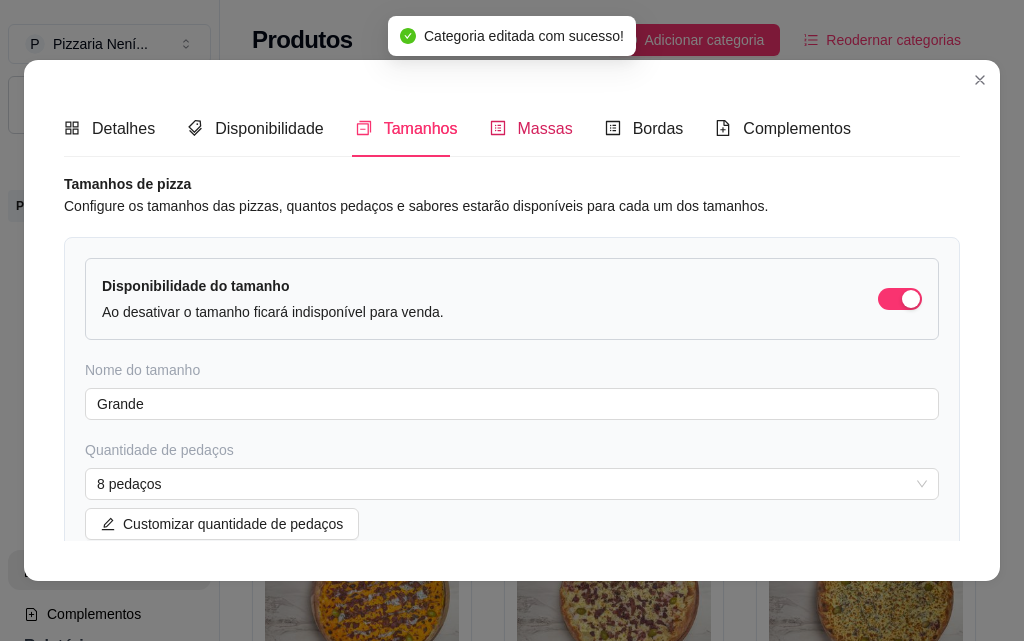 click on "Massas" at bounding box center [545, 128] 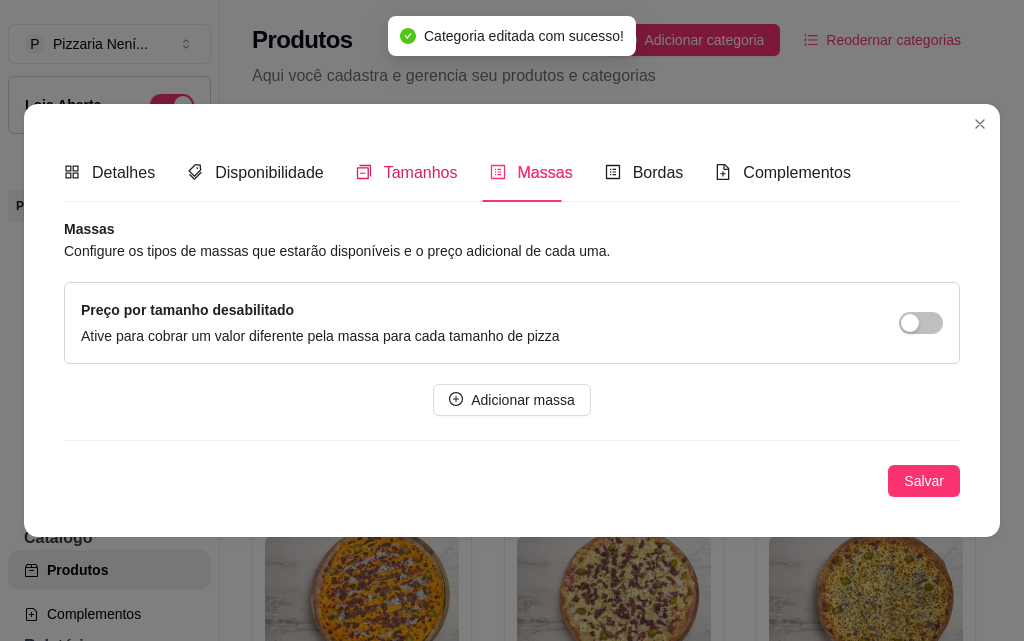 click on "Tamanhos" at bounding box center (421, 172) 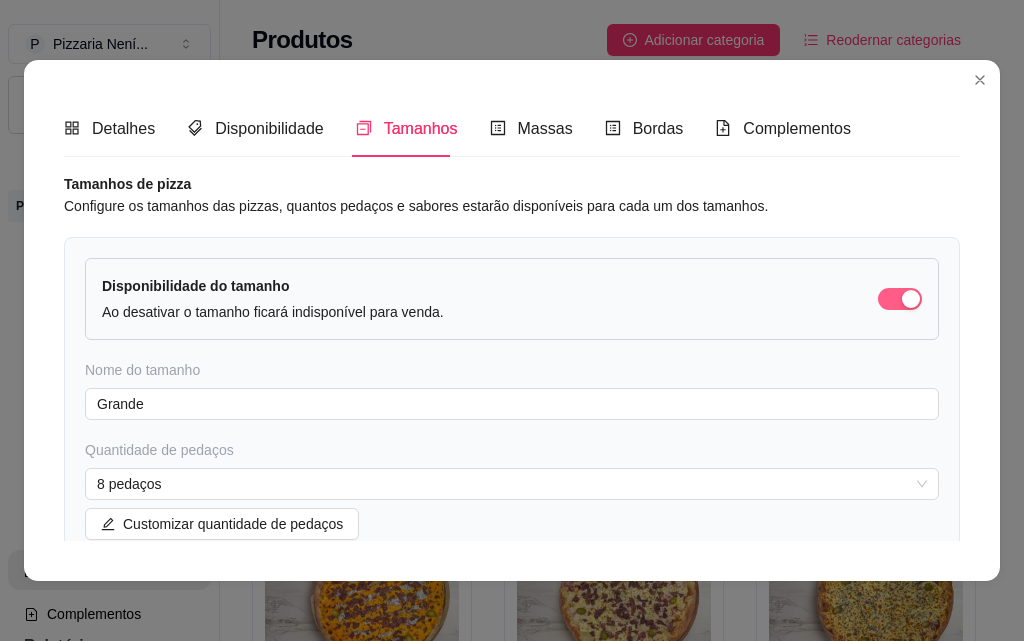 click at bounding box center (900, 299) 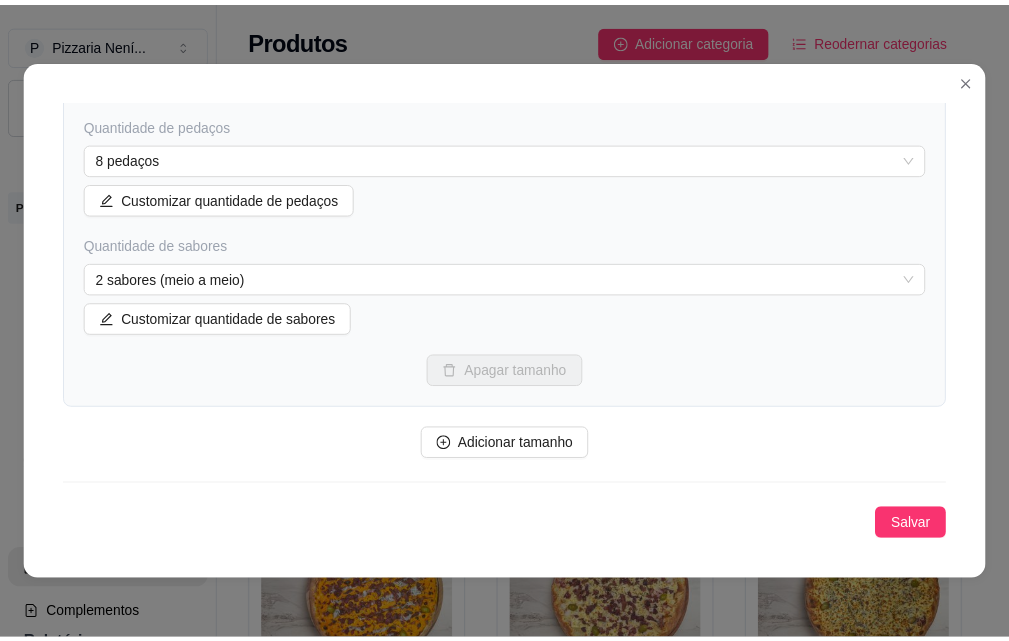 scroll, scrollTop: 0, scrollLeft: 0, axis: both 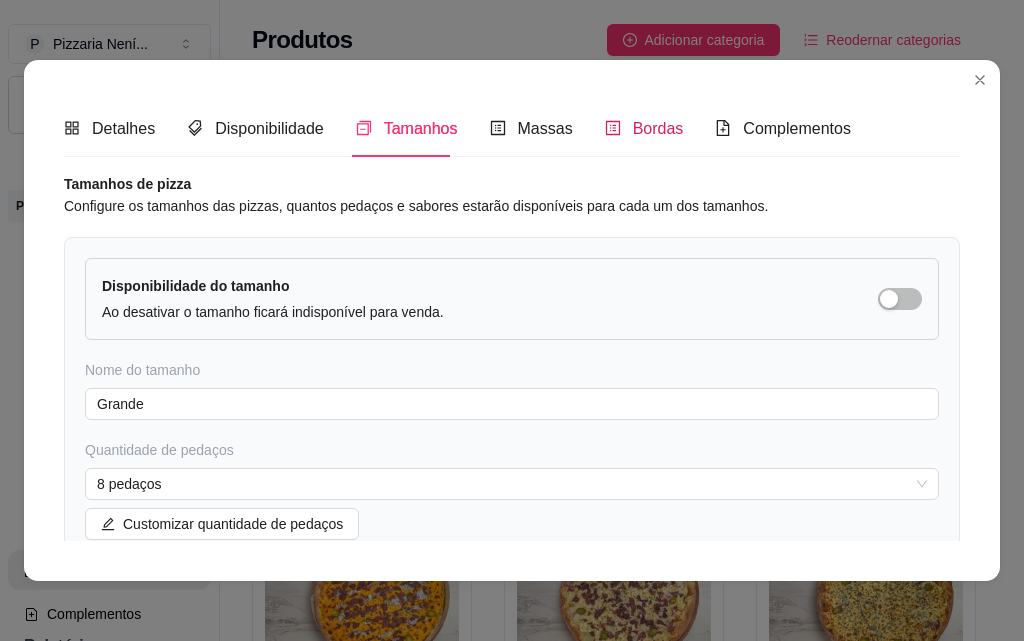 click on "Bordas" at bounding box center [658, 128] 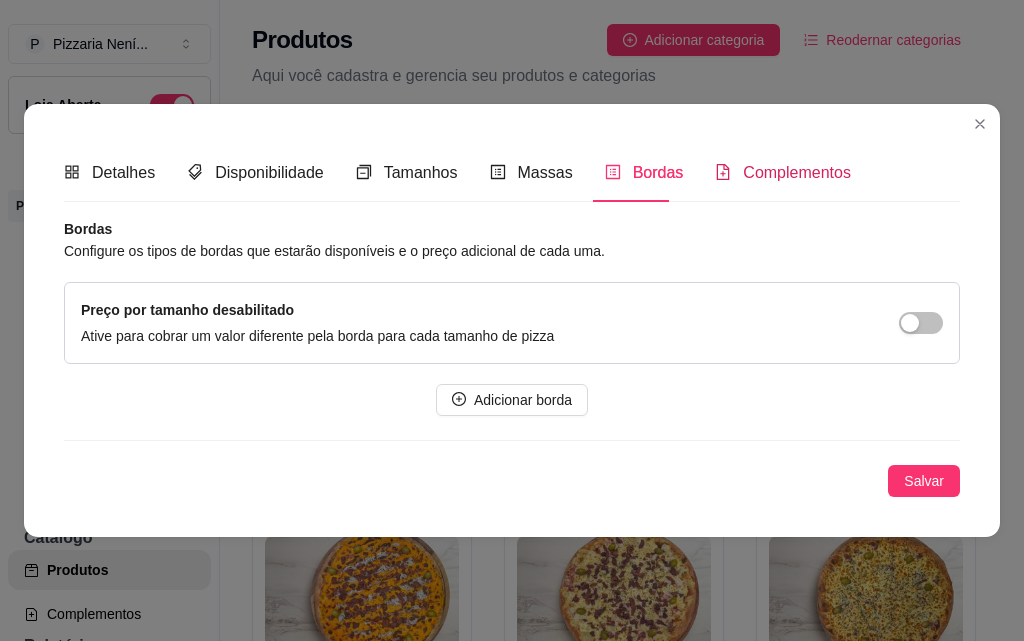 click on "Complementos" at bounding box center (797, 172) 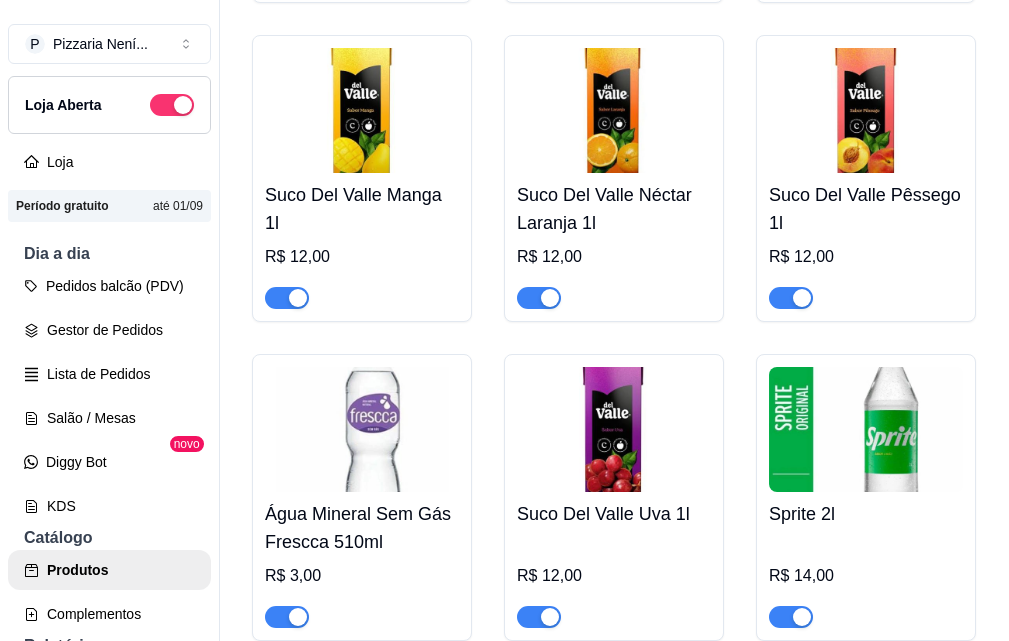 drag, startPoint x: 860, startPoint y: 342, endPoint x: 860, endPoint y: 564, distance: 222 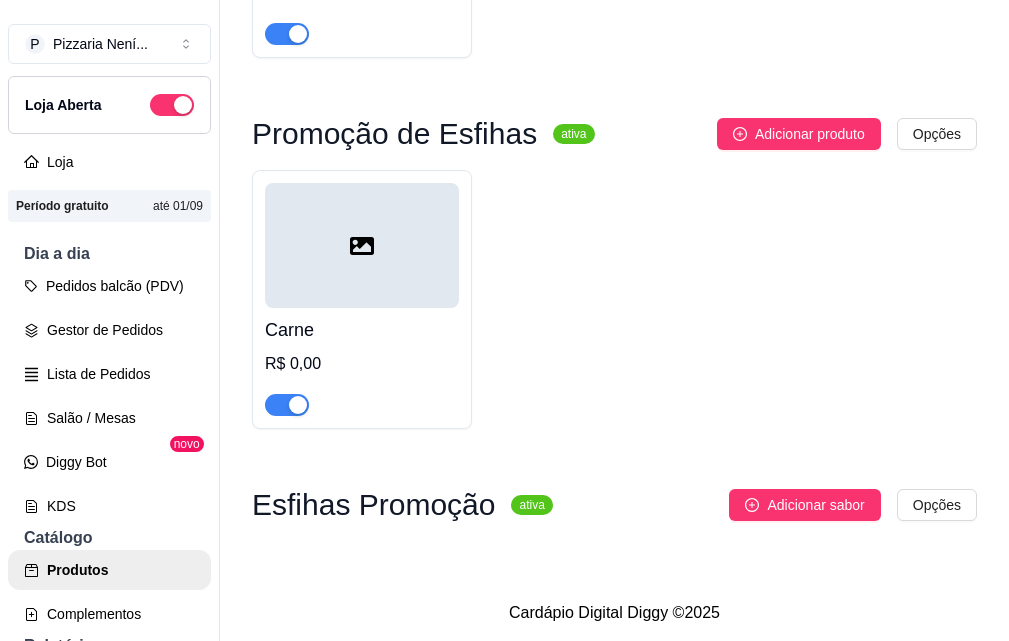 scroll, scrollTop: 29637, scrollLeft: 0, axis: vertical 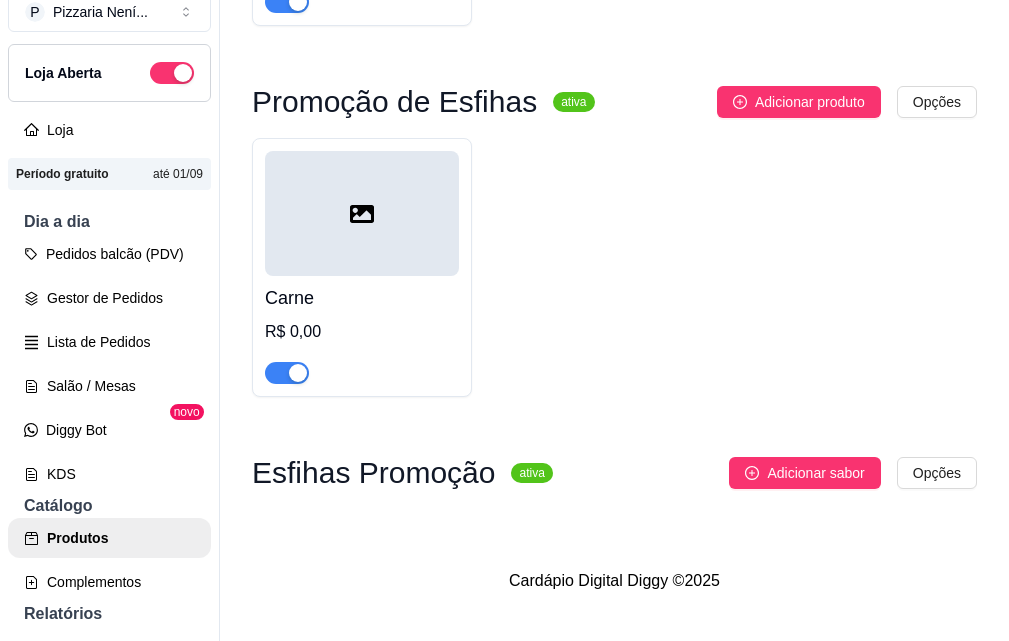 click on "ativa" at bounding box center (531, 473) 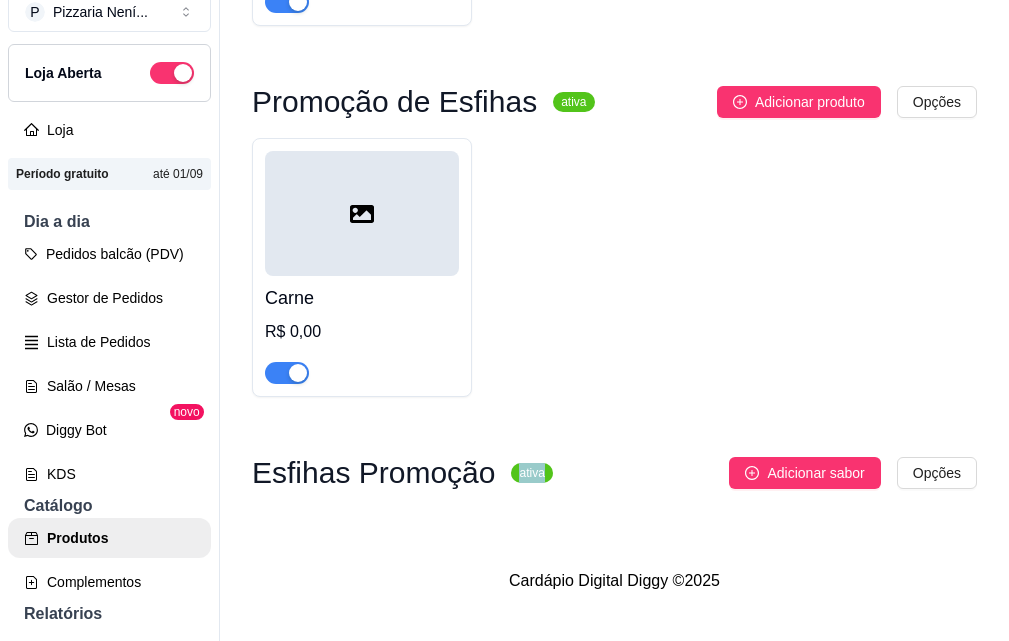 click on "ativa" at bounding box center (531, 473) 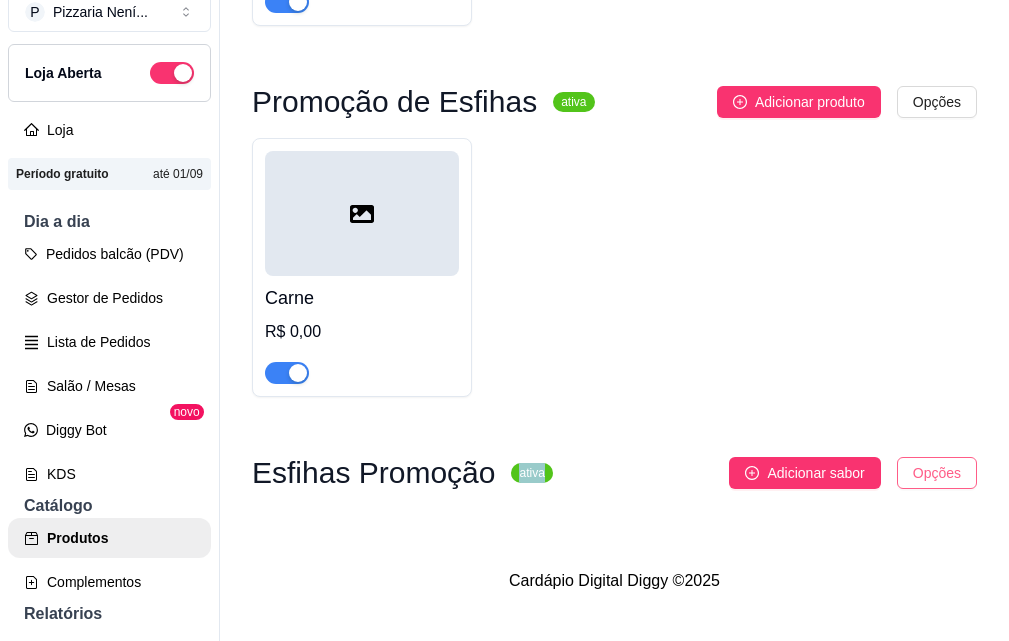 click on "P Pizzaria Není ... Loja Aberta Loja Período gratuito até 01/09   Dia a dia Pedidos balcão (PDV) Gestor de Pedidos Lista de Pedidos Salão / Mesas Diggy Bot novo KDS Catálogo Produtos Complementos Relatórios Relatórios de vendas Relatório de clientes Relatório de mesas Relatório de fidelidade novo Gerenciar Entregadores novo Nota Fiscal (NFC-e) Controle de caixa Controle de fiado Cupons Clientes Estoque Configurações Diggy Planos Precisa de ajuda? Sair Produtos Adicionar categoria Reodernar categorias Aqui você cadastra e gerencia seu produtos e categorias Pizzas Promoção ativa Adicionar sabor Opções Napolitana   Broto Grande R$ 33,00 R$ 47,00 R$ 42,00 Pepperoni   Broto Grande R$ 0,00 R$ 0,00 Peruana   Broto Grande R$ 0,00 R$ 0,00 Paulista   Broto Grande R$ 0,00 R$ 0,00 Grega   Broto Grande R$ 0,00 R$ 0,00 Carne Seca   Broto Grande R$ 0,00 R$ 0,00 Camarão   Broto Grande R$ 0,00 R$ 0,00 Cinco Queijos   Broto Grande R$ 0,00 R$ 0,00 Atum Sólido   Broto Grande R$ 0,00 R$ 0,00" at bounding box center [504, 288] 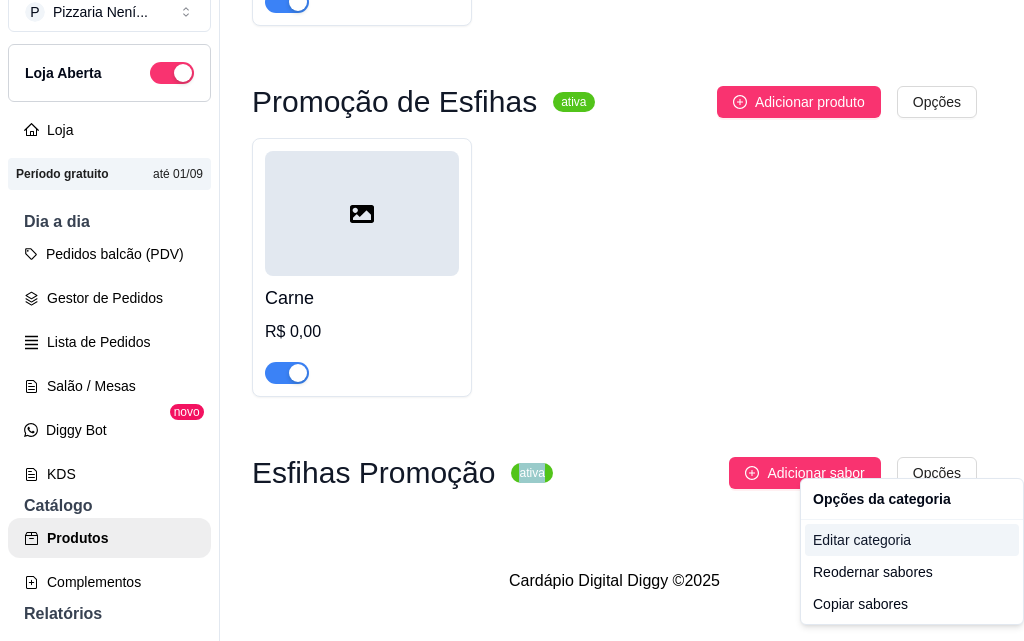 click on "Editar categoria" at bounding box center [912, 540] 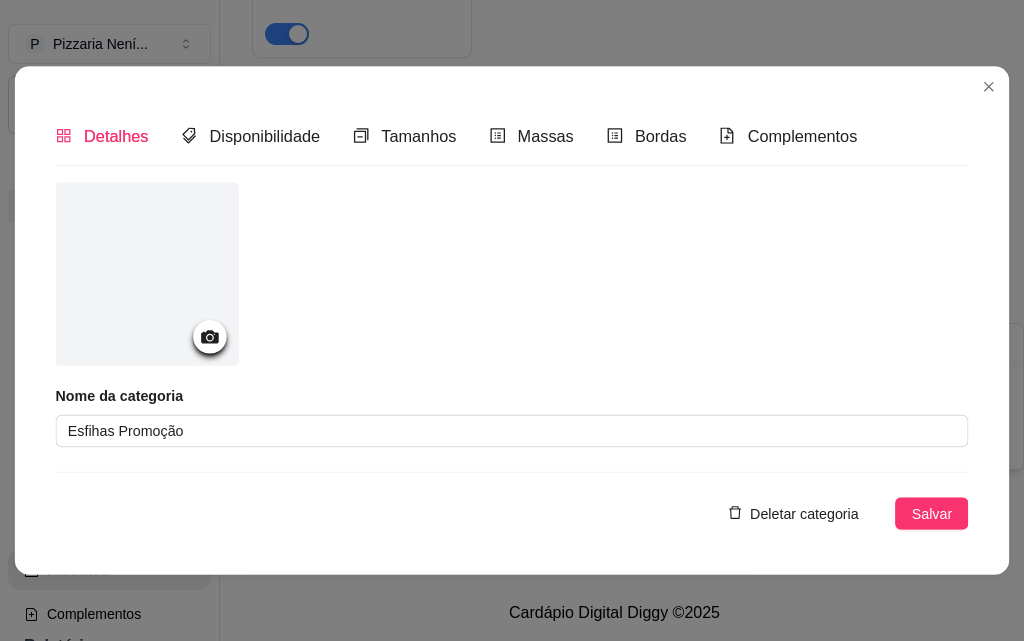 scroll, scrollTop: 0, scrollLeft: 0, axis: both 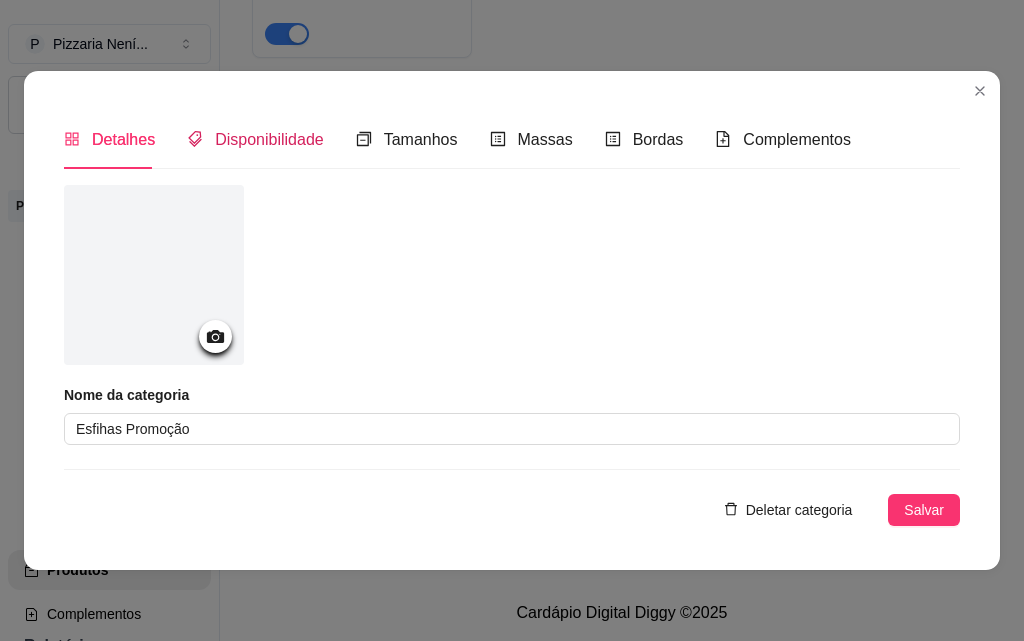 click on "Disponibilidade" at bounding box center [269, 139] 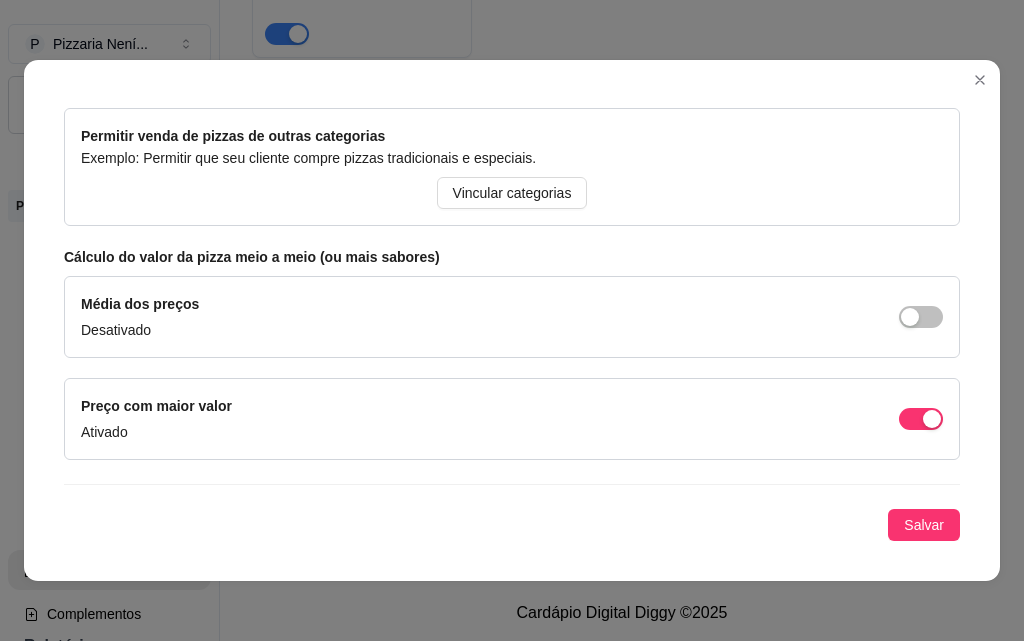 scroll, scrollTop: 0, scrollLeft: 0, axis: both 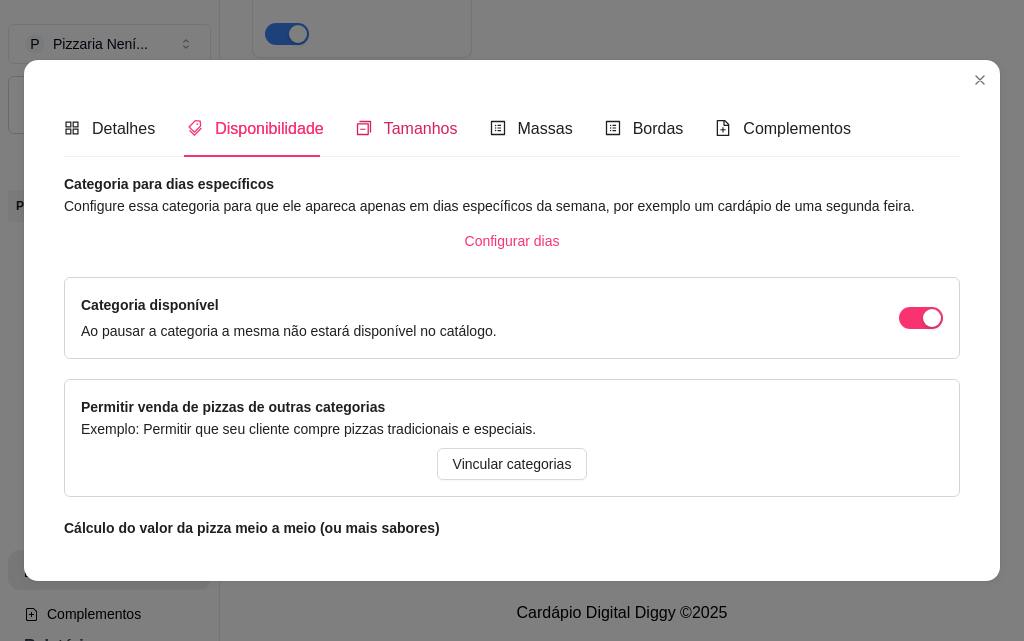 click on "Tamanhos" at bounding box center [421, 128] 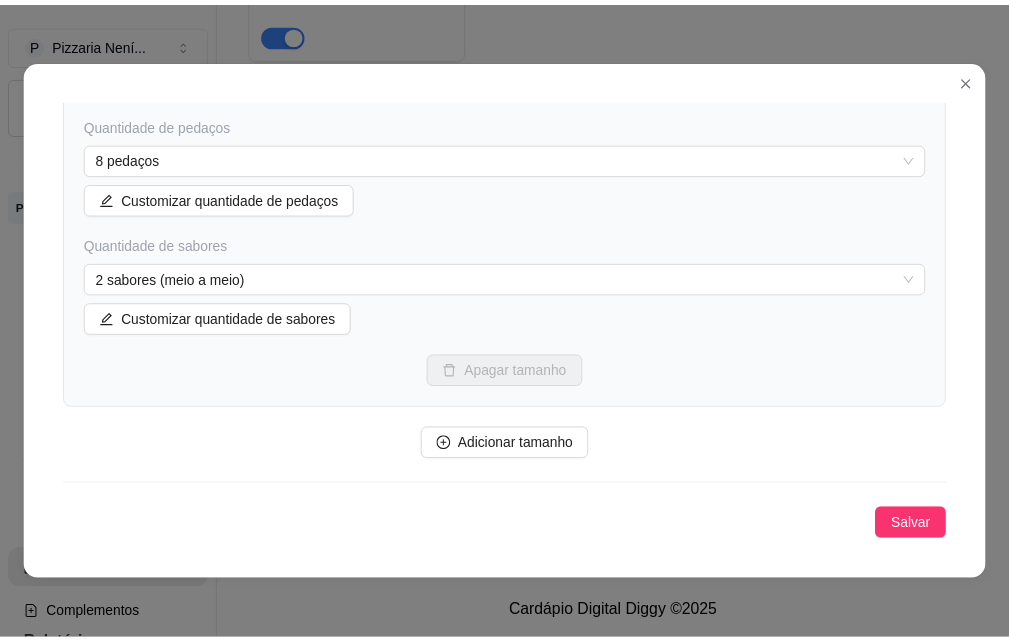scroll, scrollTop: 0, scrollLeft: 0, axis: both 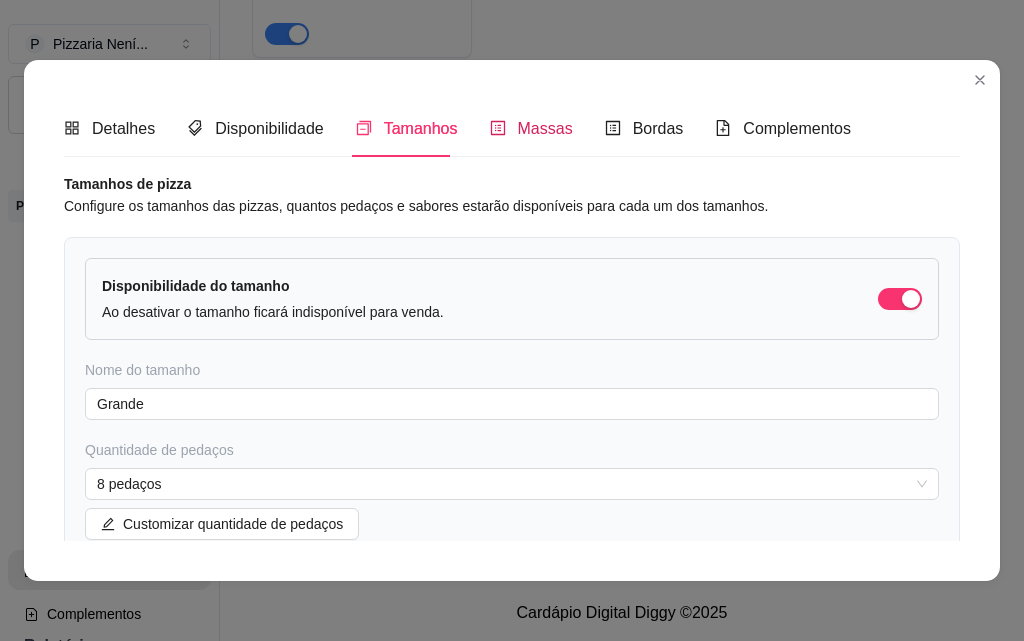 click on "Massas" at bounding box center [545, 128] 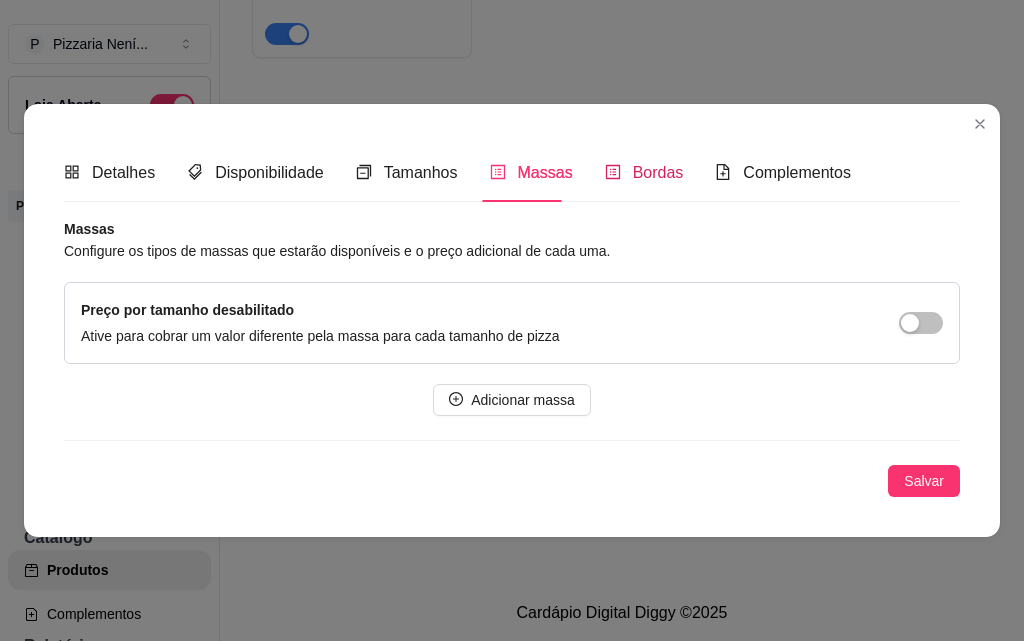 click on "Bordas" at bounding box center (658, 172) 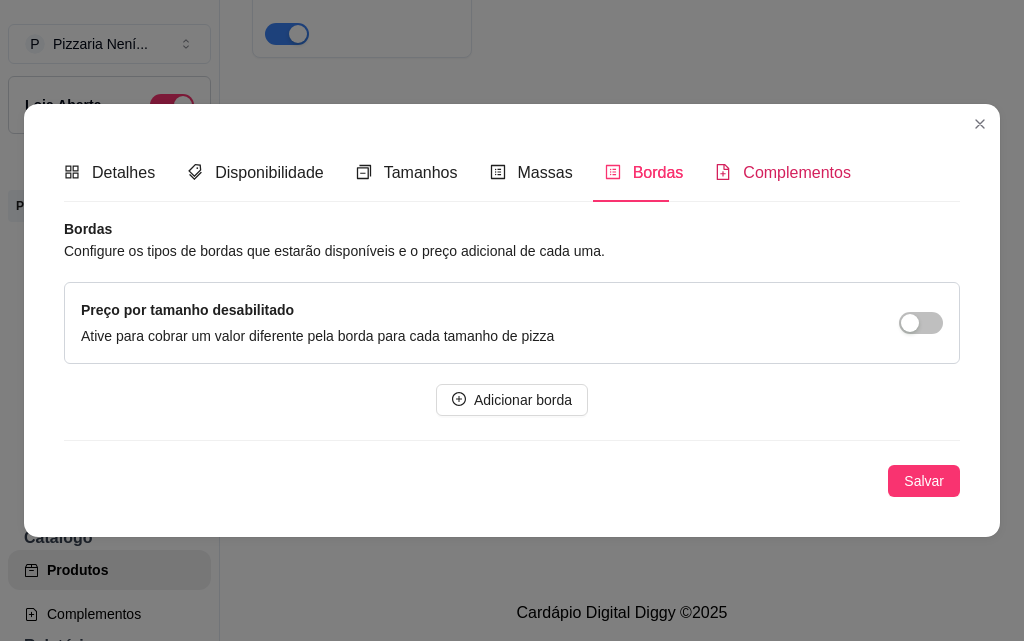 click on "Complementos" at bounding box center (797, 172) 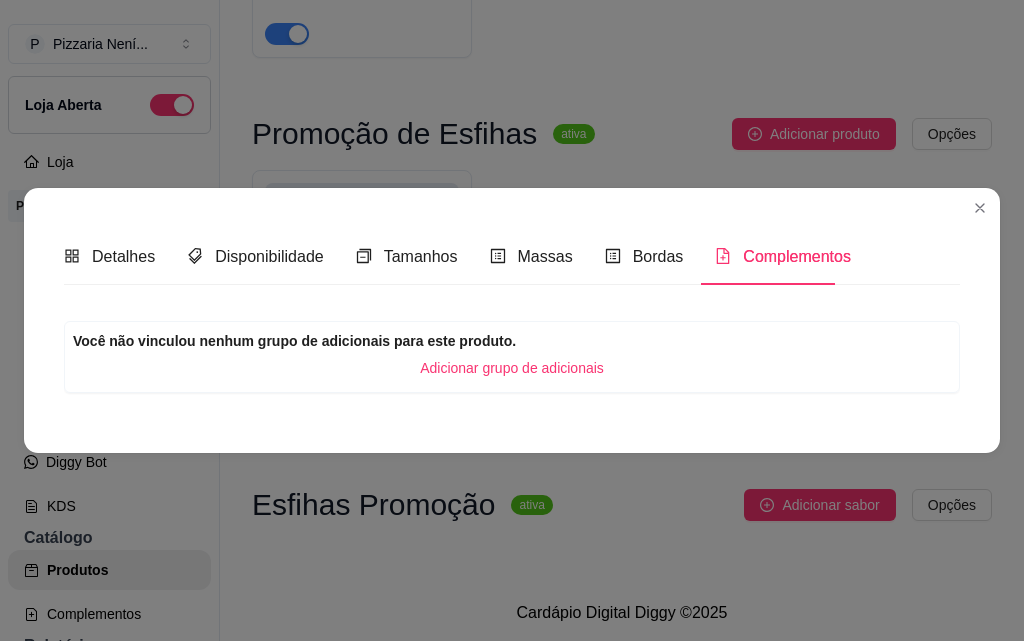 click on "Adicionar grupo de adicionais" at bounding box center (512, 368) 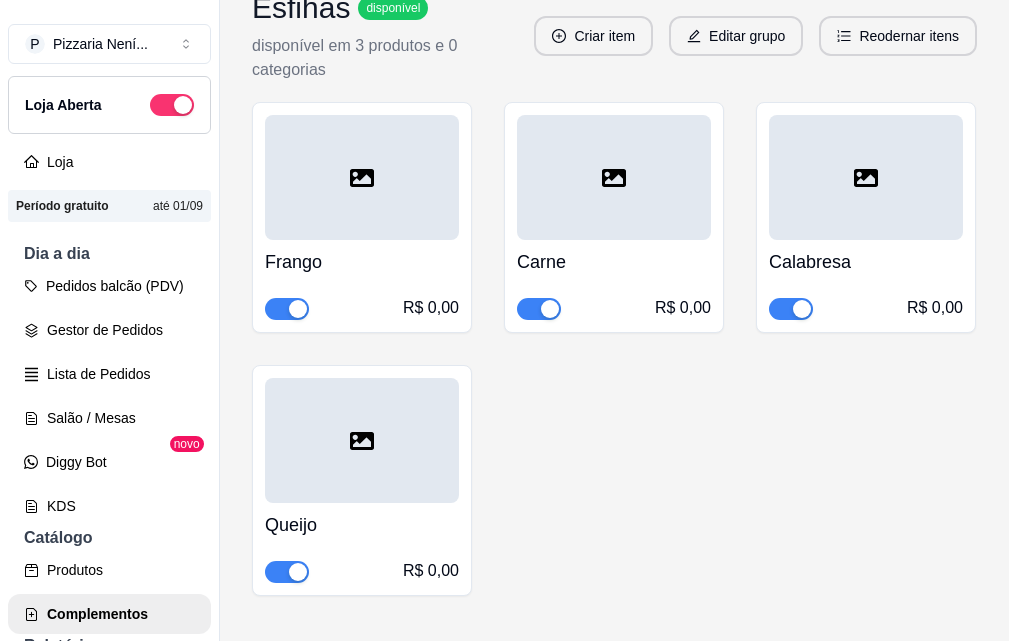 scroll, scrollTop: 0, scrollLeft: 0, axis: both 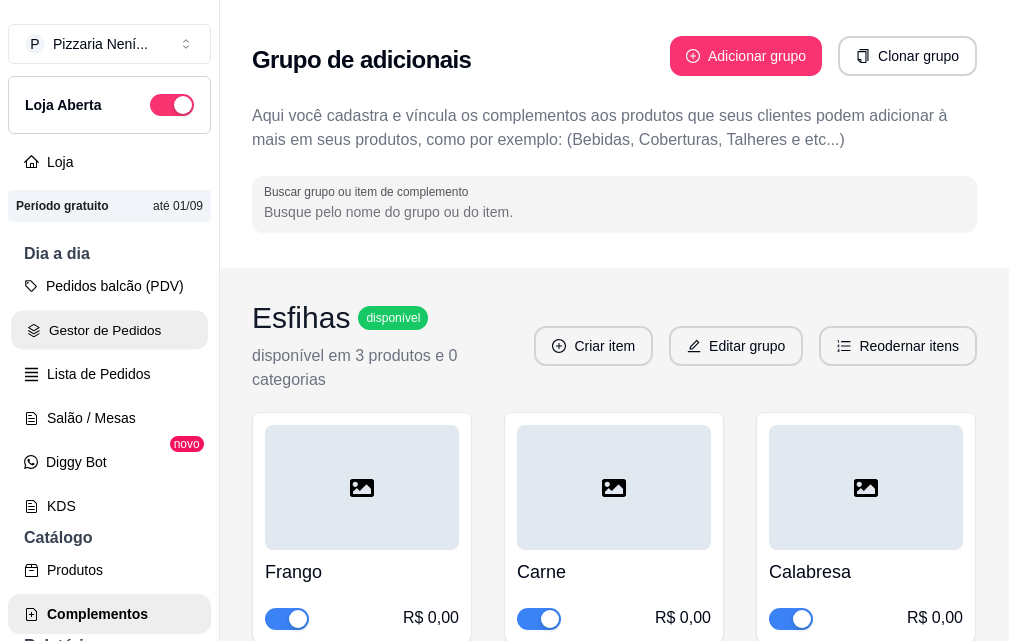 click on "Gestor de Pedidos" at bounding box center [109, 330] 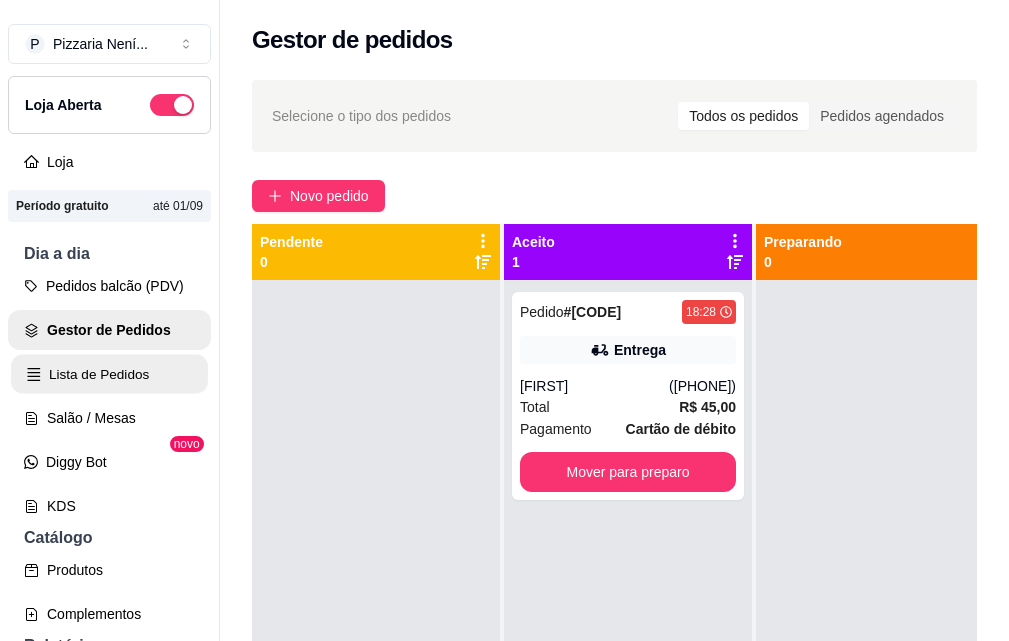 click on "Lista de Pedidos" at bounding box center [109, 374] 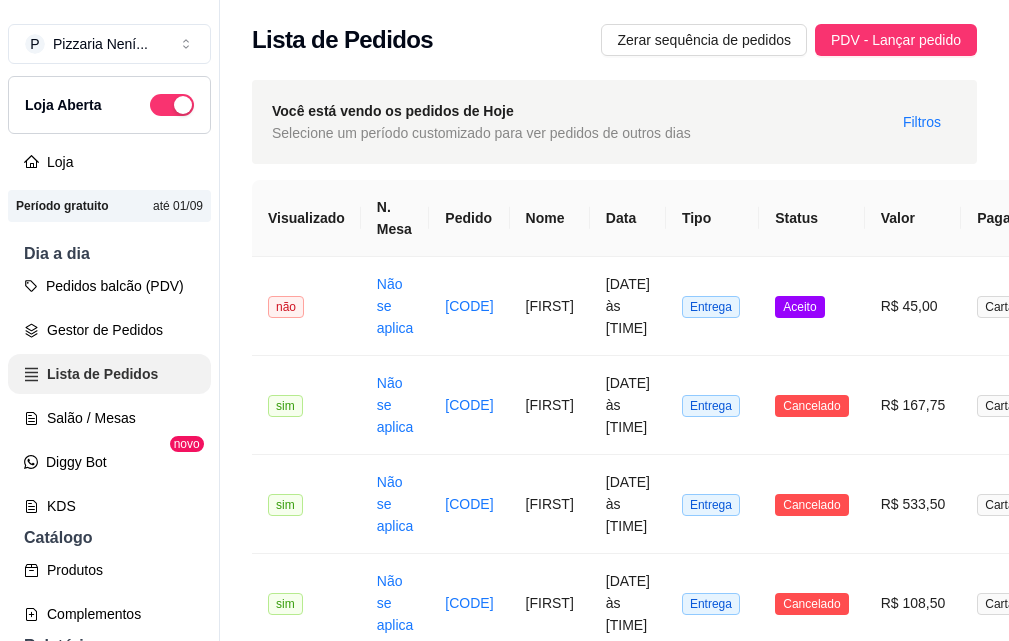 scroll, scrollTop: 400, scrollLeft: 0, axis: vertical 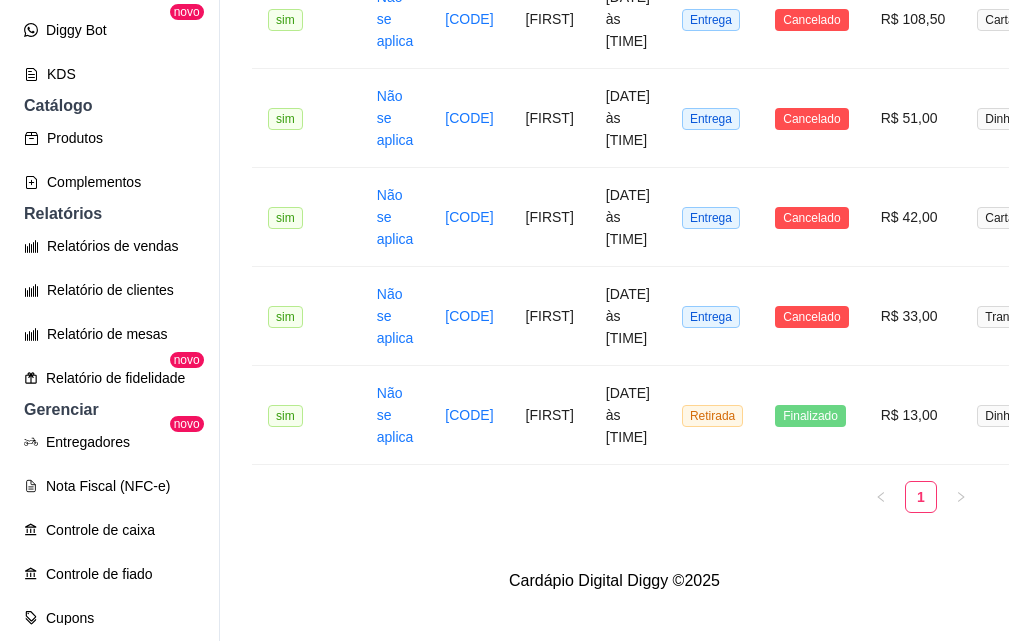 click on "Nota Fiscal (NFC-e)" at bounding box center (109, 486) 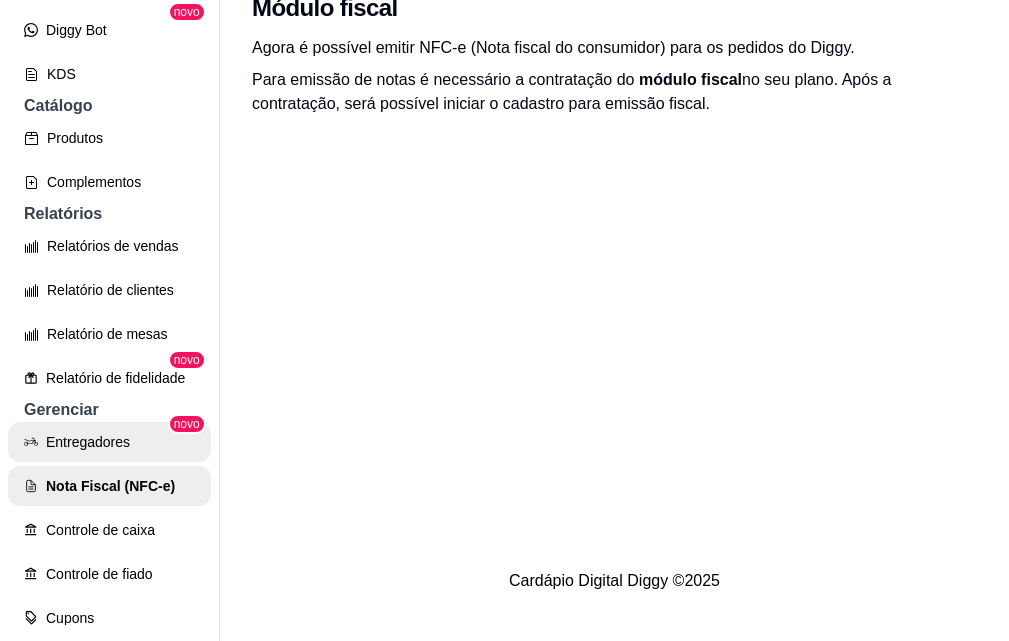 scroll, scrollTop: 0, scrollLeft: 0, axis: both 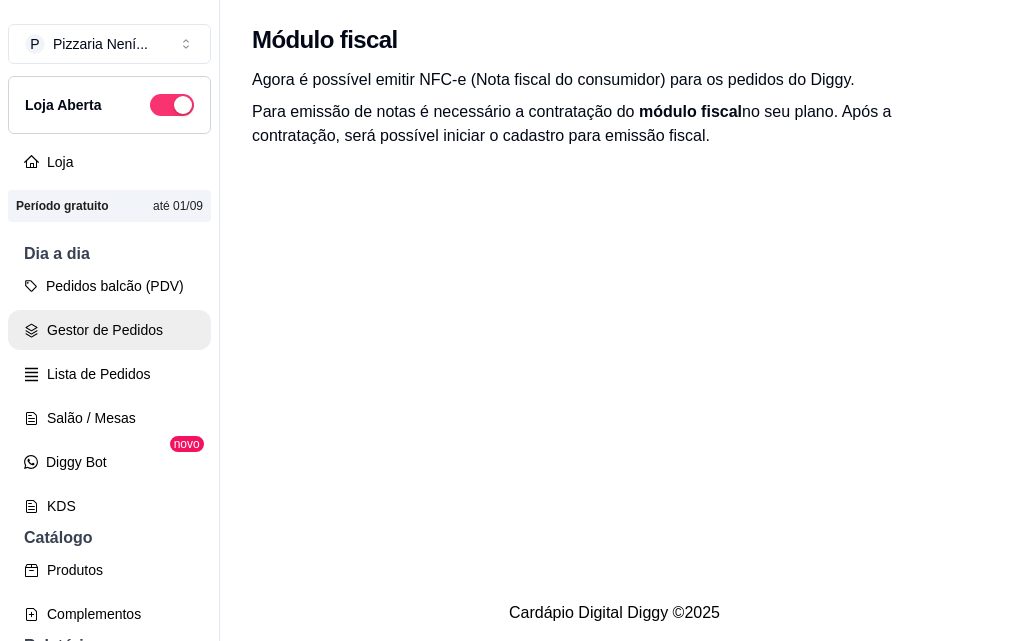 click on "Gestor de Pedidos" at bounding box center [109, 330] 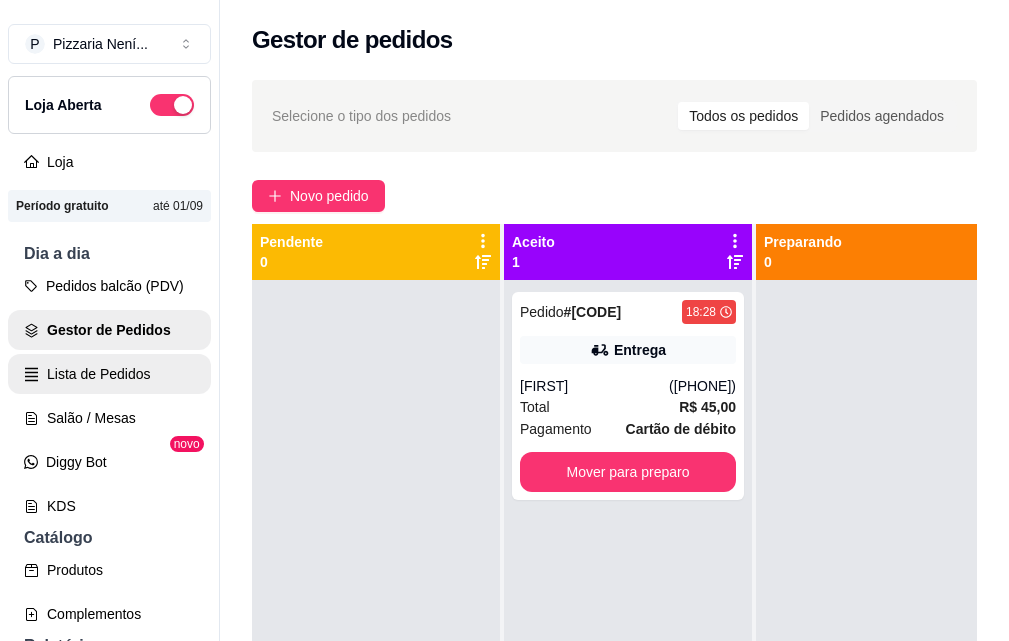 click on "Lista de Pedidos" at bounding box center (109, 374) 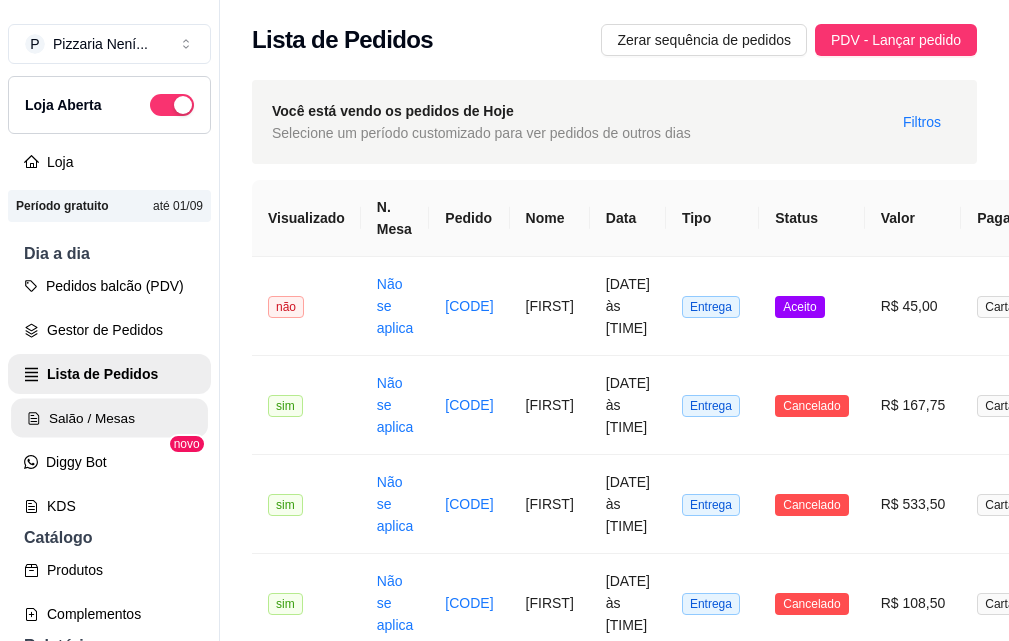 click on "Salão / Mesas" at bounding box center (109, 418) 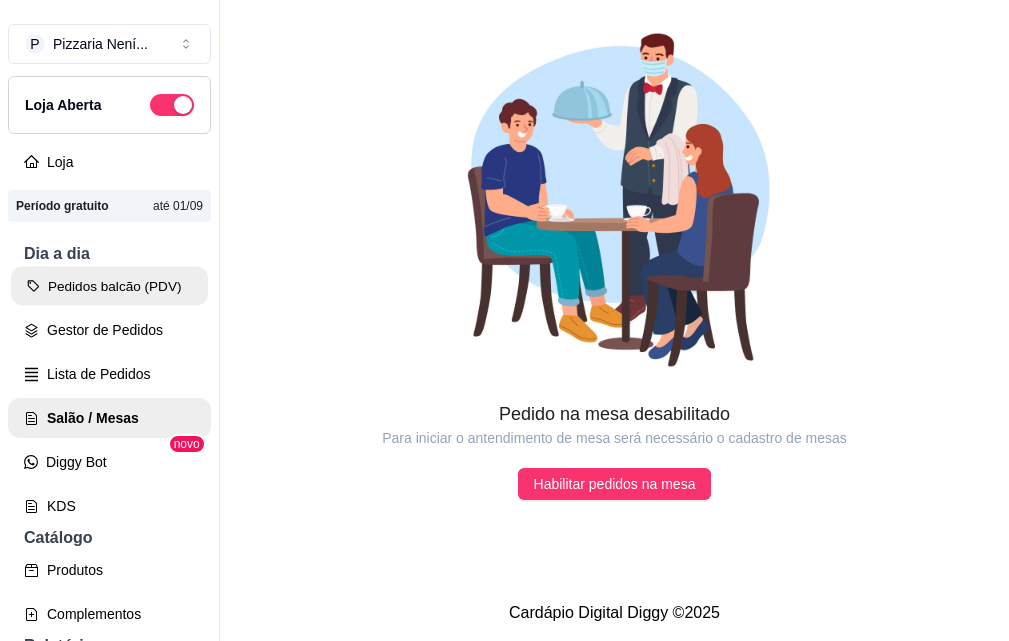 click on "Pedidos balcão (PDV)" at bounding box center (109, 286) 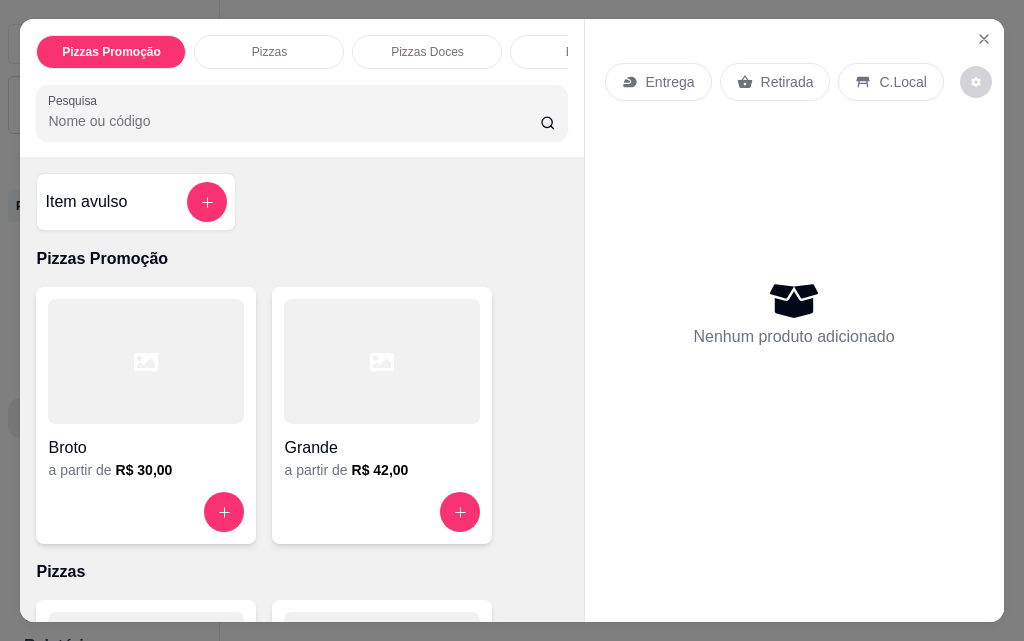 click on "Pizzas" at bounding box center [269, 52] 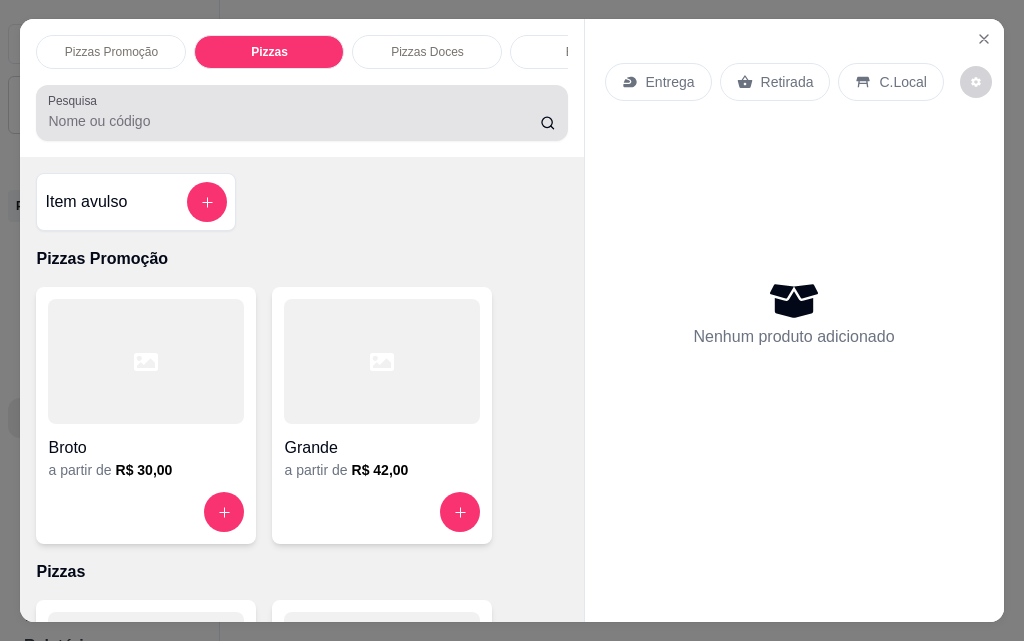 scroll, scrollTop: 403, scrollLeft: 0, axis: vertical 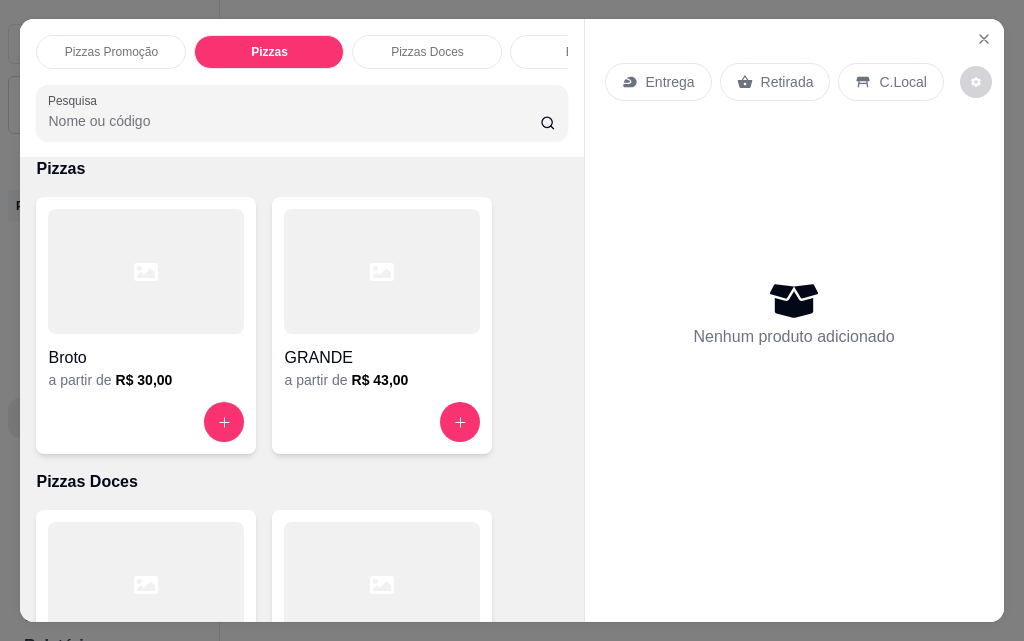 click on "Pizzas Promoção" at bounding box center [111, 52] 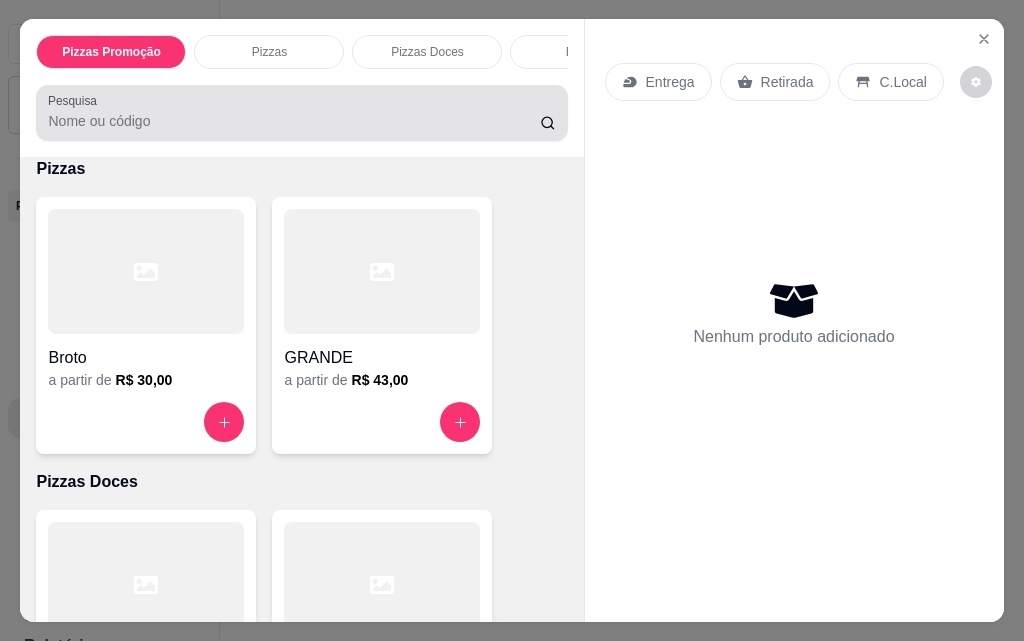scroll, scrollTop: 90, scrollLeft: 0, axis: vertical 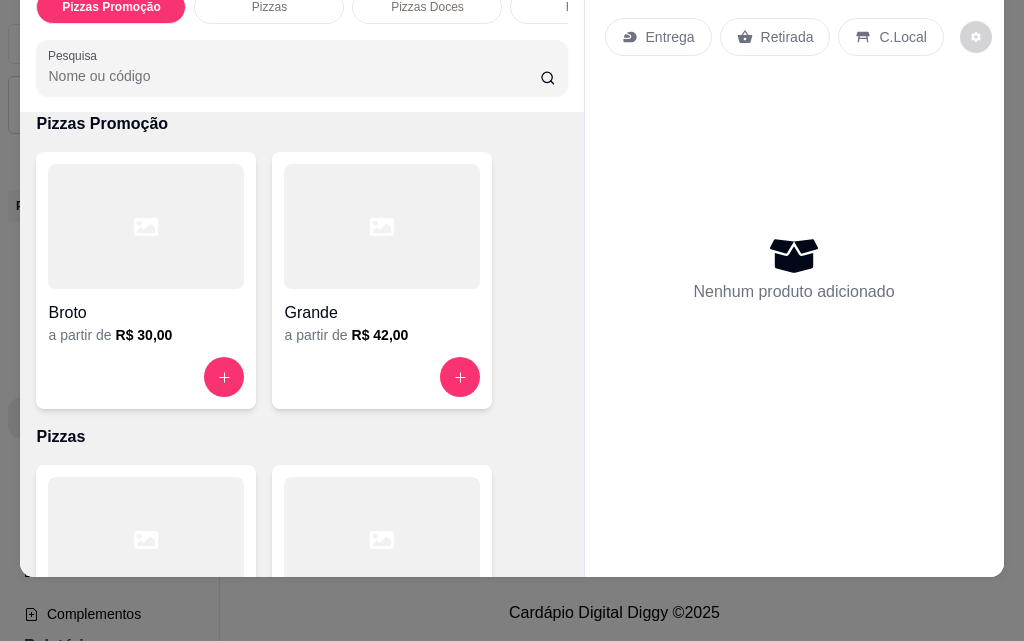 click on "a partir de     R$ 42,00" at bounding box center (382, 335) 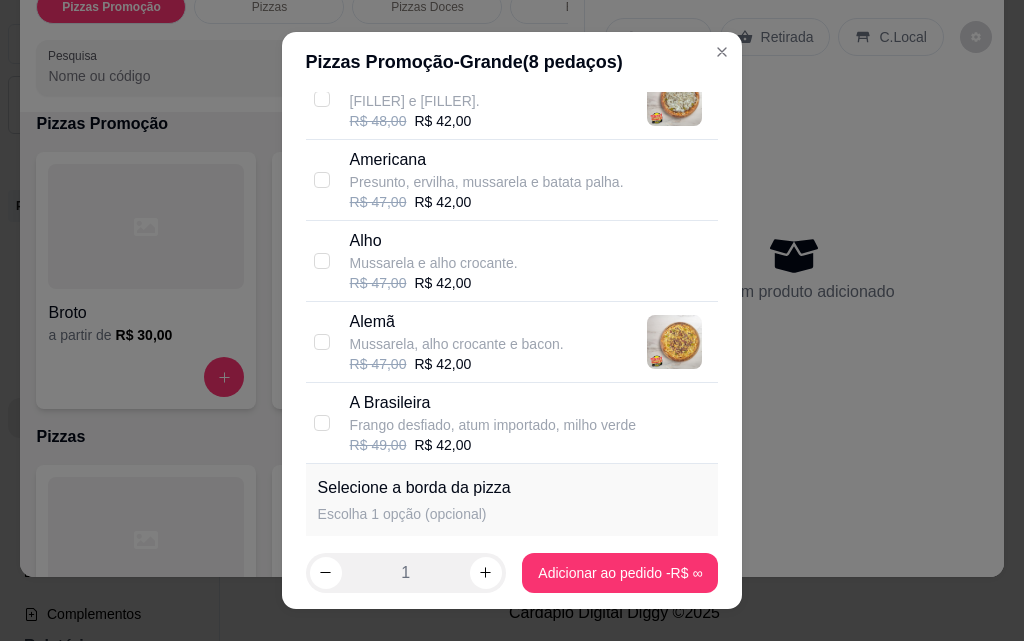 scroll, scrollTop: 4031, scrollLeft: 0, axis: vertical 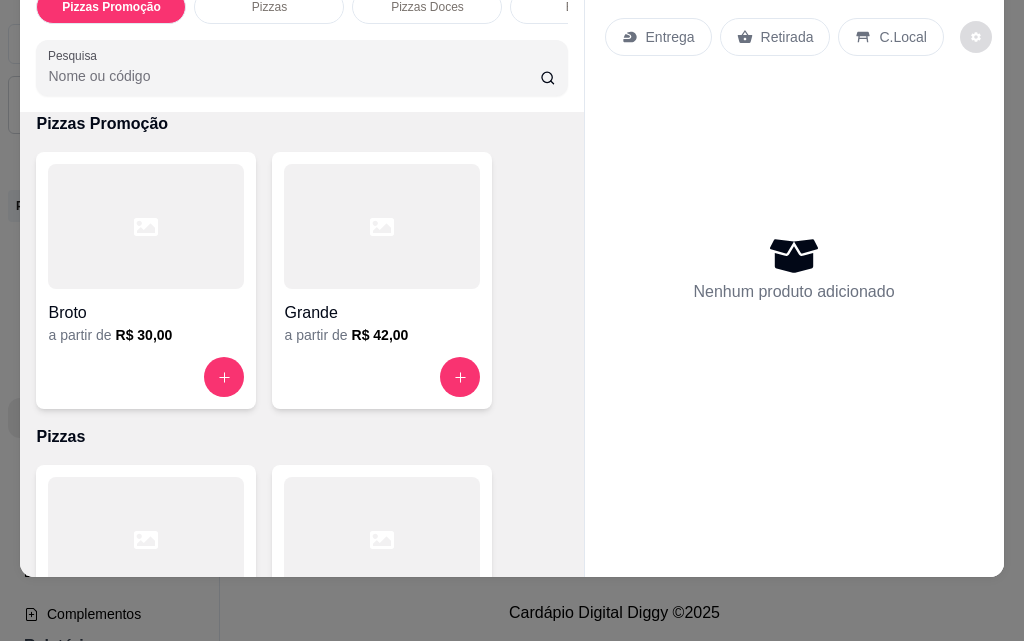 click 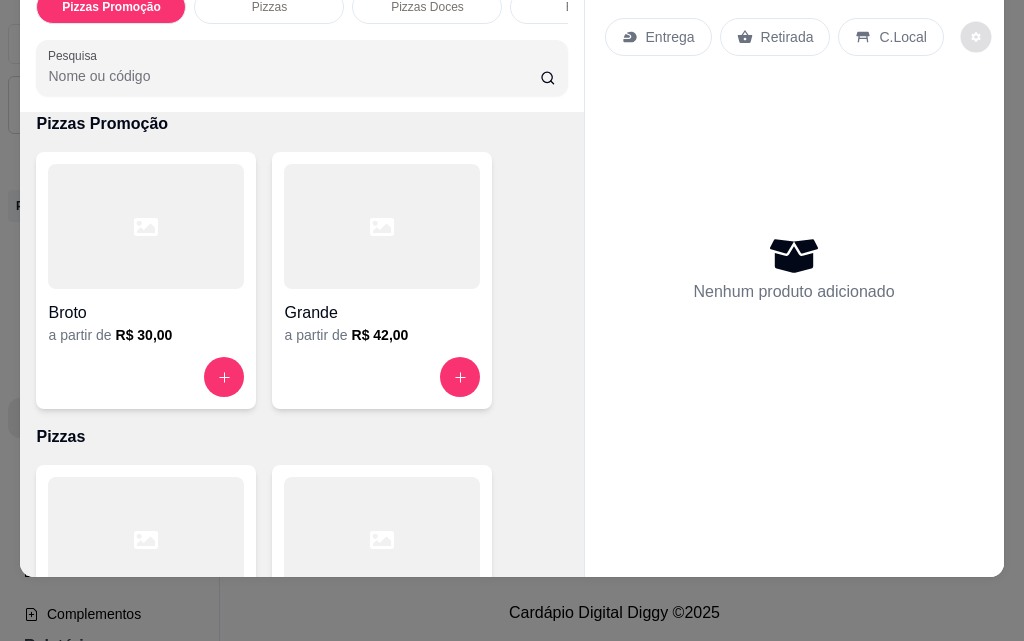 click on "Nenhum produto adicionado" at bounding box center [794, 268] 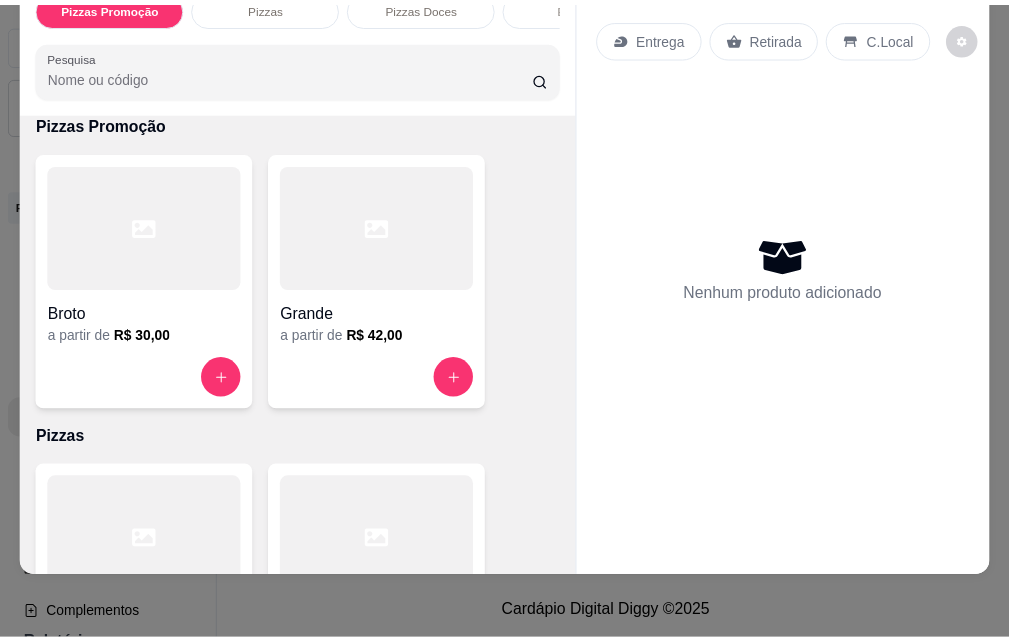 scroll, scrollTop: 0, scrollLeft: 0, axis: both 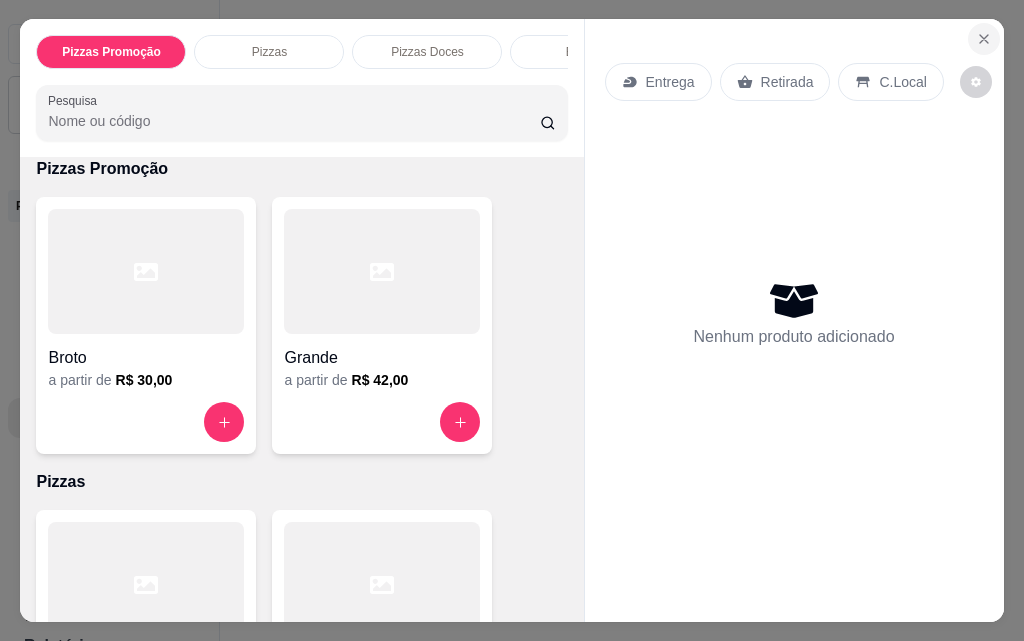 click 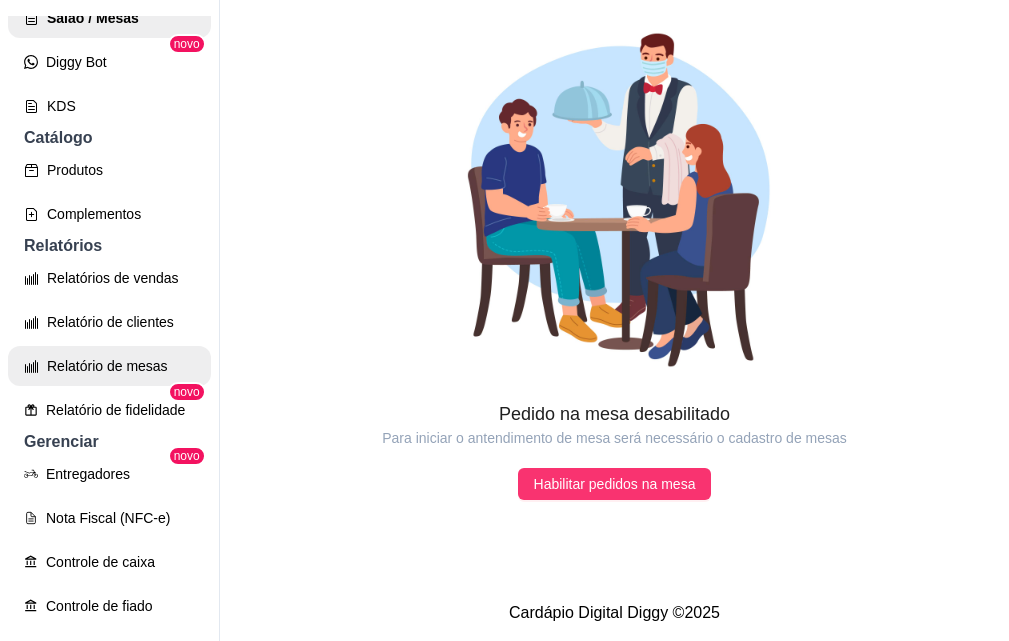 scroll, scrollTop: 773, scrollLeft: 0, axis: vertical 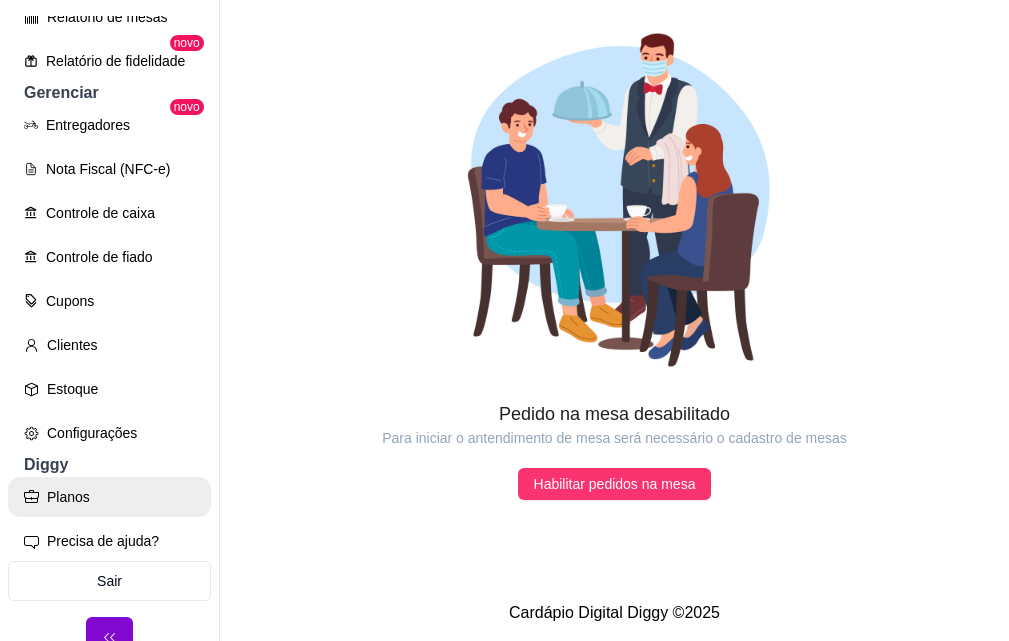 click on "Planos" at bounding box center [109, 497] 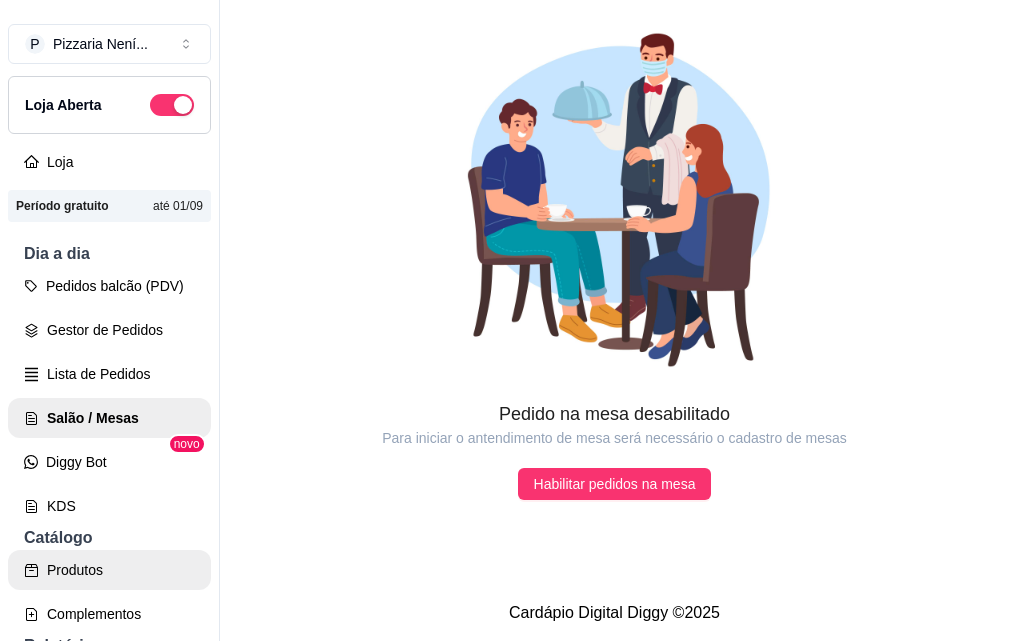 scroll, scrollTop: 500, scrollLeft: 0, axis: vertical 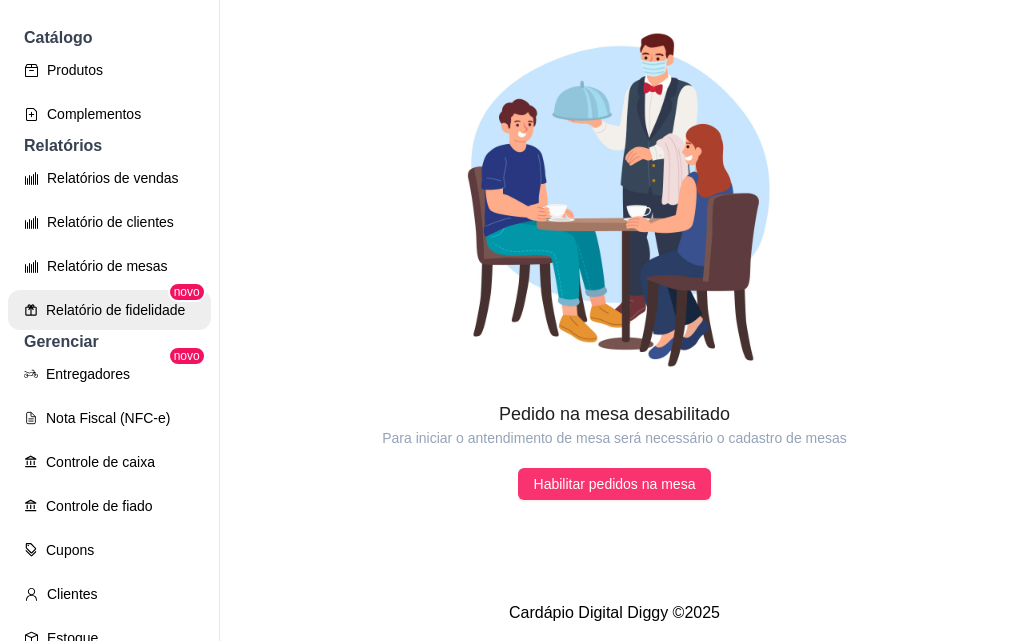 click on "Relatório de fidelidade" at bounding box center [109, 310] 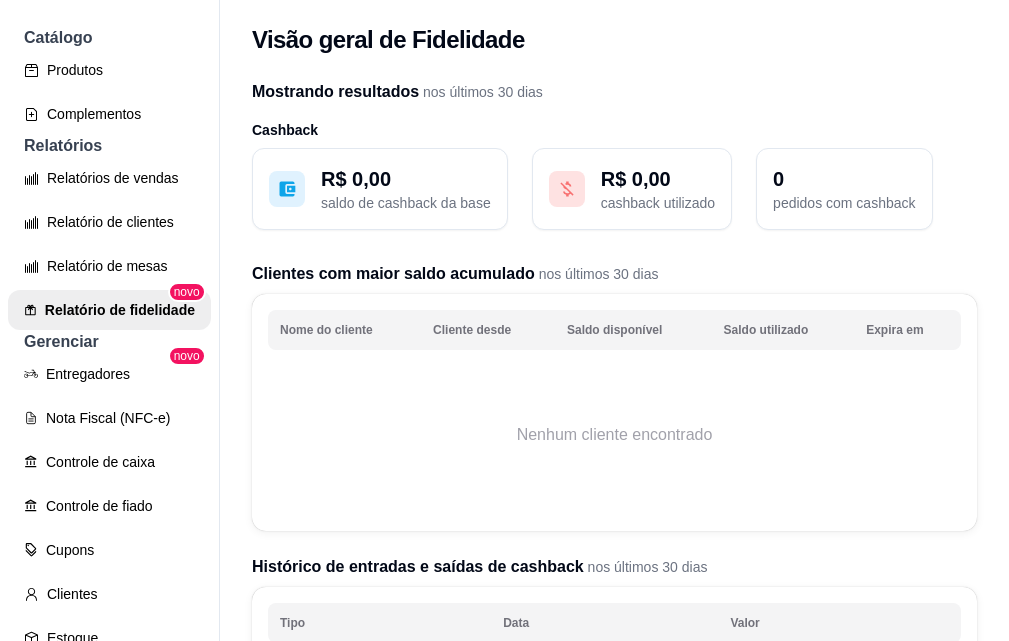 click on "Relatórios de vendas Relatório de clientes Relatório de mesas Relatório de fidelidade novo" at bounding box center (109, 244) 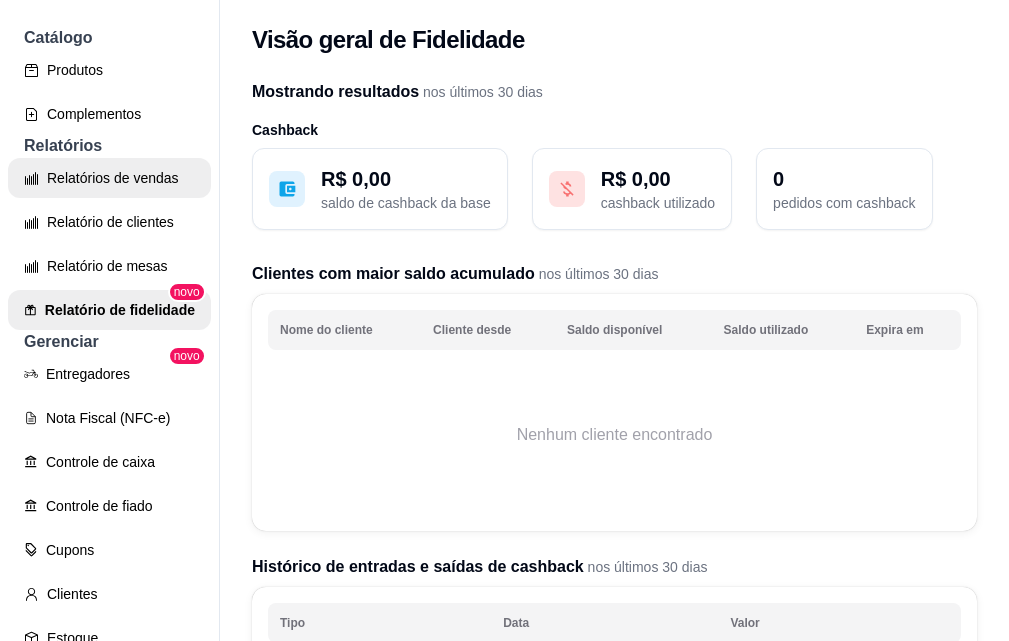 click on "Relatórios de vendas" at bounding box center (109, 178) 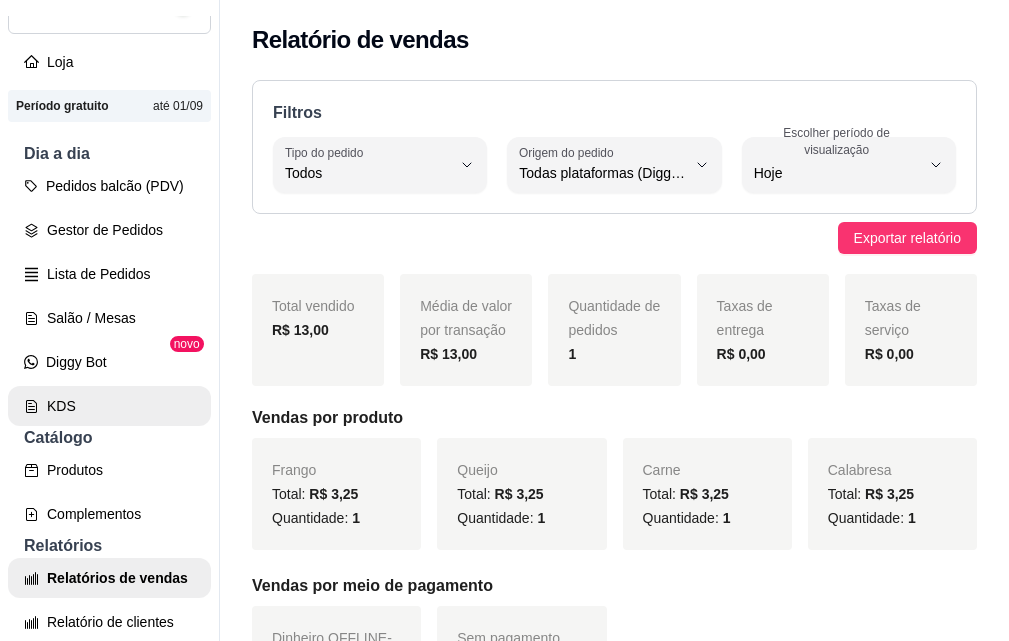 scroll, scrollTop: 0, scrollLeft: 0, axis: both 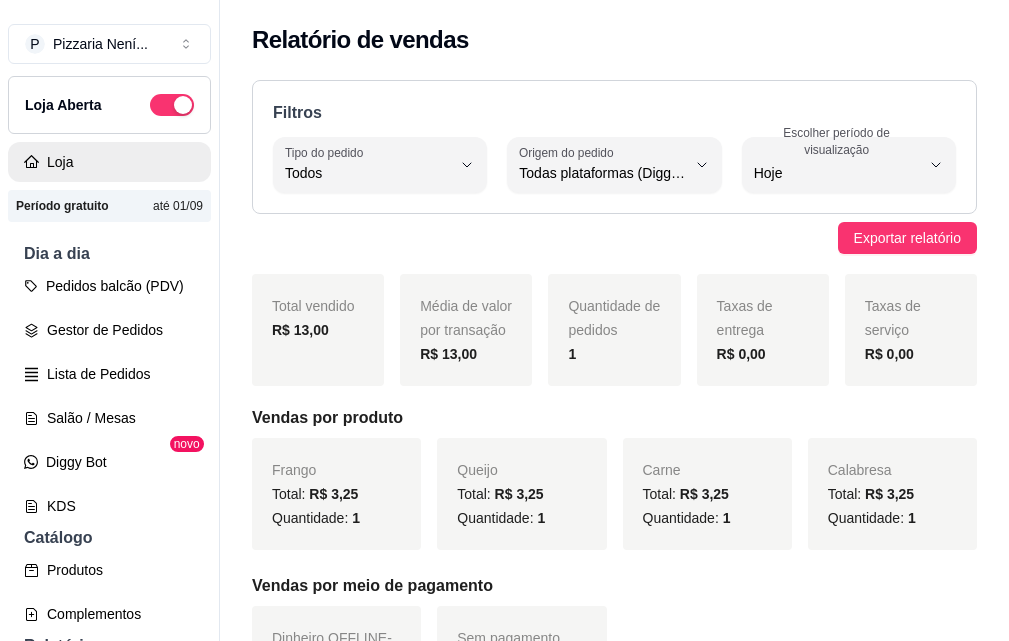 click on "Loja" at bounding box center (109, 162) 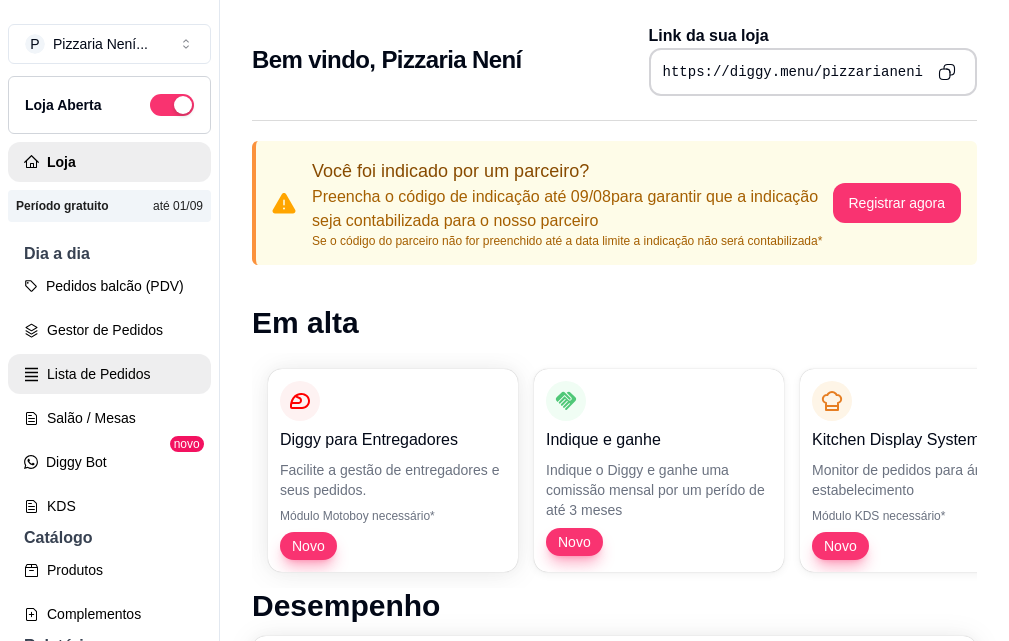 click on "Lista de Pedidos" at bounding box center [109, 374] 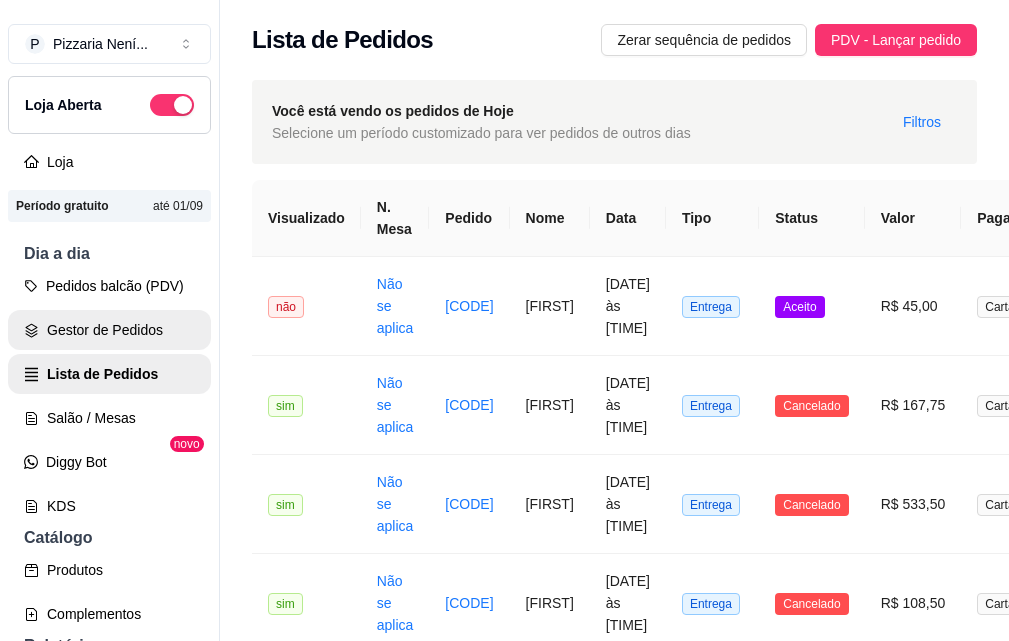 click on "Gestor de Pedidos" at bounding box center (109, 330) 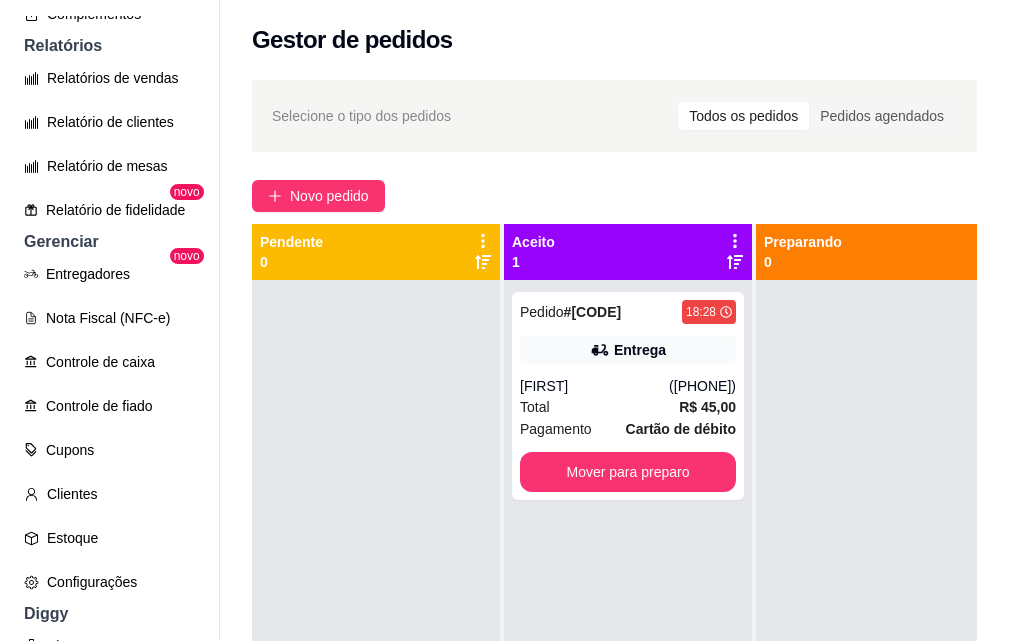 scroll, scrollTop: 773, scrollLeft: 0, axis: vertical 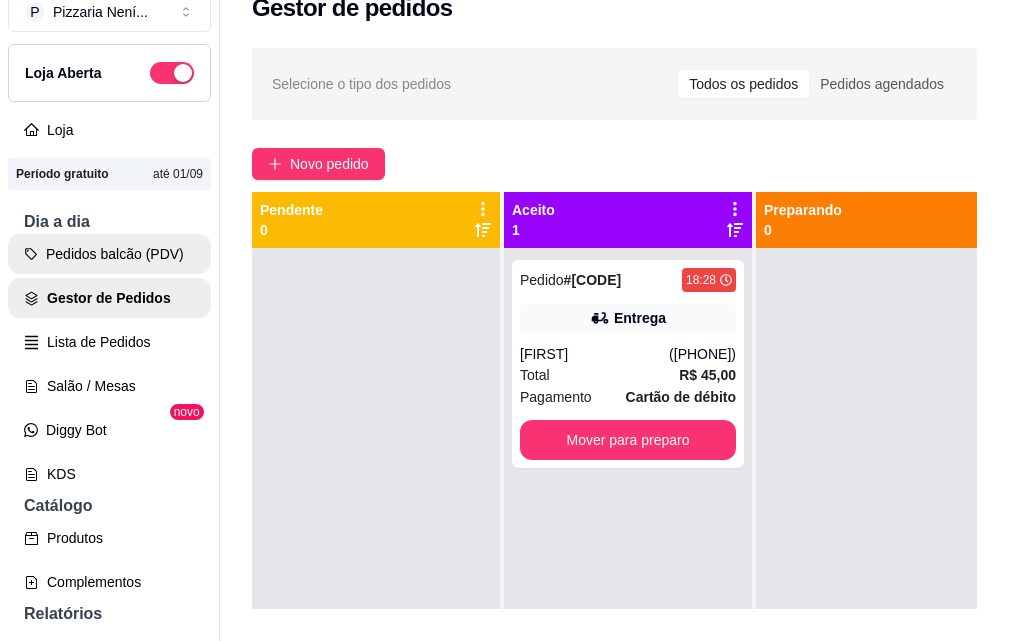 click on "Pedidos balcão (PDV)" at bounding box center [109, 254] 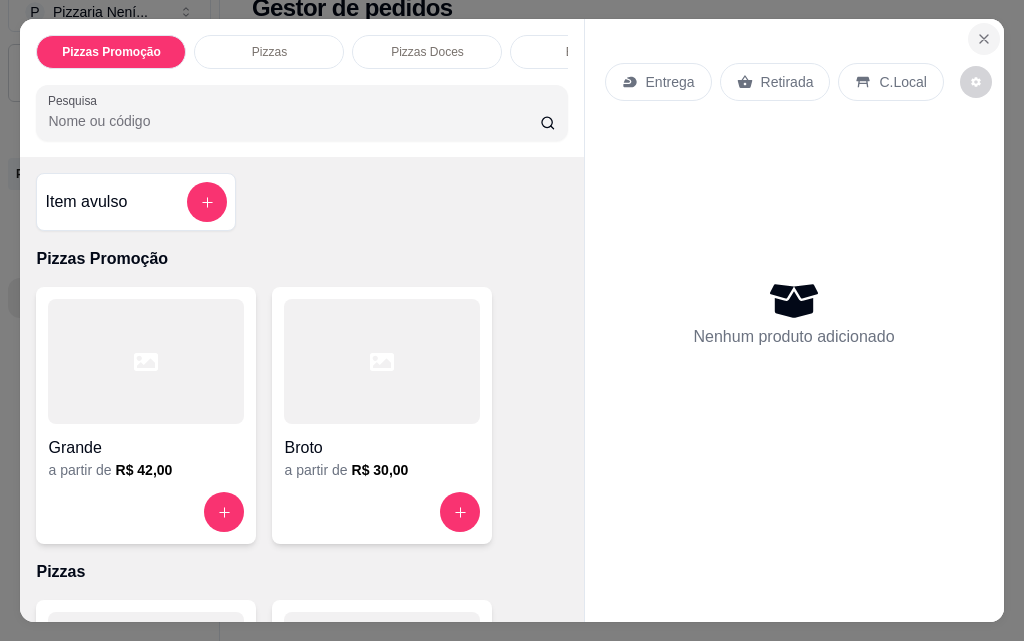 click 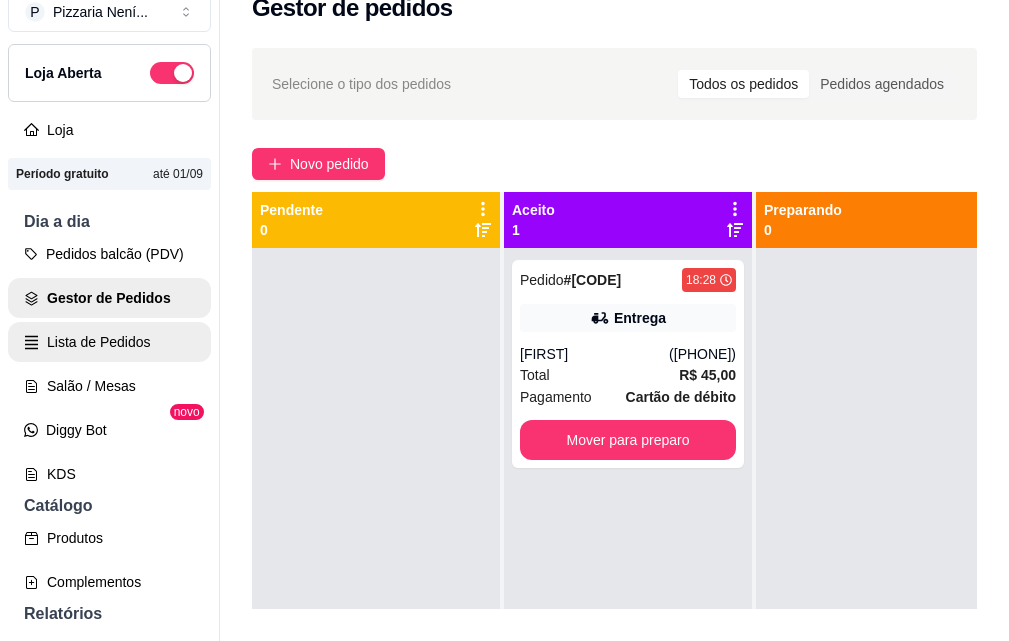 click on "Pedidos balcão (PDV) Gestor de Pedidos Lista de Pedidos Salão / Mesas Diggy Bot novo KDS" at bounding box center (109, 364) 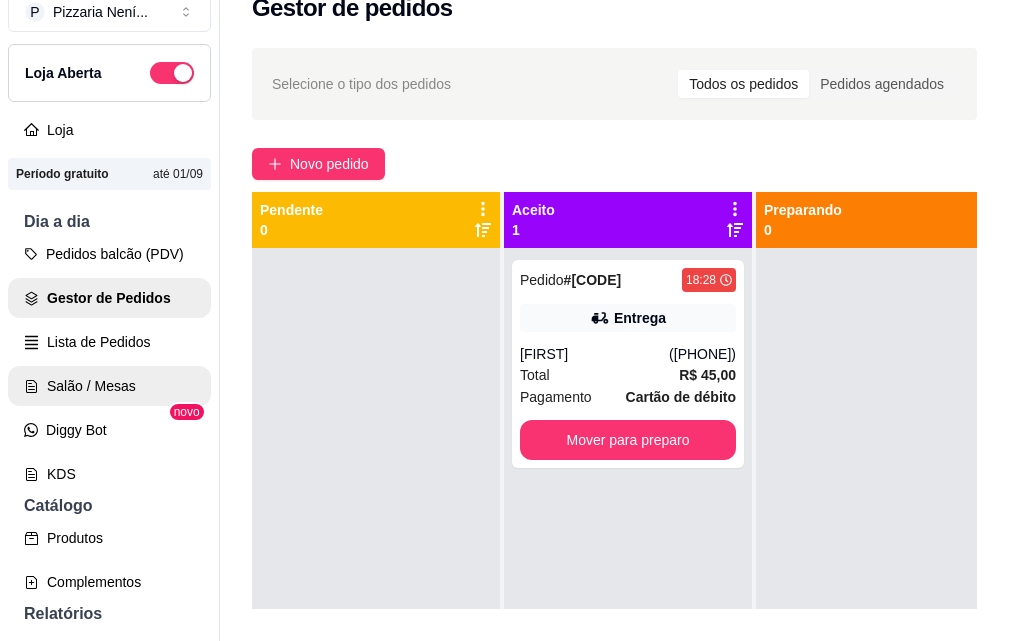 click on "Salão / Mesas" at bounding box center (109, 386) 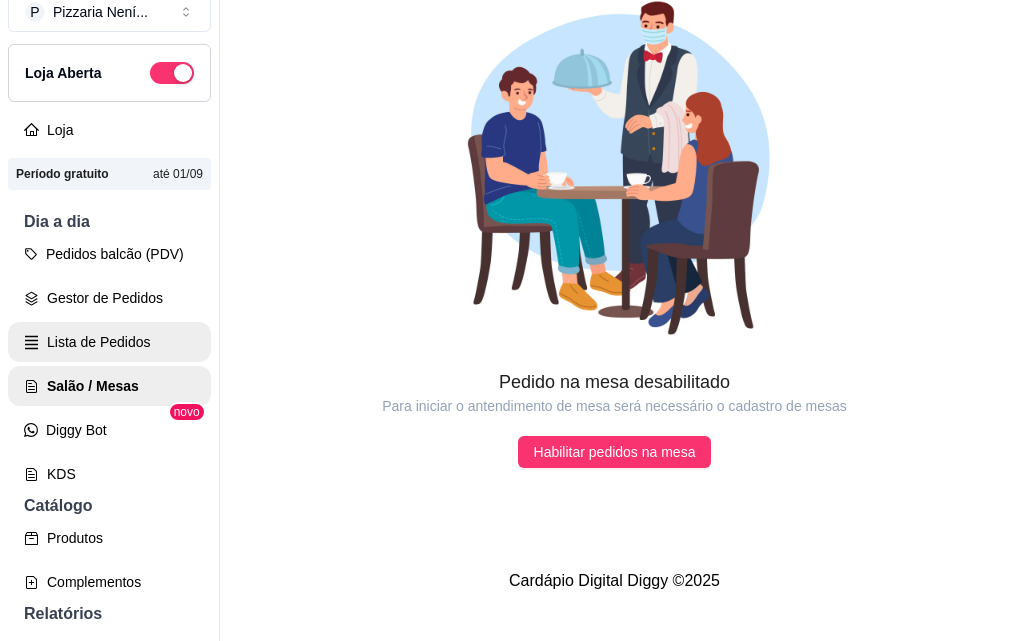 scroll, scrollTop: 0, scrollLeft: 0, axis: both 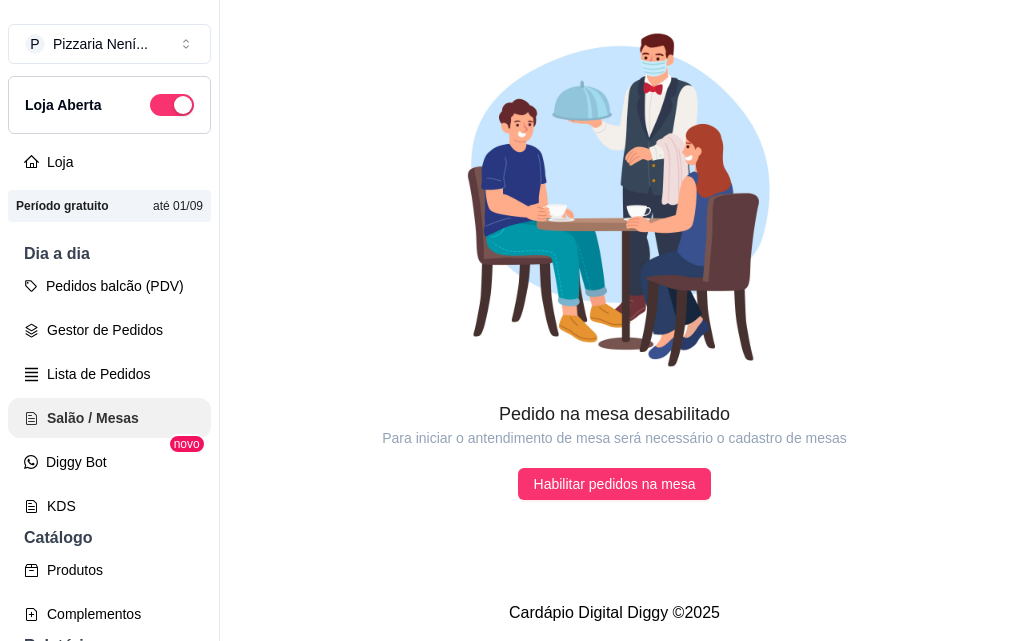 click on "Pedidos balcão (PDV) Gestor de Pedidos Lista de Pedidos Salão / Mesas Diggy Bot novo KDS" at bounding box center [109, 396] 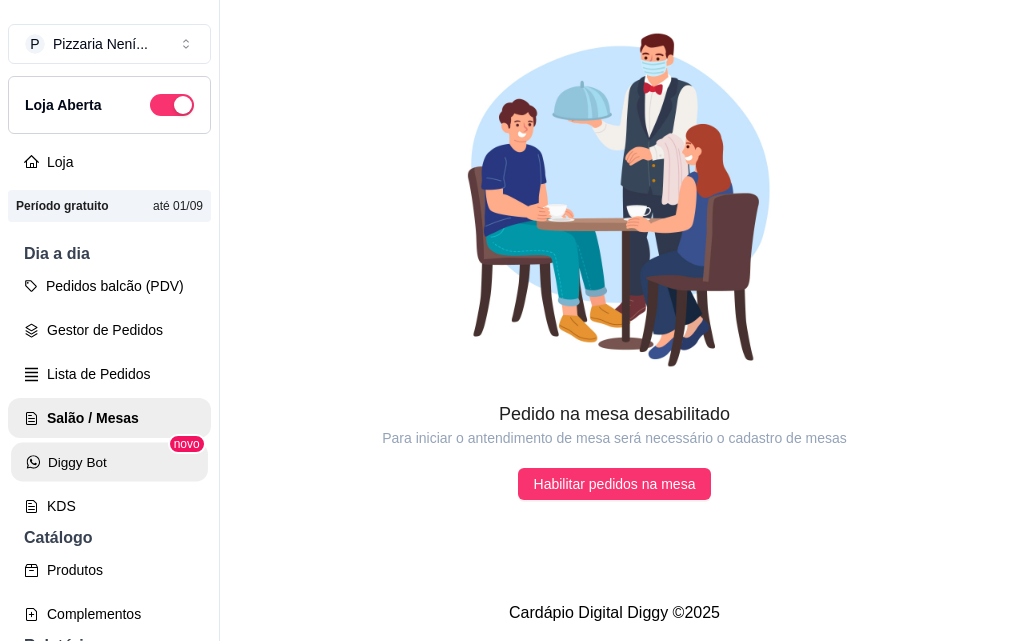 click on "Diggy Bot" at bounding box center (109, 462) 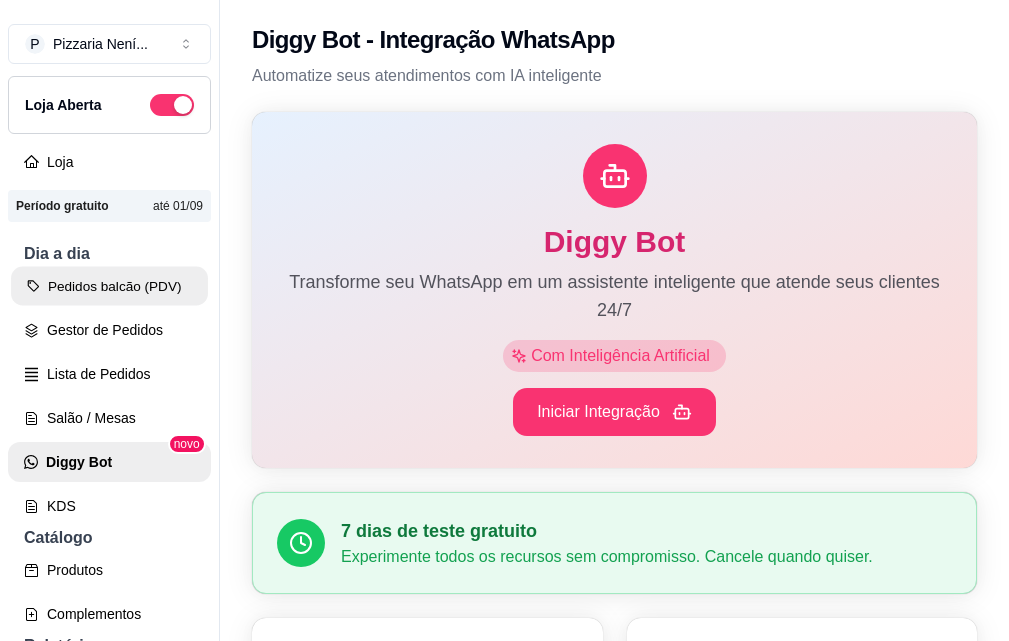 click on "Pedidos balcão (PDV)" at bounding box center (109, 286) 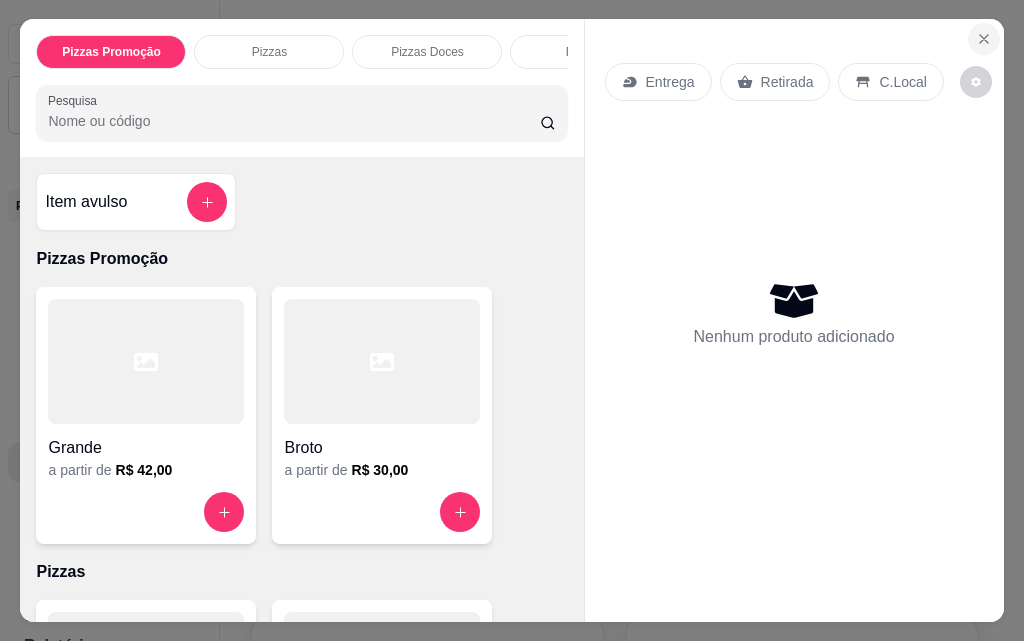 click 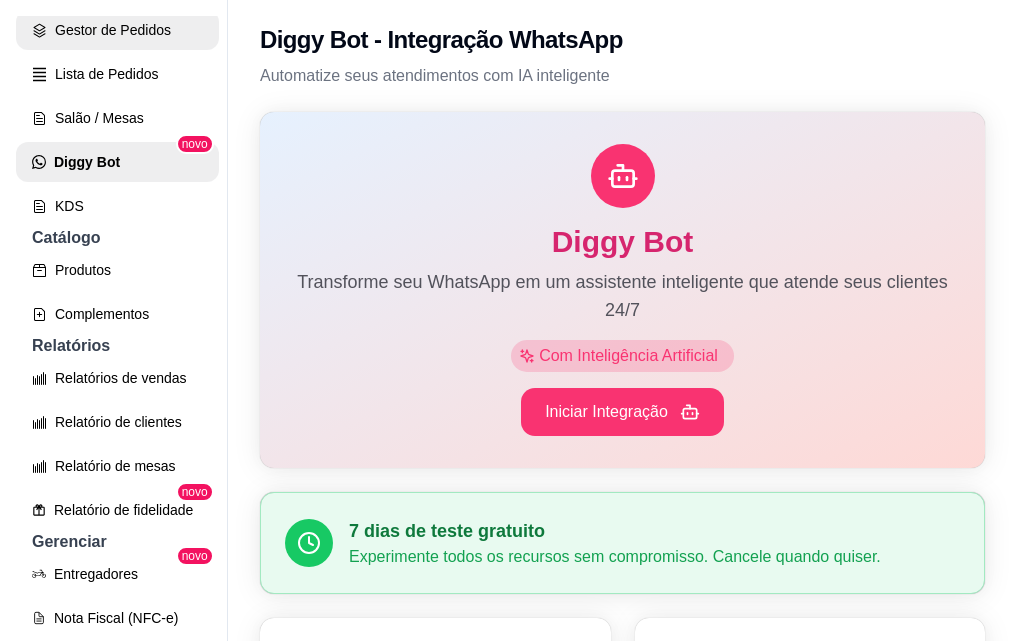 scroll, scrollTop: 400, scrollLeft: 0, axis: vertical 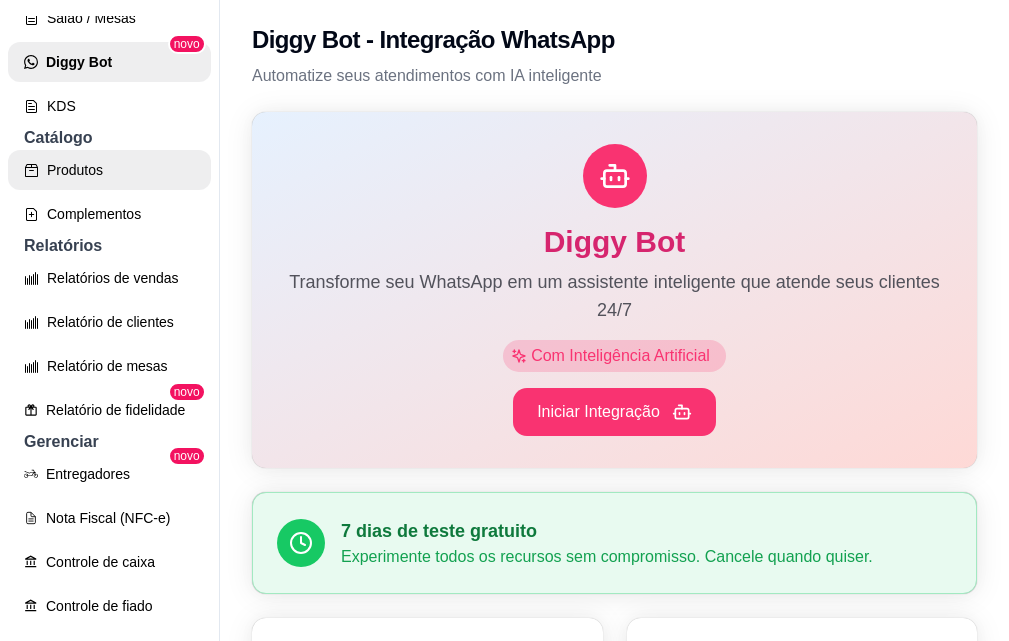 click on "Produtos" at bounding box center [109, 170] 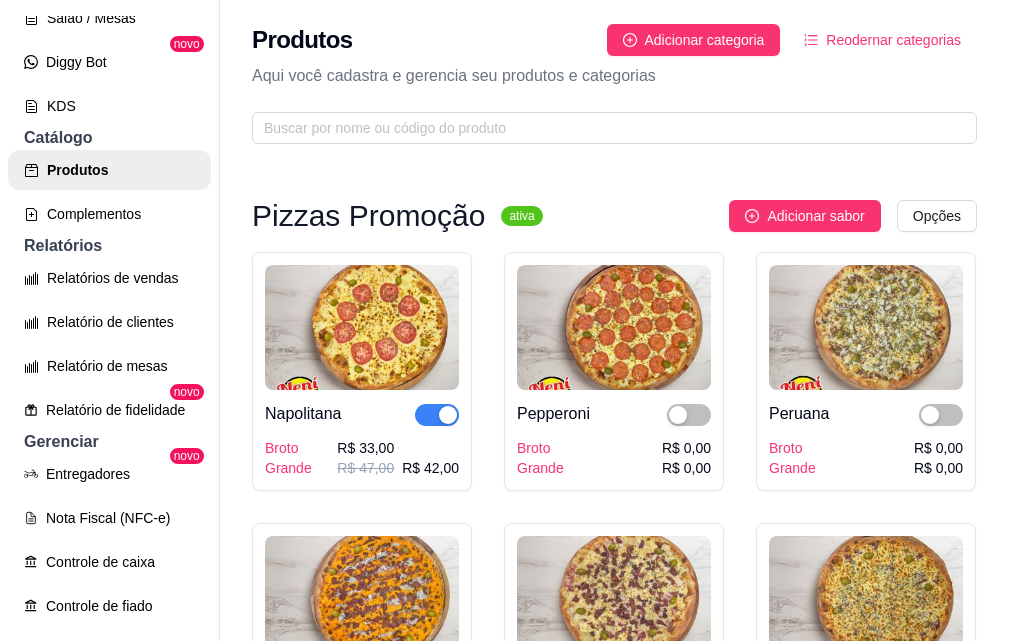 click on "Reodernar categorias" at bounding box center (893, 40) 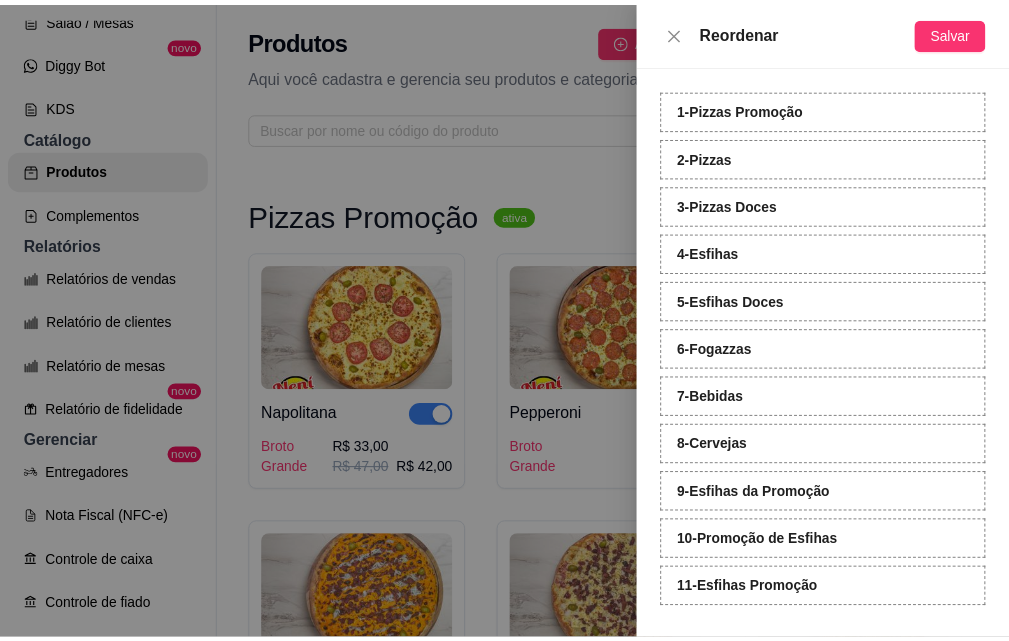 scroll, scrollTop: 0, scrollLeft: 0, axis: both 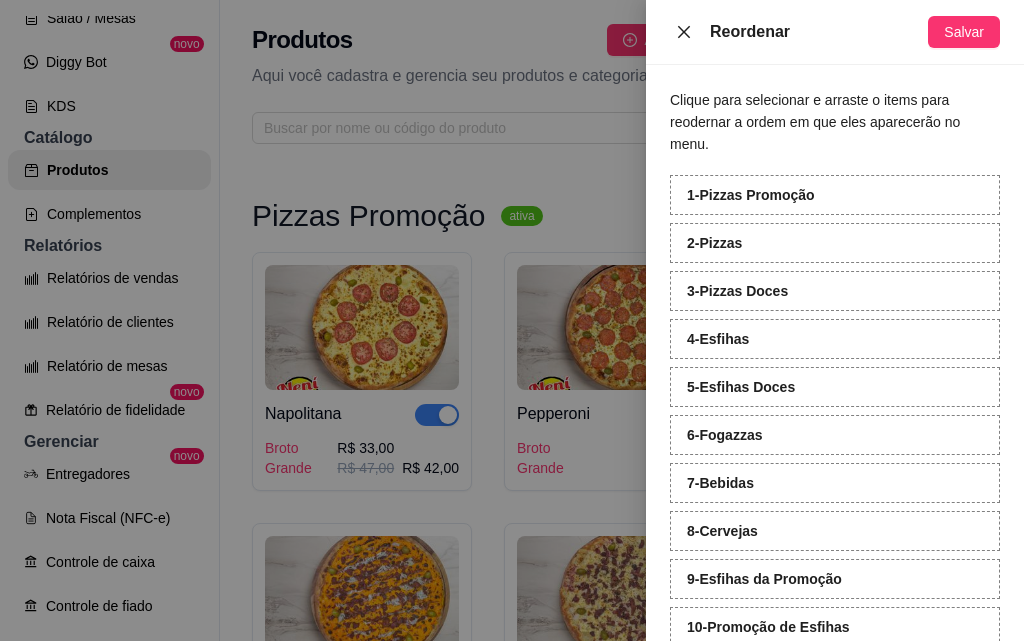 click 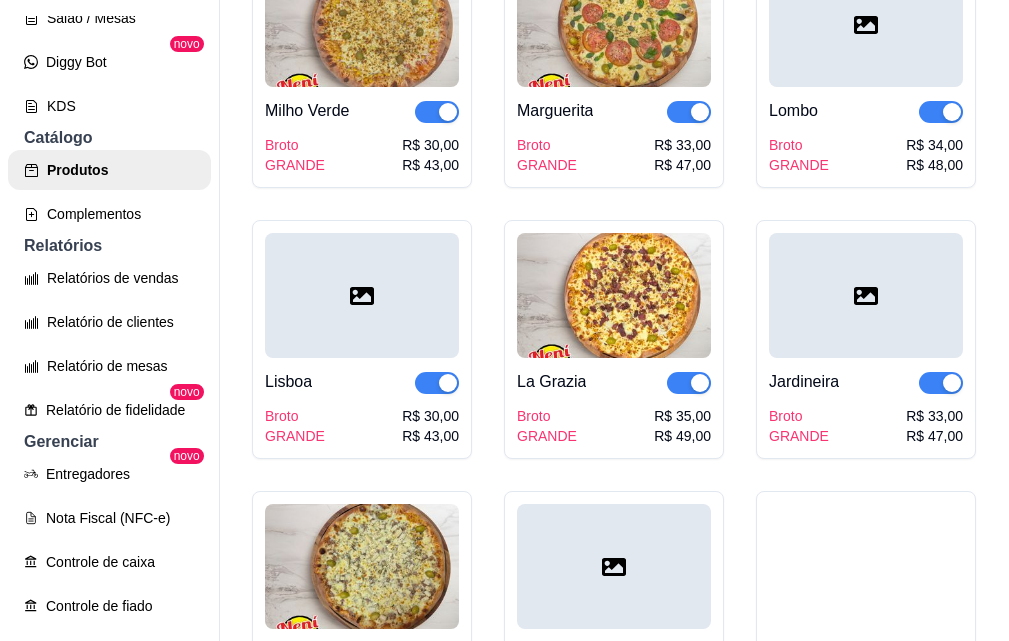 scroll, scrollTop: 8000, scrollLeft: 0, axis: vertical 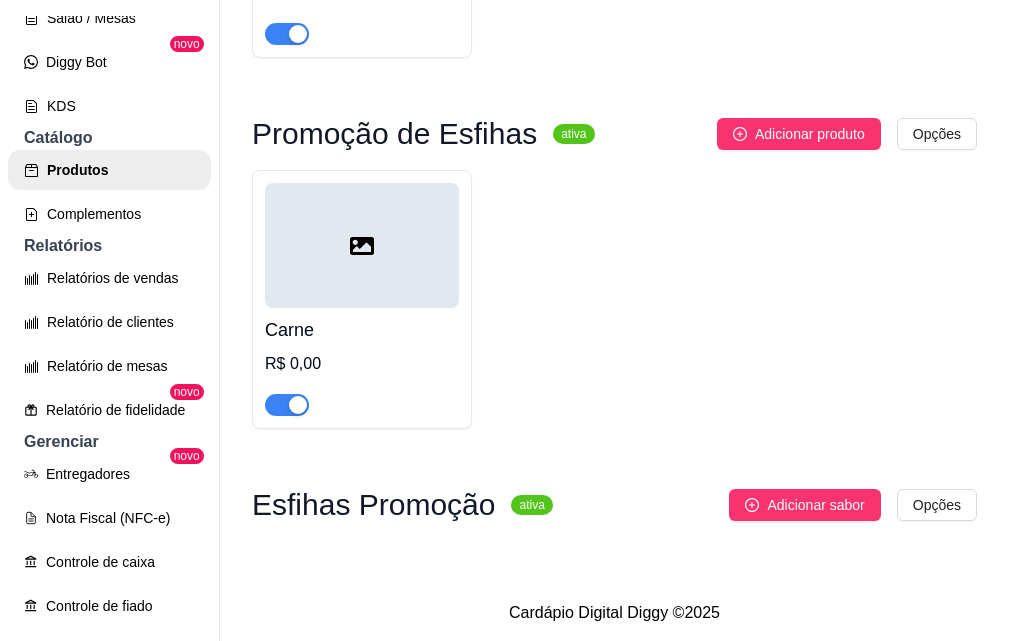 drag, startPoint x: 889, startPoint y: 467, endPoint x: 963, endPoint y: 642, distance: 190.00262 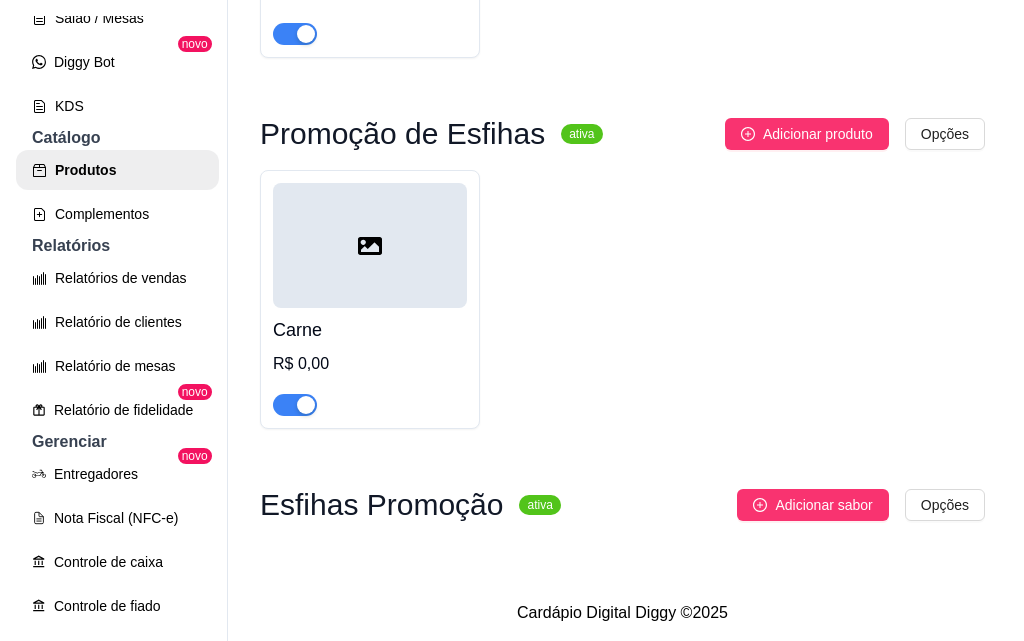scroll, scrollTop: 29637, scrollLeft: 0, axis: vertical 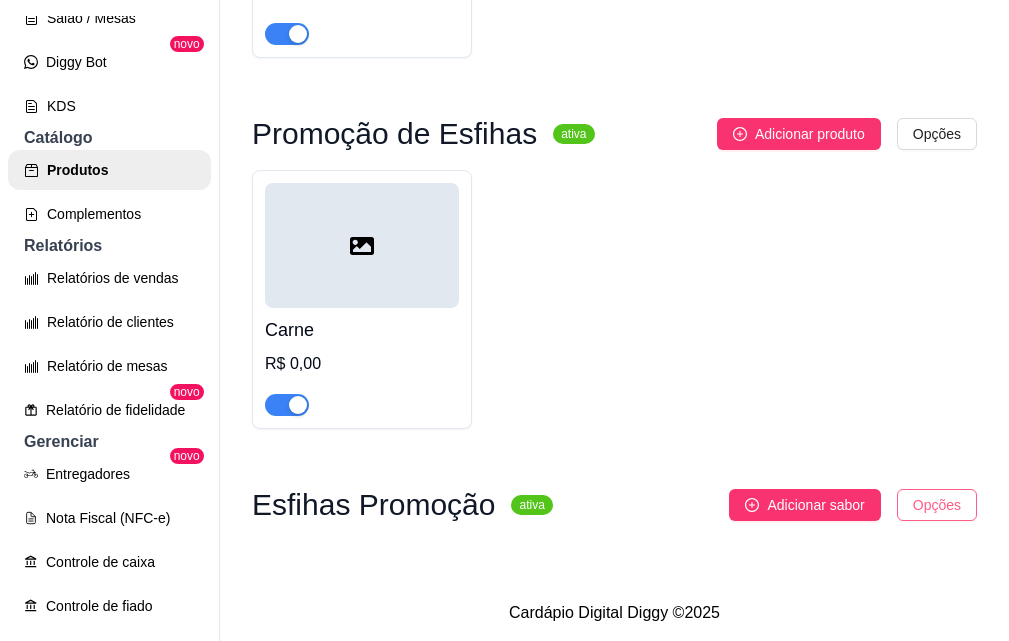click on "P Pizzaria Není ... Loja Aberta Loja Período gratuito até 01/09   Dia a dia Pedidos balcão (PDV) Gestor de Pedidos Lista de Pedidos Salão / Mesas Diggy Bot novo KDS Catálogo Produtos Complementos Relatórios Relatórios de vendas Relatório de clientes Relatório de mesas Relatório de fidelidade novo Gerenciar Entregadores novo Nota Fiscal (NFC-e) Controle de caixa Controle de fiado Cupons Clientes Estoque Configurações Diggy Planos Precisa de ajuda? Sair Produtos Adicionar categoria Reodernar categorias Aqui você cadastra e gerencia seu produtos e categorias Pizzas Promoção ativa Adicionar sabor Opções Napolitana   Broto Grande R$ 33,00 R$ 47,00 R$ 42,00 Pepperoni   Broto Grande R$ 0,00 R$ 0,00 Peruana   Broto Grande R$ 0,00 R$ 0,00 Paulista   Broto Grande R$ 0,00 R$ 0,00 Grega   Broto Grande R$ 0,00 R$ 0,00 Carne Seca   Broto Grande R$ 0,00 R$ 0,00 Camarão   Broto Grande R$ 0,00 R$ 0,00 Cinco Queijos   Broto Grande R$ 0,00 R$ 0,00 Atum Sólido   Broto Grande R$ 0,00 R$ 0,00" at bounding box center (504, 320) 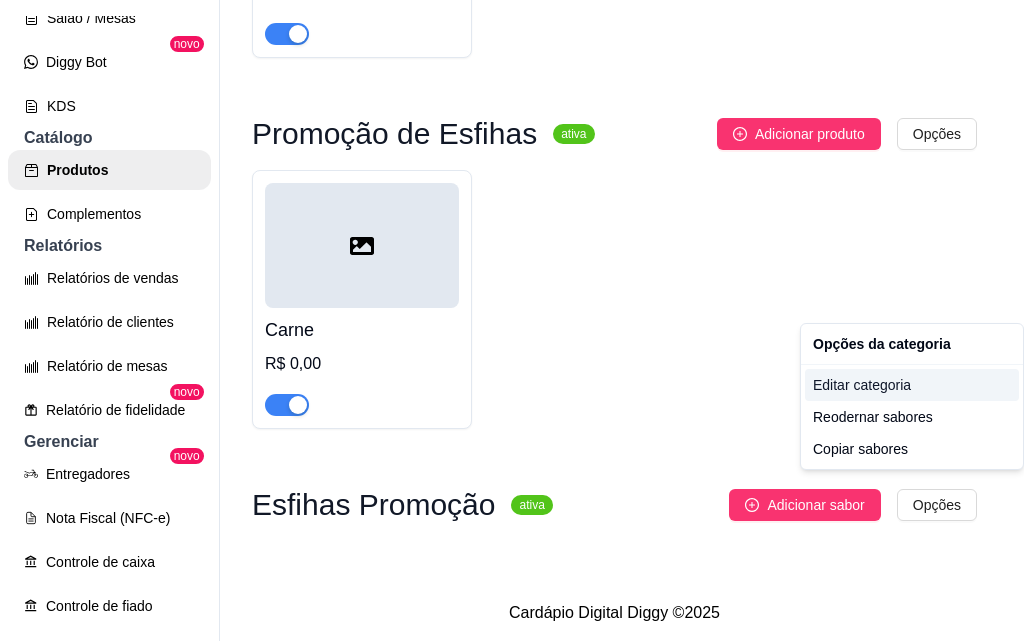 click on "Editar categoria" at bounding box center (912, 385) 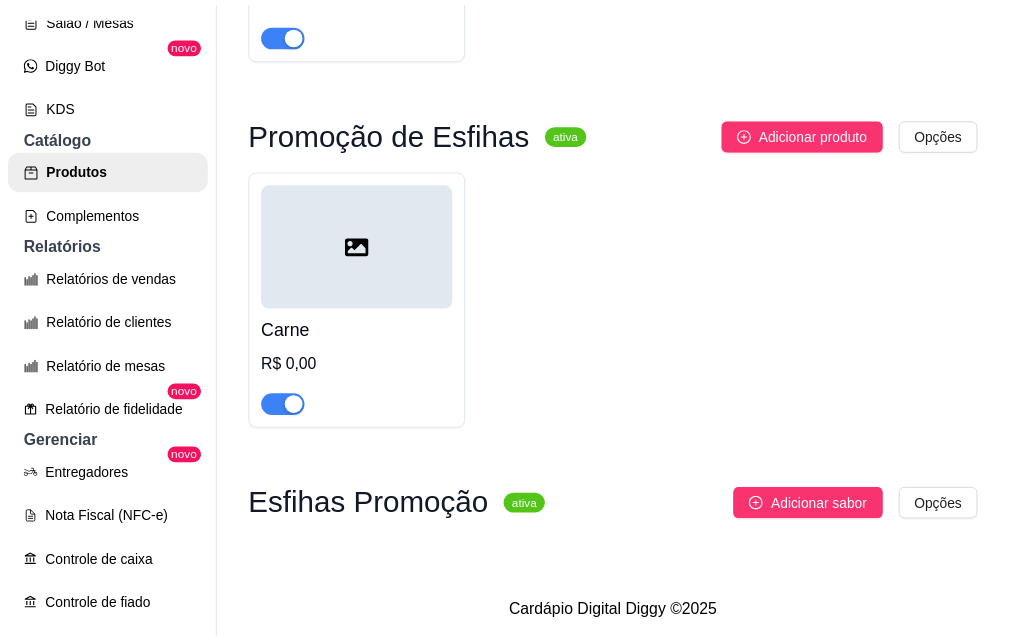 scroll, scrollTop: 20365, scrollLeft: 0, axis: vertical 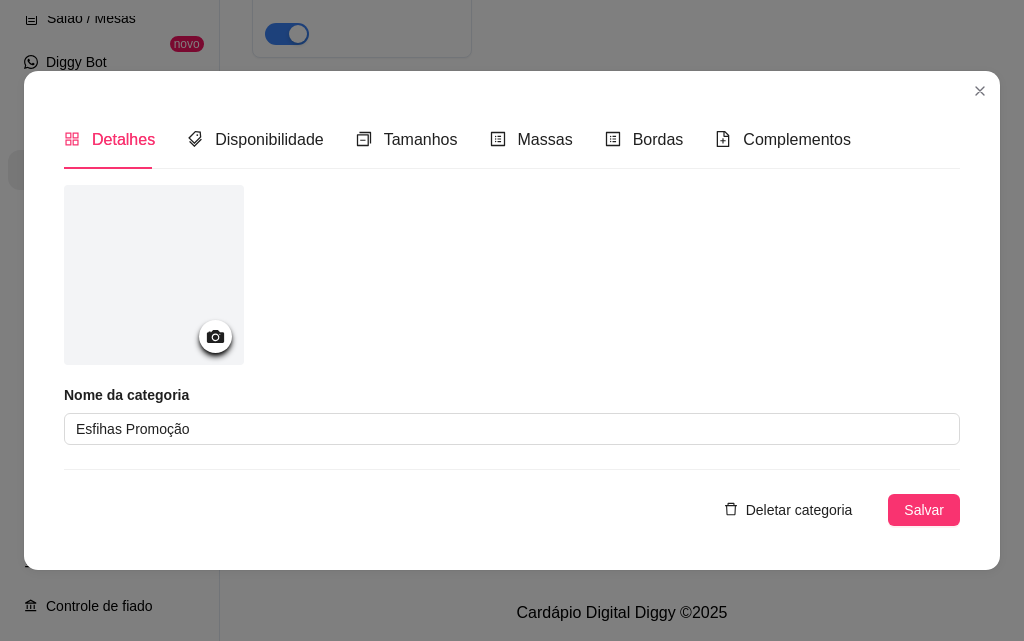 click on "Deletar categoria" at bounding box center (799, 510) 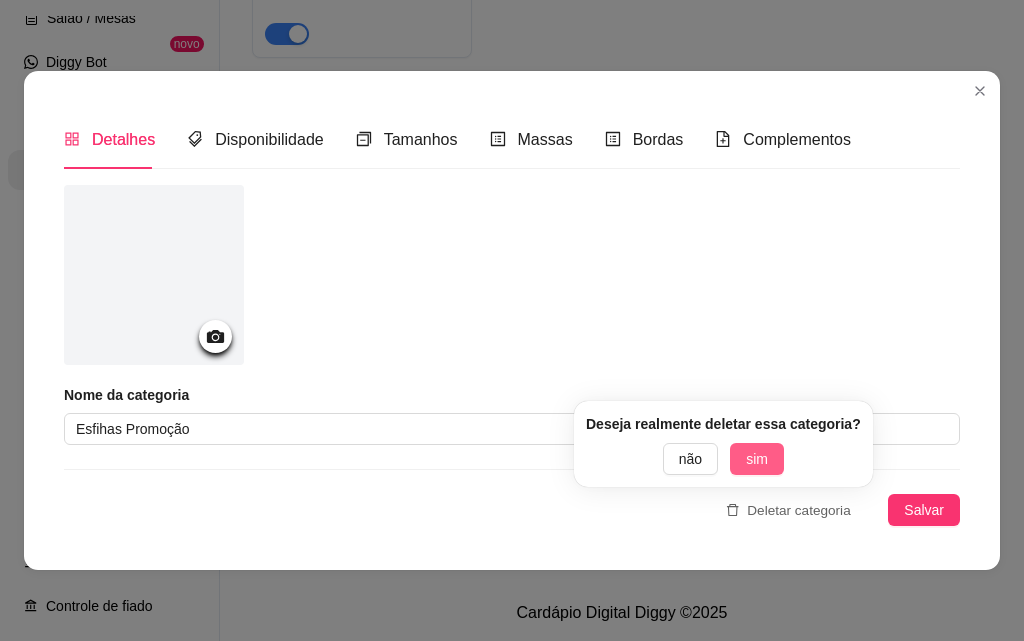 click on "sim" at bounding box center (757, 459) 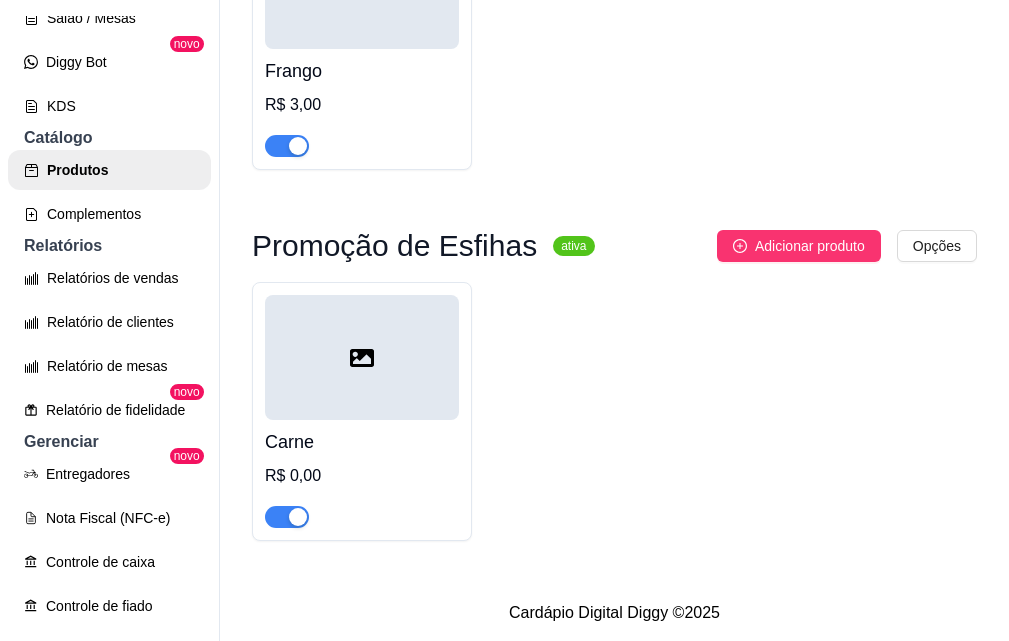 scroll, scrollTop: 29525, scrollLeft: 0, axis: vertical 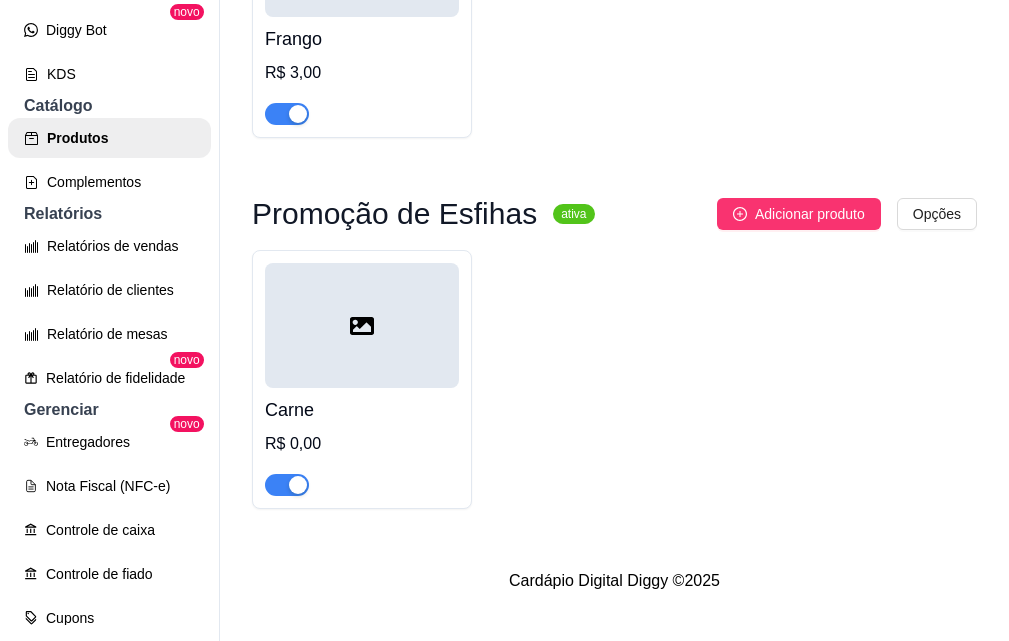 click on "Carne   R$ 0,00" at bounding box center [362, 442] 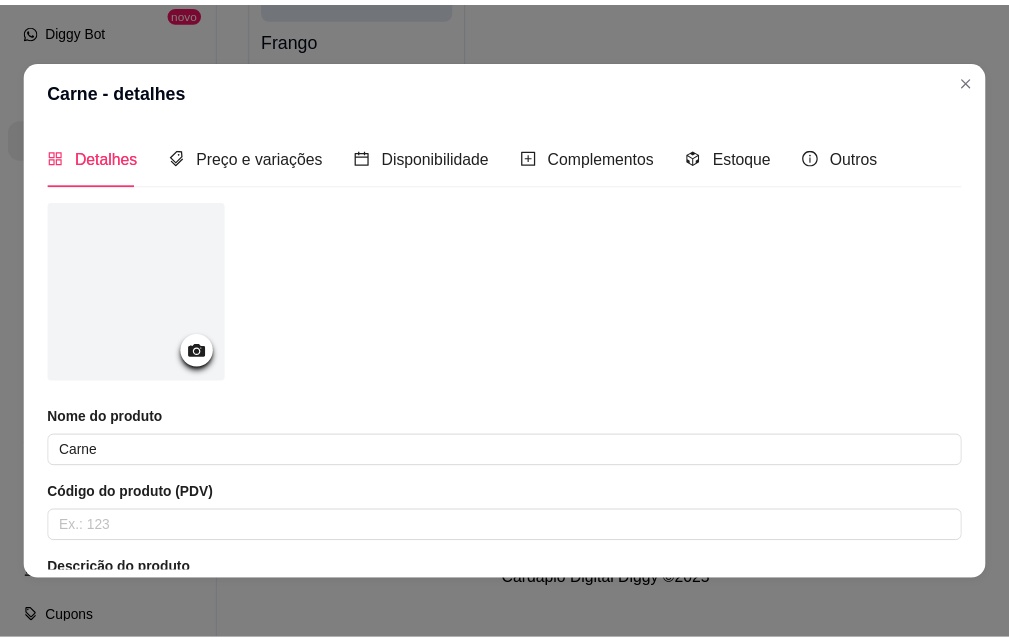 scroll, scrollTop: 391, scrollLeft: 0, axis: vertical 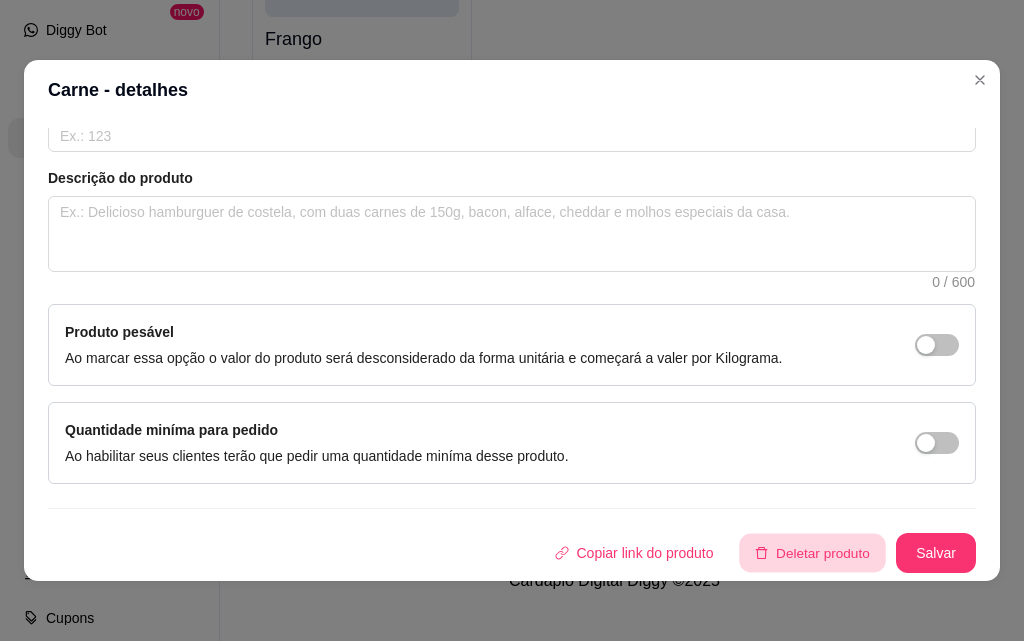 click on "Deletar produto" at bounding box center [813, 553] 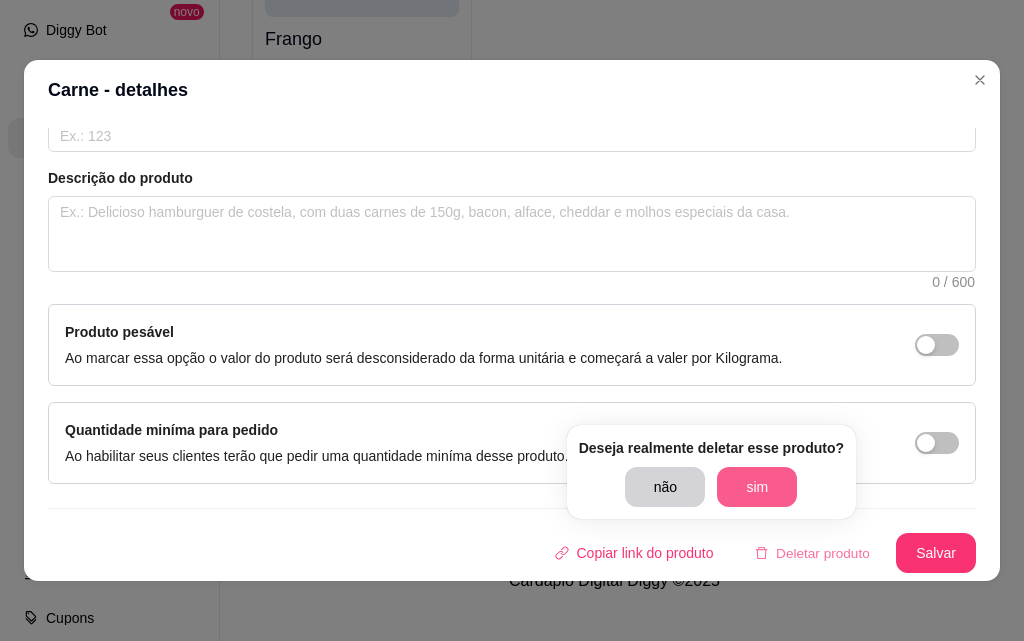 click on "sim" at bounding box center [757, 487] 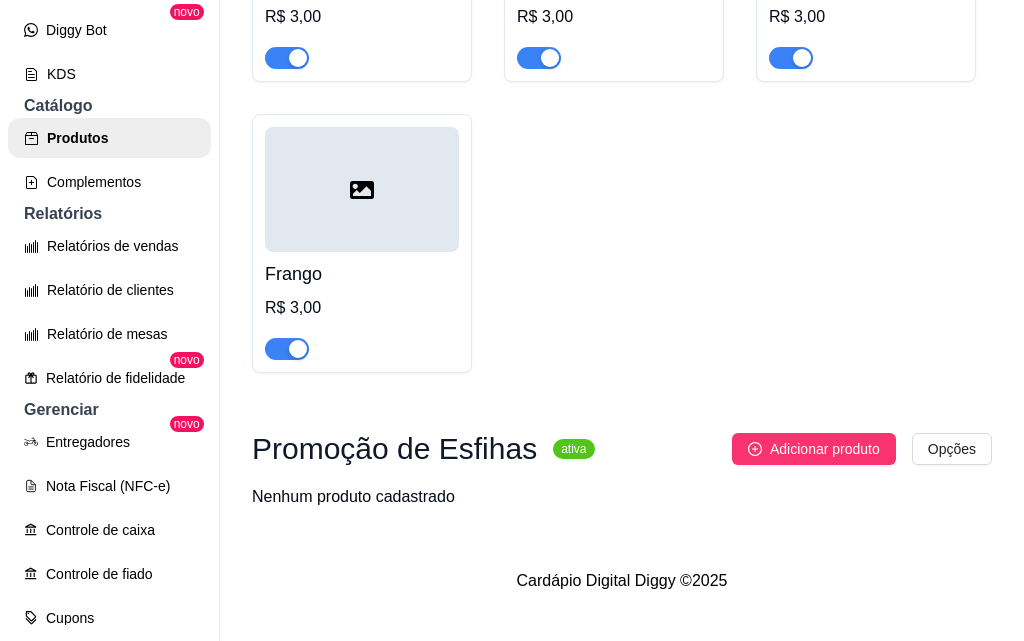scroll, scrollTop: 29289, scrollLeft: 0, axis: vertical 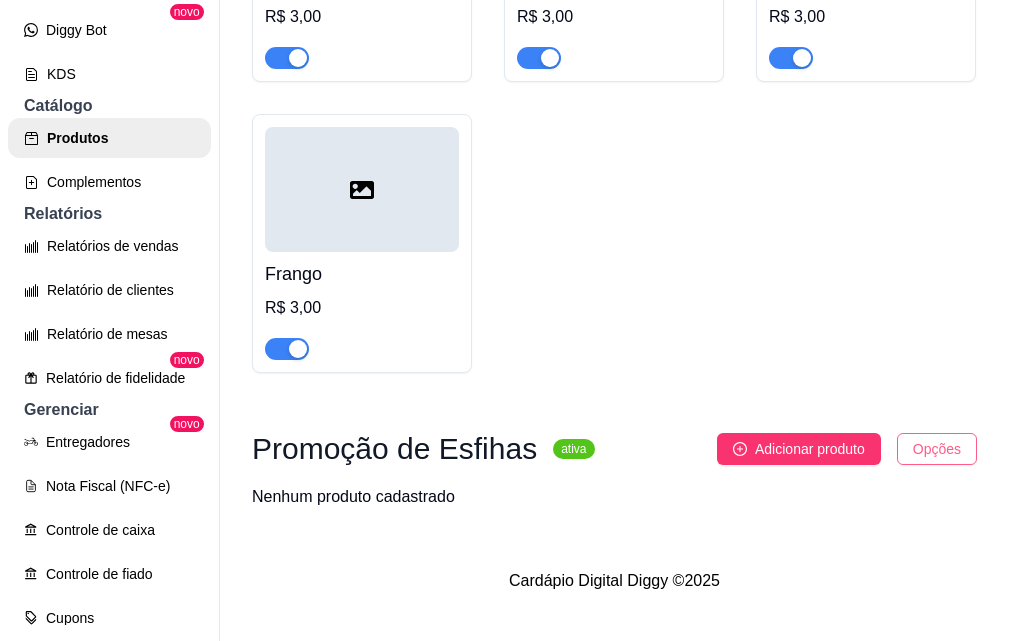 click on "P Pizzaria Není ... Loja Aberta Loja Período gratuito até 01/09   Dia a dia Pedidos balcão (PDV) Gestor de Pedidos Lista de Pedidos Salão / Mesas Diggy Bot novo KDS Catálogo Produtos Complementos Relatórios Relatórios de vendas Relatório de clientes Relatório de mesas Relatório de fidelidade novo Gerenciar Entregadores novo Nota Fiscal (NFC-e) Controle de caixa Controle de fiado Cupons Clientes Estoque Configurações Diggy Planos Precisa de ajuda? Sair Produtos Adicionar categoria Reodernar categorias Aqui você cadastra e gerencia seu produtos e categorias Pizzas Promoção ativa Adicionar sabor Opções Napolitana   Broto Grande R$ 33,00 R$ 47,00 R$ 42,00 Pepperoni   Broto Grande R$ 0,00 R$ 0,00 Peruana   Broto Grande R$ 0,00 R$ 0,00 Paulista   Broto Grande R$ 0,00 R$ 0,00 Grega   Broto Grande R$ 0,00 R$ 0,00 Carne Seca   Broto Grande R$ 0,00 R$ 0,00 Camarão   Broto Grande R$ 0,00 R$ 0,00 Cinco Queijos   Broto Grande R$ 0,00 R$ 0,00 Atum Sólido   Broto Grande R$ 0,00 R$ 0,00" at bounding box center (504, 288) 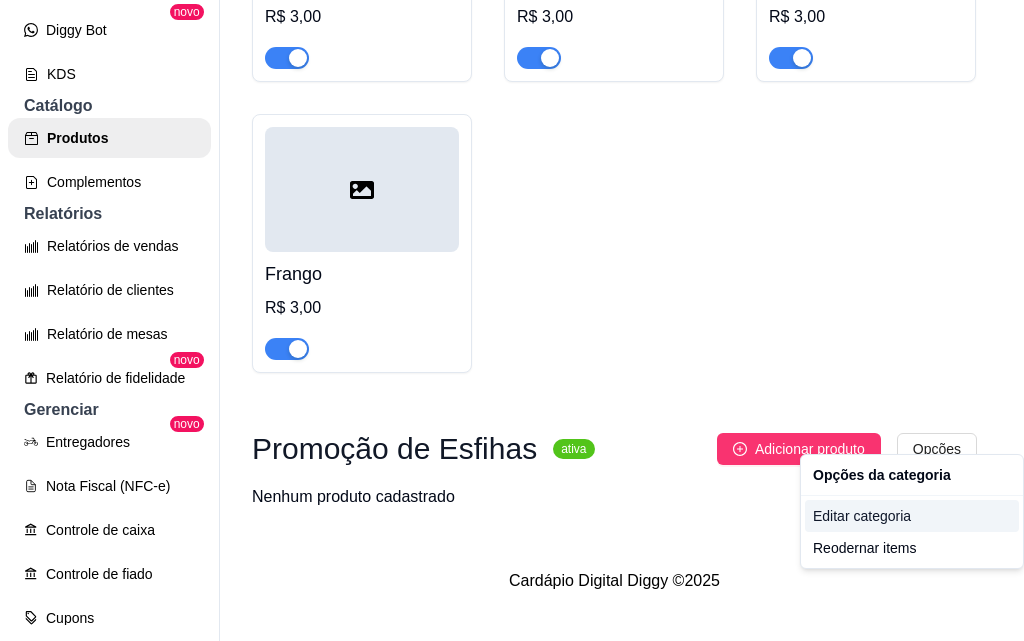 click on "Editar categoria" at bounding box center [912, 516] 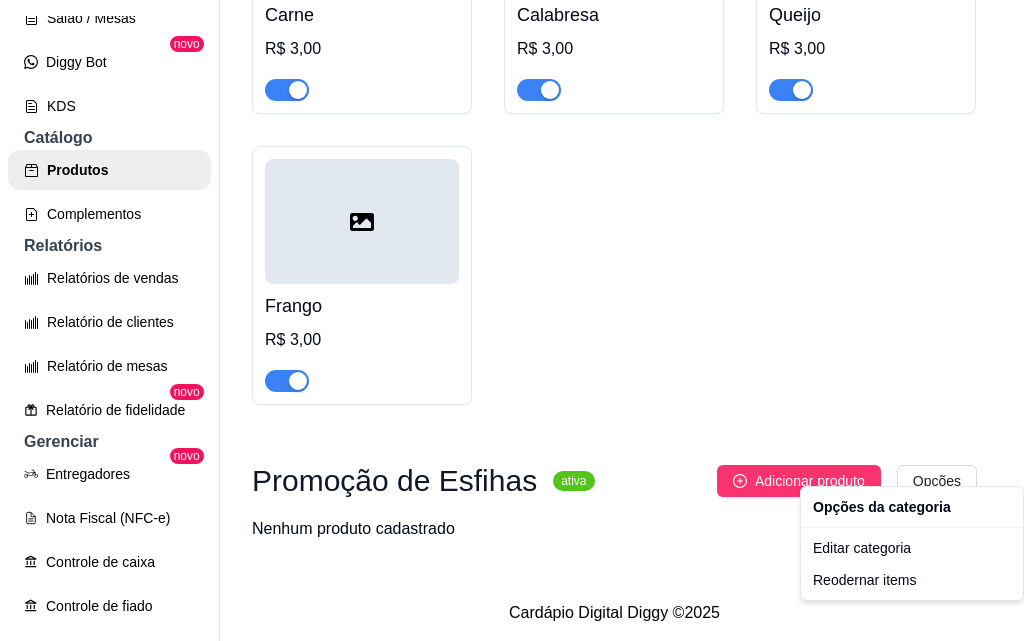 scroll, scrollTop: 0, scrollLeft: 0, axis: both 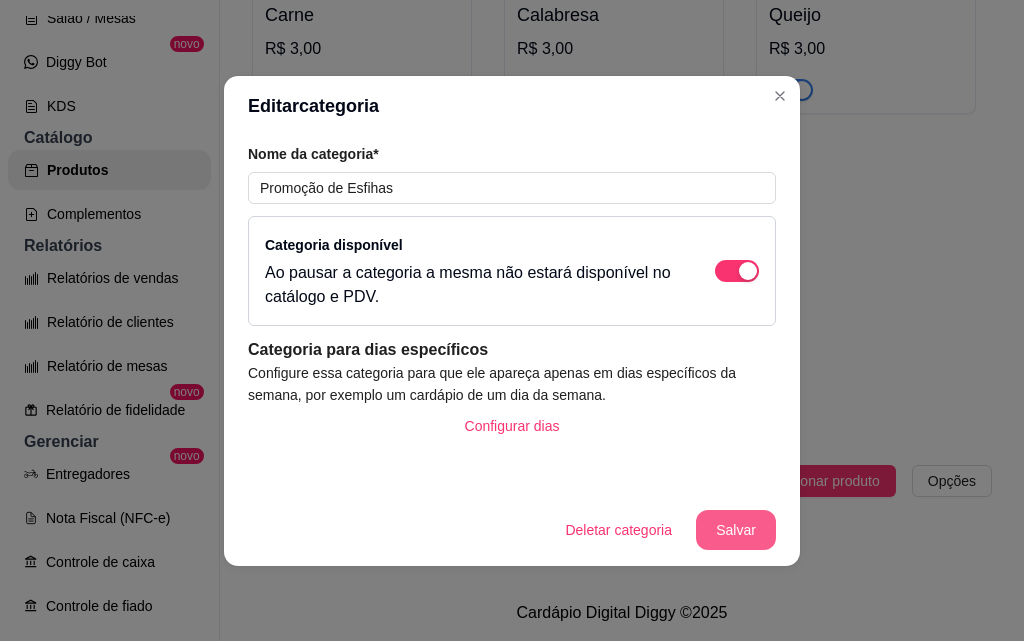 click on "Salvar" at bounding box center (736, 530) 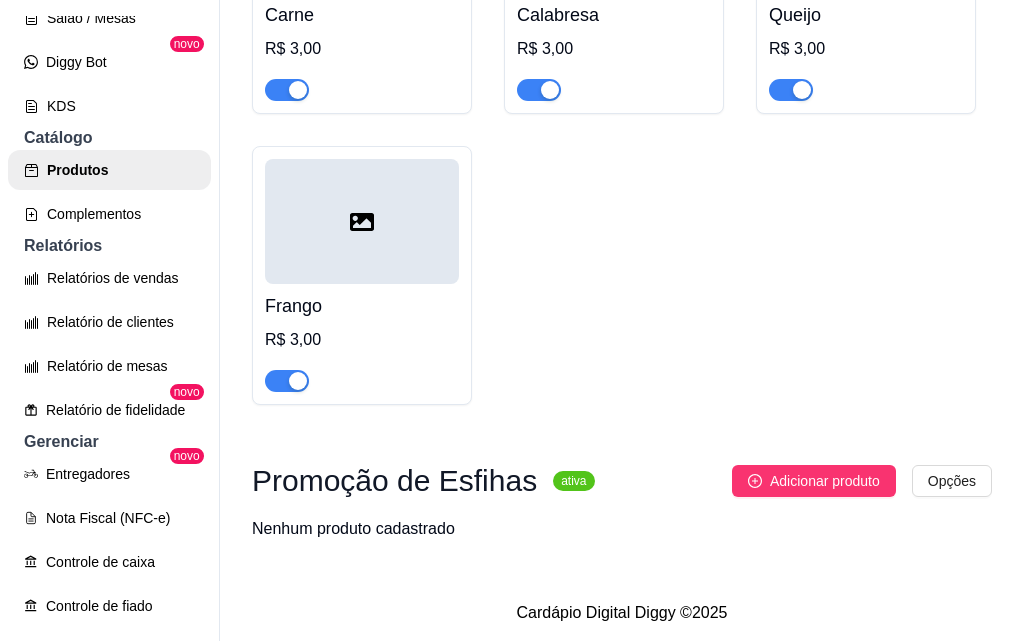 scroll, scrollTop: 29289, scrollLeft: 0, axis: vertical 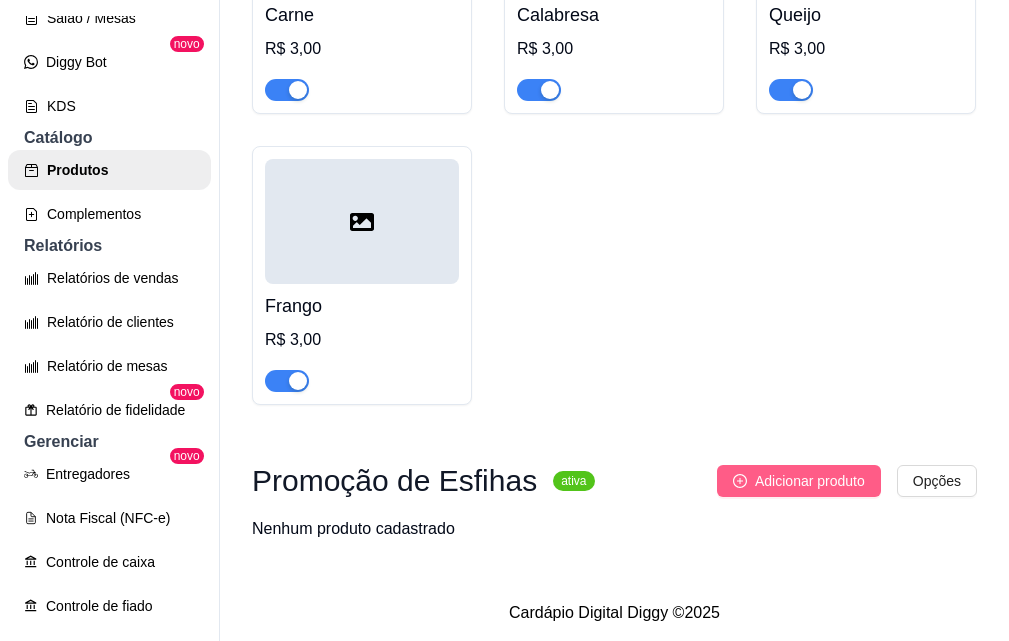 click on "Adicionar produto" at bounding box center [810, 481] 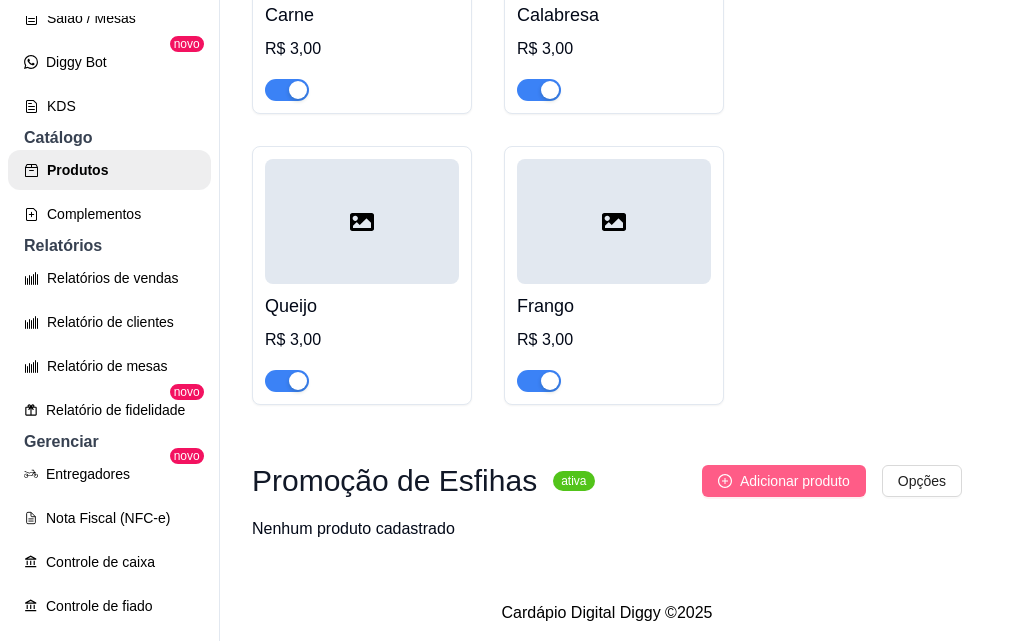type 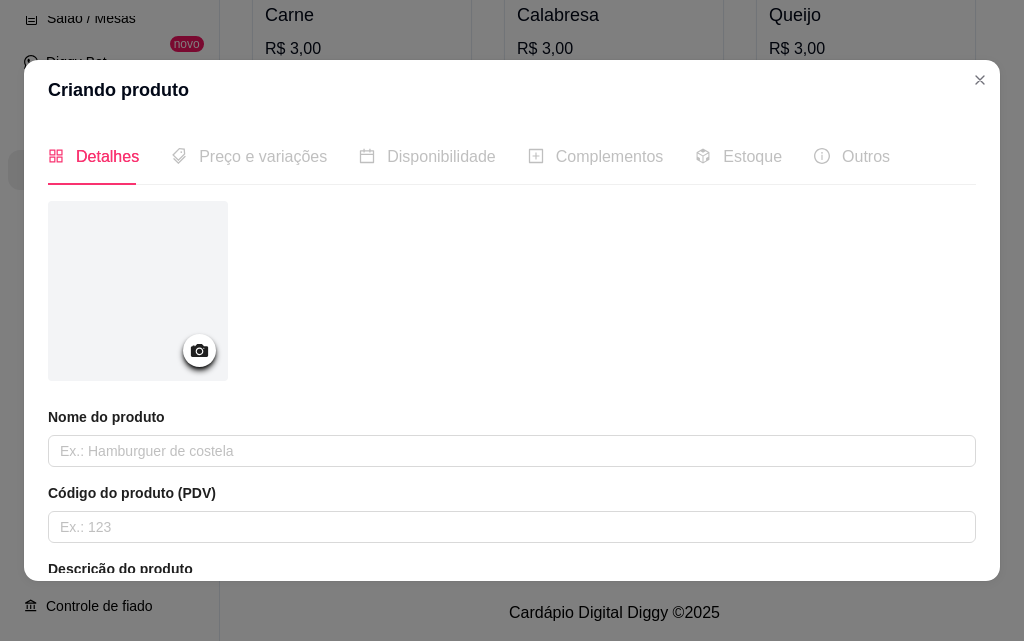 click on "Outros" at bounding box center [866, 156] 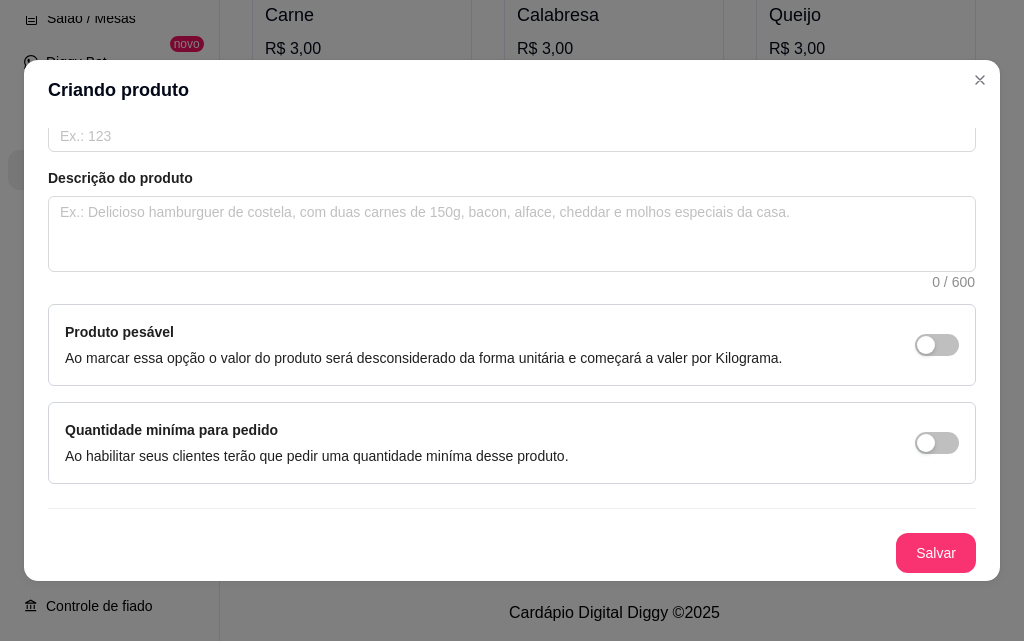 scroll, scrollTop: 0, scrollLeft: 0, axis: both 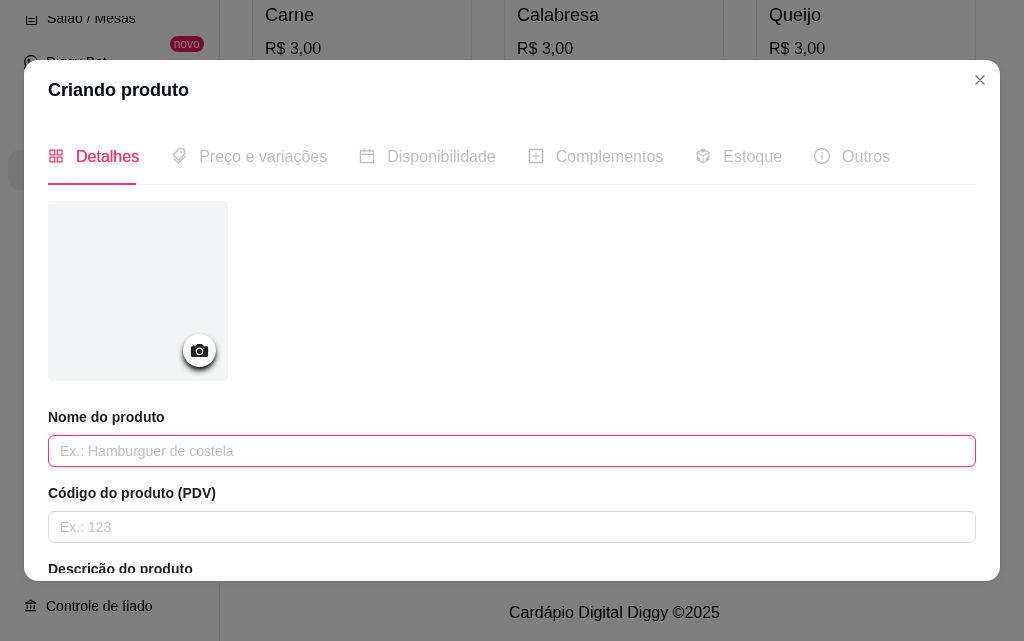 click at bounding box center [512, 451] 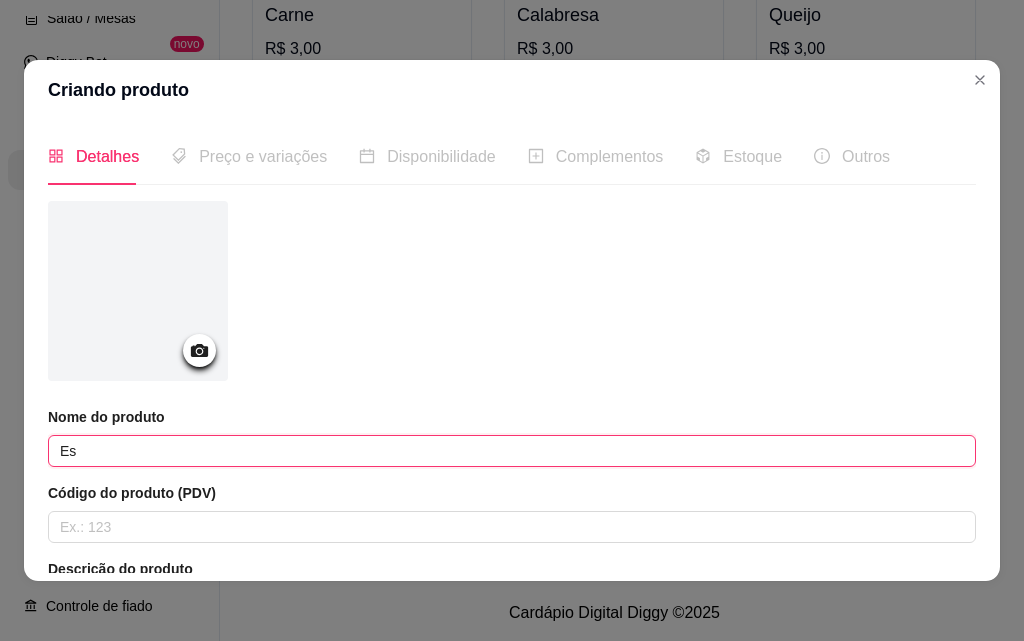 type on "E" 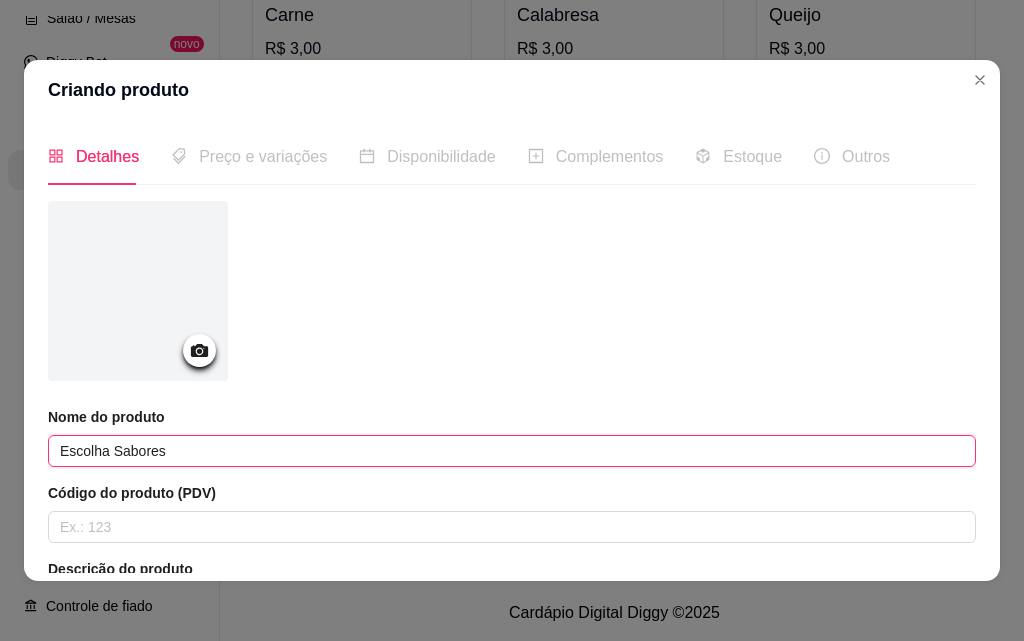 scroll, scrollTop: 391, scrollLeft: 0, axis: vertical 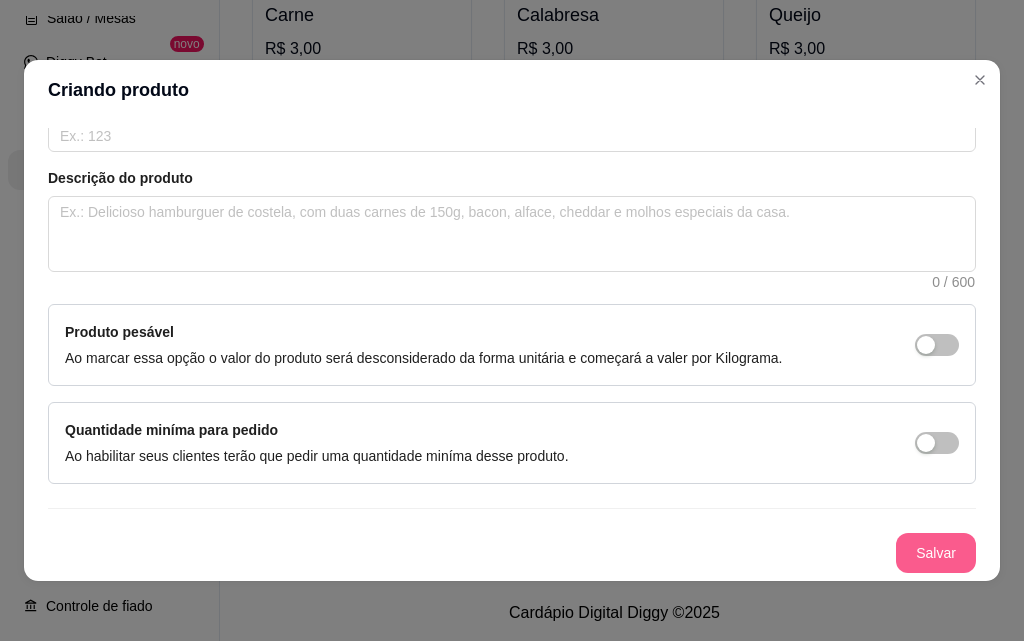 type on "Escolha Sabores" 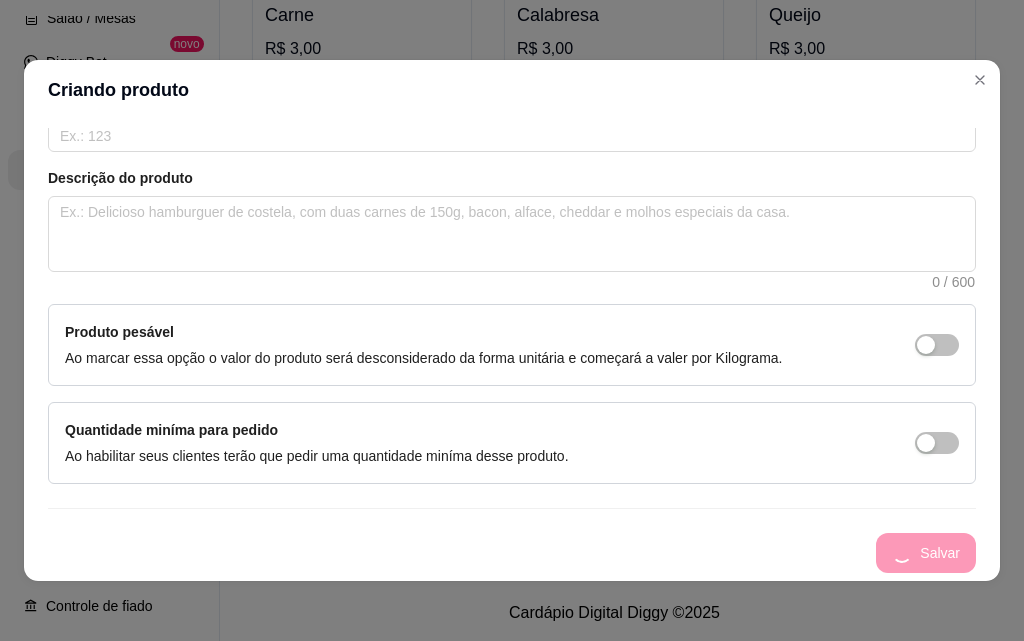 scroll, scrollTop: 0, scrollLeft: 0, axis: both 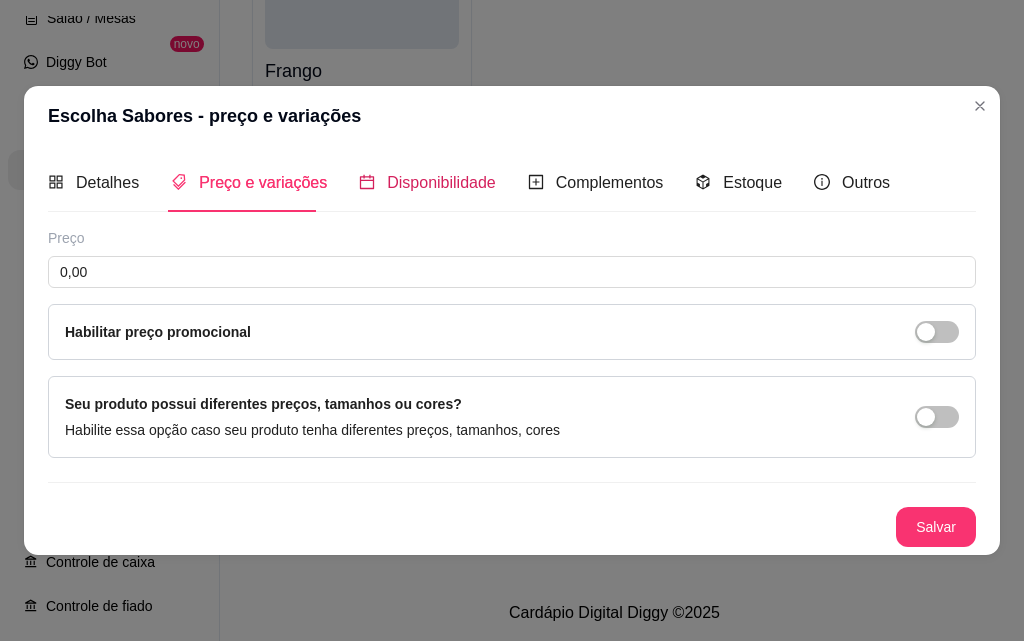 click on "Disponibilidade" at bounding box center [441, 182] 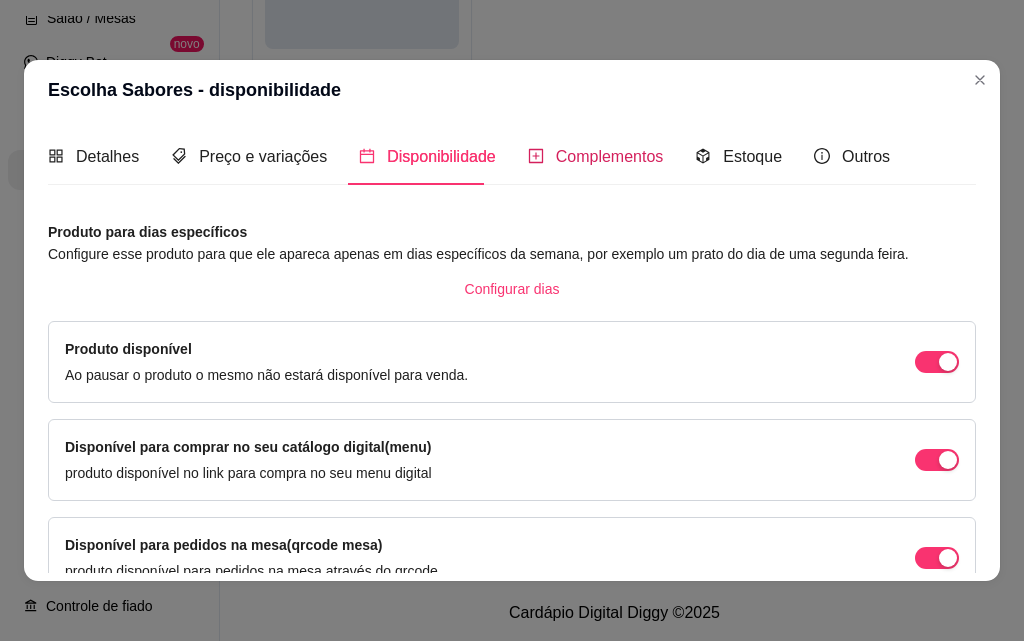 click on "Complementos" at bounding box center (596, 156) 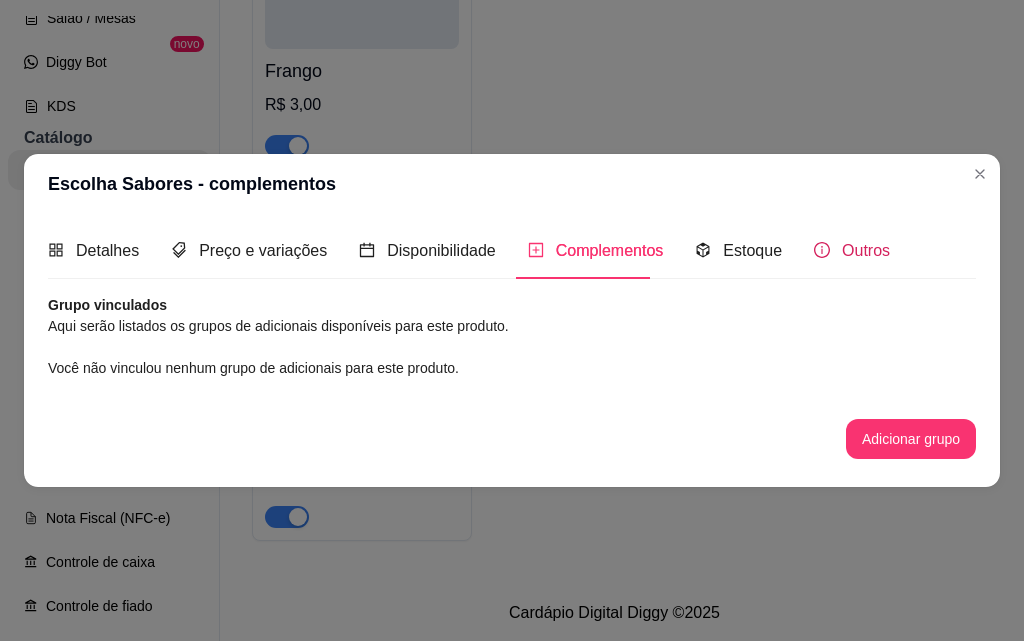 click on "Outros" at bounding box center (866, 250) 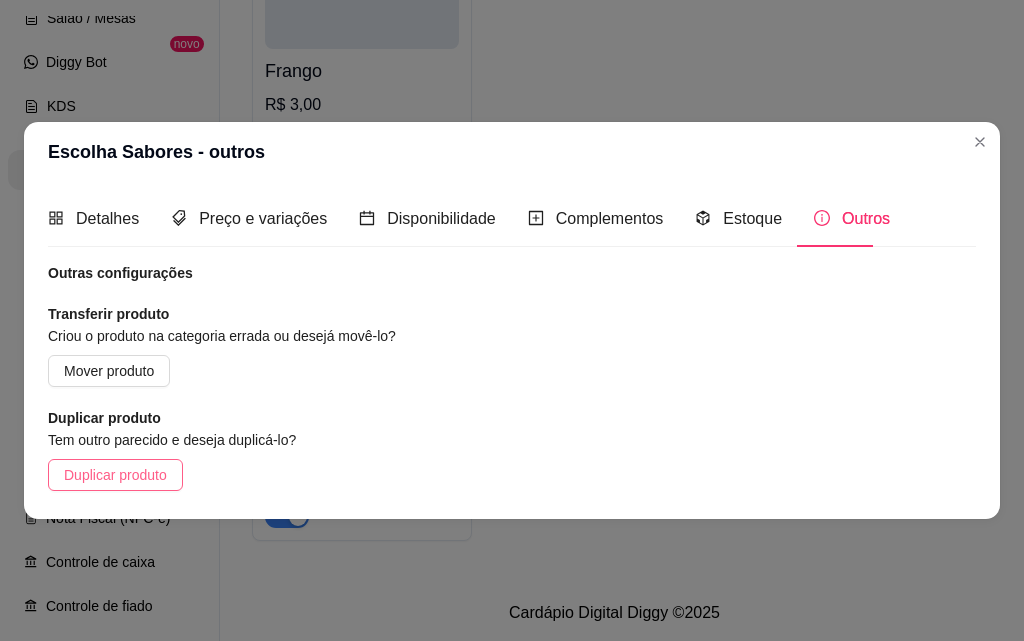 click on "Duplicar produto" at bounding box center (115, 475) 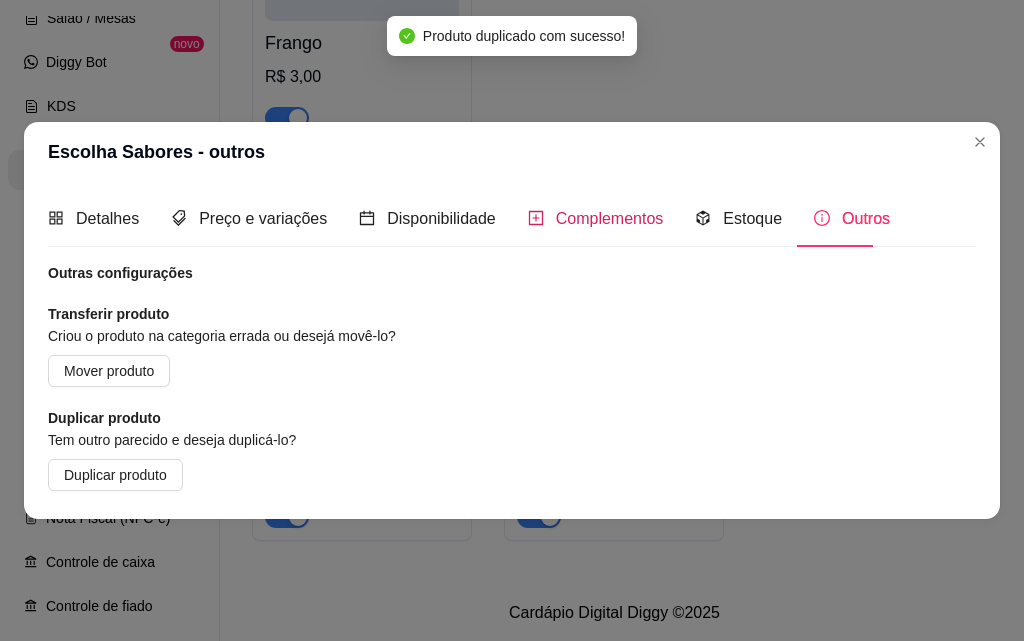 click on "Complementos" at bounding box center [610, 218] 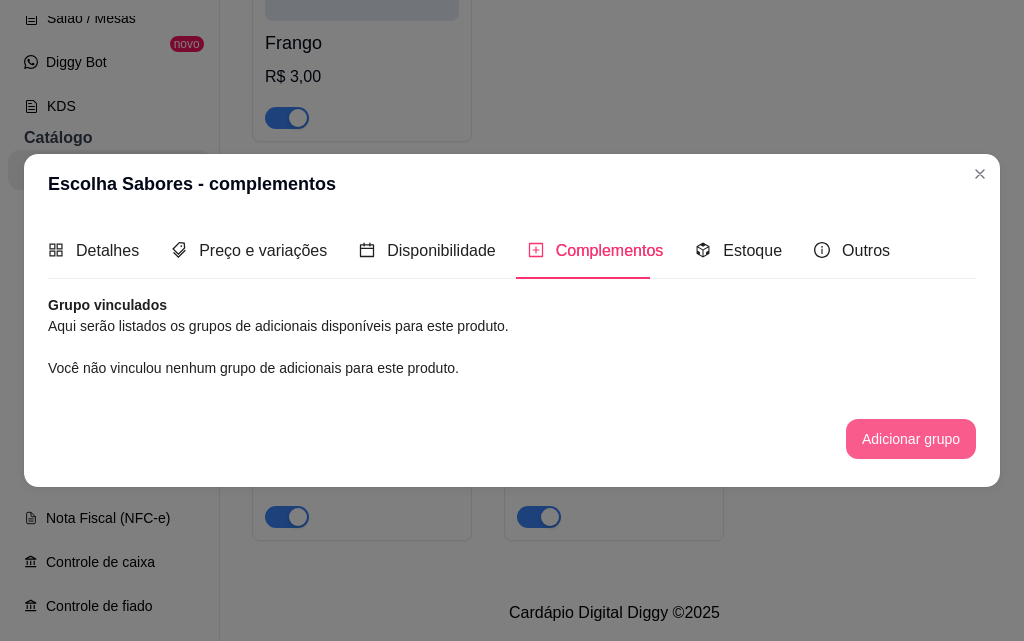 click on "Adicionar grupo" at bounding box center (911, 439) 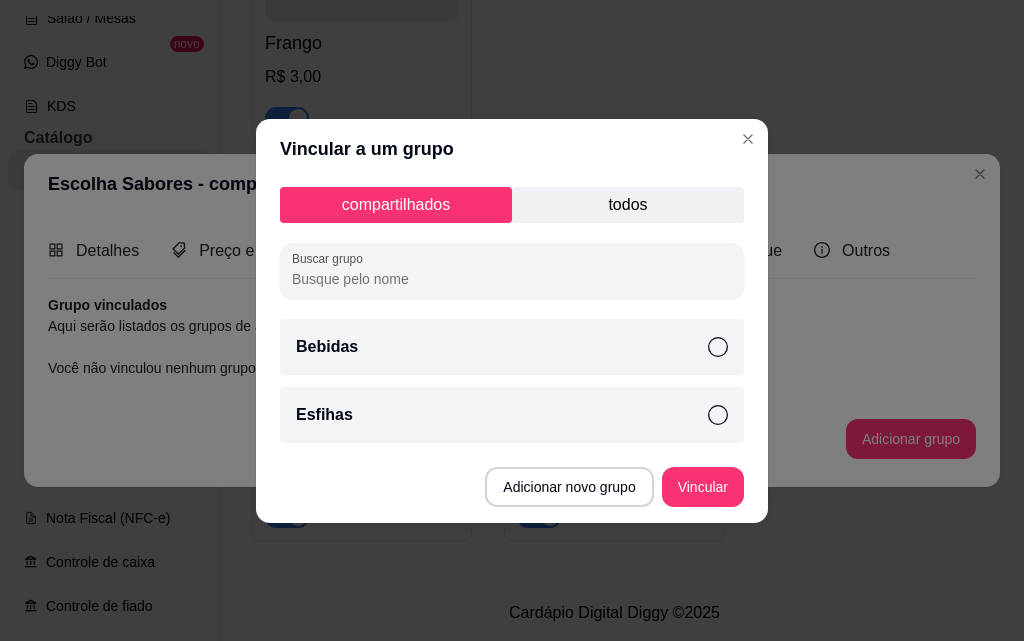 click on "todos" at bounding box center (628, 205) 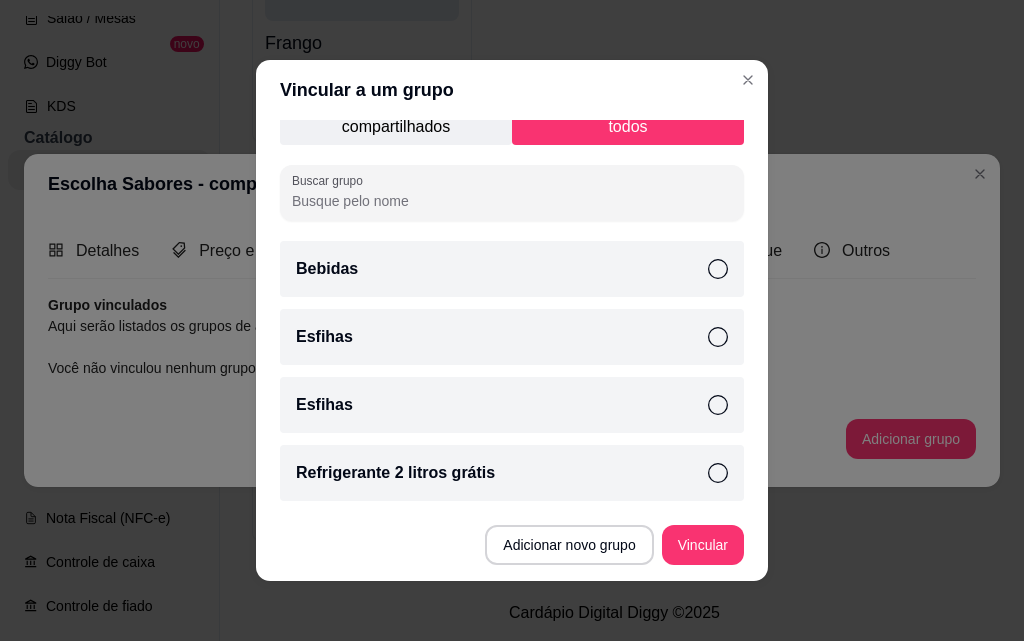 scroll, scrollTop: 0, scrollLeft: 0, axis: both 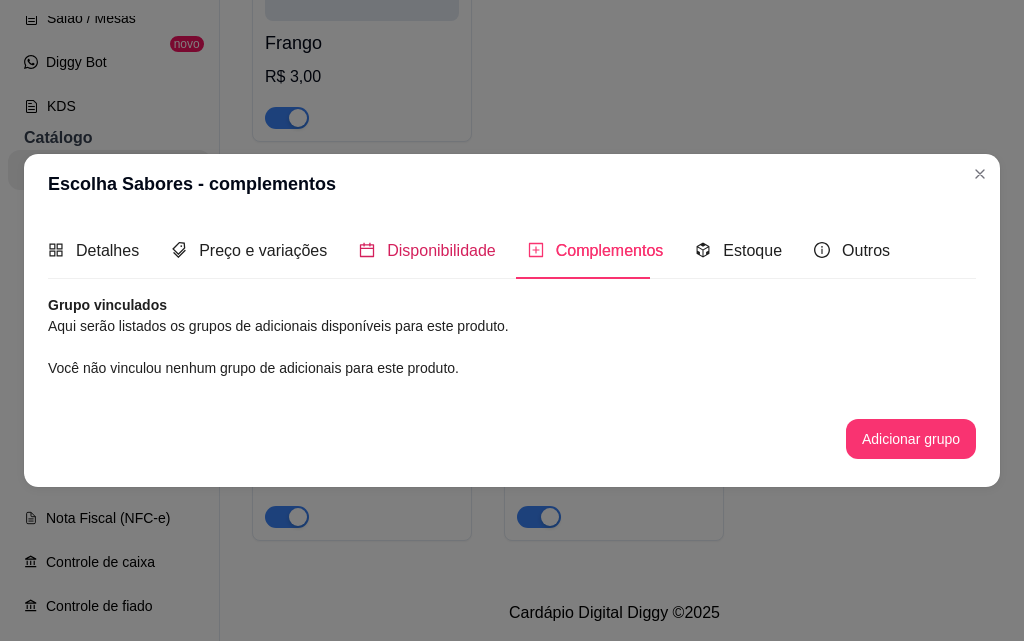 click on "Disponibilidade" at bounding box center [441, 250] 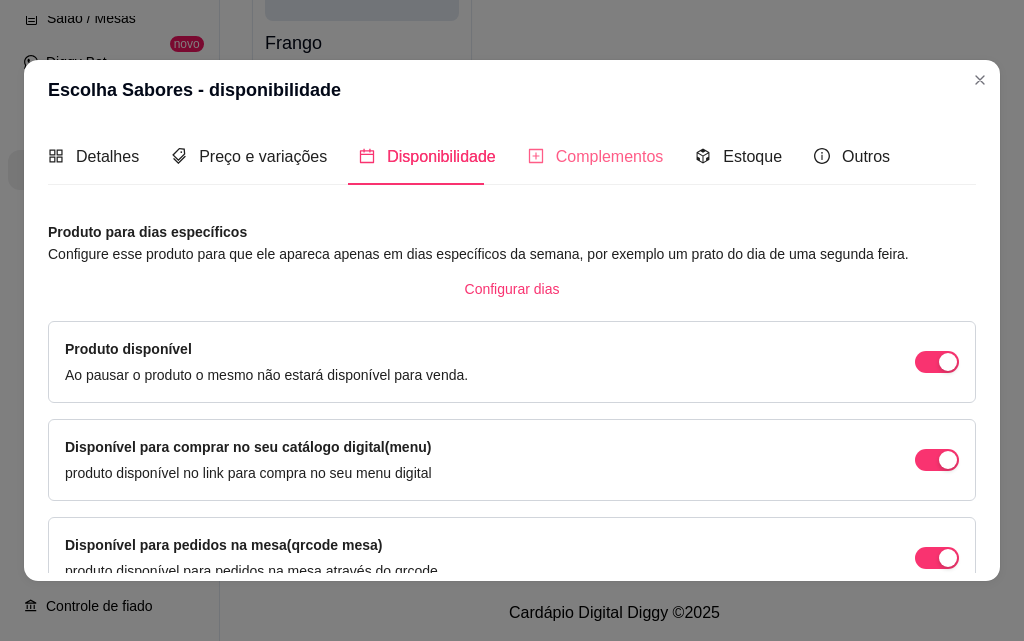 click on "Complementos" at bounding box center (596, 156) 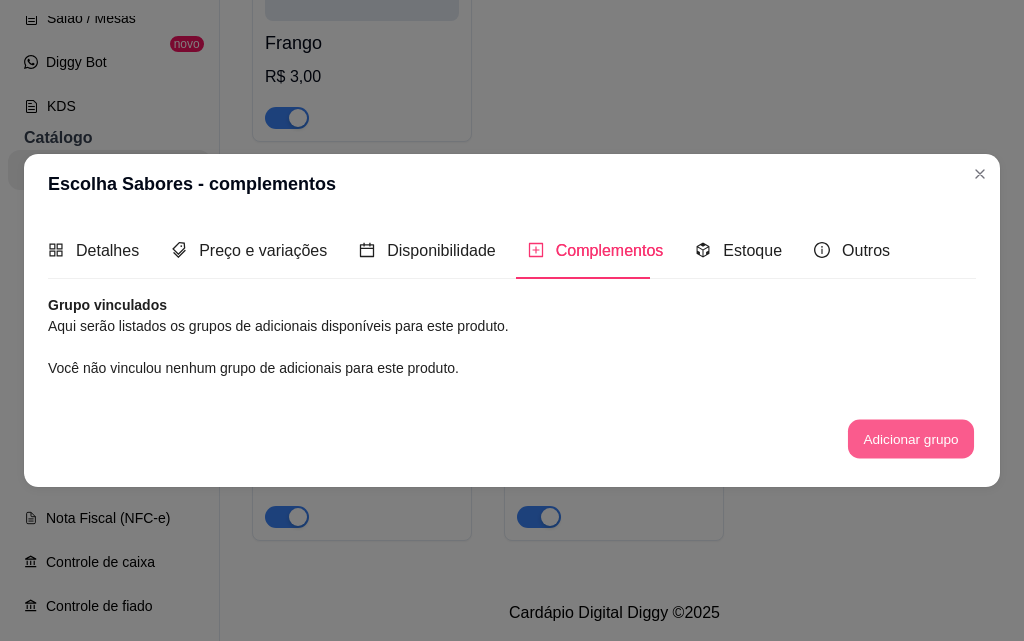 click on "Adicionar grupo" at bounding box center [911, 439] 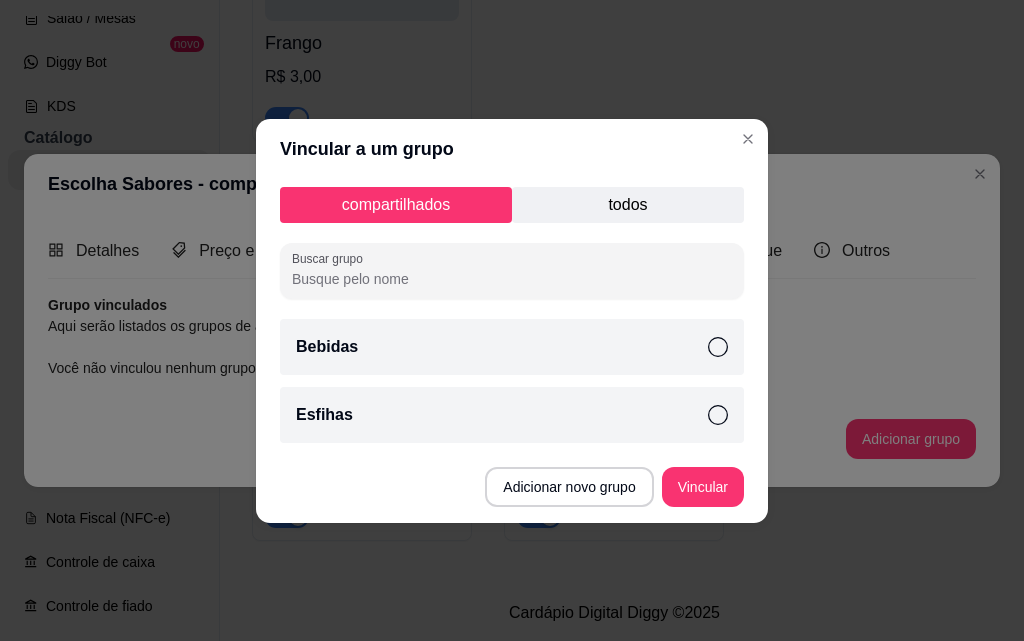 click on "todos" at bounding box center [628, 205] 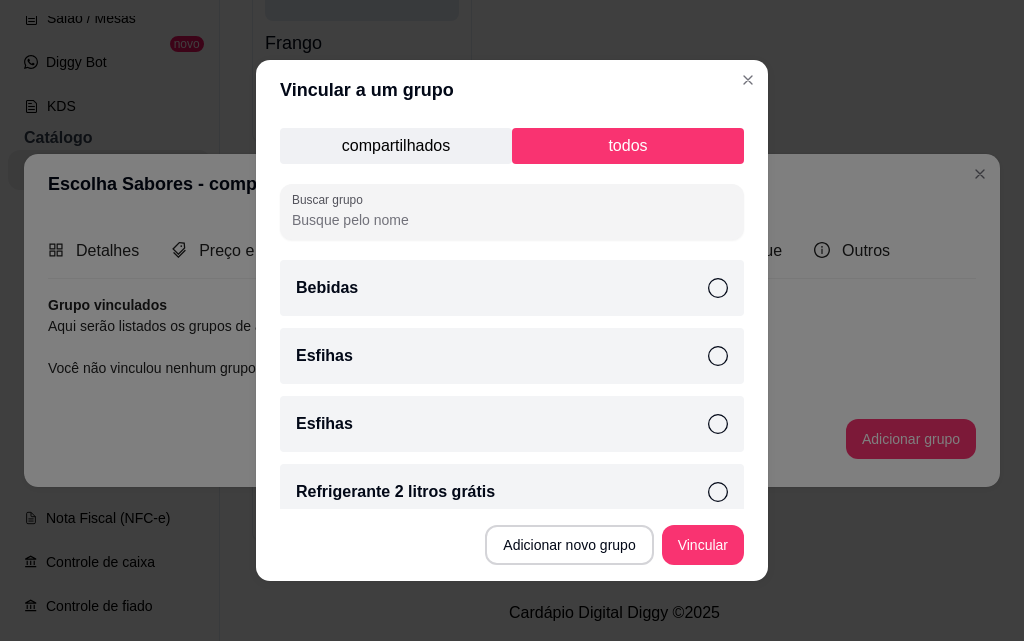 scroll, scrollTop: 19, scrollLeft: 0, axis: vertical 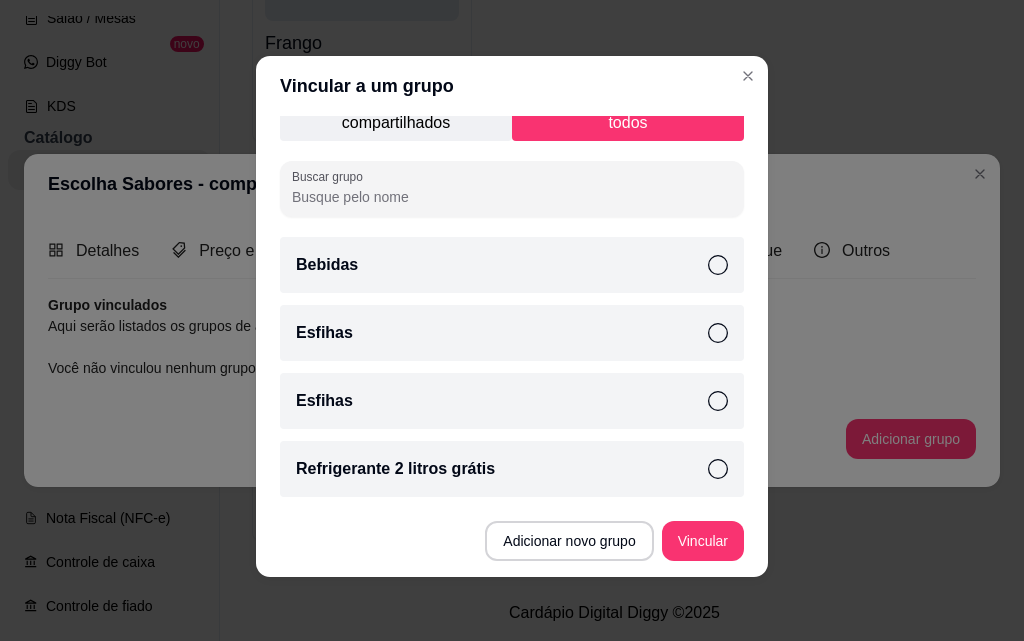 click on "Esfihas" at bounding box center (512, 333) 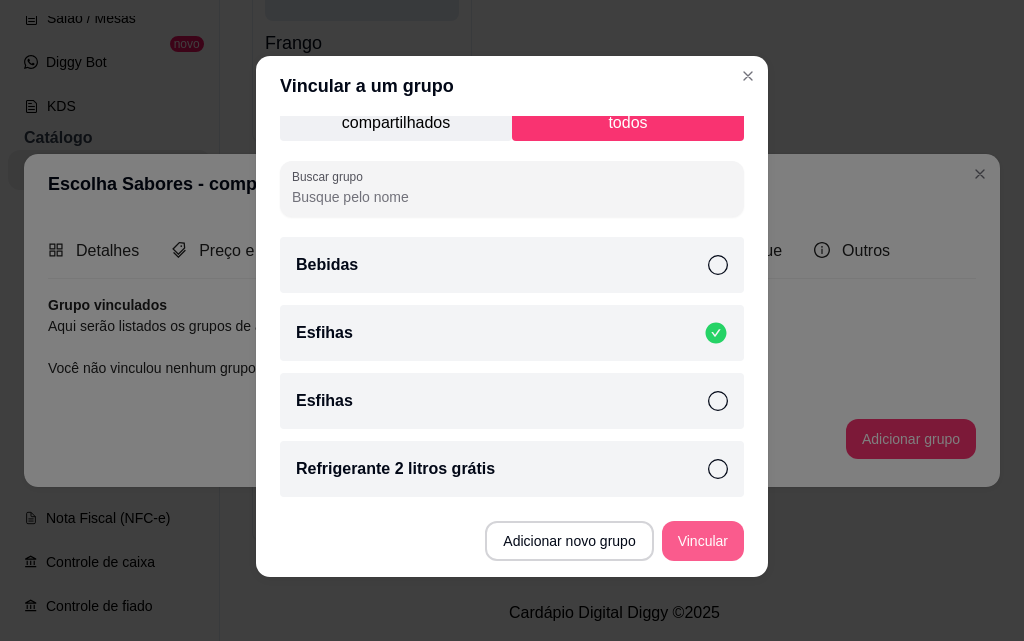 click on "Vincular" at bounding box center (703, 541) 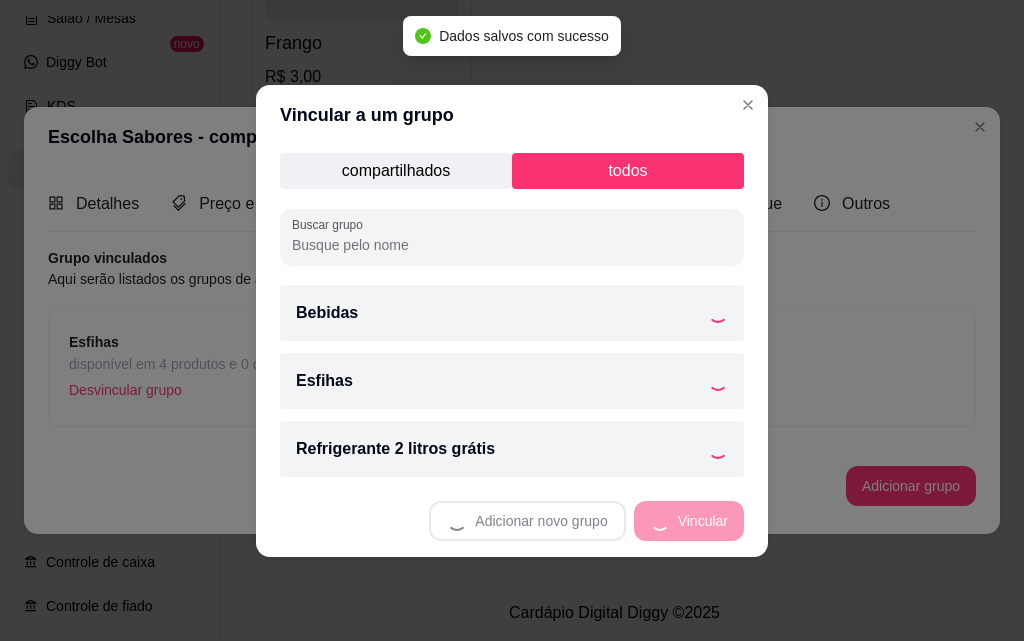 scroll, scrollTop: 0, scrollLeft: 0, axis: both 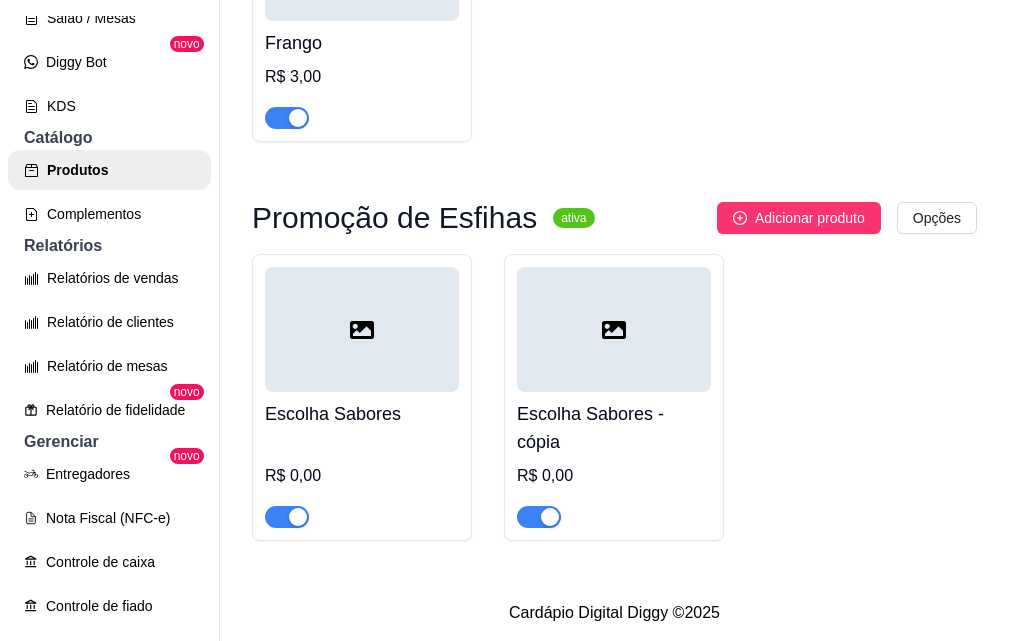 click on "R$ 0,00" at bounding box center [614, 476] 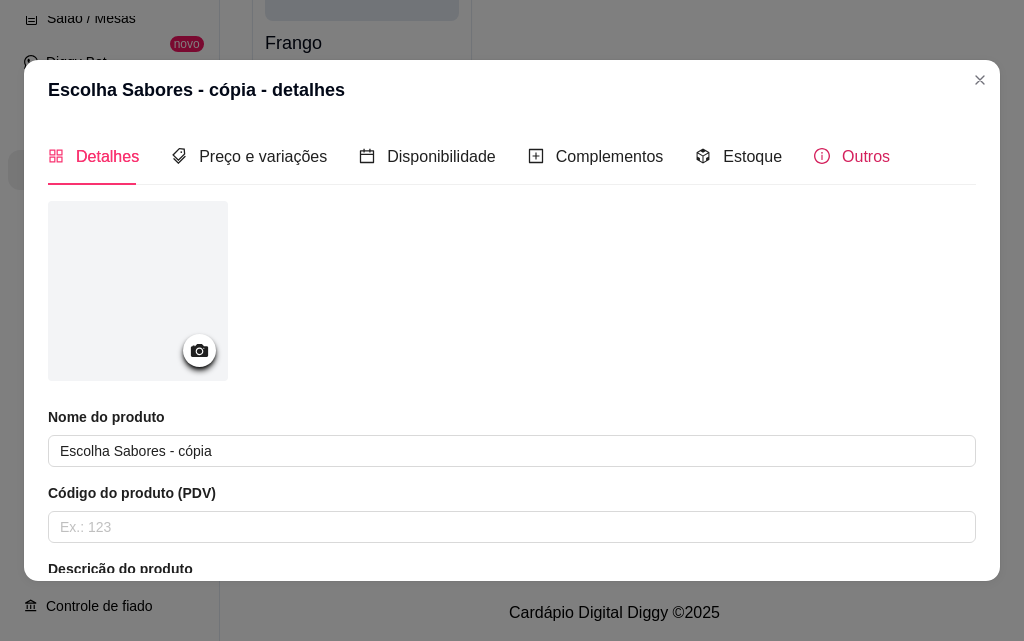 click on "Outros" at bounding box center [866, 156] 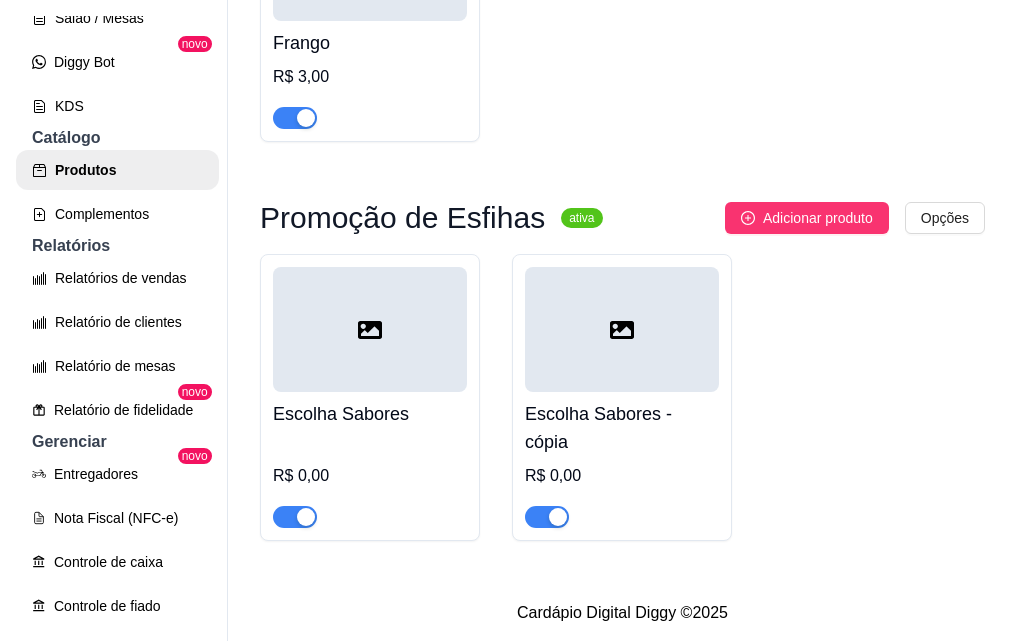 scroll, scrollTop: 32, scrollLeft: 0, axis: vertical 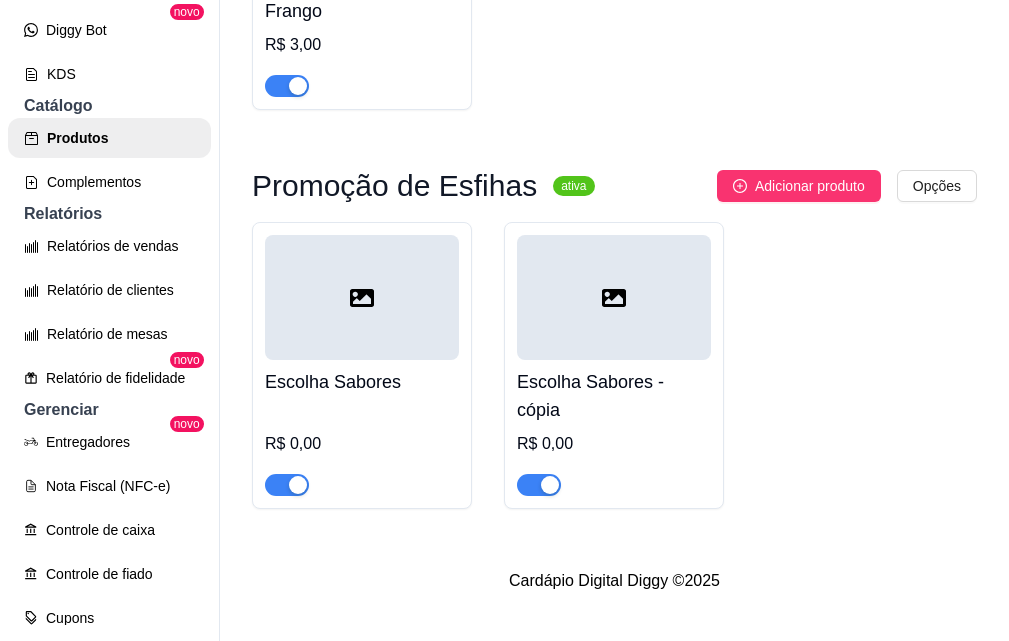 click on "Escolha Sabores - cópia   R$ 0,00" at bounding box center (614, 428) 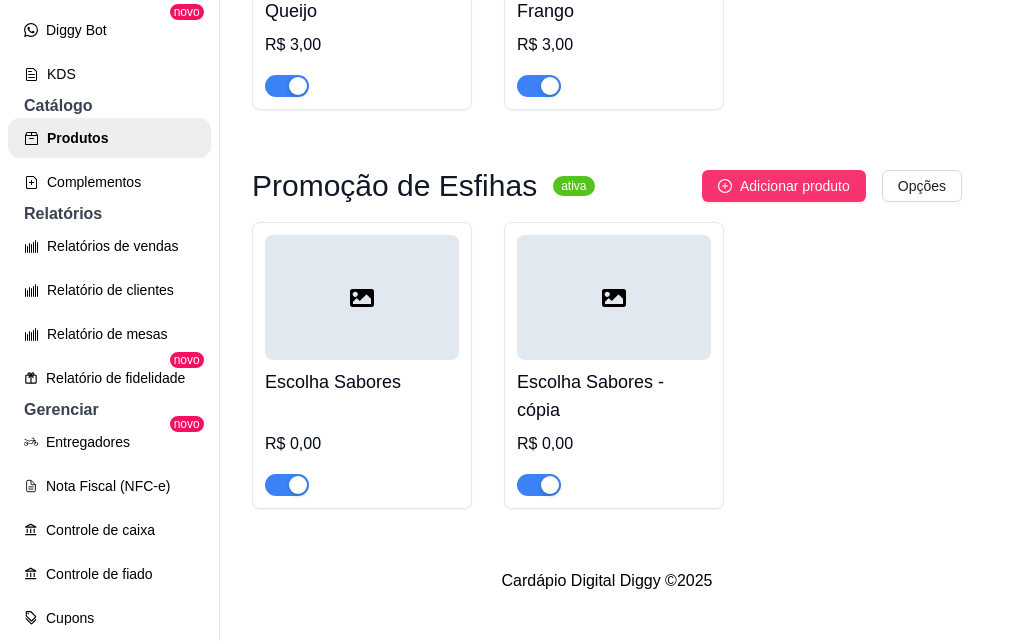 type 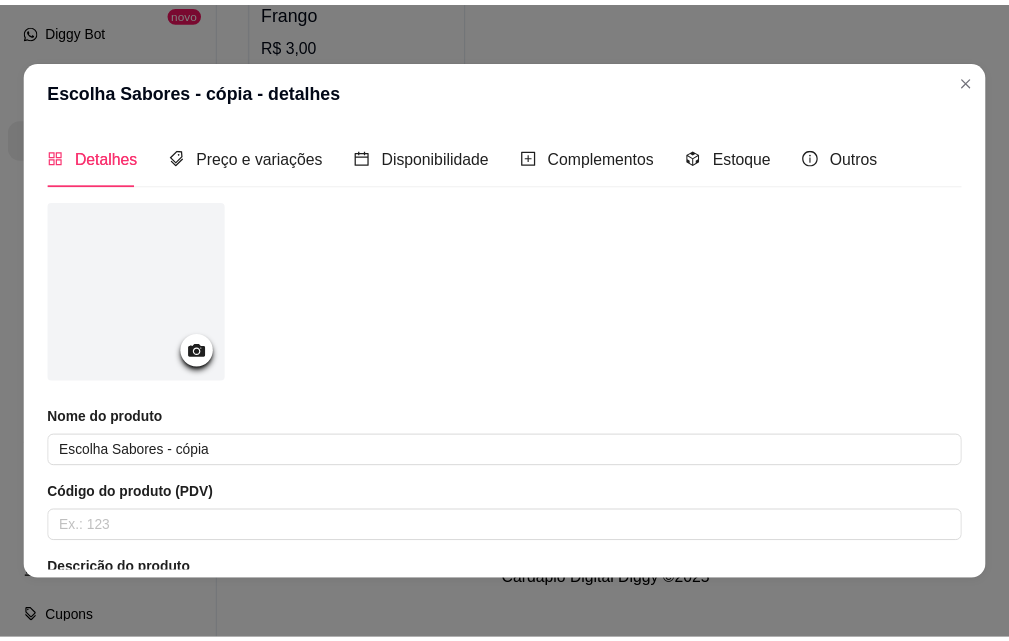 scroll, scrollTop: 391, scrollLeft: 0, axis: vertical 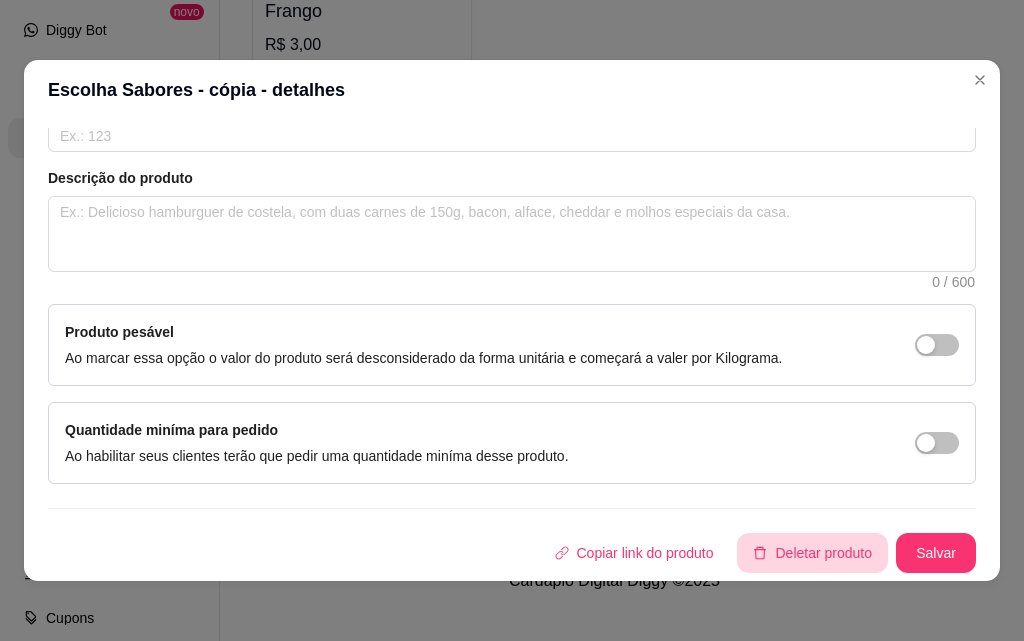 click on "Deletar produto" at bounding box center [812, 553] 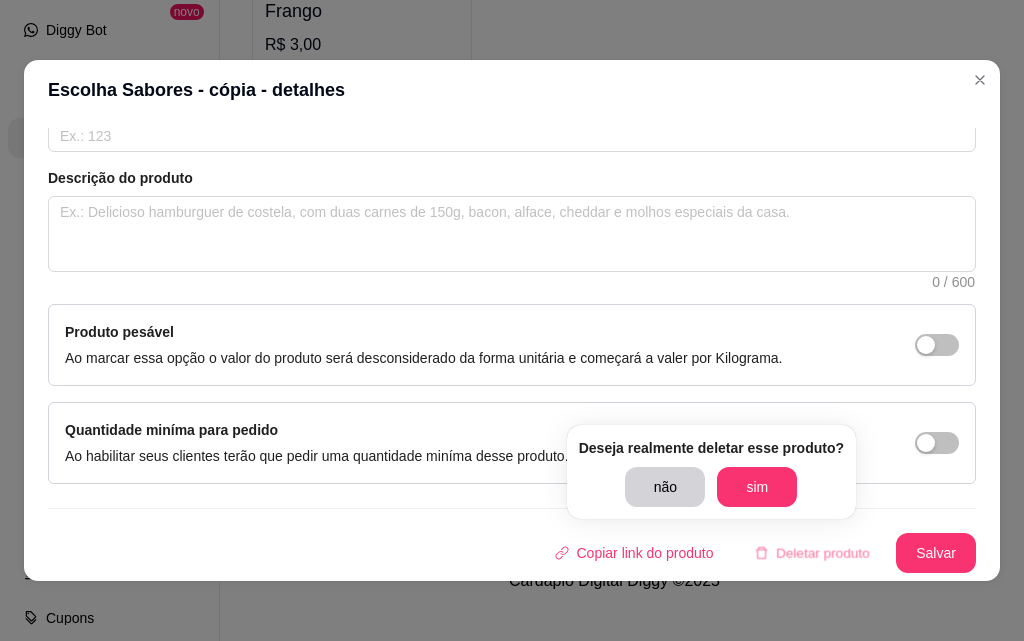 click on "sim" at bounding box center (757, 487) 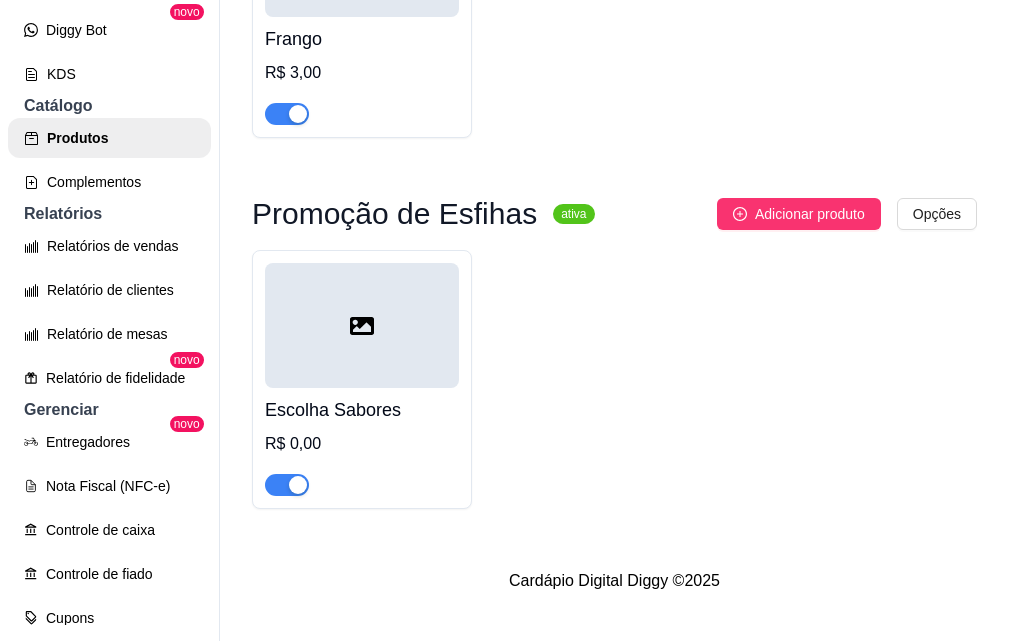 click on "Produtos" at bounding box center (109, 138) 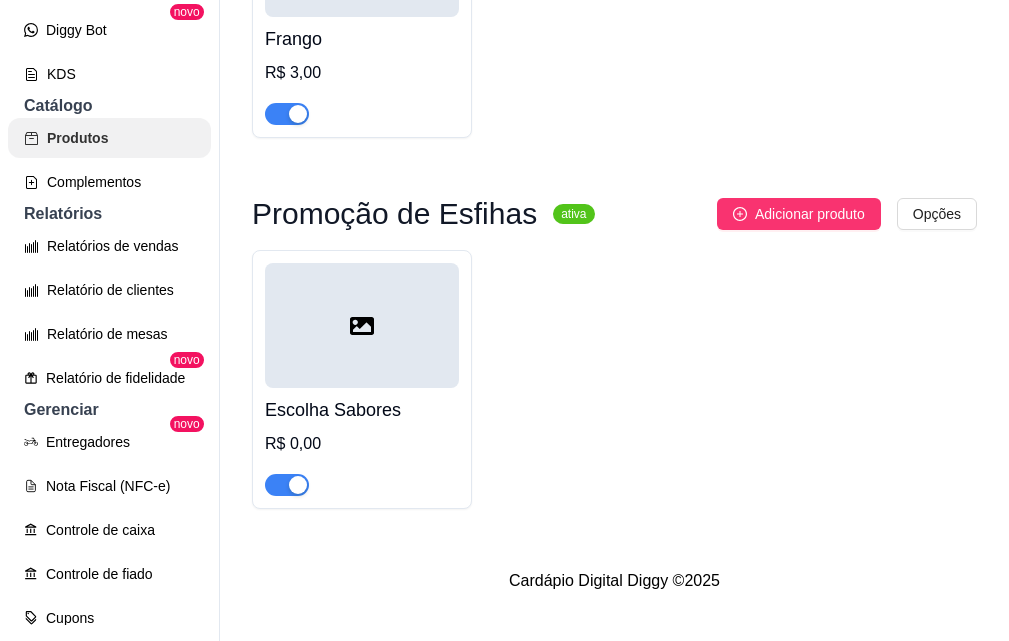 scroll, scrollTop: 0, scrollLeft: 0, axis: both 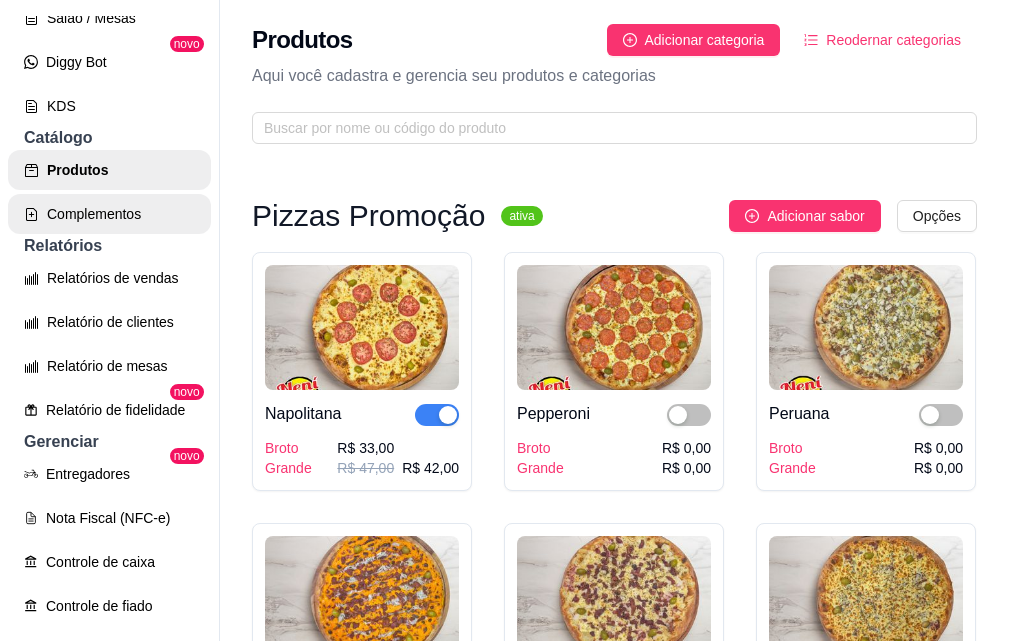 click on "Complementos" at bounding box center (109, 214) 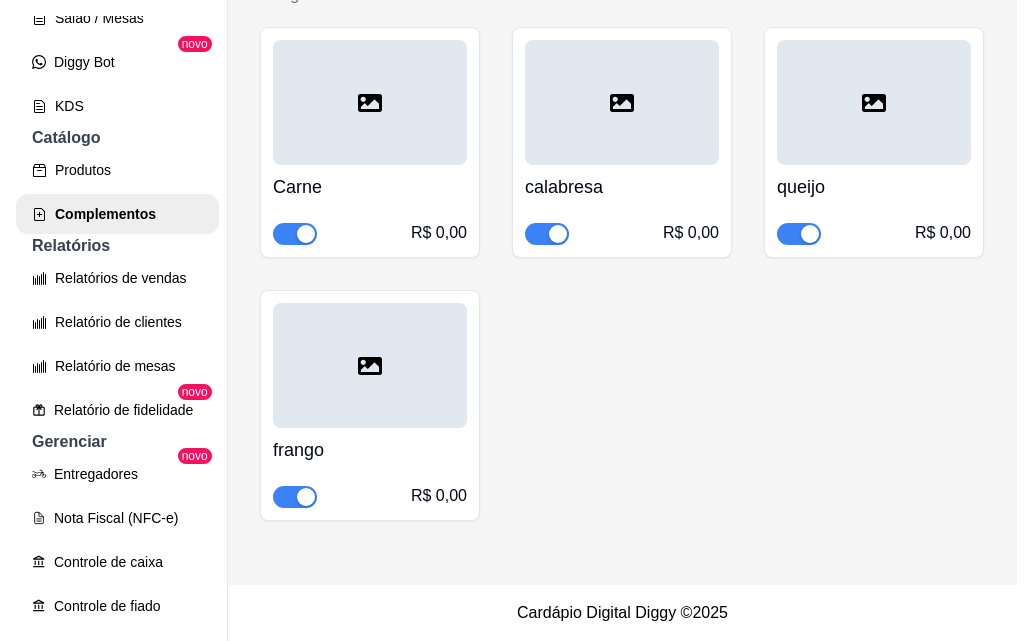 scroll, scrollTop: 1710, scrollLeft: 0, axis: vertical 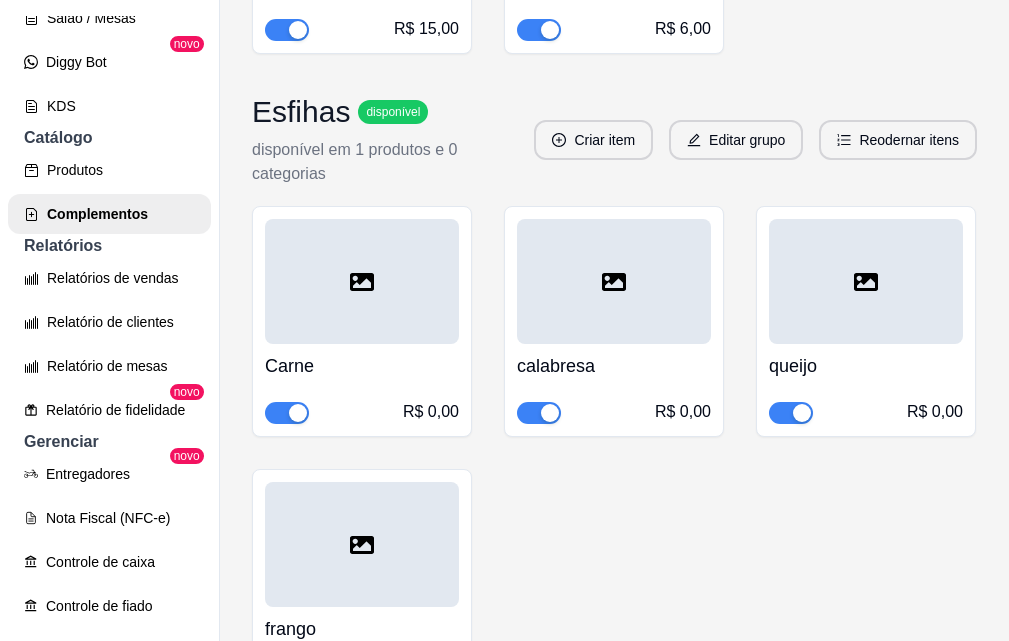 click at bounding box center (362, 281) 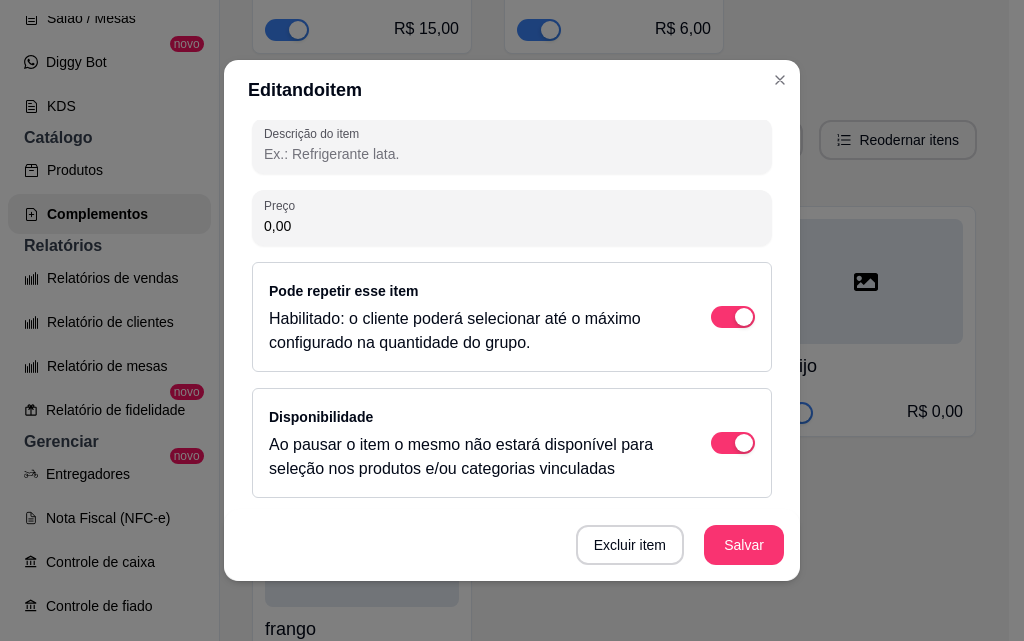 scroll, scrollTop: 0, scrollLeft: 0, axis: both 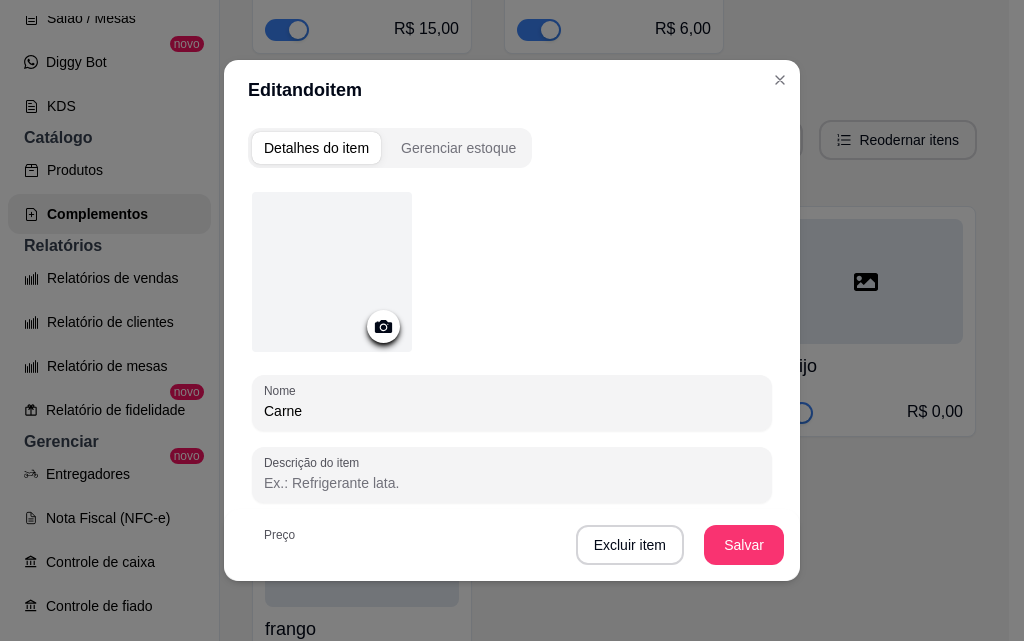 click on "Gerenciar estoque" at bounding box center (458, 148) 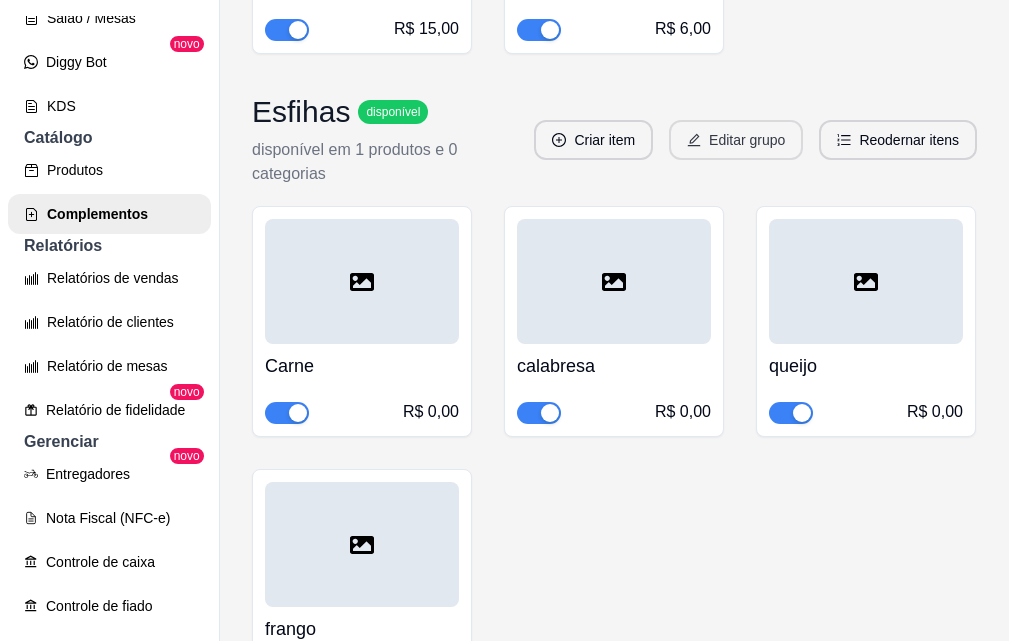 click on "Editar grupo" at bounding box center (736, 140) 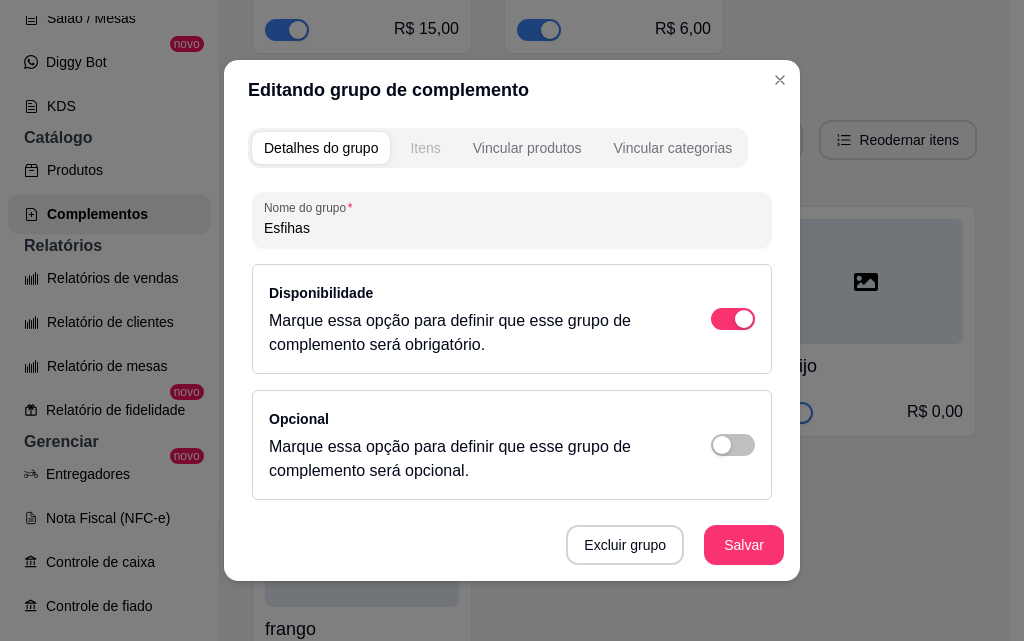 click on "Itens" at bounding box center (425, 148) 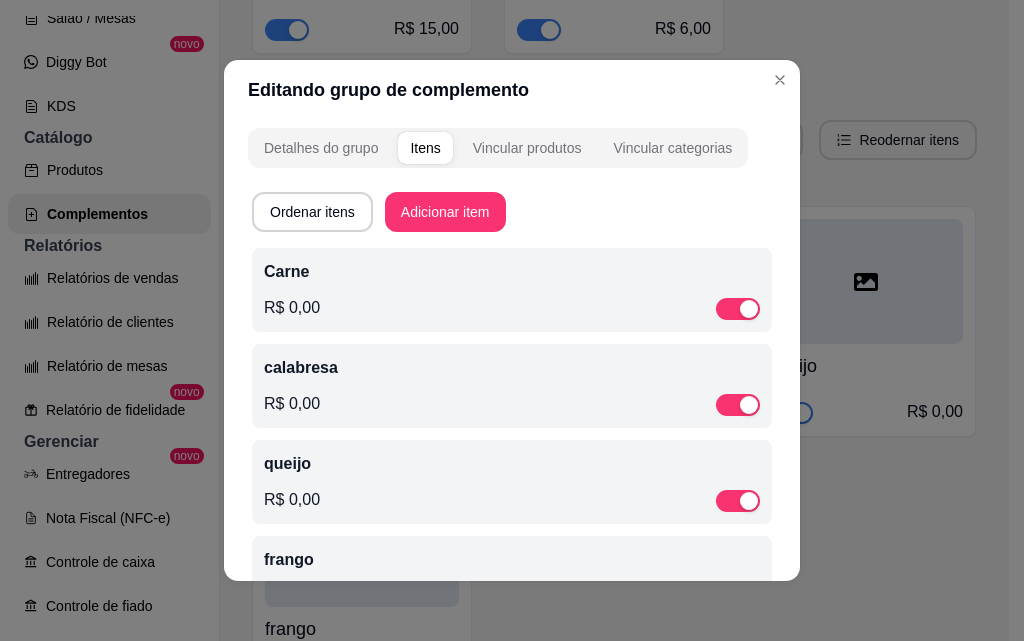scroll, scrollTop: 75, scrollLeft: 0, axis: vertical 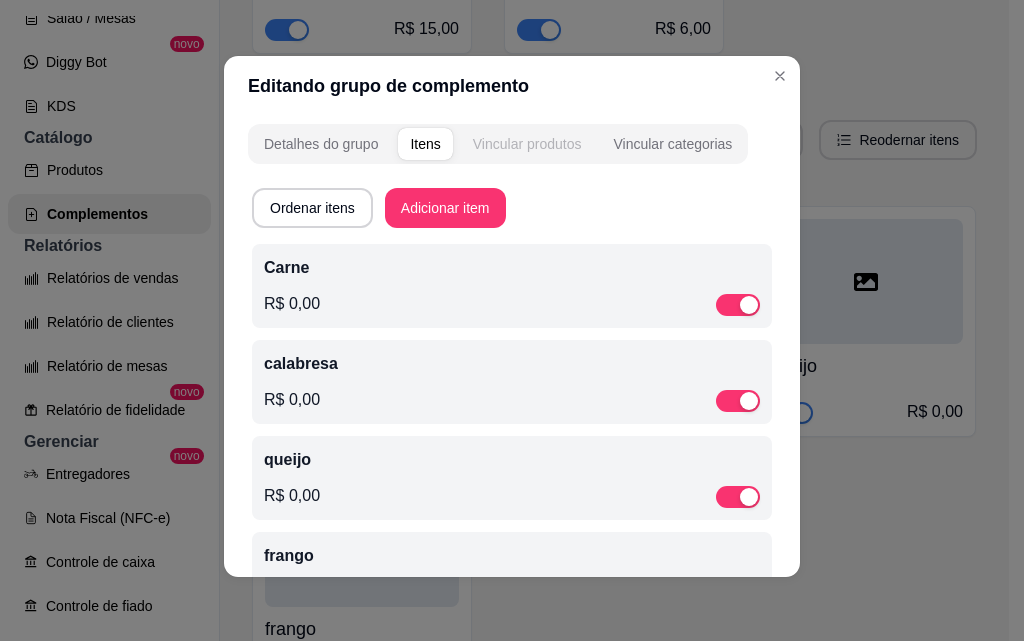 click on "Vincular produtos" at bounding box center (527, 144) 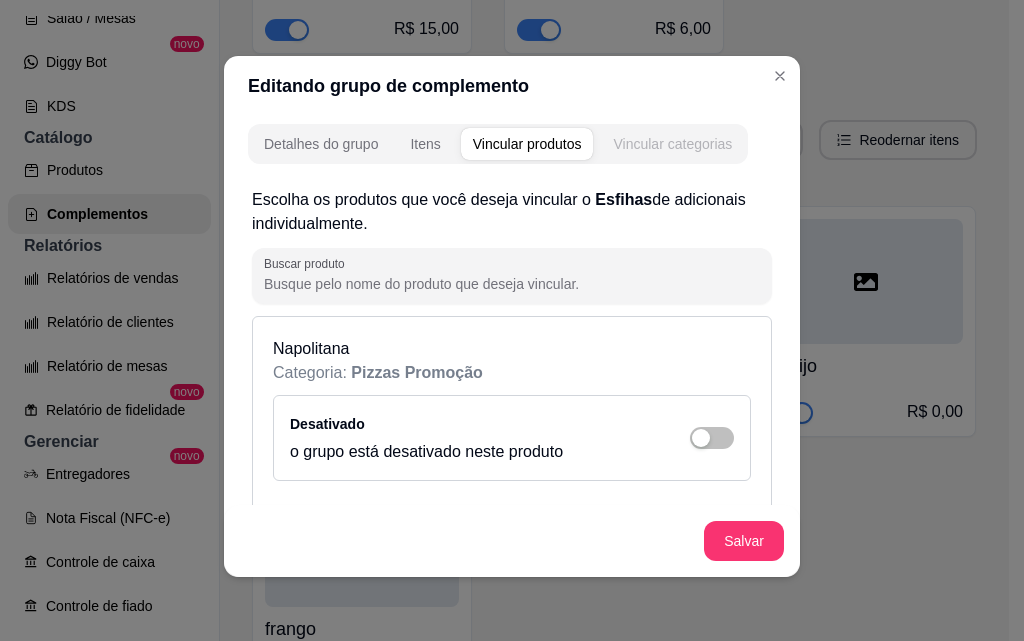 click on "Vincular categorias" at bounding box center (672, 144) 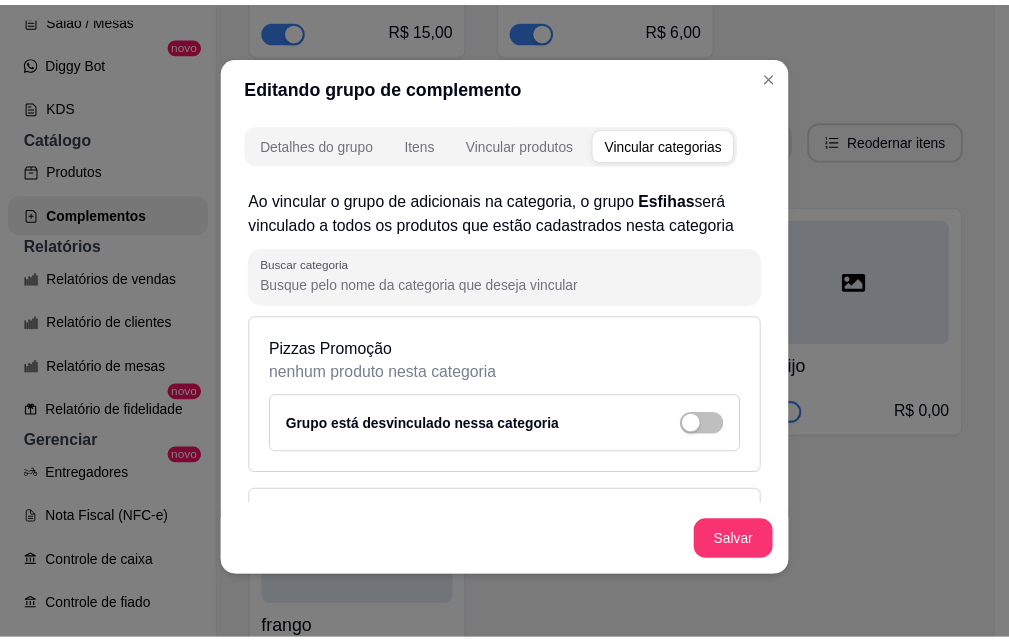 scroll, scrollTop: 329, scrollLeft: 0, axis: vertical 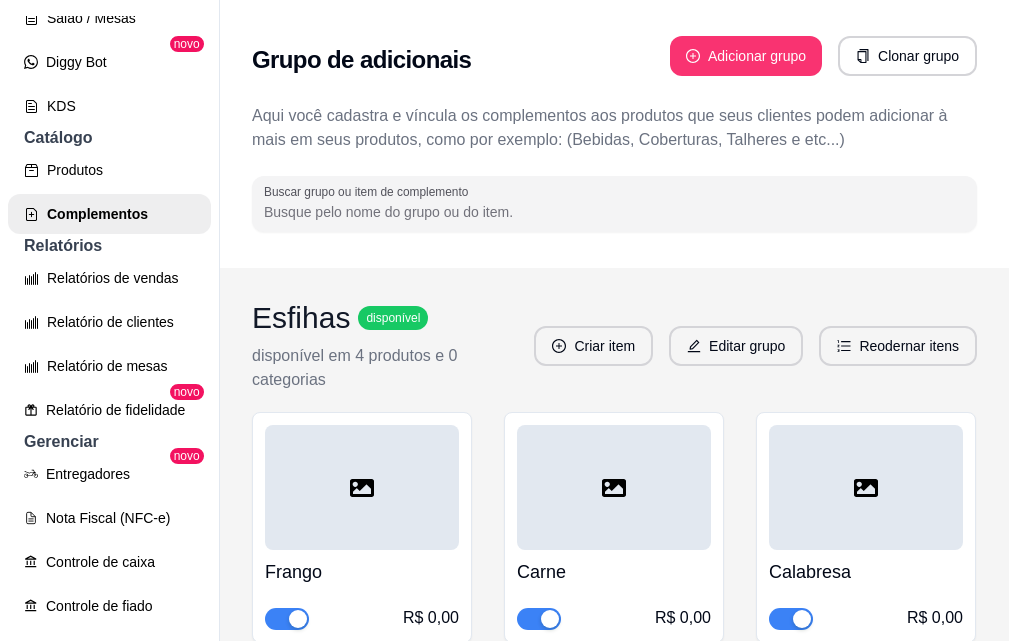 click on "Esfihas disponível" at bounding box center (393, 318) 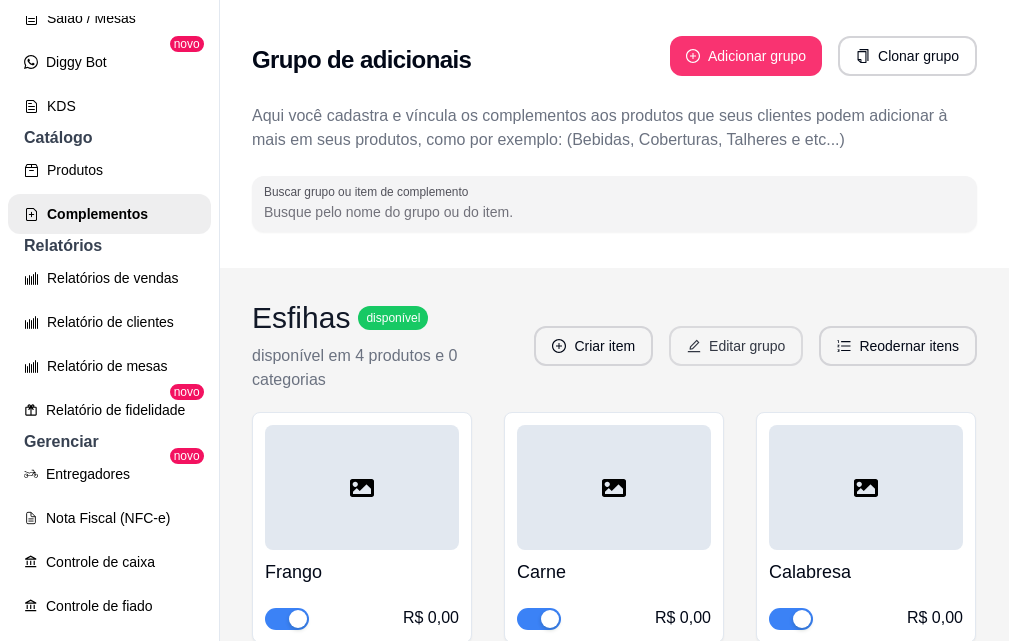 click on "Editar grupo" at bounding box center (736, 346) 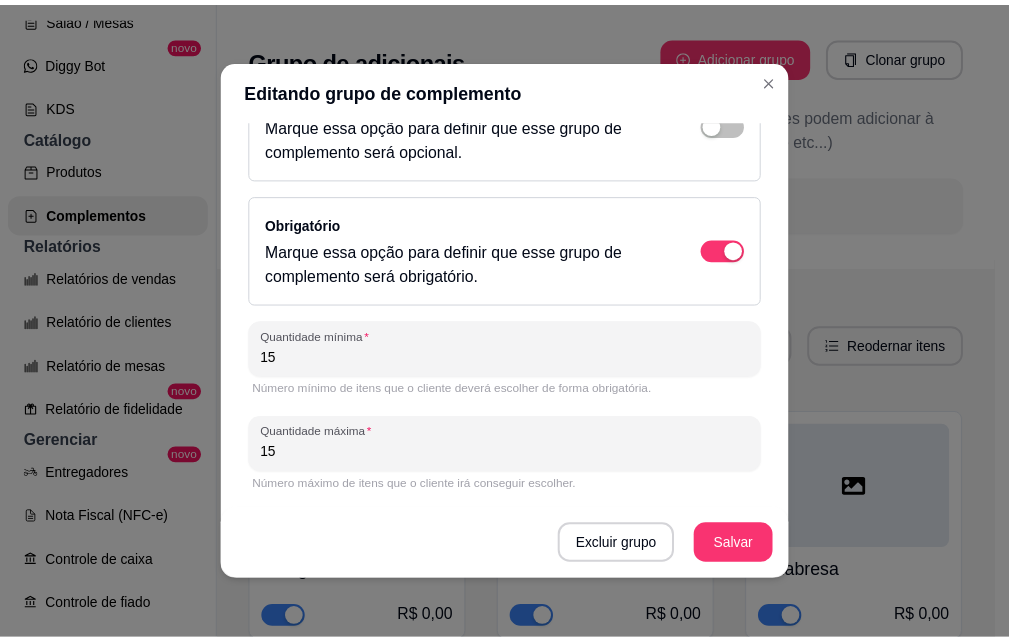 scroll, scrollTop: 0, scrollLeft: 0, axis: both 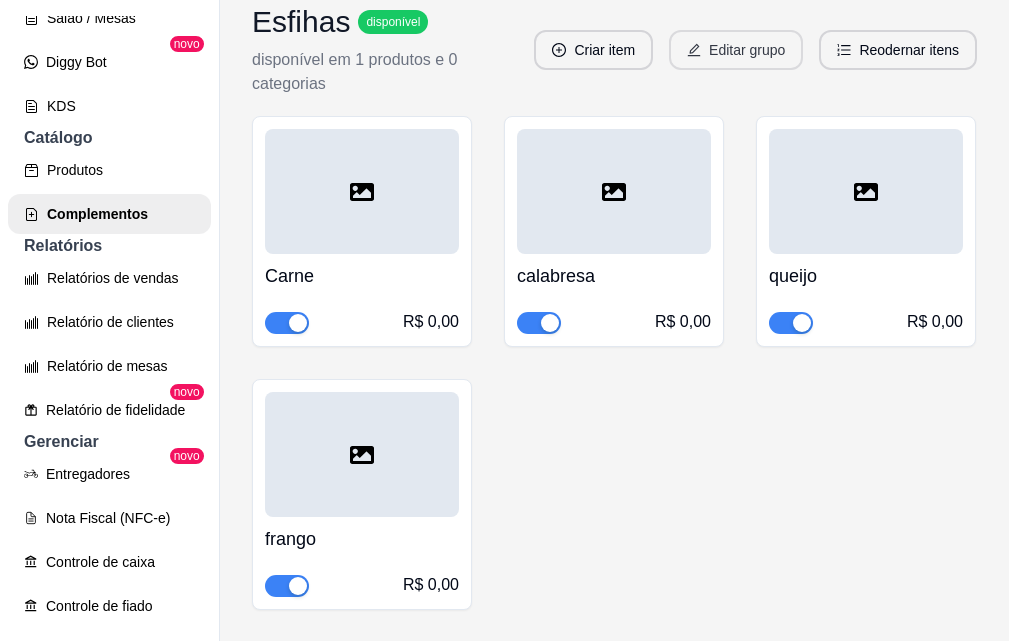 click on "Editar grupo" at bounding box center [736, 50] 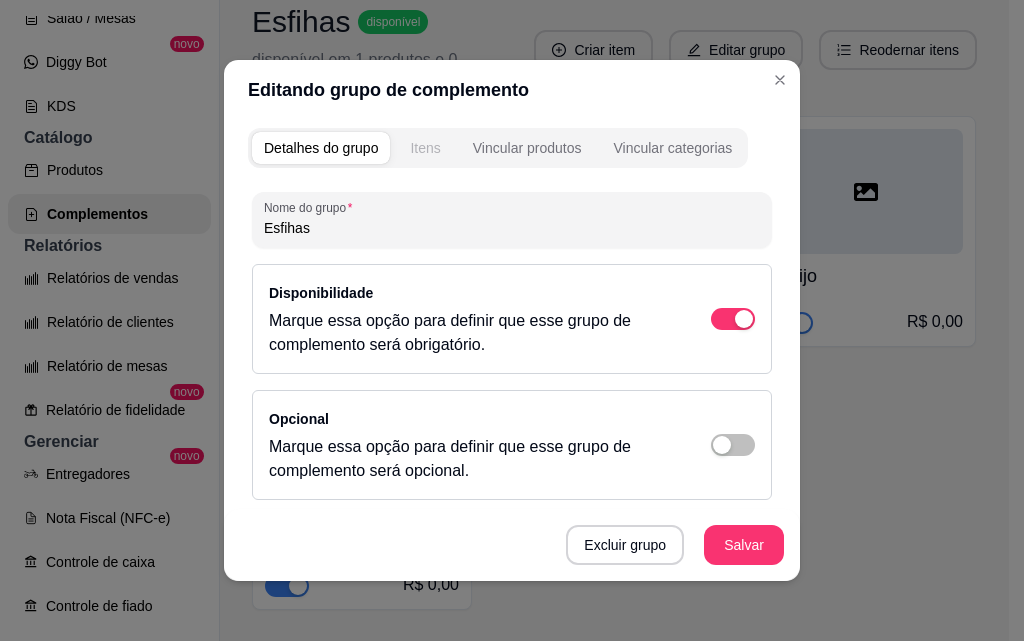 click on "Itens" at bounding box center [425, 148] 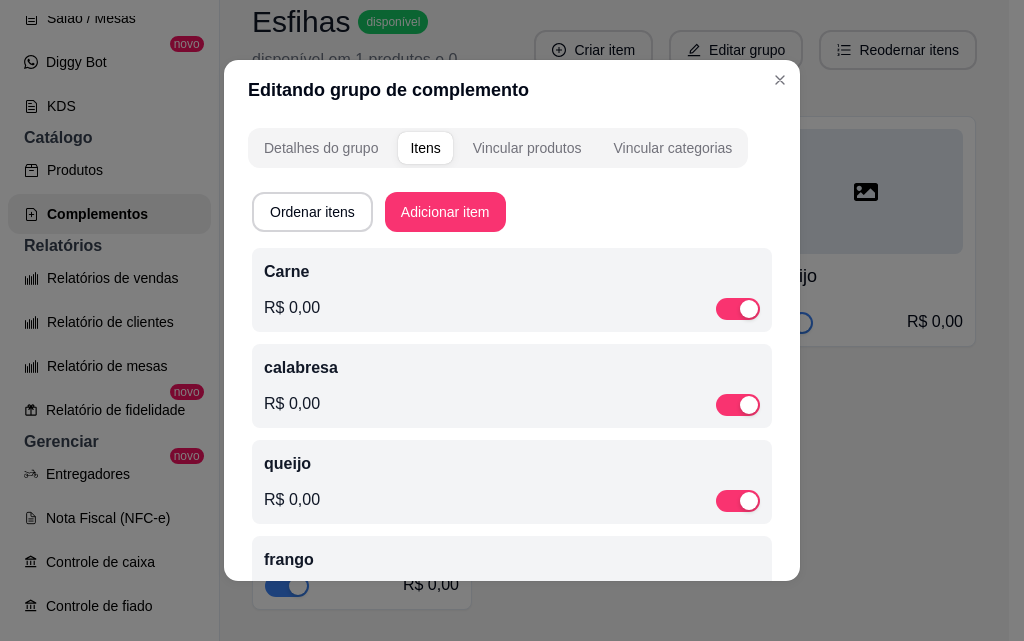 scroll, scrollTop: 75, scrollLeft: 0, axis: vertical 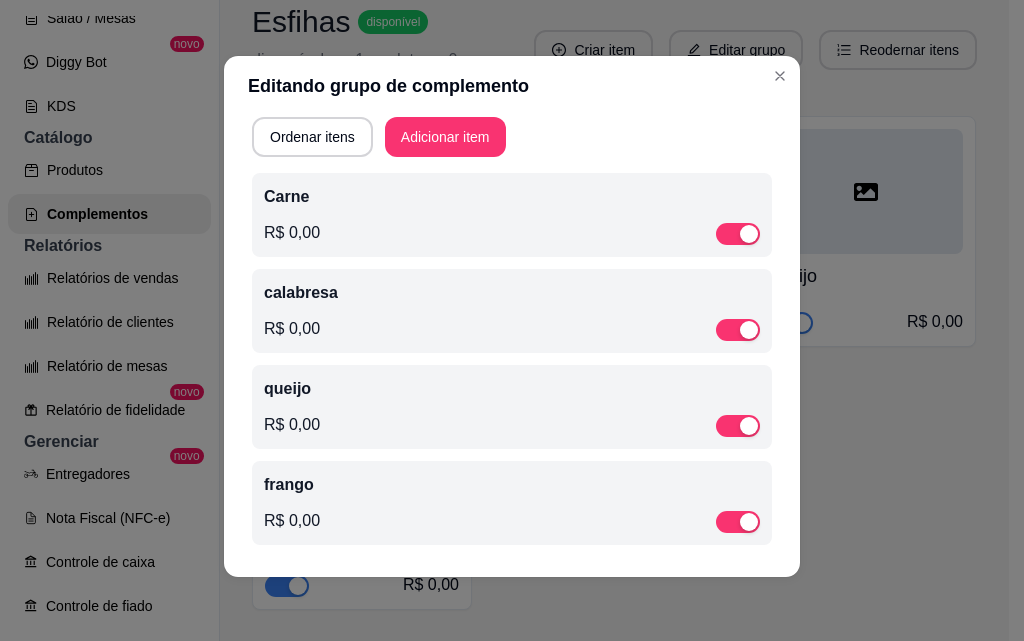 click on "Editando grupo de complemento" at bounding box center (512, 86) 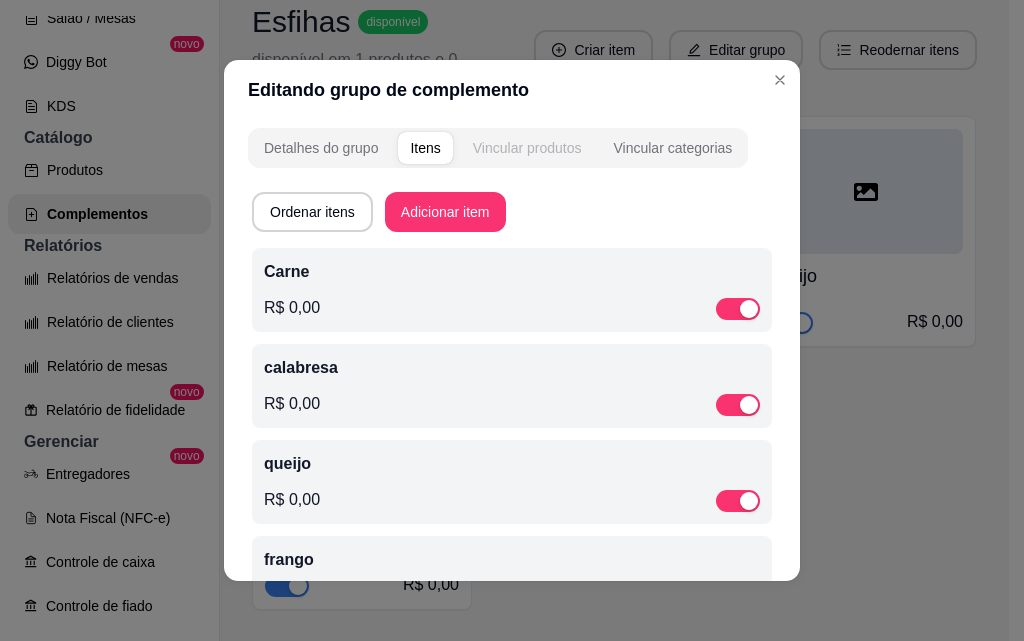 click on "Vincular produtos" at bounding box center (527, 148) 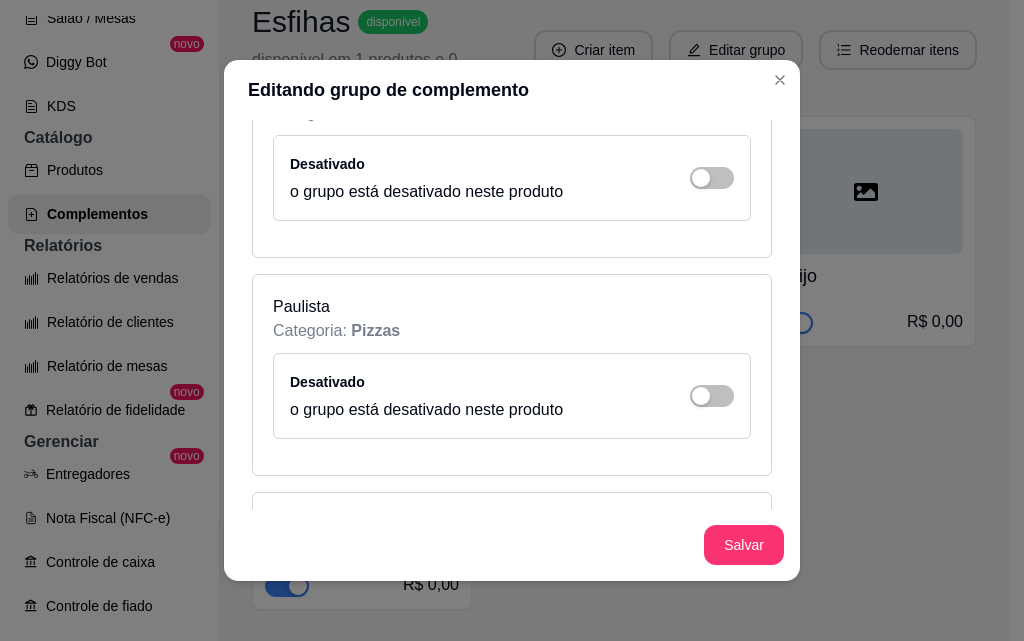 scroll, scrollTop: 0, scrollLeft: 0, axis: both 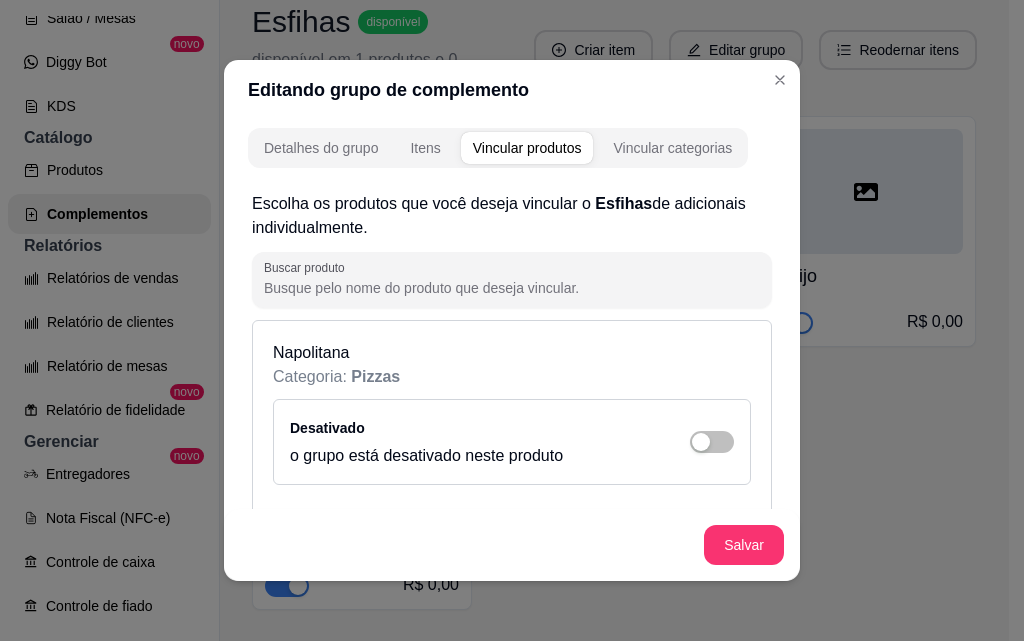 click on "Vincular categorias" at bounding box center (672, 148) 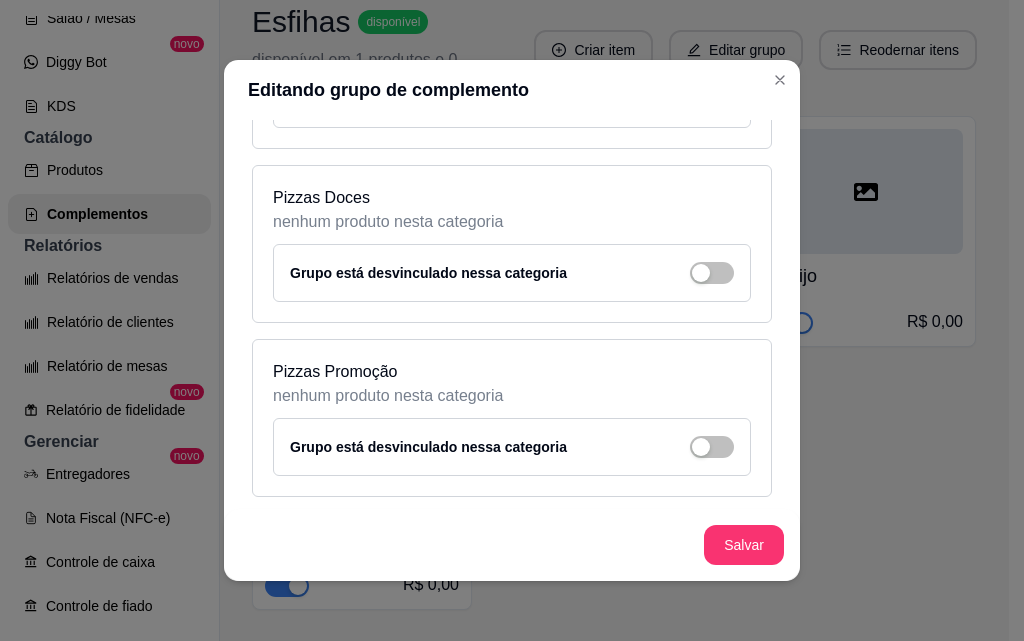 scroll, scrollTop: 0, scrollLeft: 0, axis: both 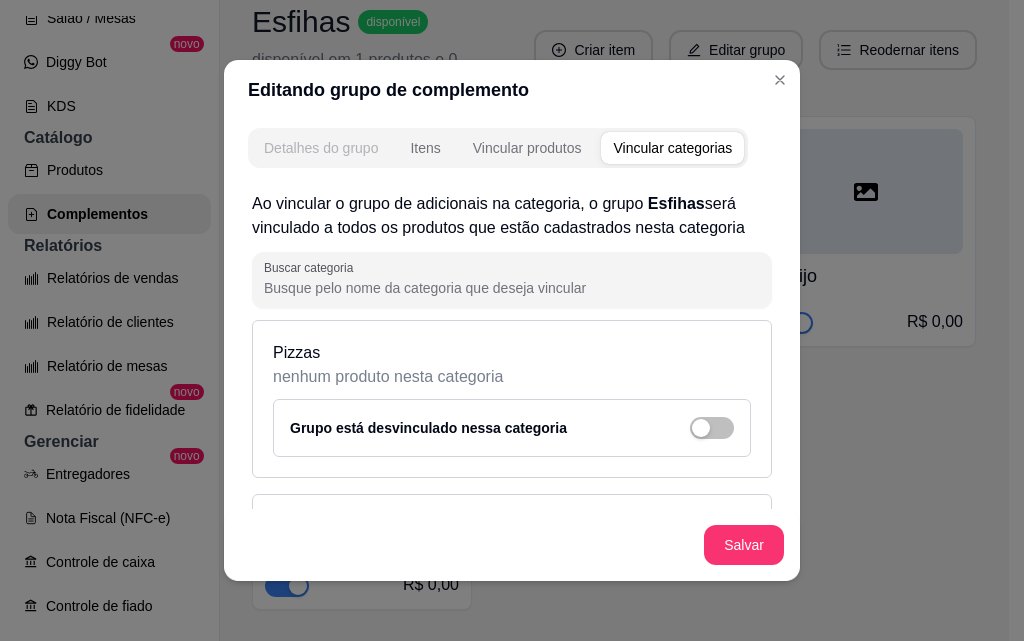 click on "Detalhes do grupo" at bounding box center (321, 148) 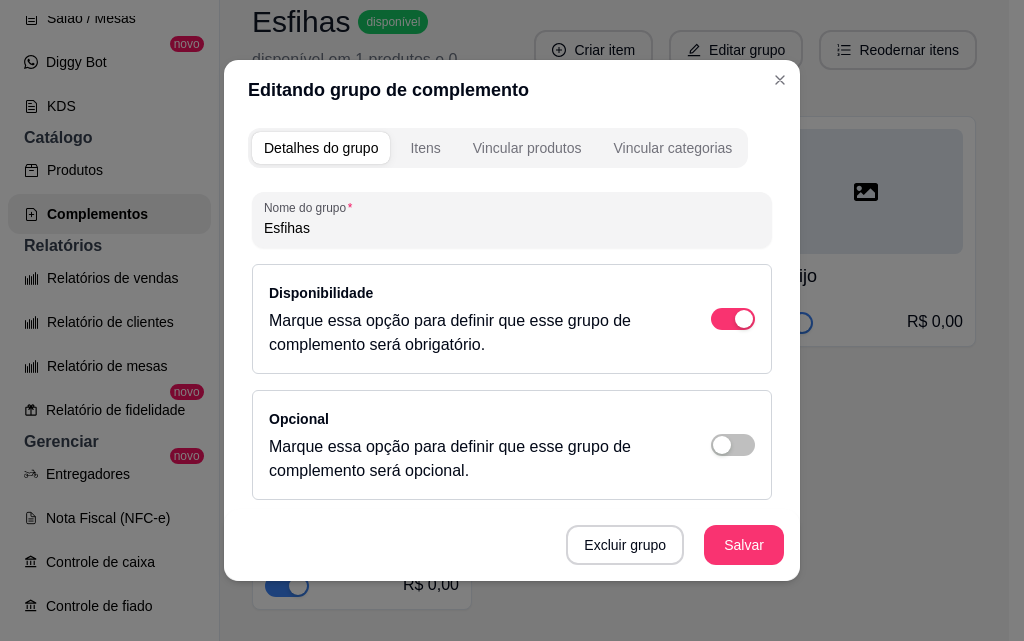 scroll, scrollTop: 321, scrollLeft: 0, axis: vertical 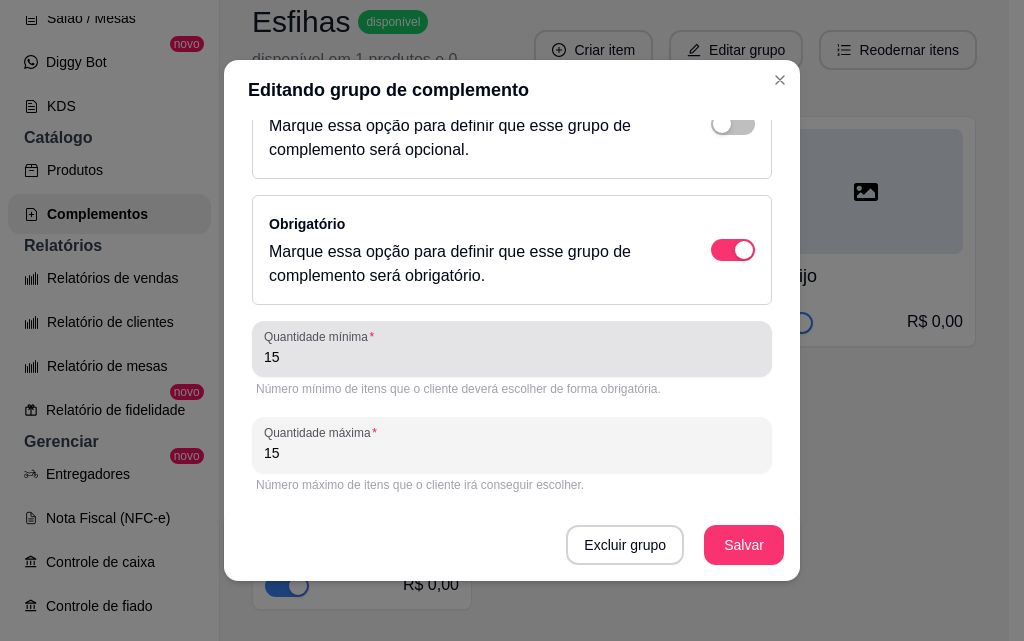 click on "15" at bounding box center (512, 357) 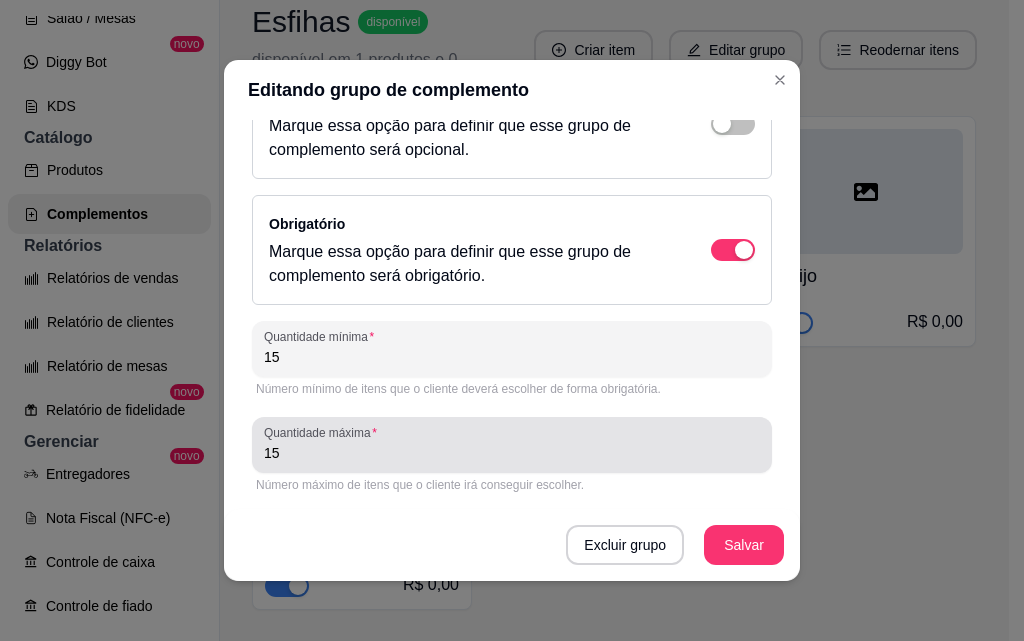 click on "15" at bounding box center (512, 453) 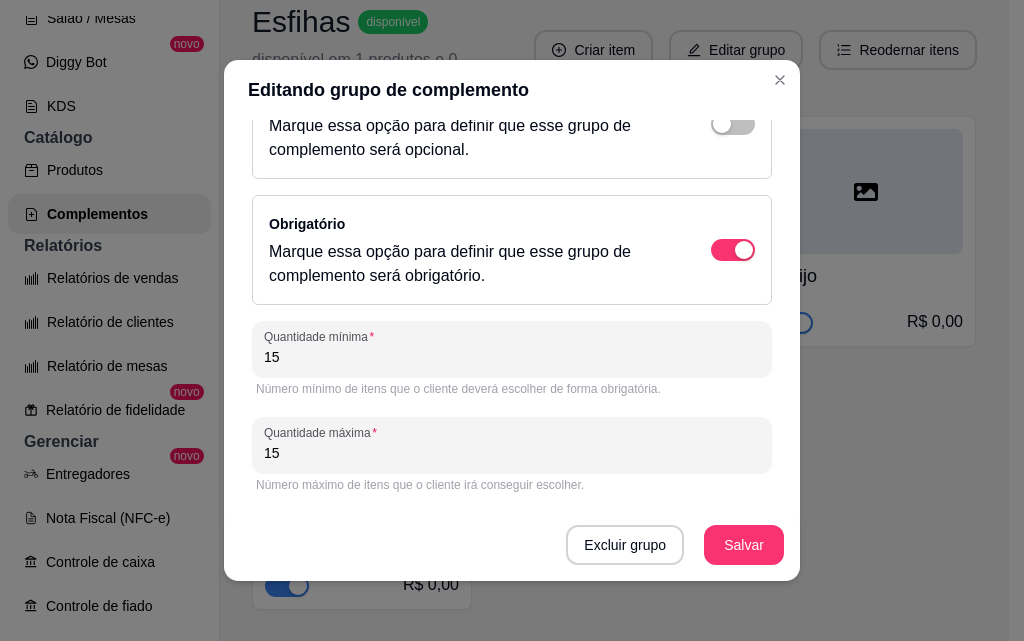 type on "1" 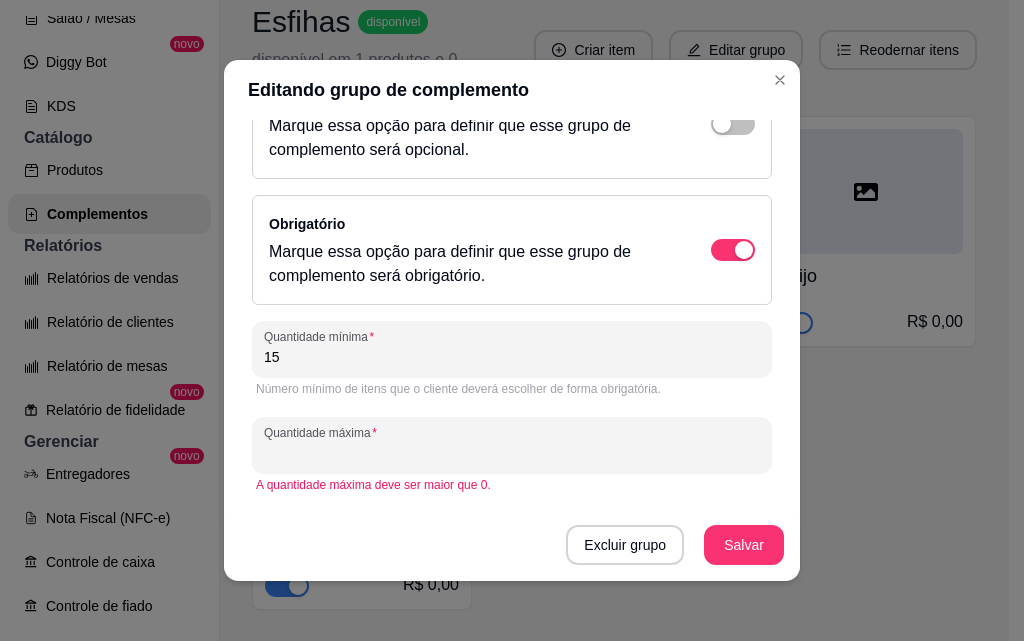 scroll, scrollTop: 4, scrollLeft: 0, axis: vertical 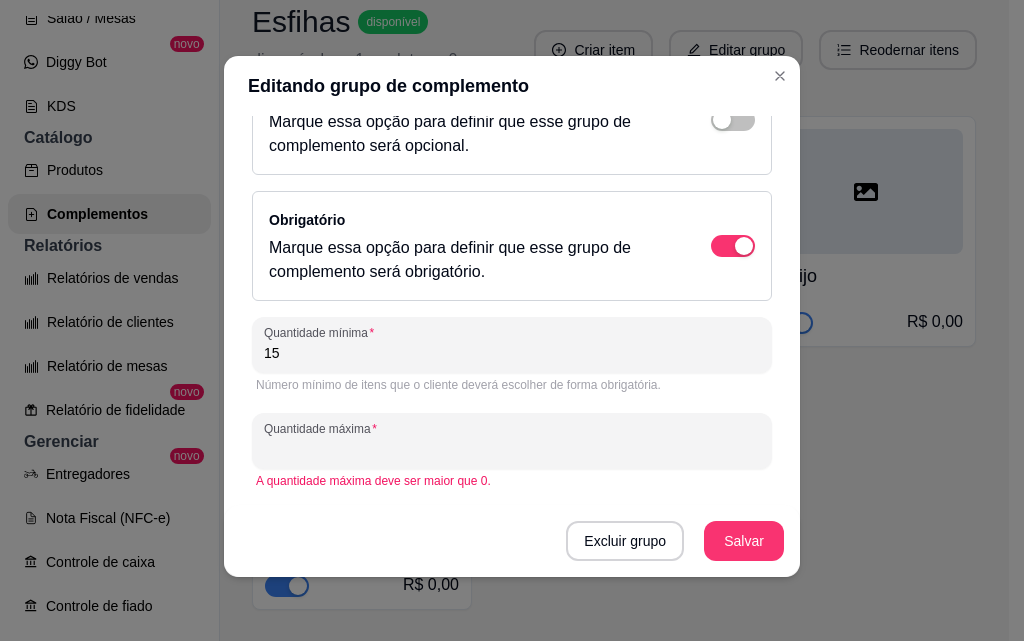 click on "Quantidade máxima" at bounding box center (512, 449) 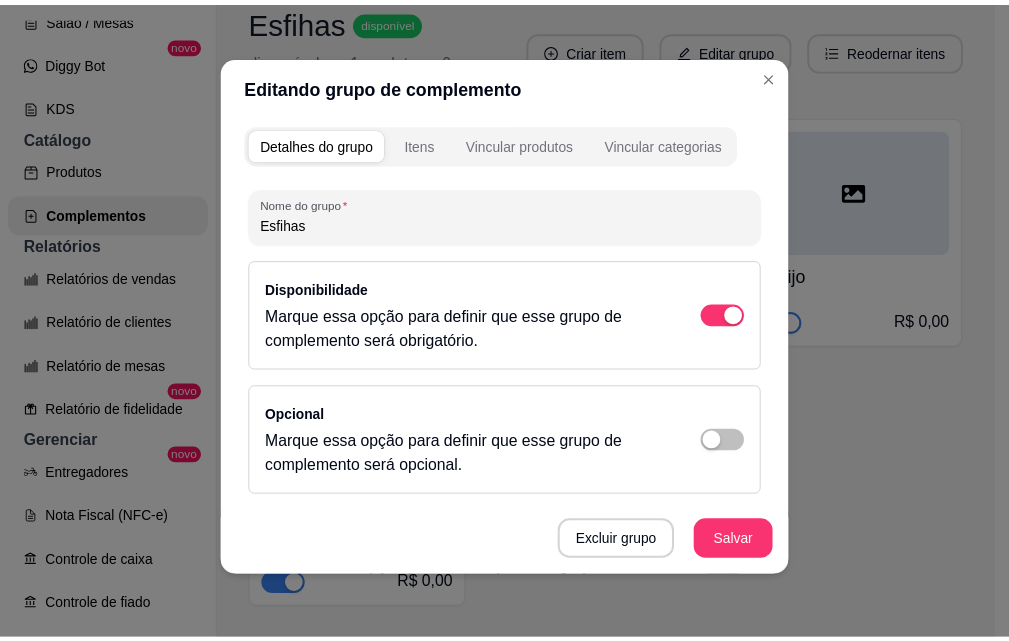 scroll, scrollTop: 321, scrollLeft: 0, axis: vertical 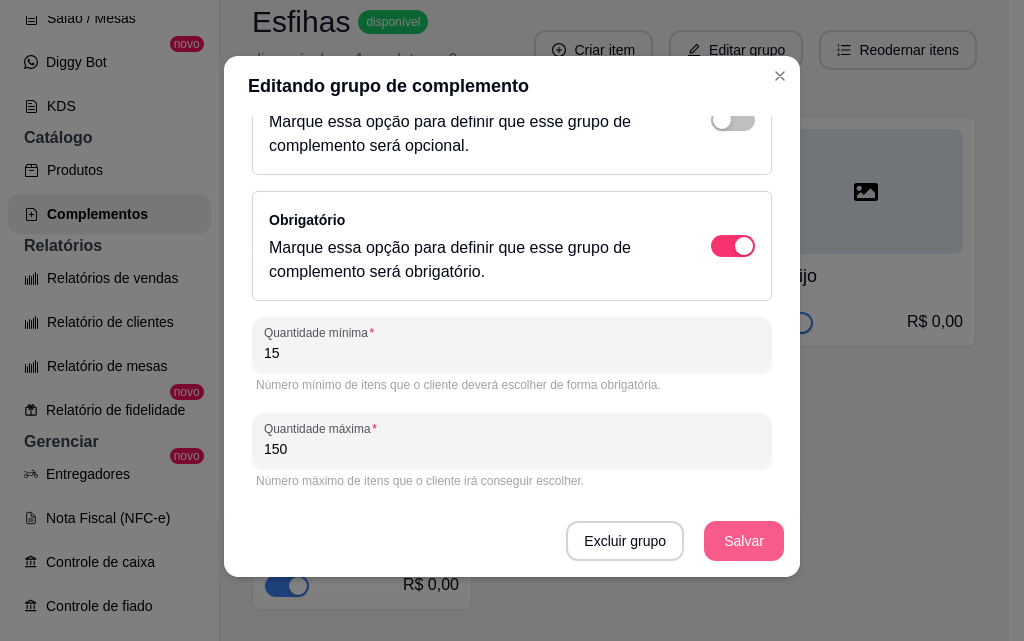 type on "150" 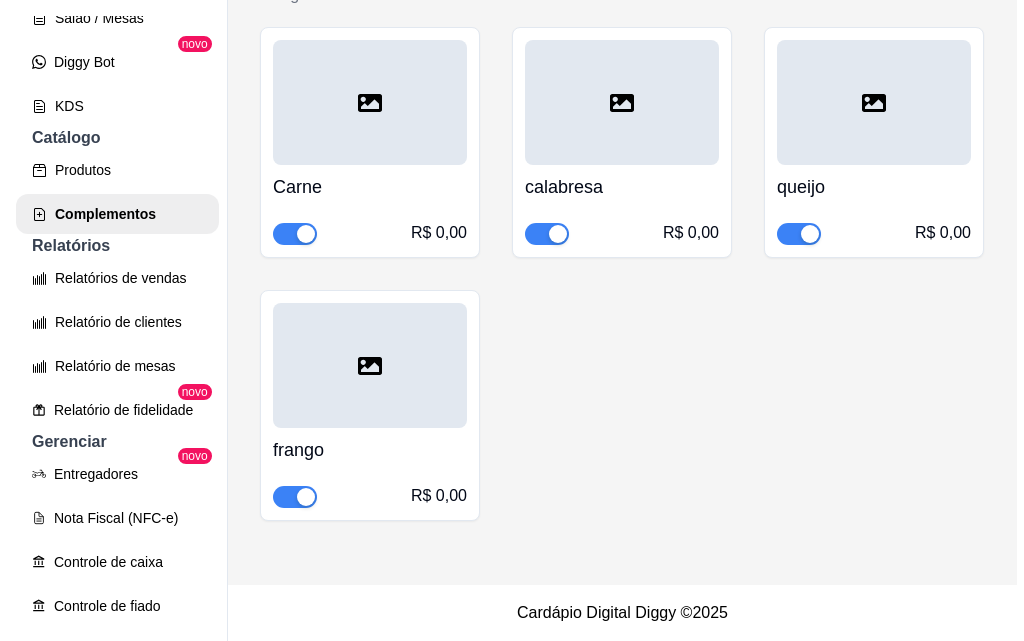 scroll, scrollTop: 1700, scrollLeft: 0, axis: vertical 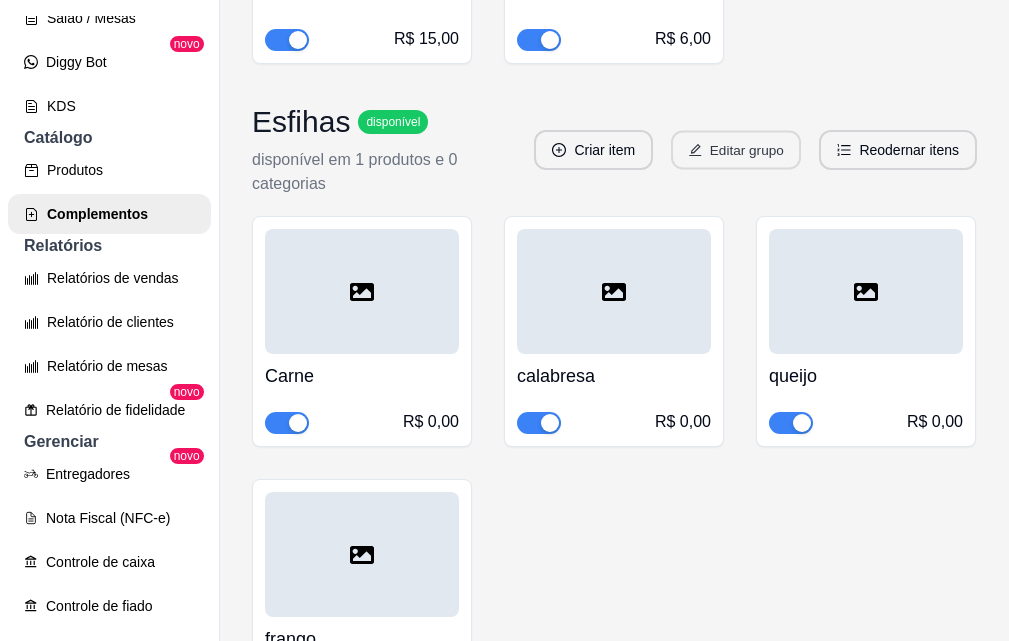 click on "Editar grupo" at bounding box center (736, 150) 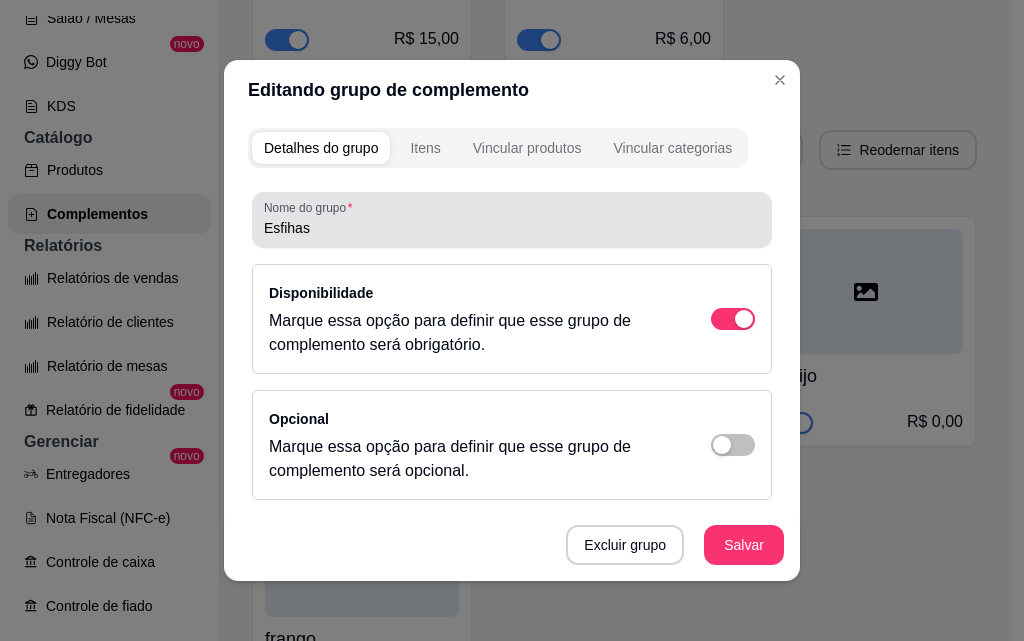 scroll, scrollTop: 321, scrollLeft: 0, axis: vertical 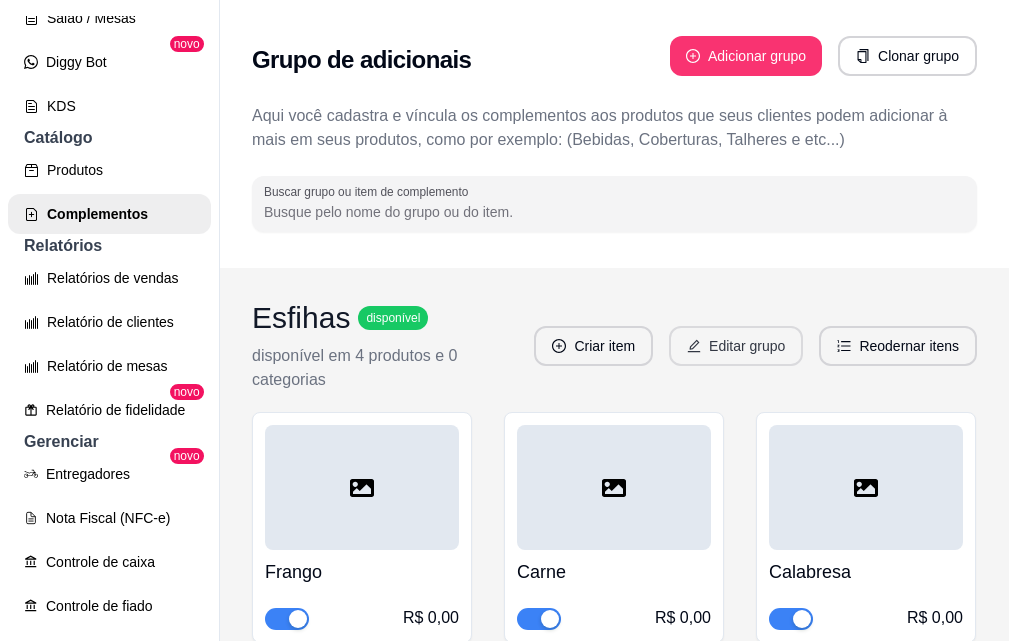 click on "Editar grupo" at bounding box center (736, 346) 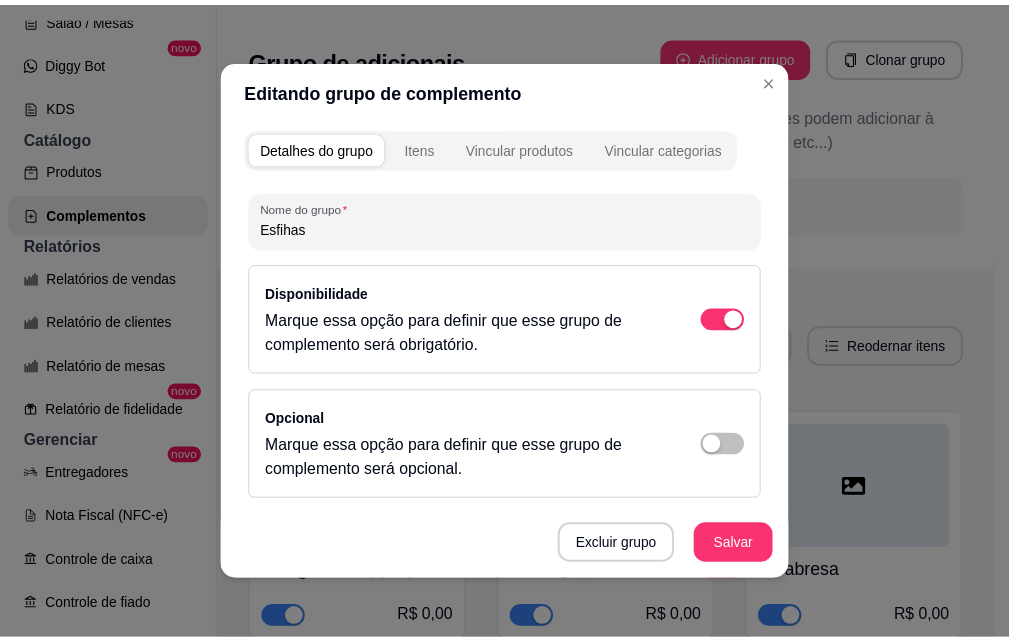 scroll, scrollTop: 321, scrollLeft: 0, axis: vertical 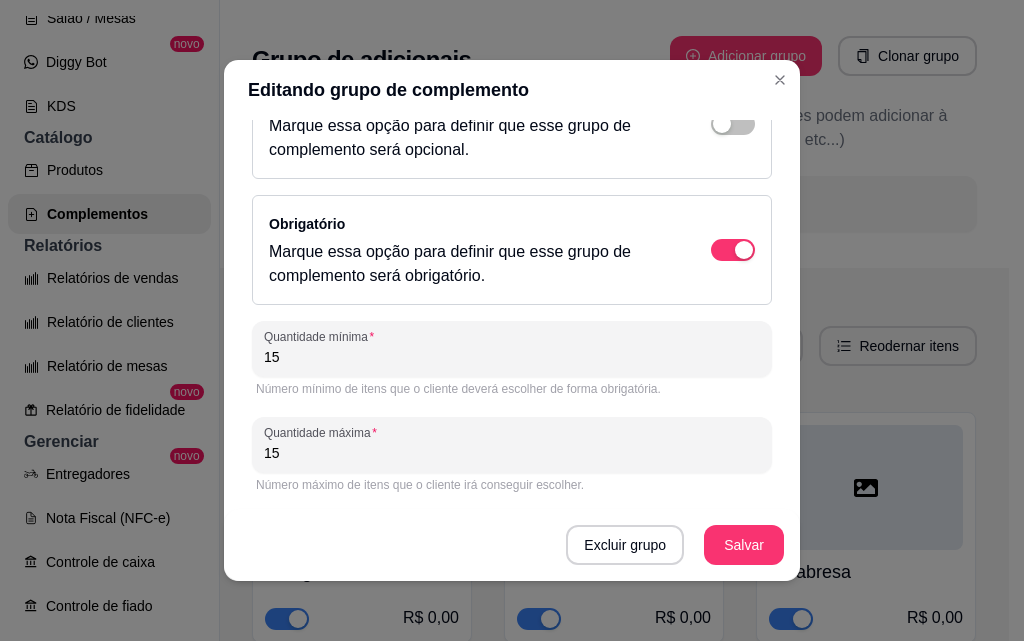 click on "Número máximo de itens que o cliente irá conseguir escolher." at bounding box center [512, 485] 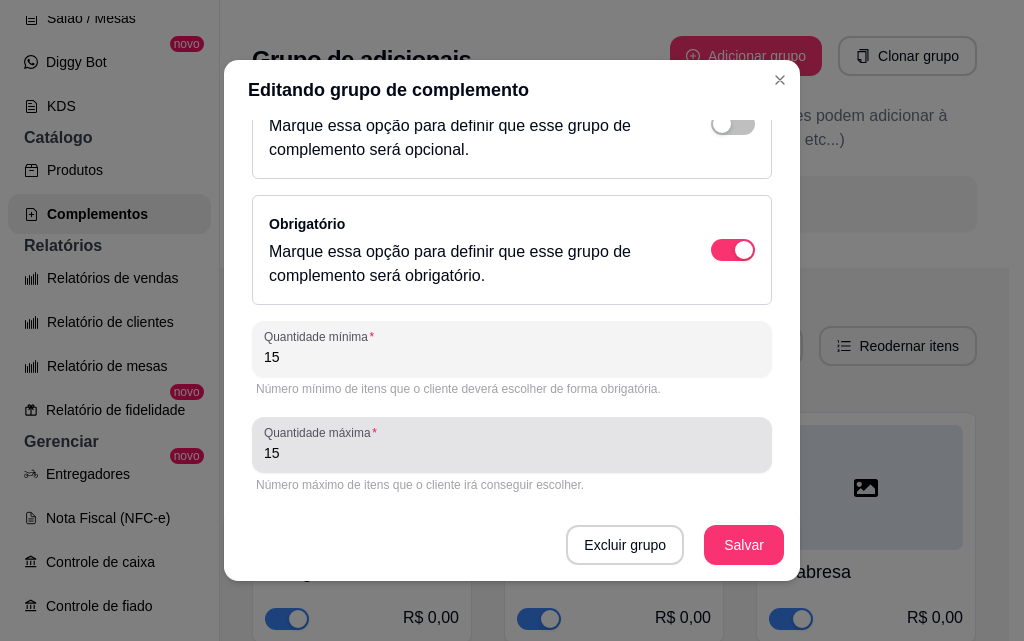 click on "15" at bounding box center [512, 453] 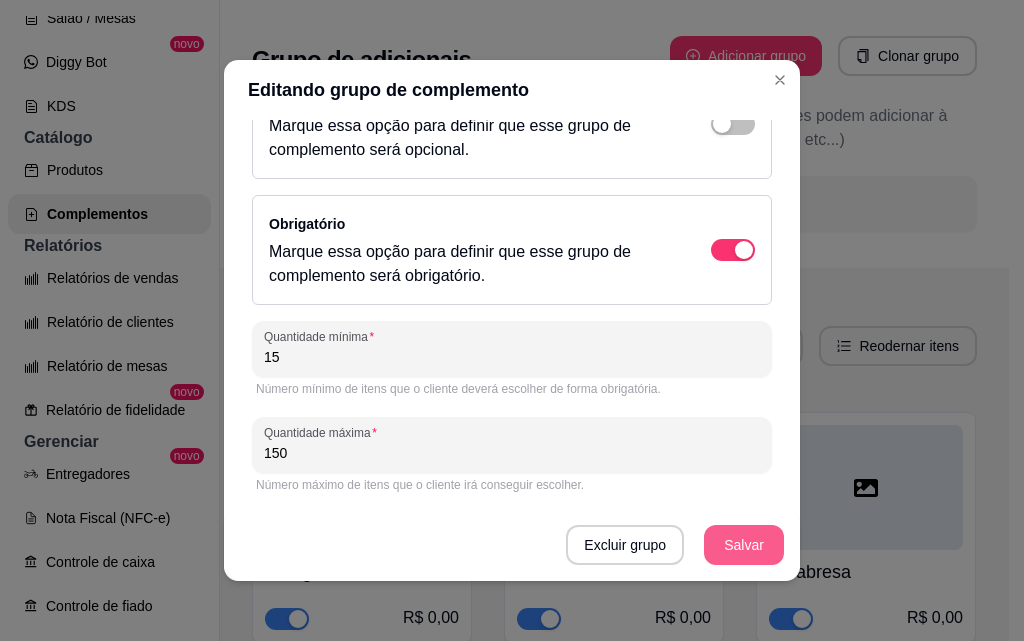 type on "150" 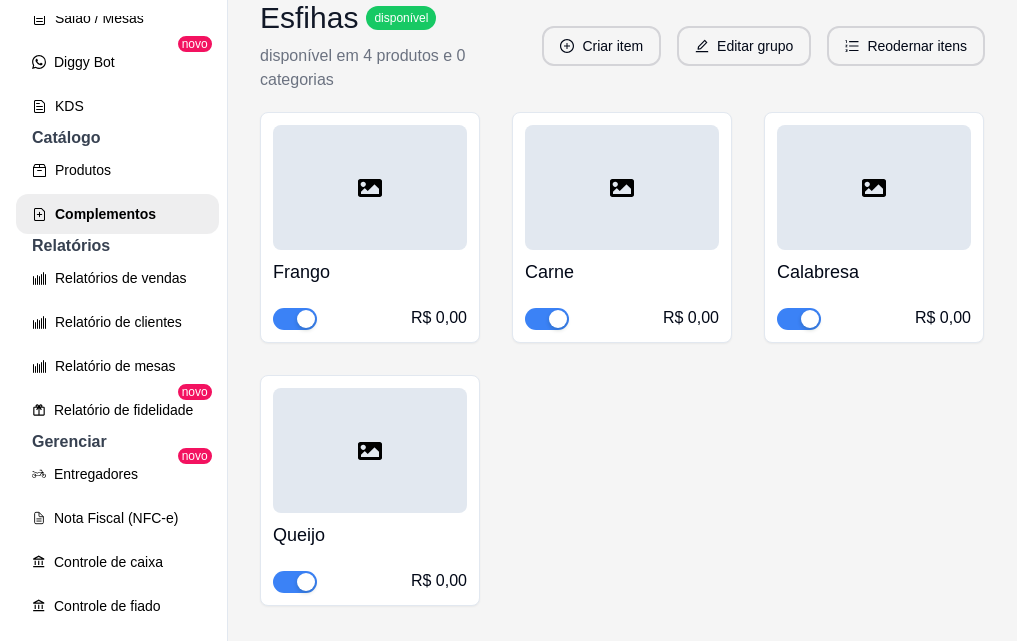 scroll, scrollTop: 200, scrollLeft: 0, axis: vertical 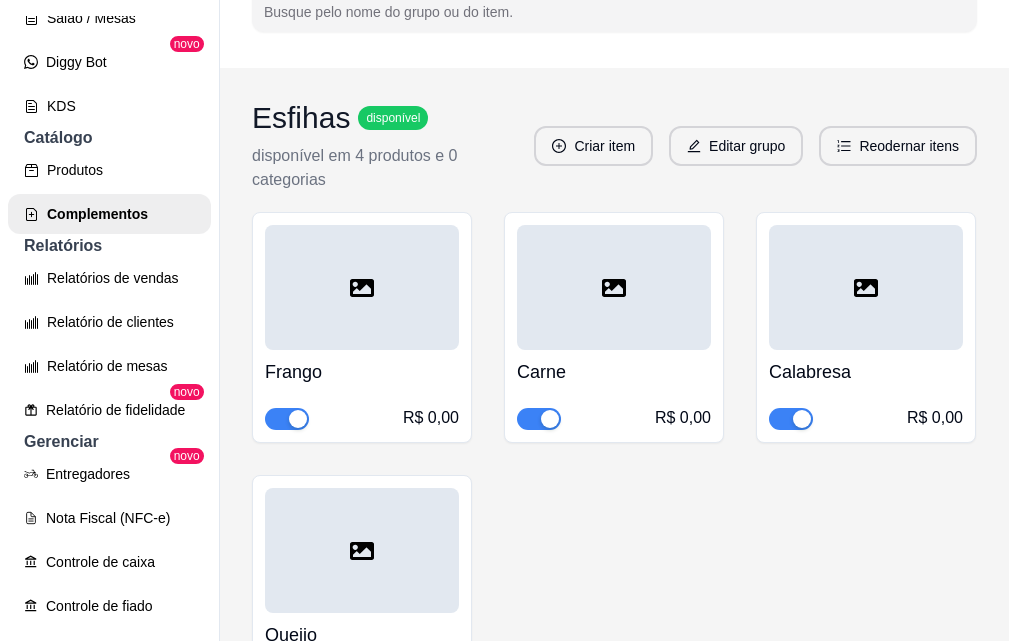 click at bounding box center (362, 287) 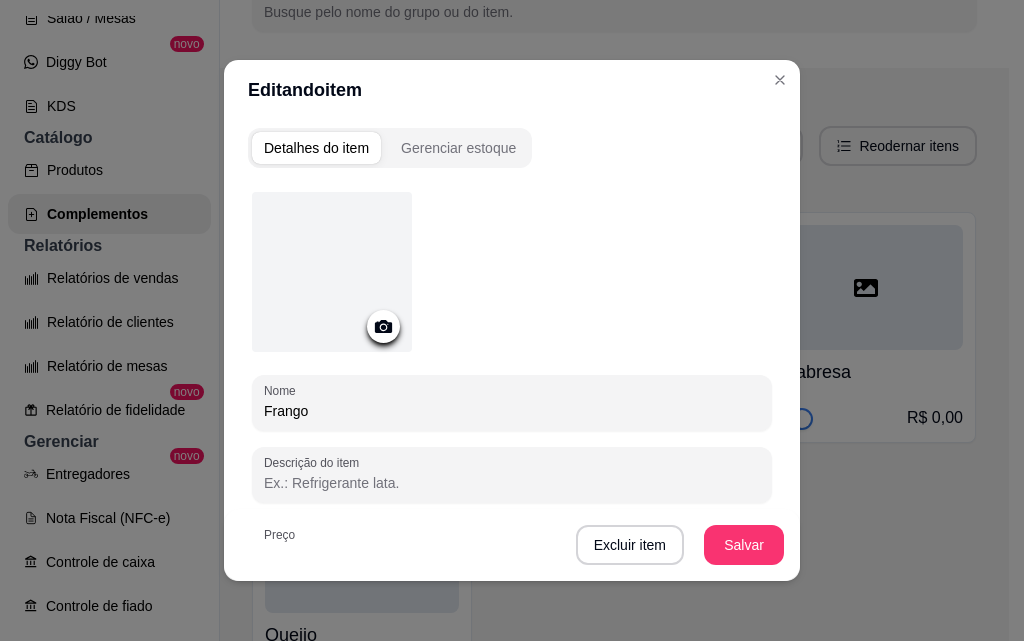 scroll, scrollTop: 329, scrollLeft: 0, axis: vertical 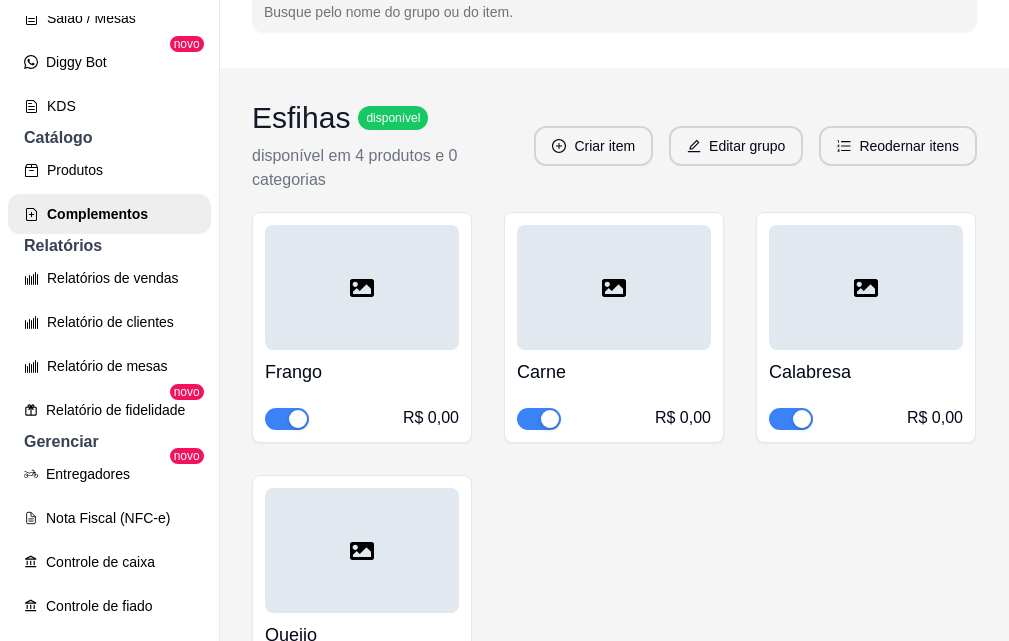 click on "Frango R$ 0,00" at bounding box center (362, 390) 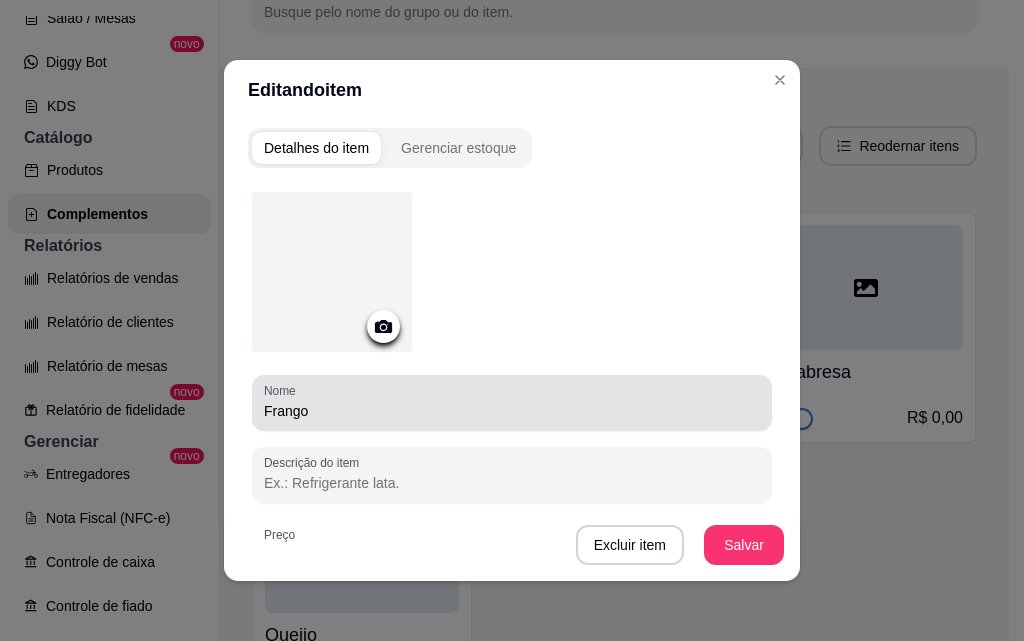 scroll, scrollTop: 329, scrollLeft: 0, axis: vertical 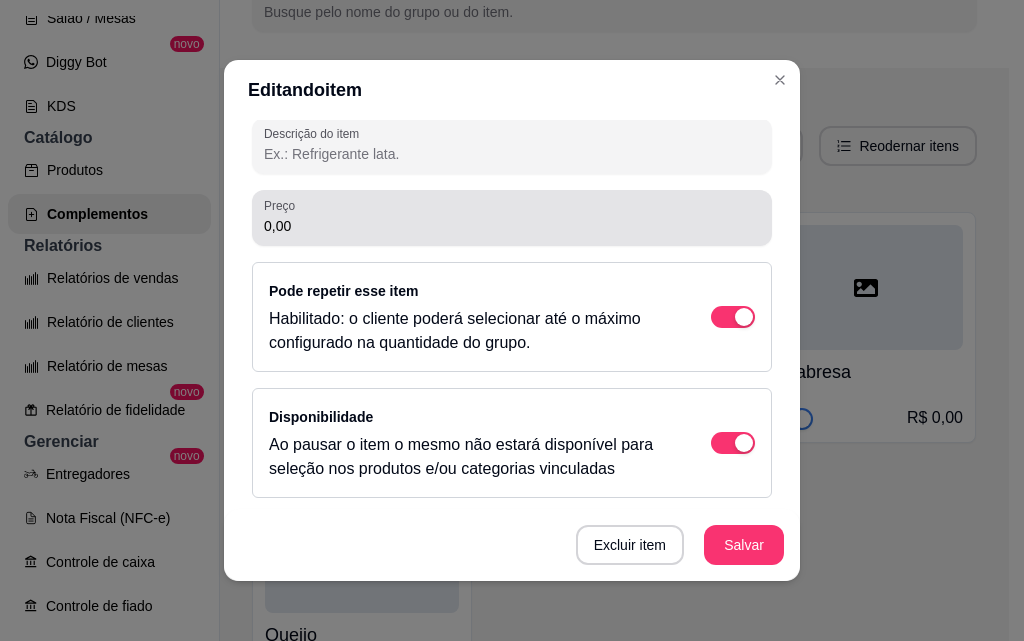 click on "0,00" at bounding box center [512, 226] 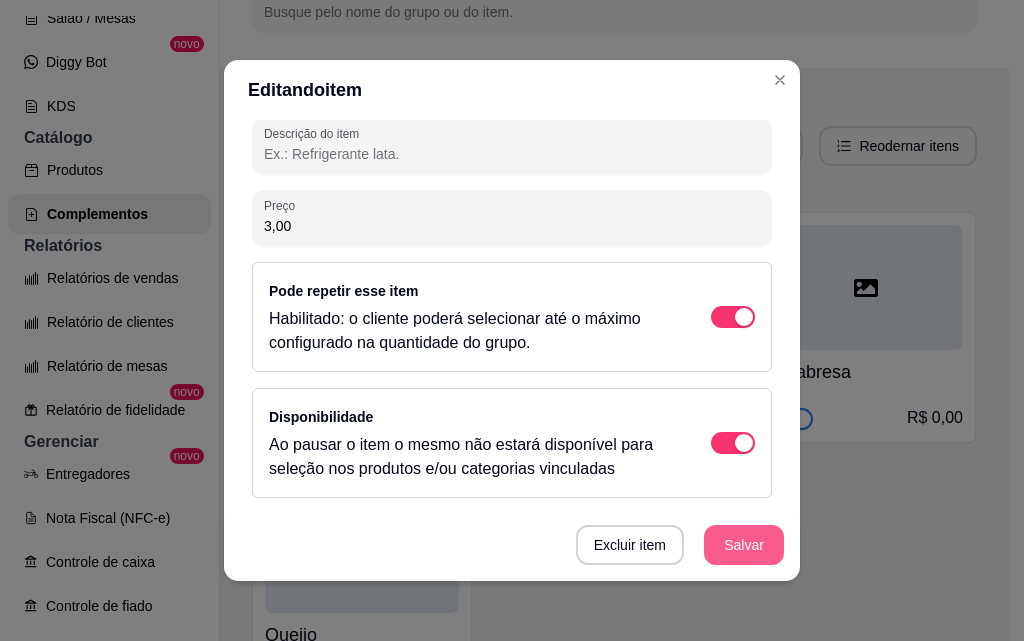 type on "3,00" 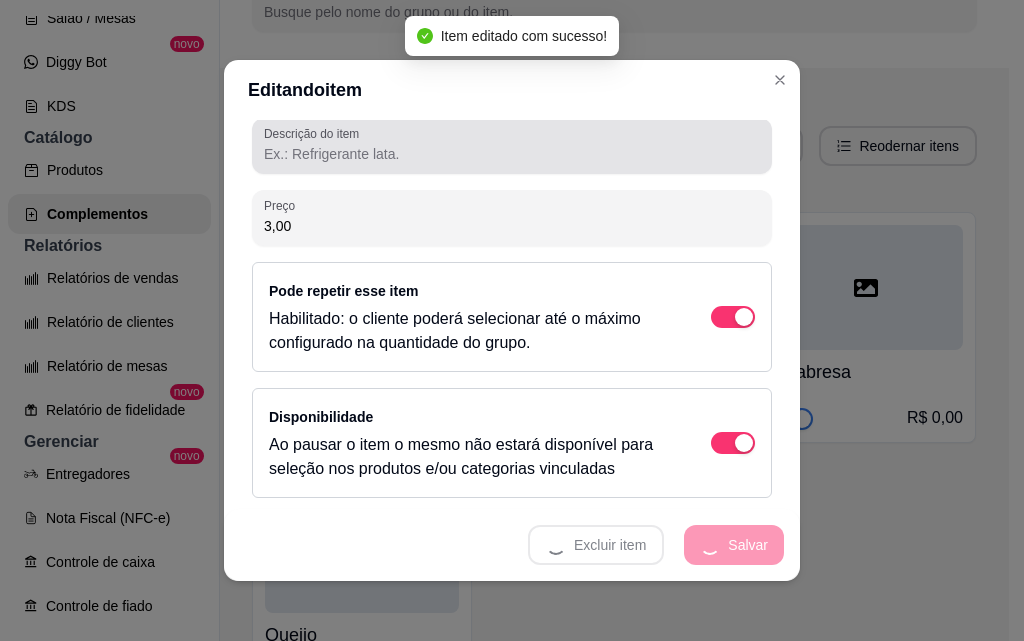 scroll, scrollTop: 0, scrollLeft: 0, axis: both 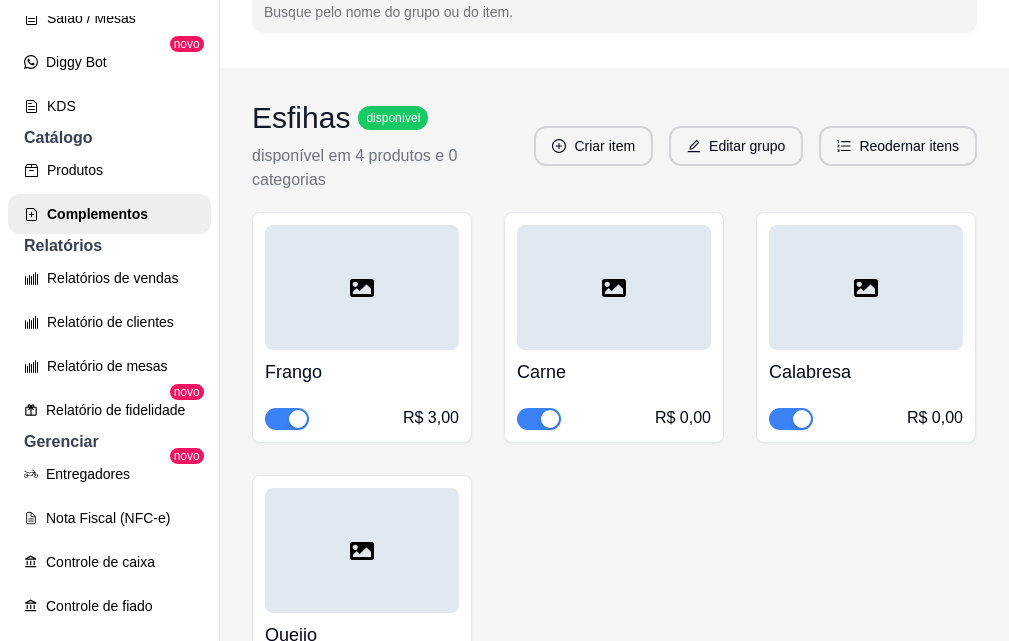 click 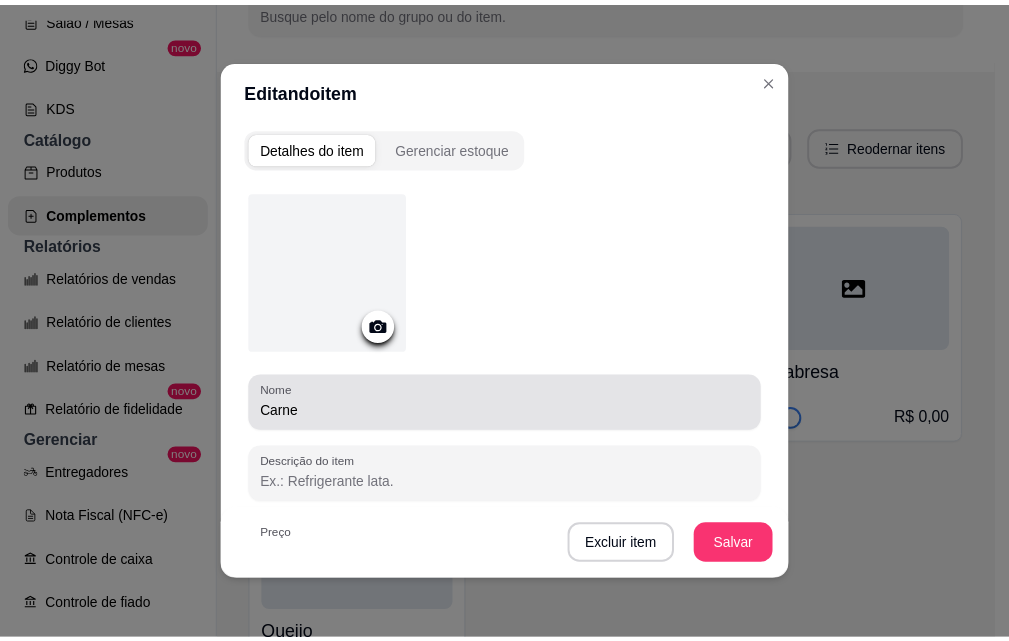 scroll, scrollTop: 329, scrollLeft: 0, axis: vertical 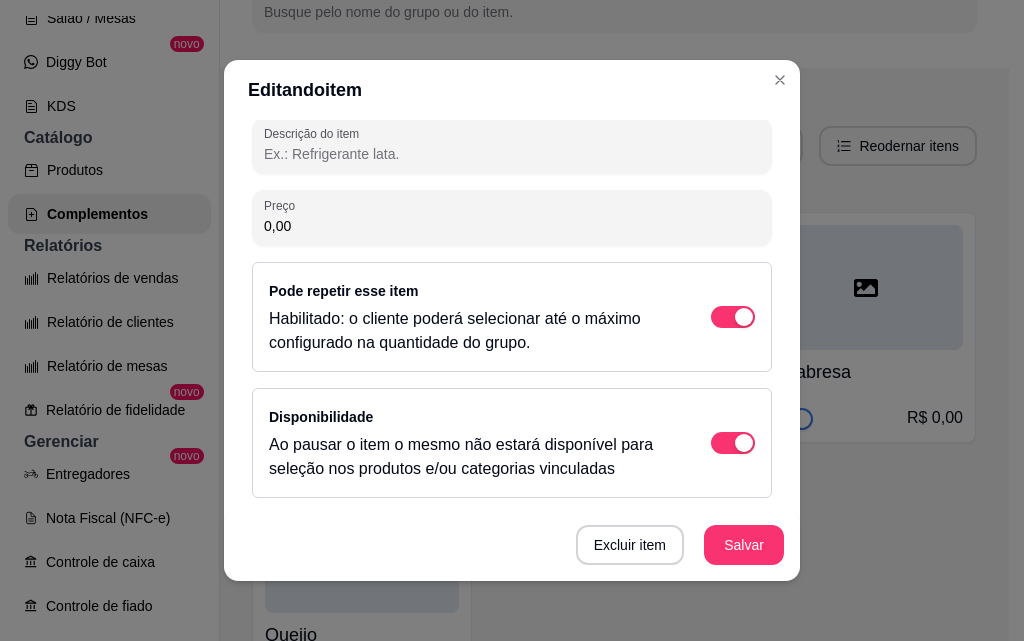 click on "0,00" at bounding box center [512, 226] 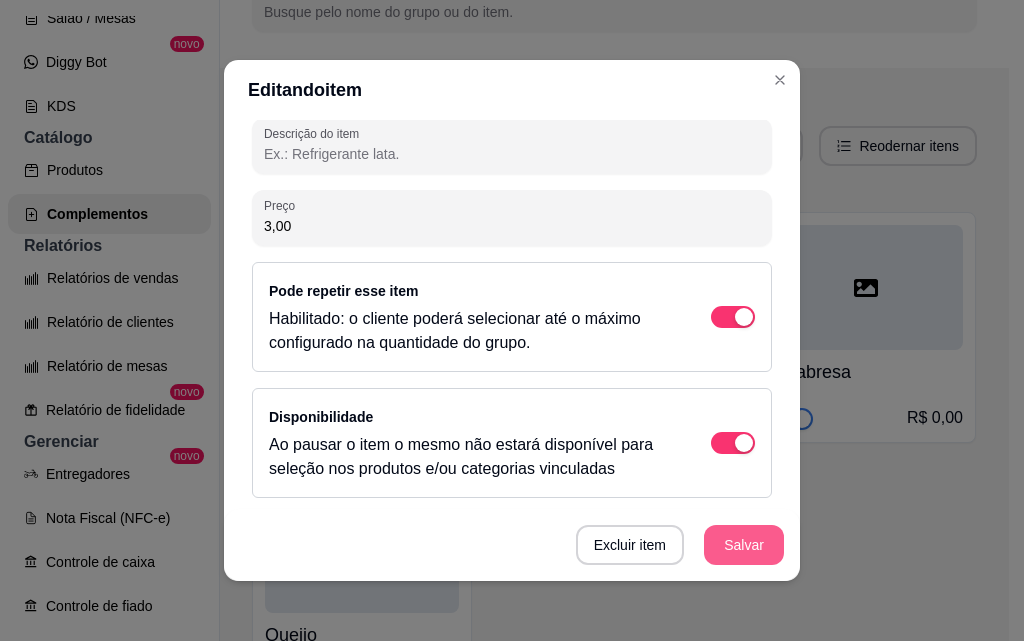 type on "3,00" 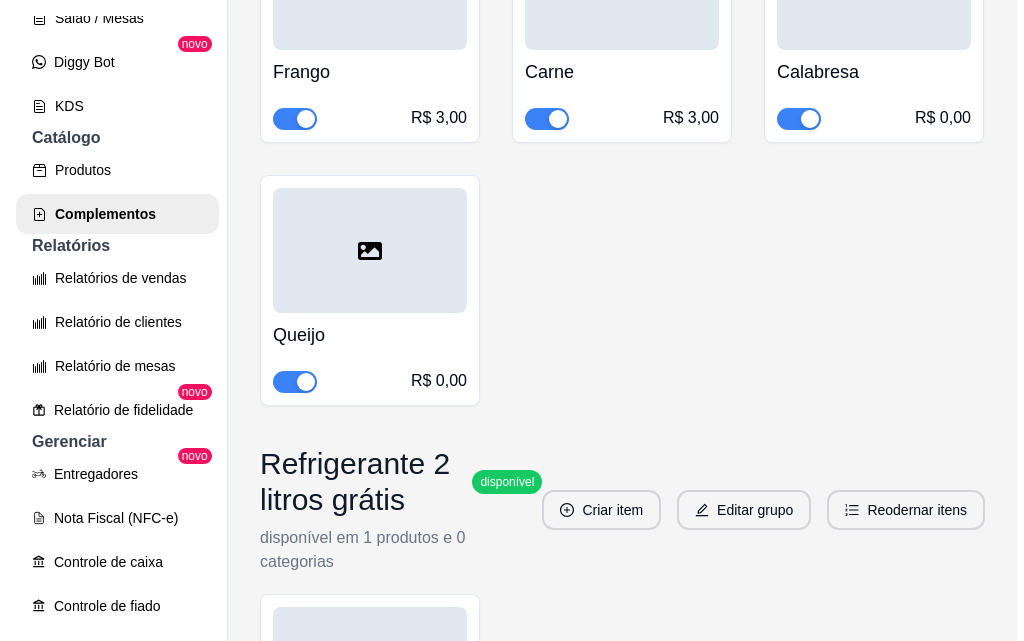 scroll, scrollTop: 600, scrollLeft: 0, axis: vertical 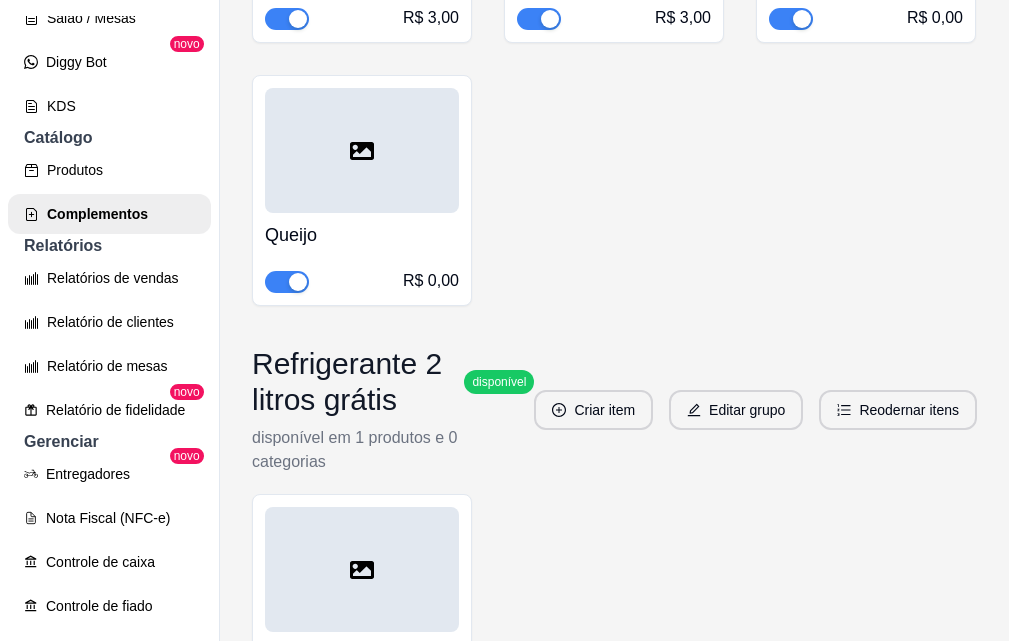 click on "Calabresa R$ 0,00" at bounding box center [866, -10] 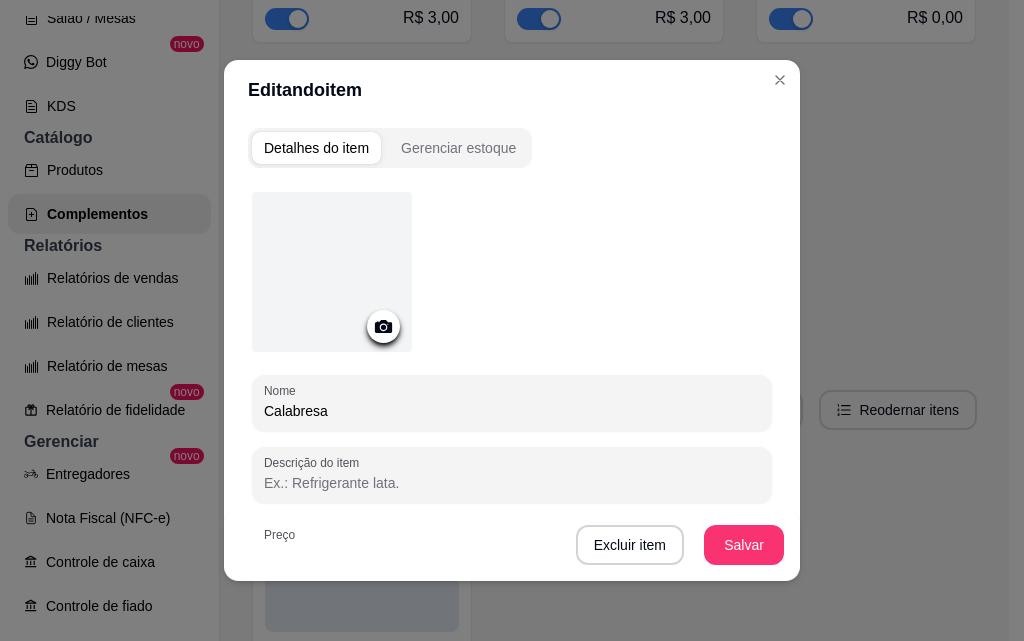 scroll, scrollTop: 329, scrollLeft: 0, axis: vertical 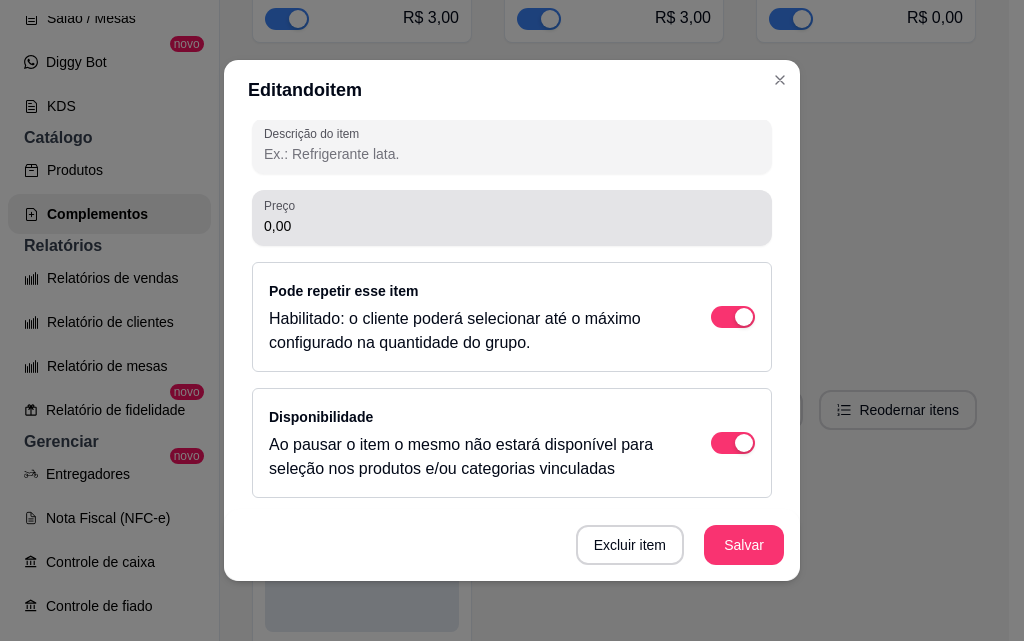 click on "0,00" at bounding box center [512, 226] 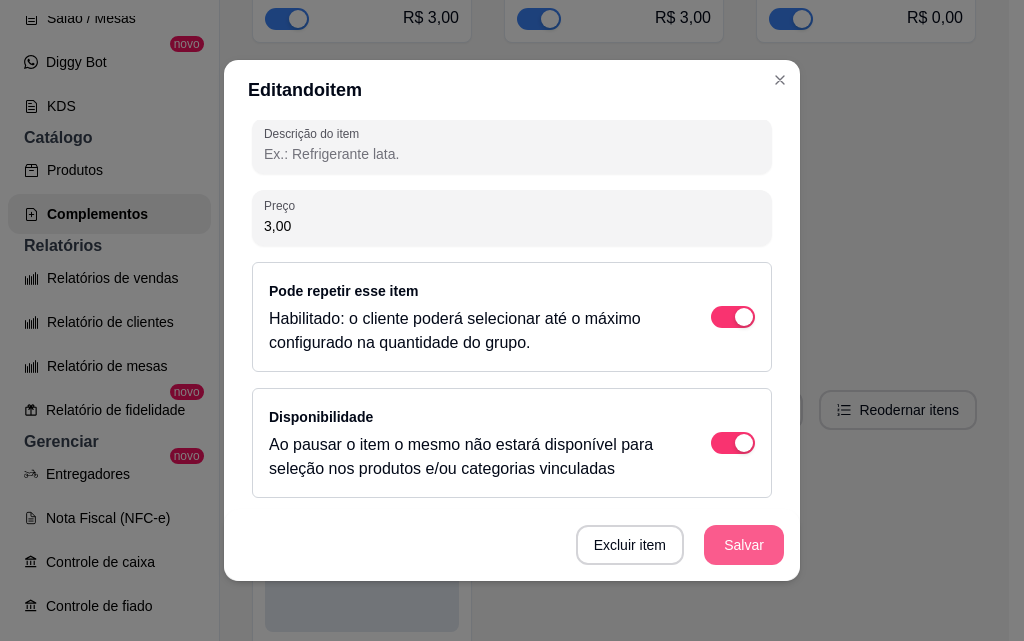 type on "3,00" 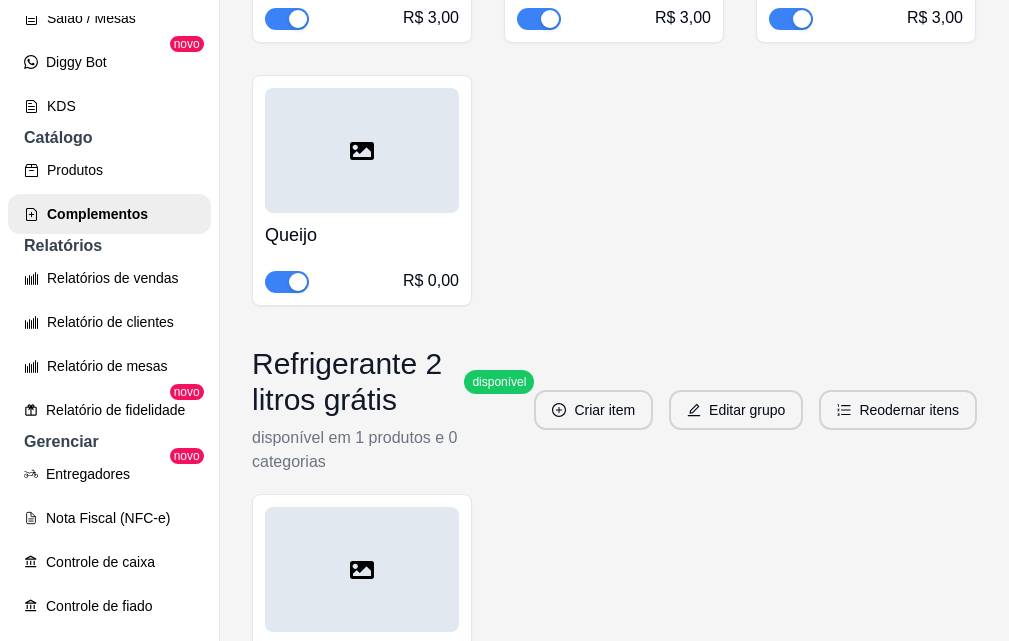 click at bounding box center [362, 150] 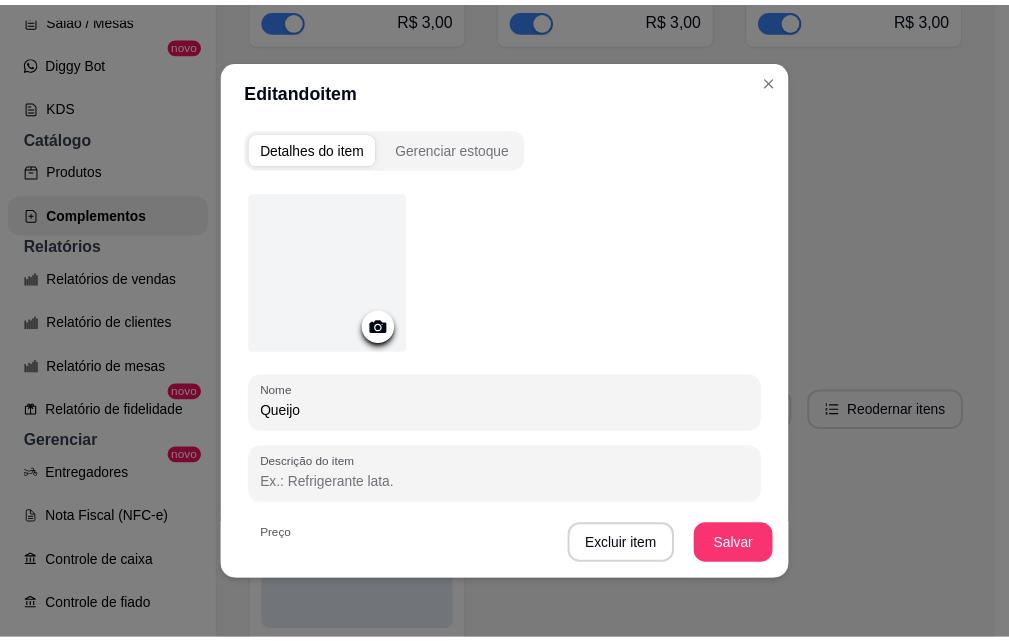 scroll, scrollTop: 329, scrollLeft: 0, axis: vertical 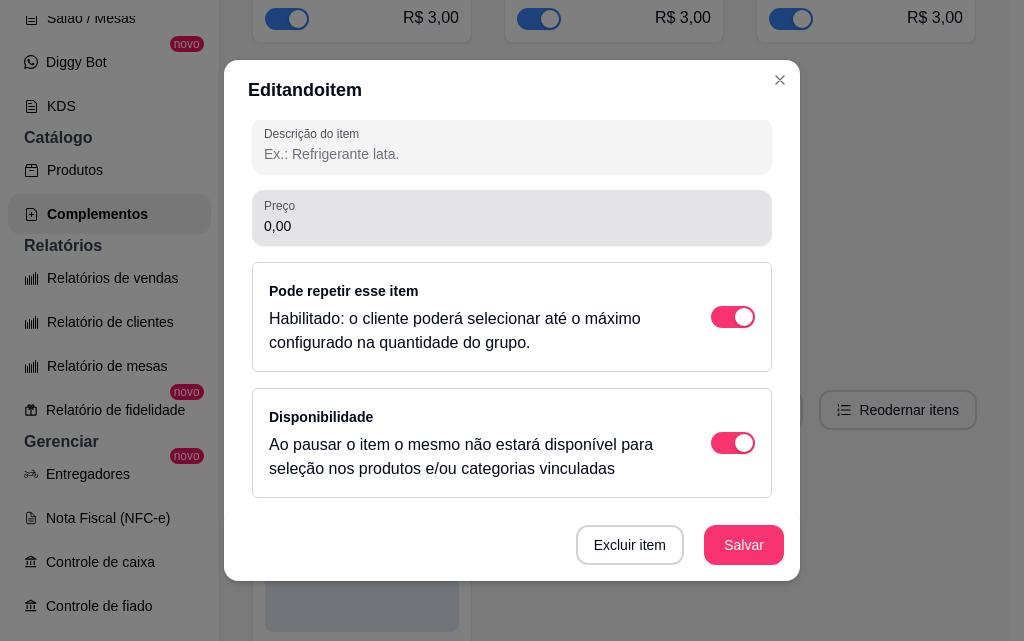 click on "Preço 0,00" at bounding box center (512, 218) 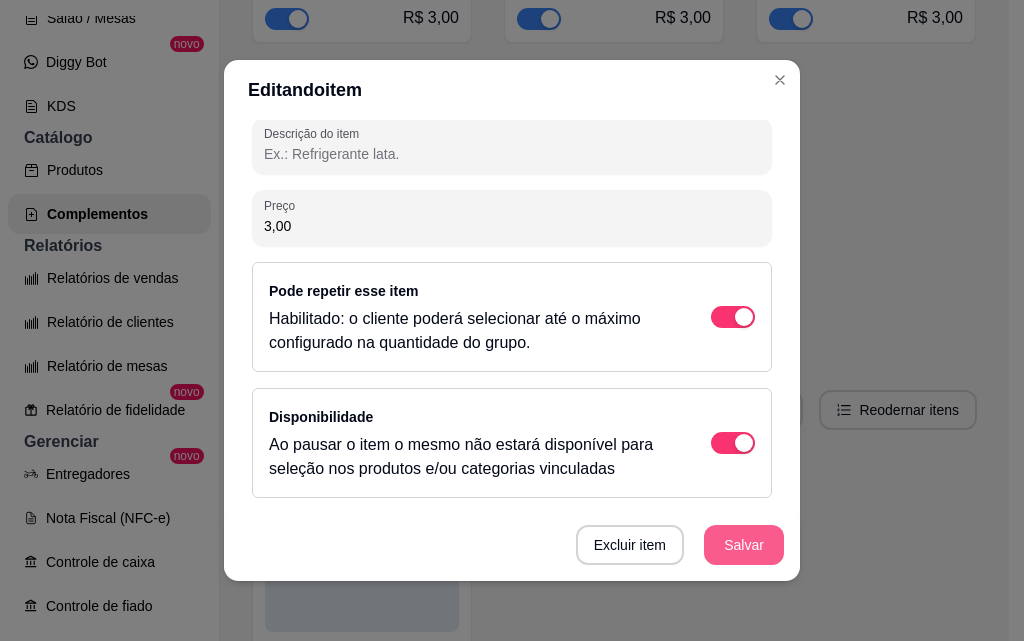 type on "3,00" 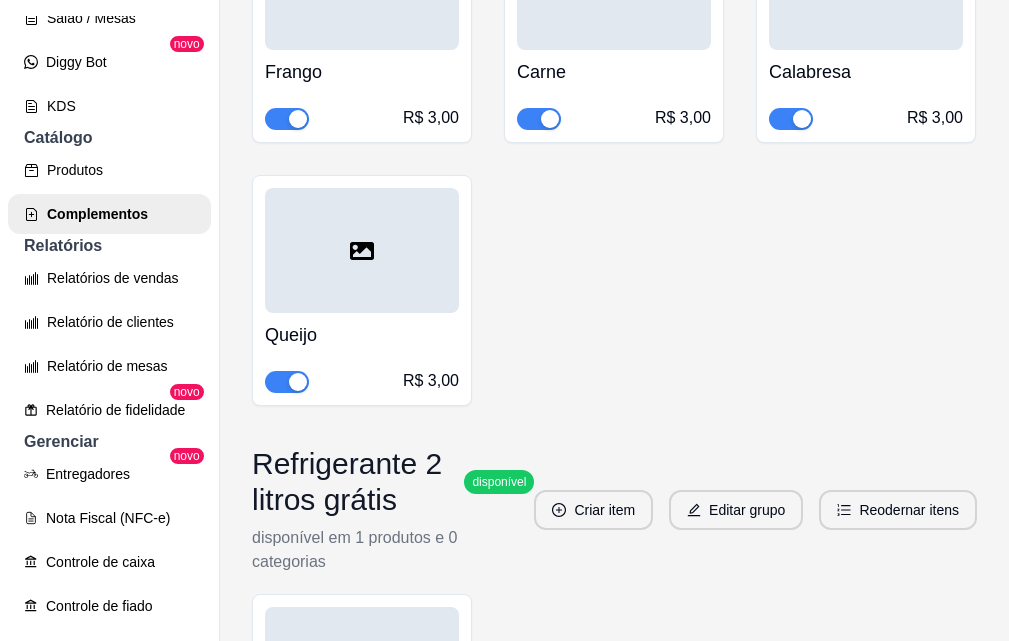 scroll, scrollTop: 0, scrollLeft: 0, axis: both 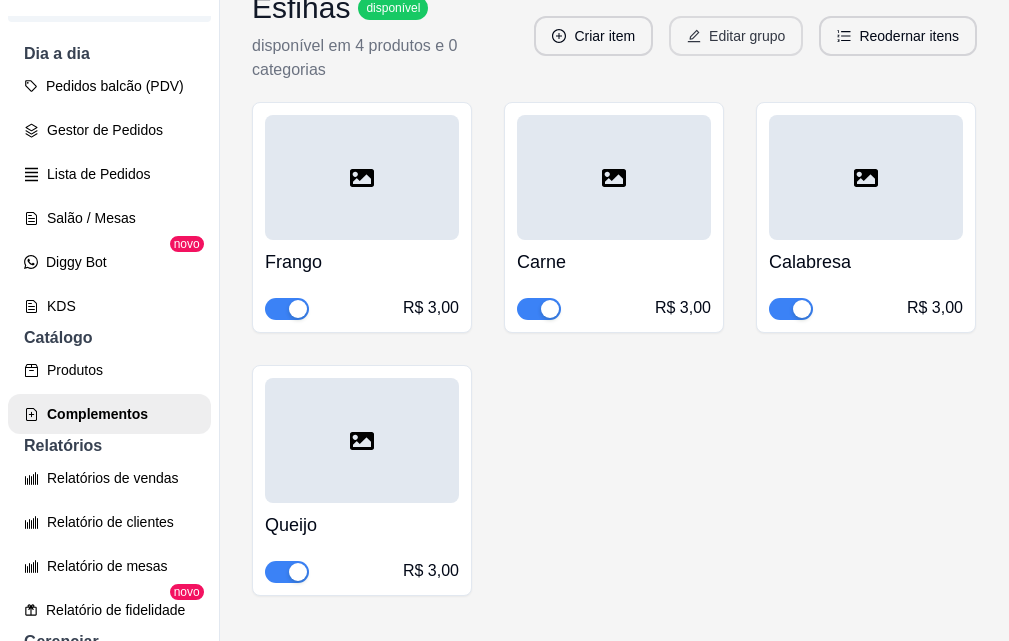 click on "Editar grupo" at bounding box center [736, 36] 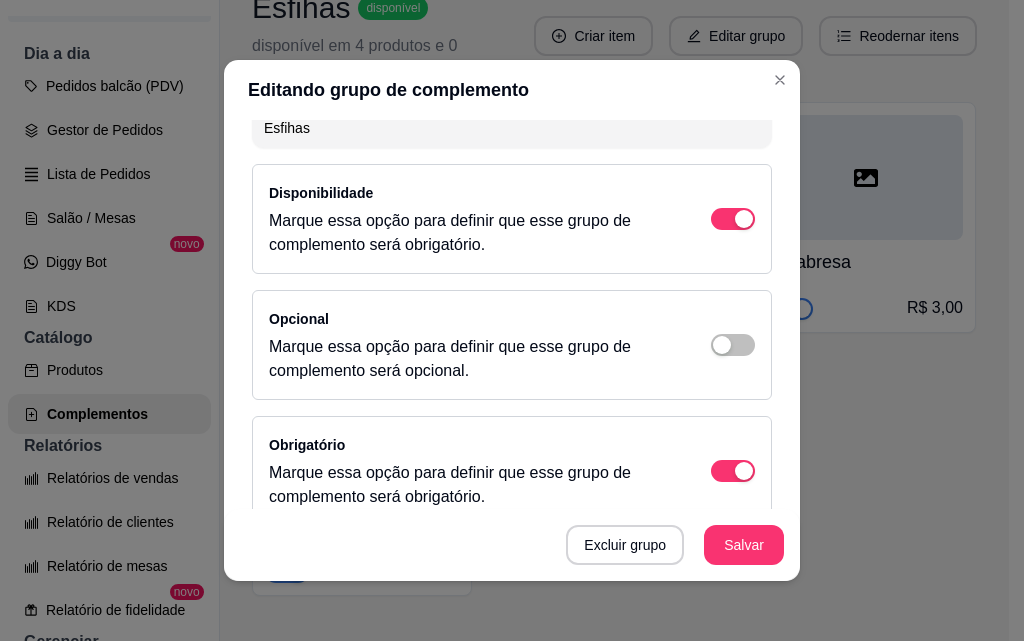 scroll, scrollTop: 0, scrollLeft: 0, axis: both 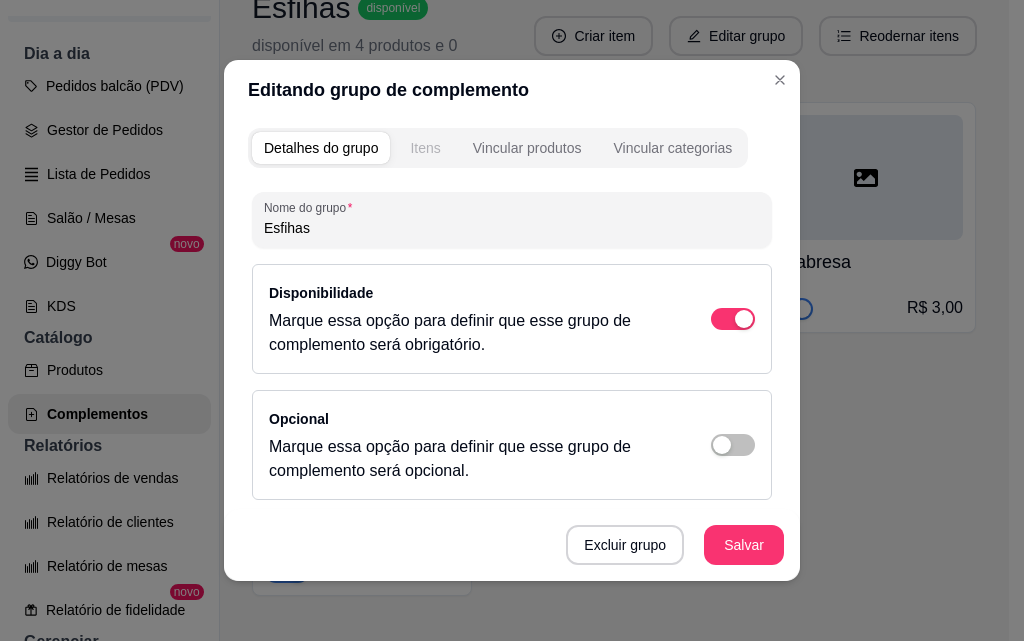 click on "Itens" at bounding box center (425, 148) 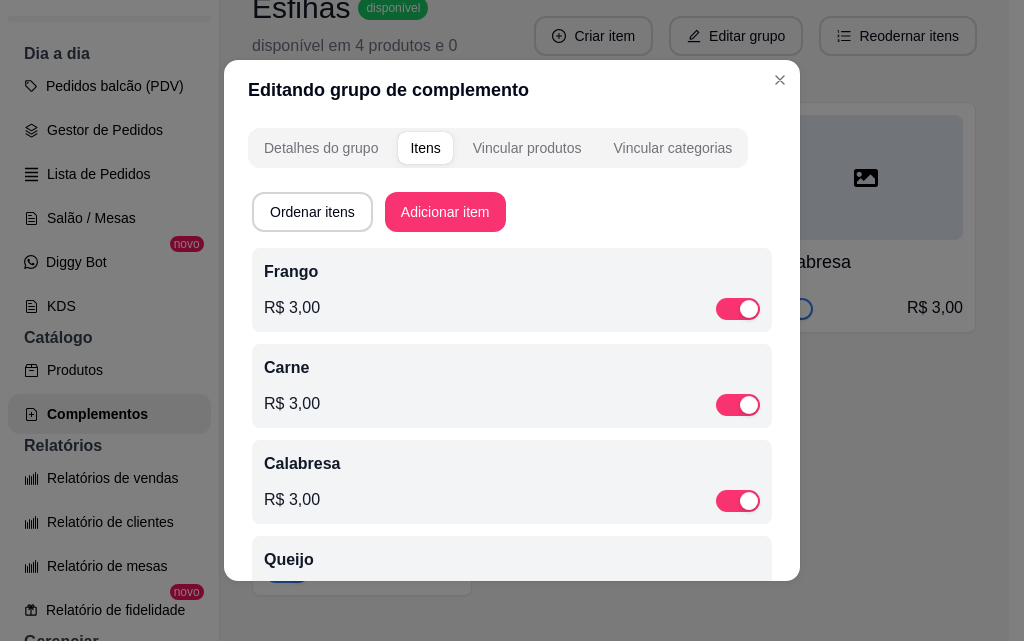 scroll, scrollTop: 75, scrollLeft: 0, axis: vertical 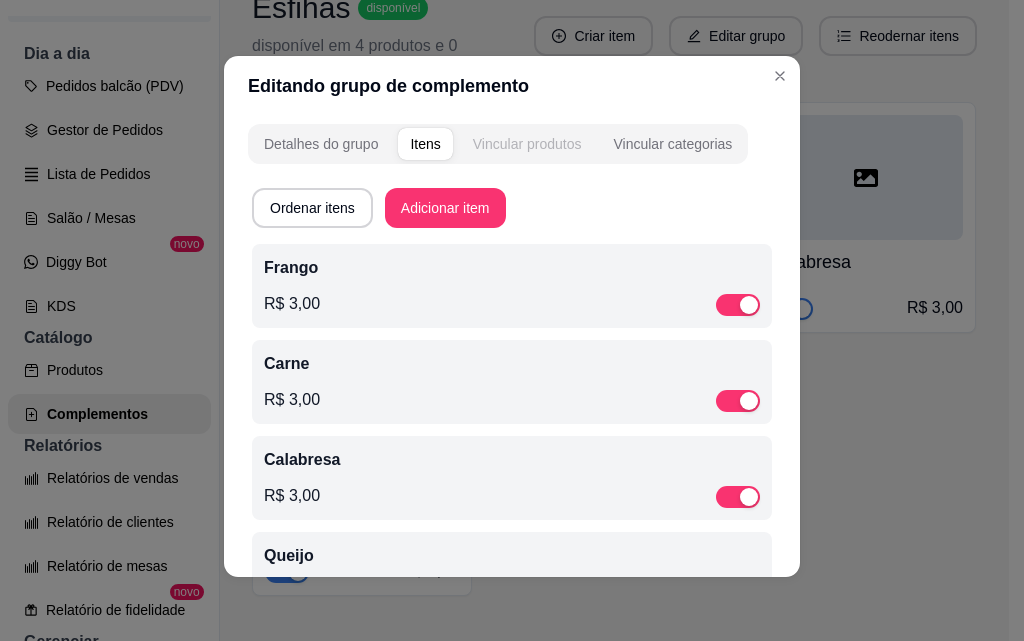 click on "Vincular produtos" at bounding box center [527, 144] 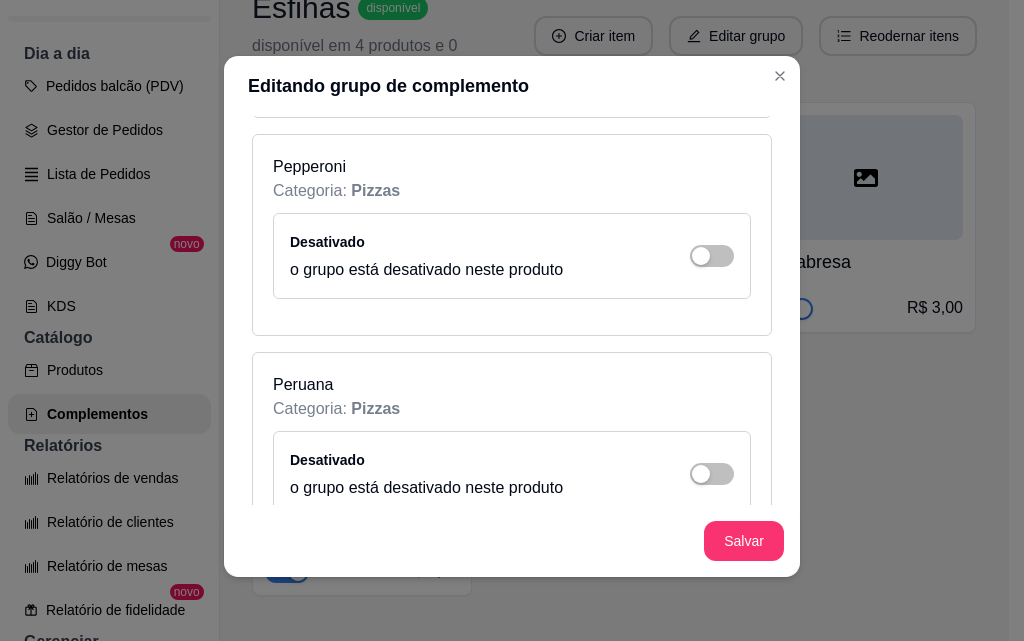 scroll, scrollTop: 0, scrollLeft: 0, axis: both 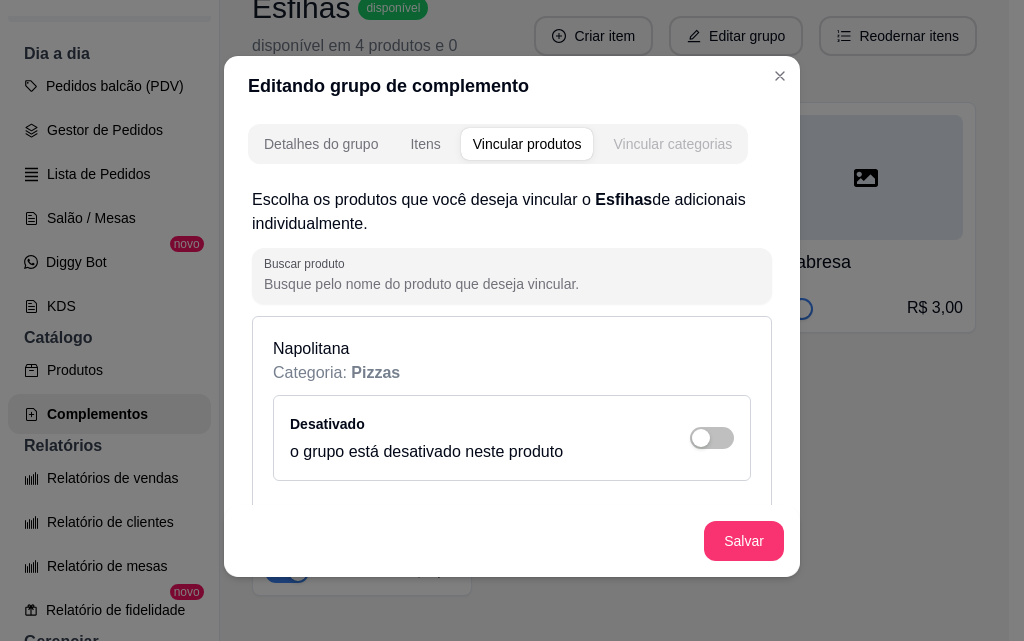 click on "Vincular categorias" at bounding box center [672, 144] 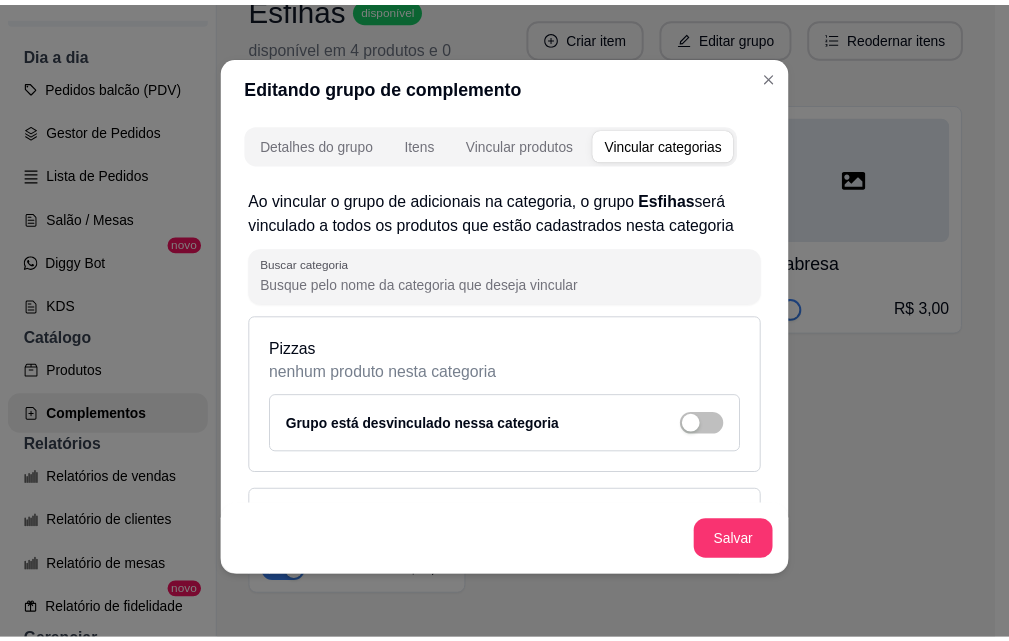 scroll, scrollTop: 329, scrollLeft: 0, axis: vertical 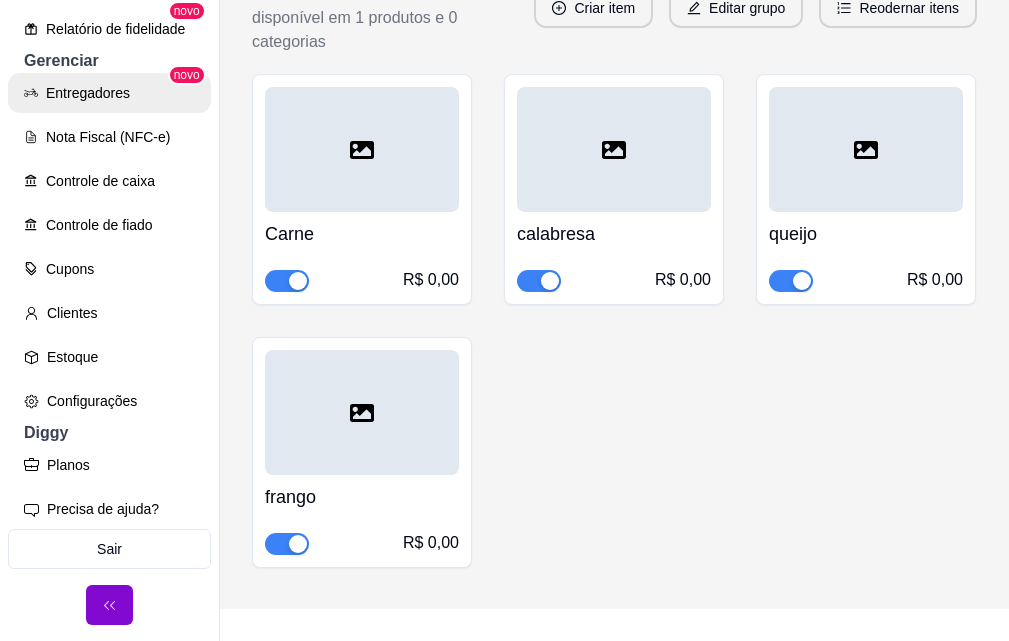 click on "Entregadores" at bounding box center (109, 93) 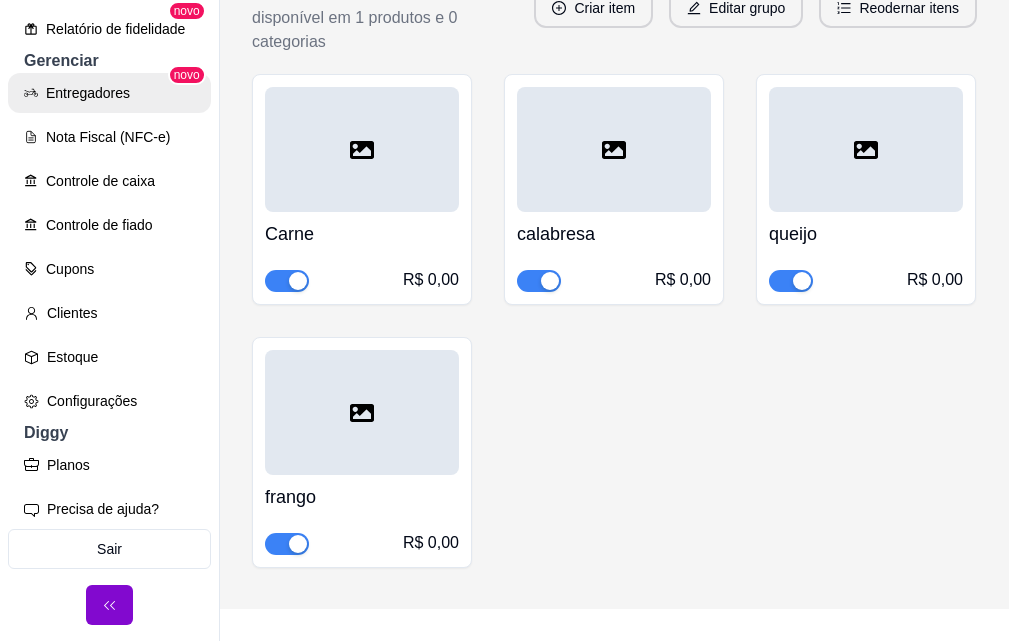 scroll, scrollTop: 0, scrollLeft: 0, axis: both 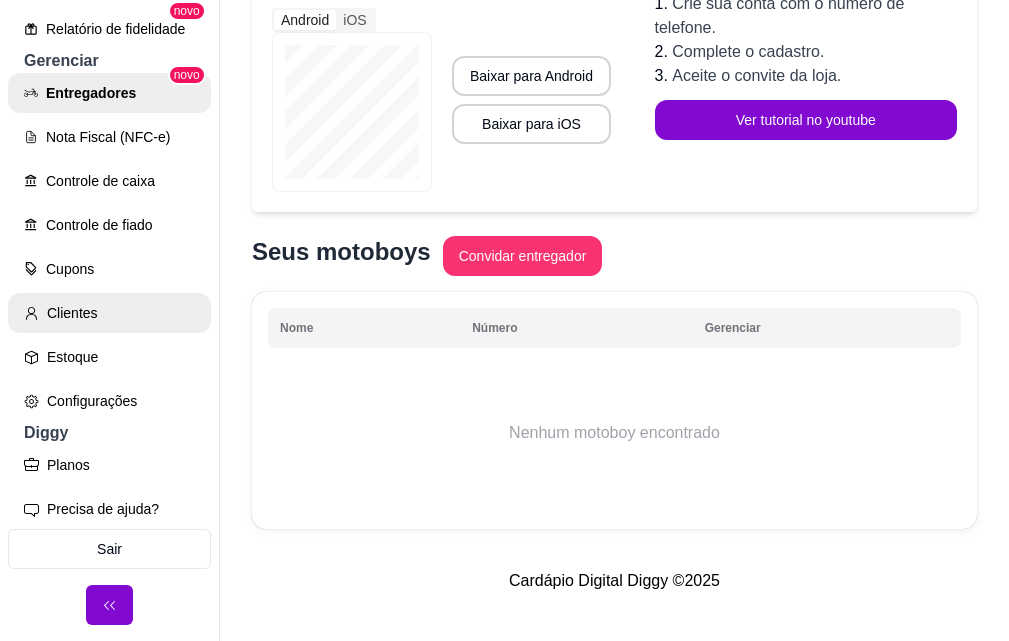 click on "Cupons" at bounding box center [109, 269] 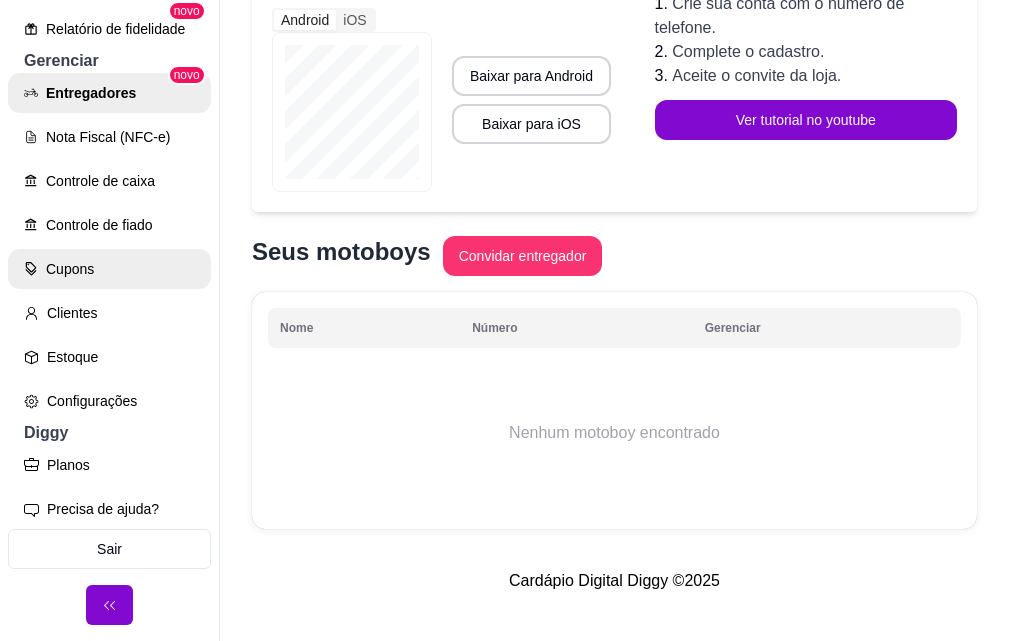 scroll, scrollTop: 0, scrollLeft: 0, axis: both 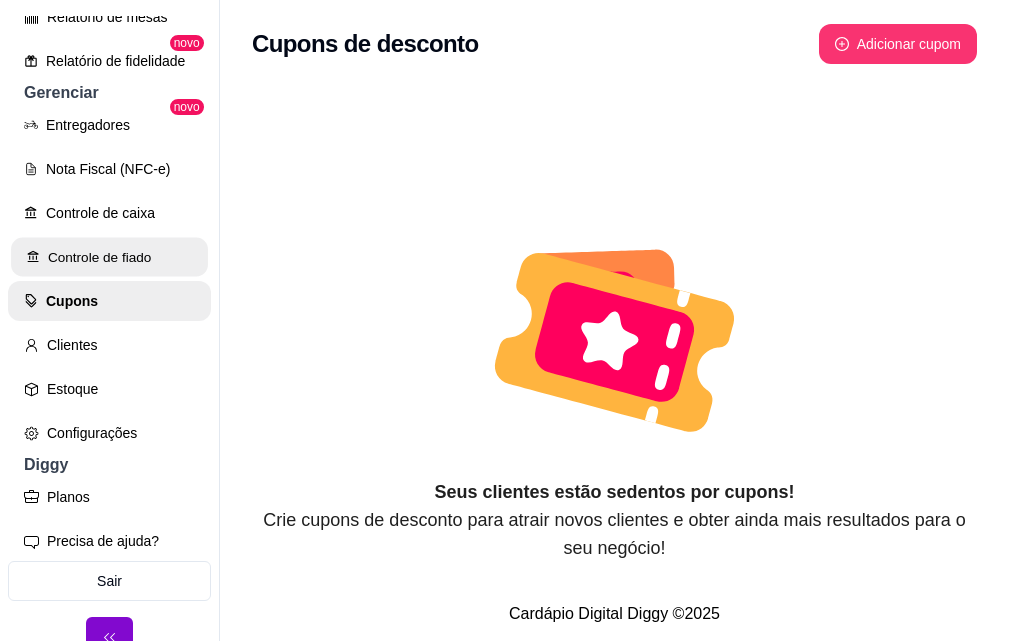 click on "Controle de fiado" at bounding box center [109, 257] 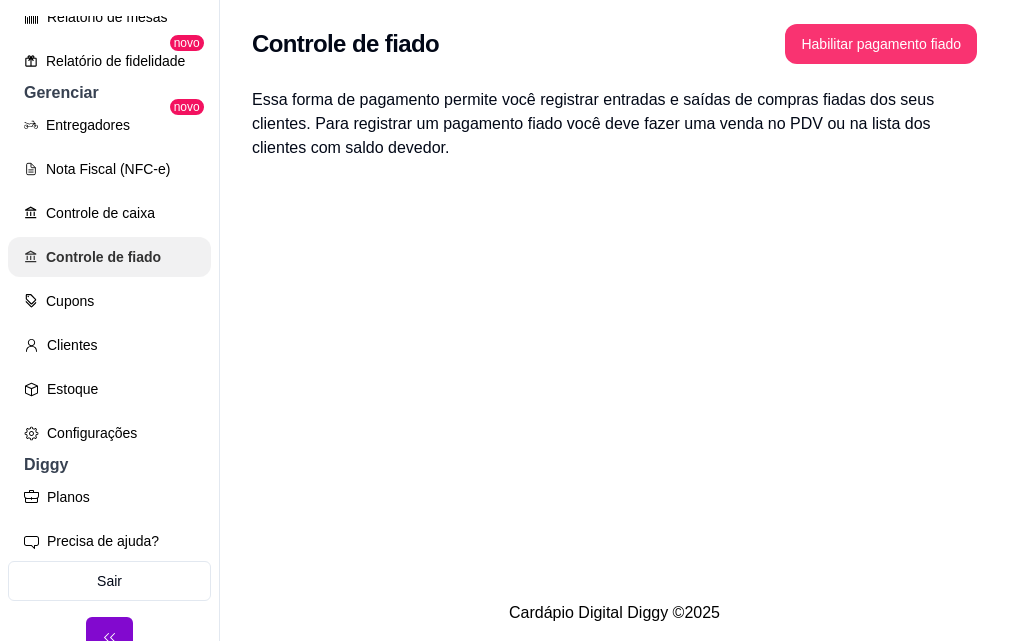 click on "Controle de caixa" at bounding box center (109, 213) 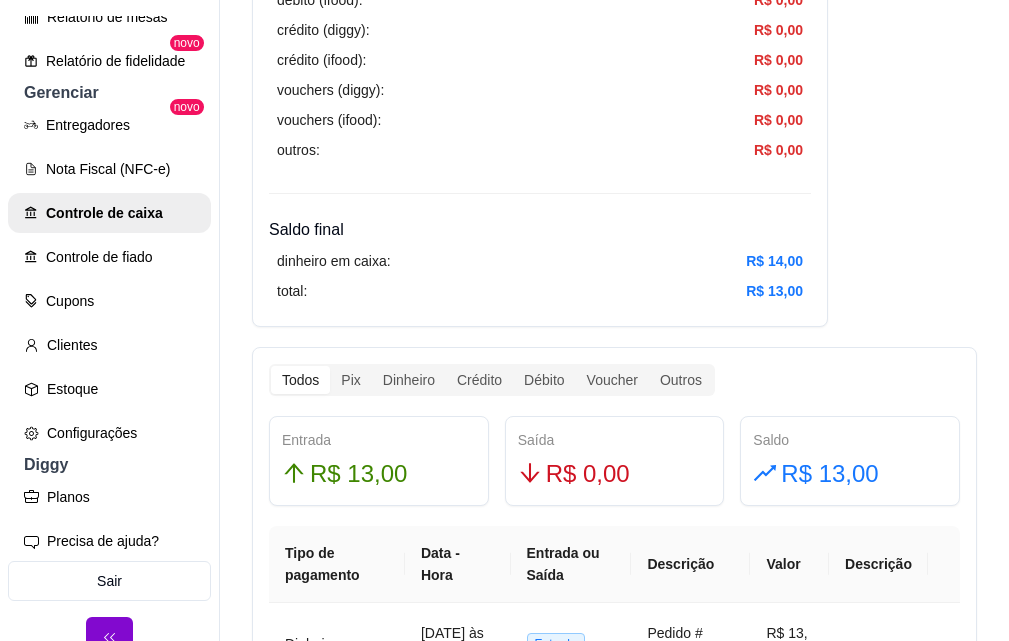 scroll, scrollTop: 1468, scrollLeft: 0, axis: vertical 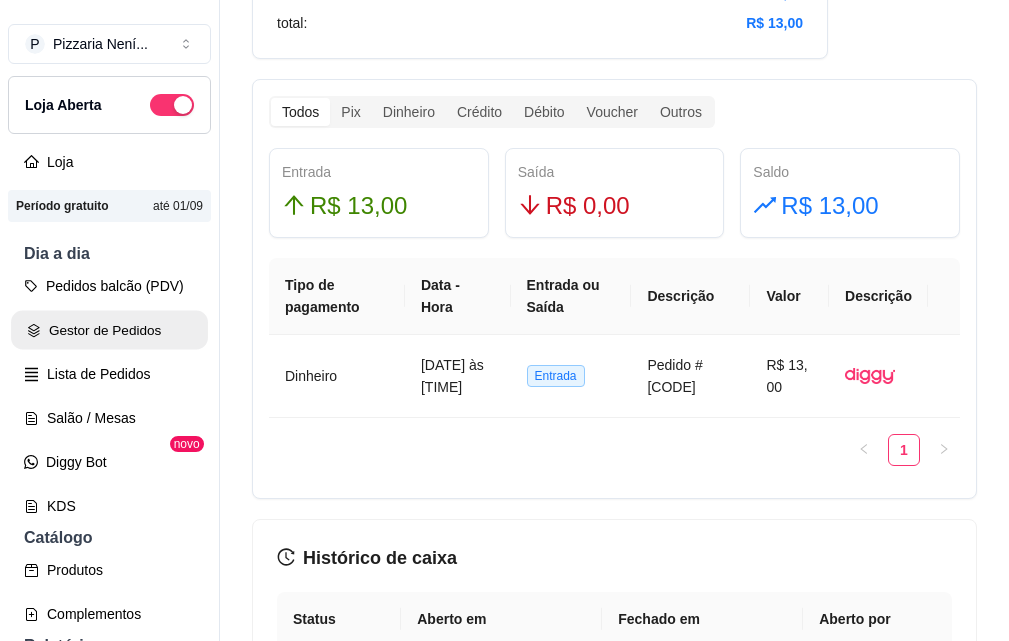click on "Gestor de Pedidos" at bounding box center [109, 330] 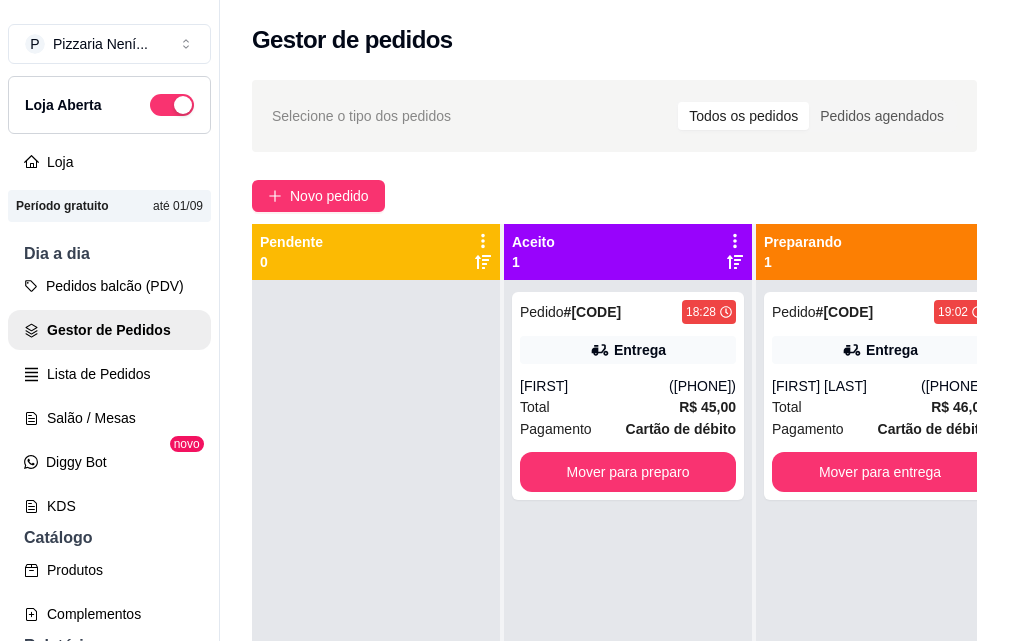 scroll, scrollTop: 71, scrollLeft: 0, axis: vertical 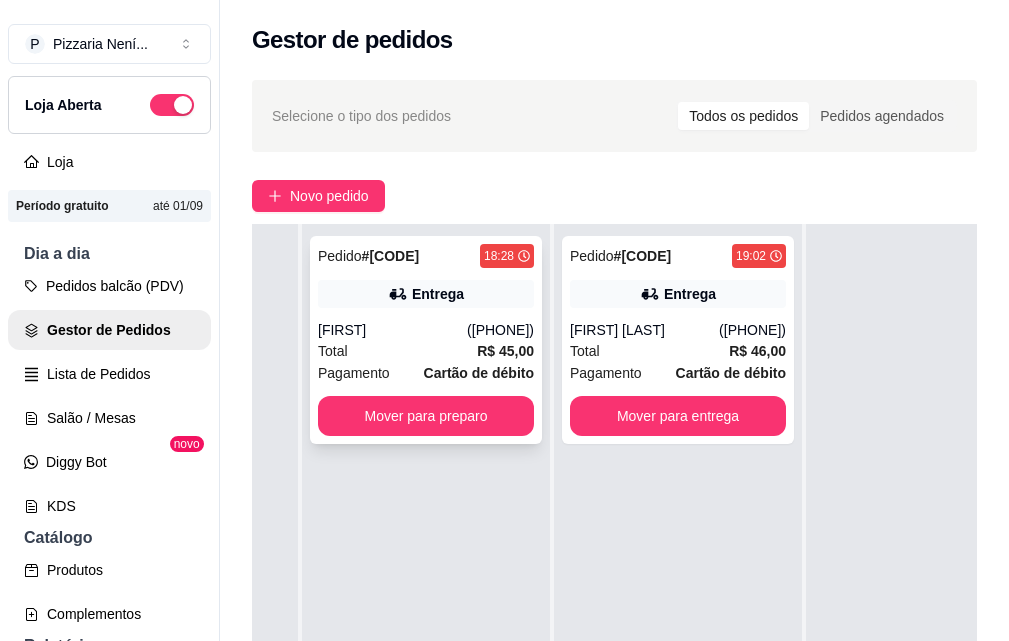 drag, startPoint x: 405, startPoint y: 384, endPoint x: 418, endPoint y: 382, distance: 13.152946 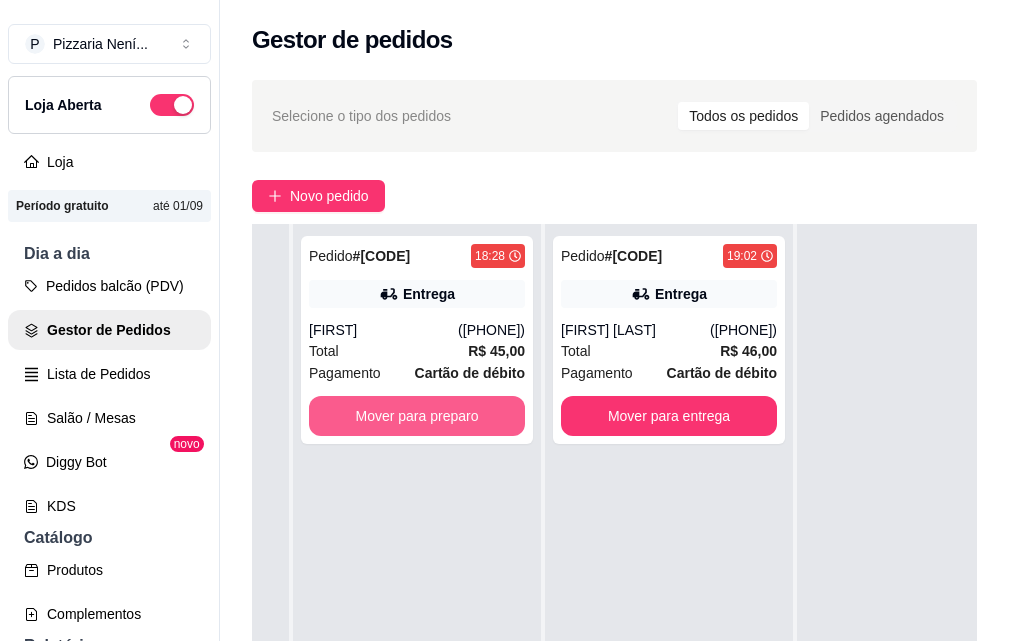 scroll, scrollTop: 100, scrollLeft: 0, axis: vertical 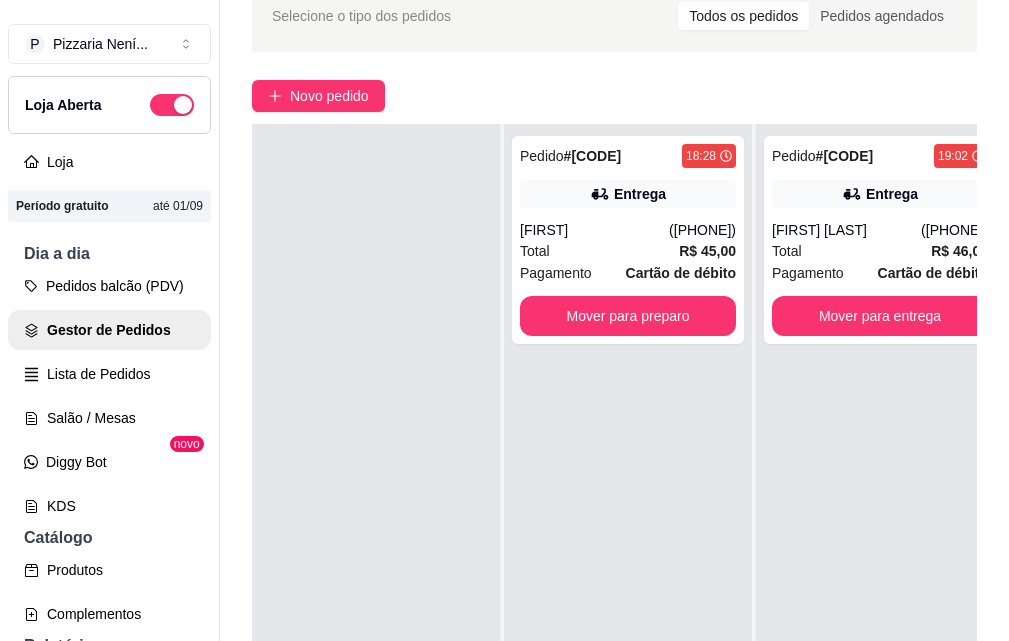 drag, startPoint x: 672, startPoint y: 347, endPoint x: 486, endPoint y: 341, distance: 186.09676 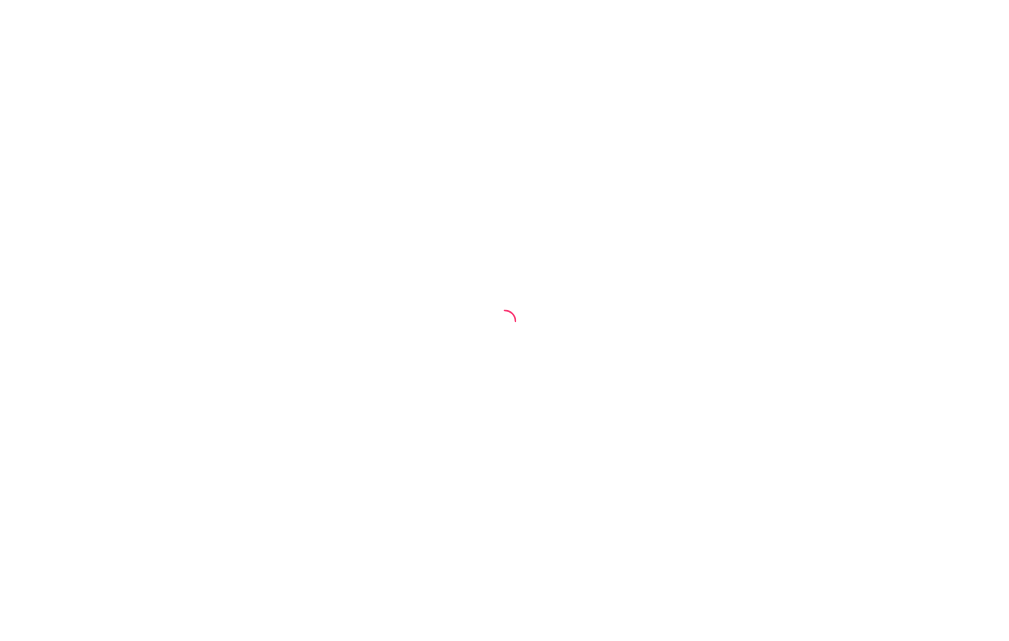 scroll, scrollTop: 0, scrollLeft: 0, axis: both 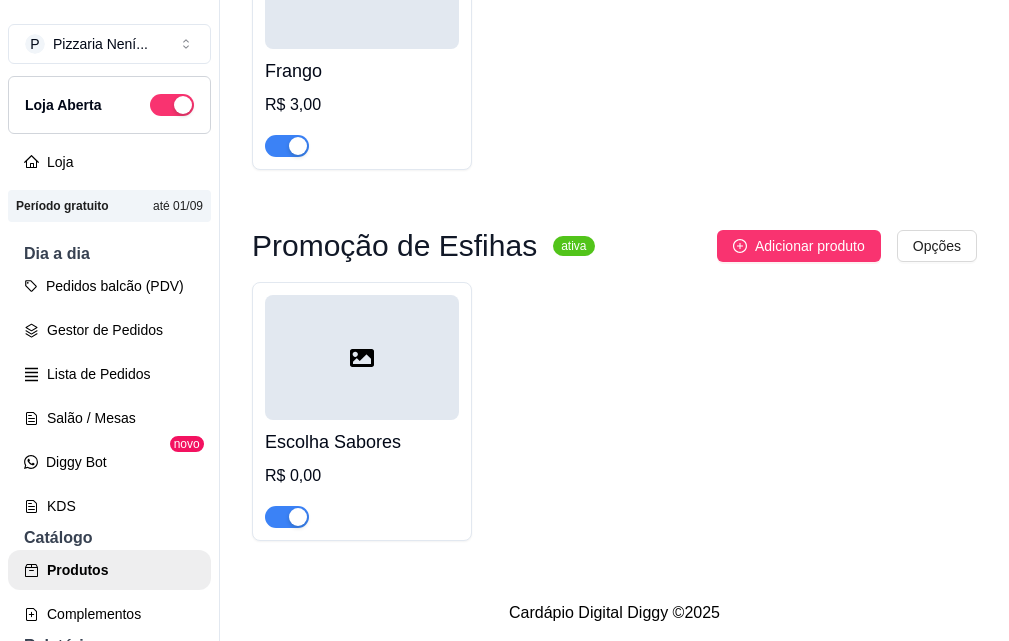 click 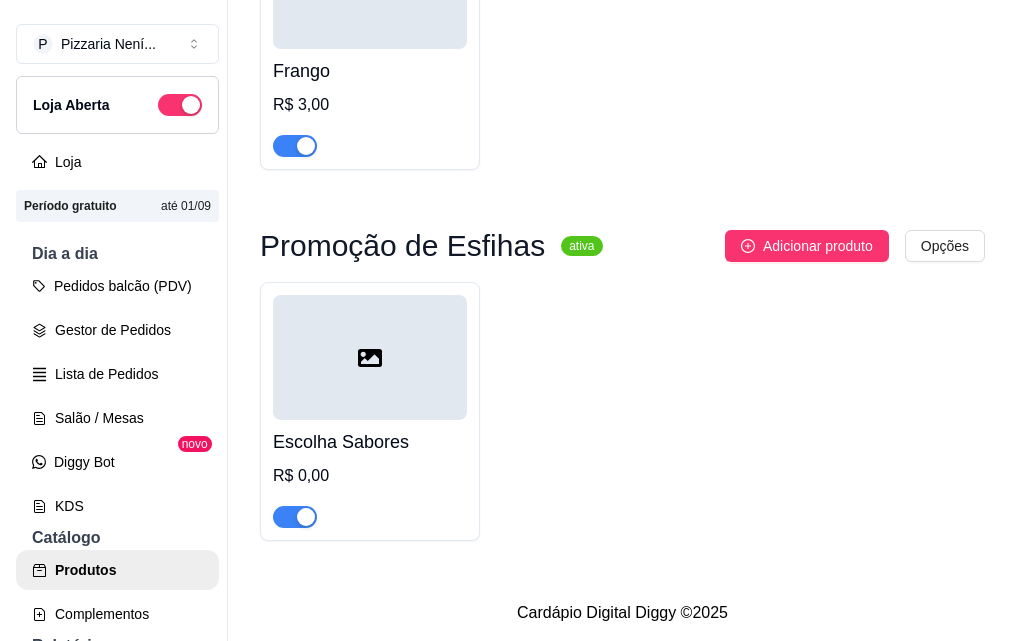 scroll, scrollTop: 28925, scrollLeft: 0, axis: vertical 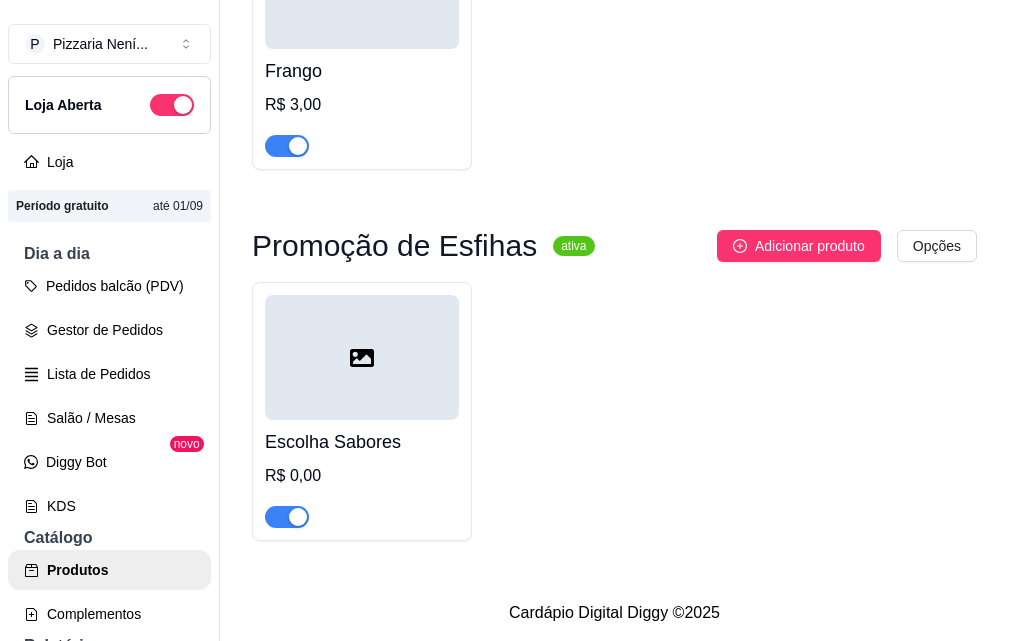 click on "P Pizzaria Není ... Loja Aberta Loja Período gratuito até 01/09   Dia a dia Pedidos balcão (PDV) Gestor de Pedidos Lista de Pedidos Salão / Mesas Diggy Bot novo KDS Catálogo Produtos Complementos Relatórios Relatórios de vendas Relatório de clientes Relatório de mesas Relatório de fidelidade novo Gerenciar Entregadores novo Nota Fiscal (NFC-e) Controle de caixa Controle de fiado Cupons Clientes Estoque Configurações Diggy Planos Precisa de ajuda? Sair Produtos Adicionar categoria Reodernar categorias Aqui você cadastra e gerencia seu produtos e categorias Pizzas Promoção ativa Adicionar sabor Opções Napolitana   Broto Grande R$ 33,00 R$ 47,00 R$ 42,00 Pepperoni   Broto Grande R$ 0,00 R$ 0,00 Peruana   Broto Grande R$ 0,00 R$ 0,00 Paulista   Broto Grande R$ 0,00 R$ 0,00 Grega   Broto Grande R$ 0,00 R$ 0,00 Carne Seca   Broto Grande R$ 0,00 R$ 0,00 Camarão   Broto Grande R$ 0,00 R$ 0,00 Cinco Queijos   Broto Grande R$ 0,00 R$ 0,00 Atum Sólido   Broto Grande R$ 0,00 R$ 0,00" at bounding box center [504, 320] 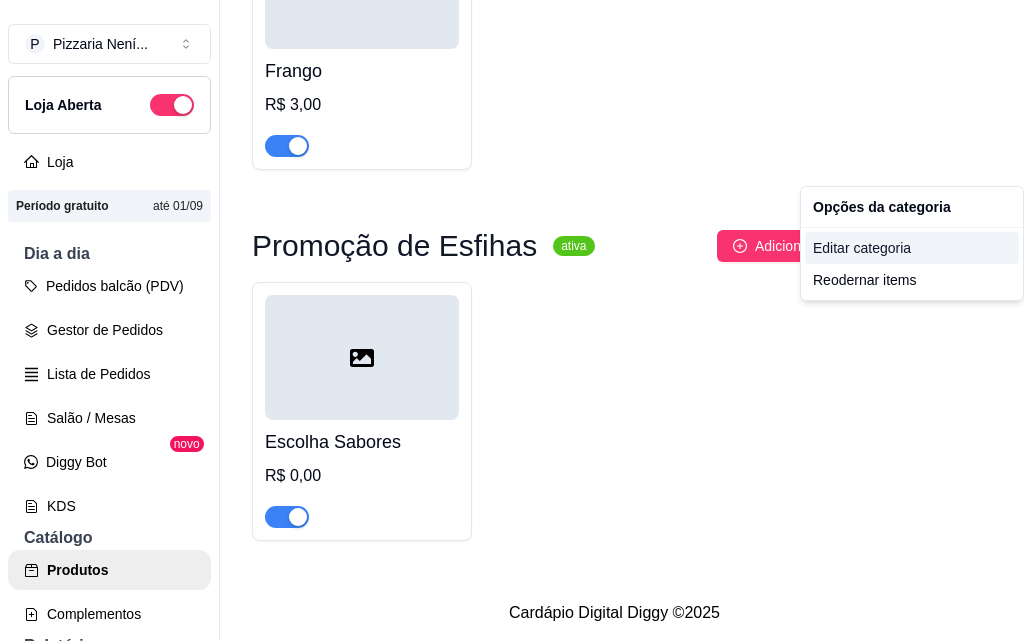 click on "Editar categoria" at bounding box center [912, 248] 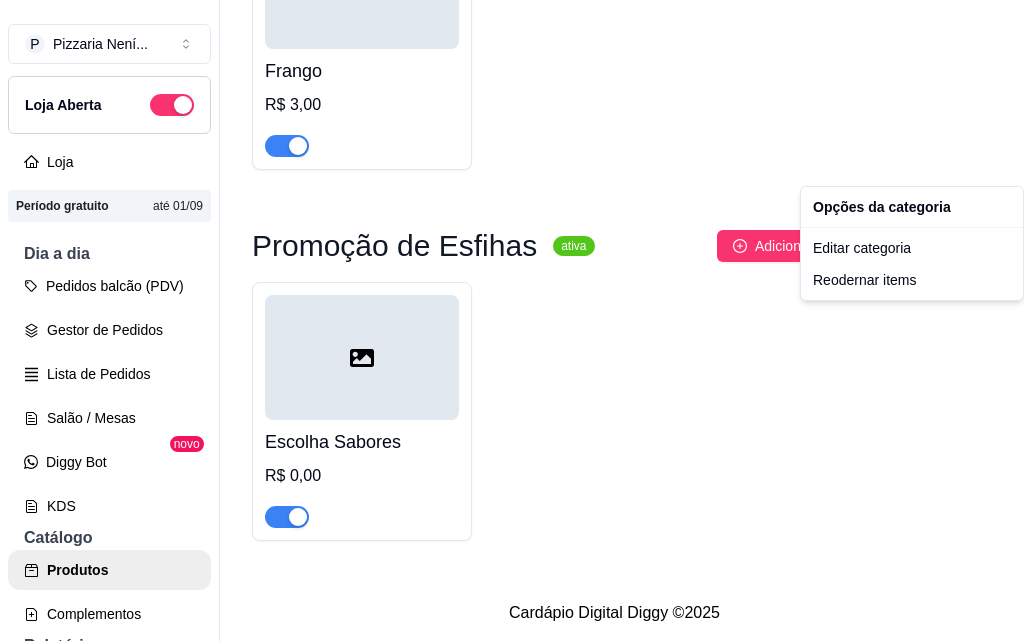 scroll, scrollTop: 19653, scrollLeft: 0, axis: vertical 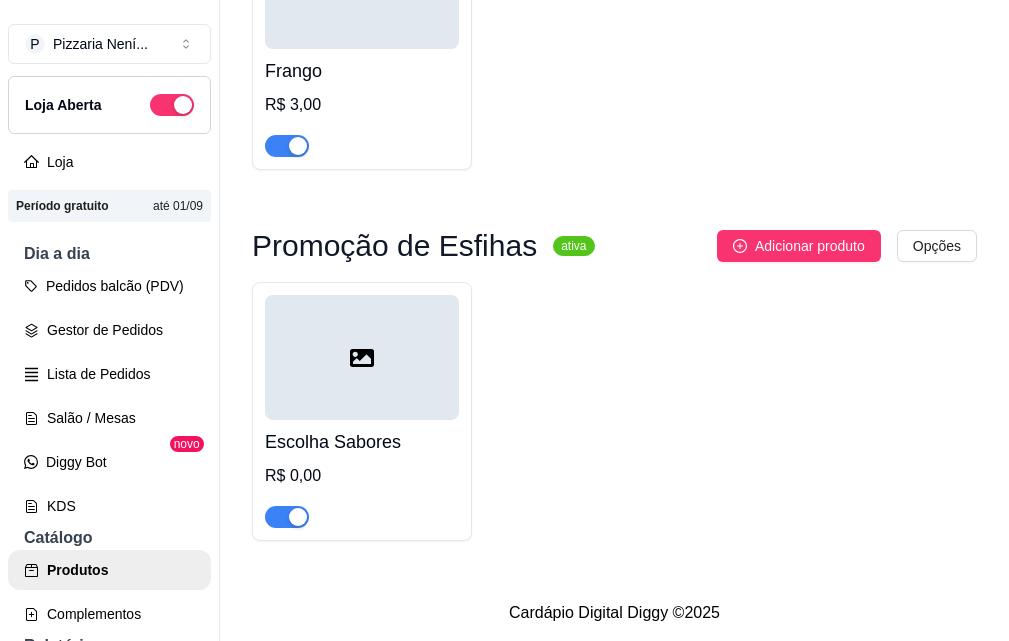 click on "P Pizzaria Není ... Loja Aberta Loja Período gratuito até 01/09   Dia a dia Pedidos balcão (PDV) Gestor de Pedidos Lista de Pedidos Salão / Mesas Diggy Bot novo KDS Catálogo Produtos Complementos Relatórios Relatórios de vendas Relatório de clientes Relatório de mesas Relatório de fidelidade novo Gerenciar Entregadores novo Nota Fiscal (NFC-e) Controle de caixa Controle de fiado Cupons Clientes Estoque Configurações Diggy Planos Precisa de ajuda? Sair Produtos Adicionar categoria Reodernar categorias Aqui você cadastra e gerencia seu produtos e categorias Pizzas Promoção ativa Adicionar sabor Opções Napolitana   Broto Grande R$ 33,00 R$ 47,00 R$ 42,00 Pepperoni   Broto Grande R$ 0,00 R$ 0,00 Peruana   Broto Grande R$ 0,00 R$ 0,00 Paulista   Broto Grande R$ 0,00 R$ 0,00 Grega   Broto Grande R$ 0,00 R$ 0,00 Carne Seca   Broto Grande R$ 0,00 R$ 0,00 Camarão   Broto Grande R$ 0,00 R$ 0,00 Cinco Queijos   Broto Grande R$ 0,00 R$ 0,00 Atum Sólido   Broto Grande R$ 0,00 R$ 0,00" at bounding box center (504, 320) 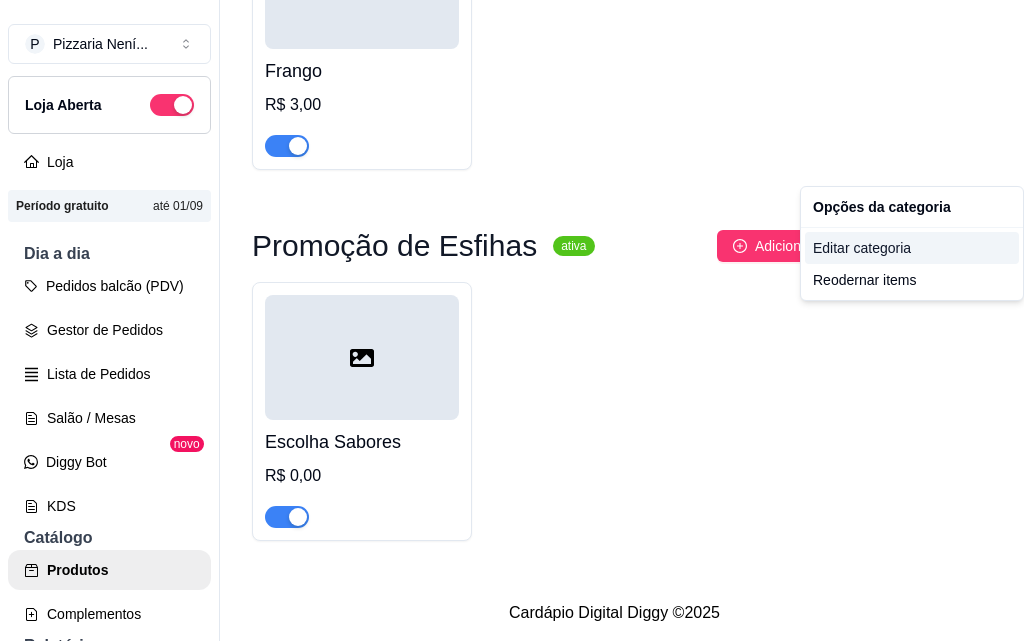 click on "Editar categoria" at bounding box center [912, 248] 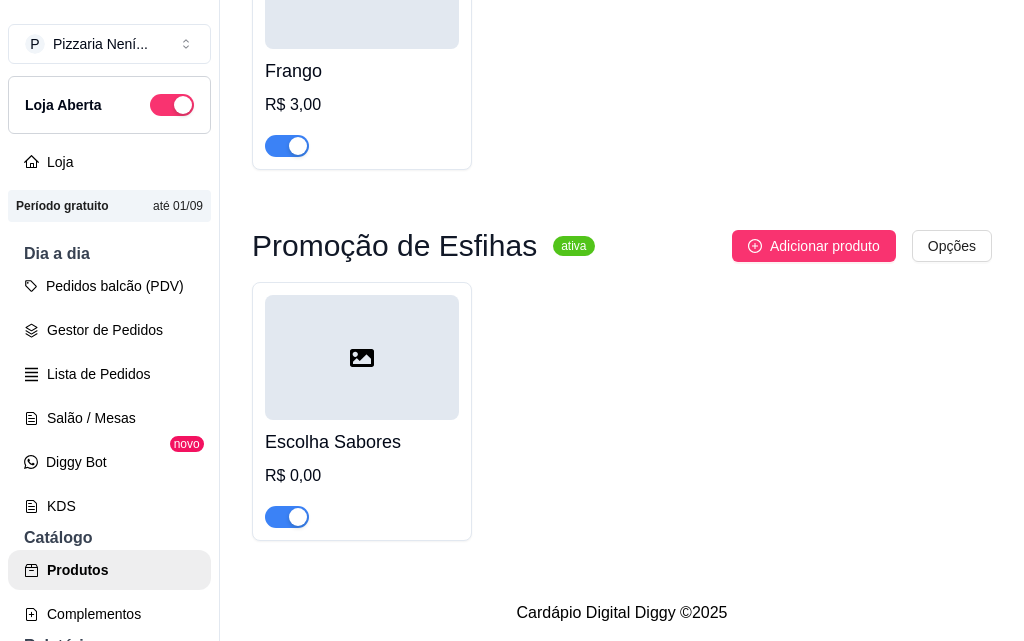 scroll, scrollTop: 19653, scrollLeft: 0, axis: vertical 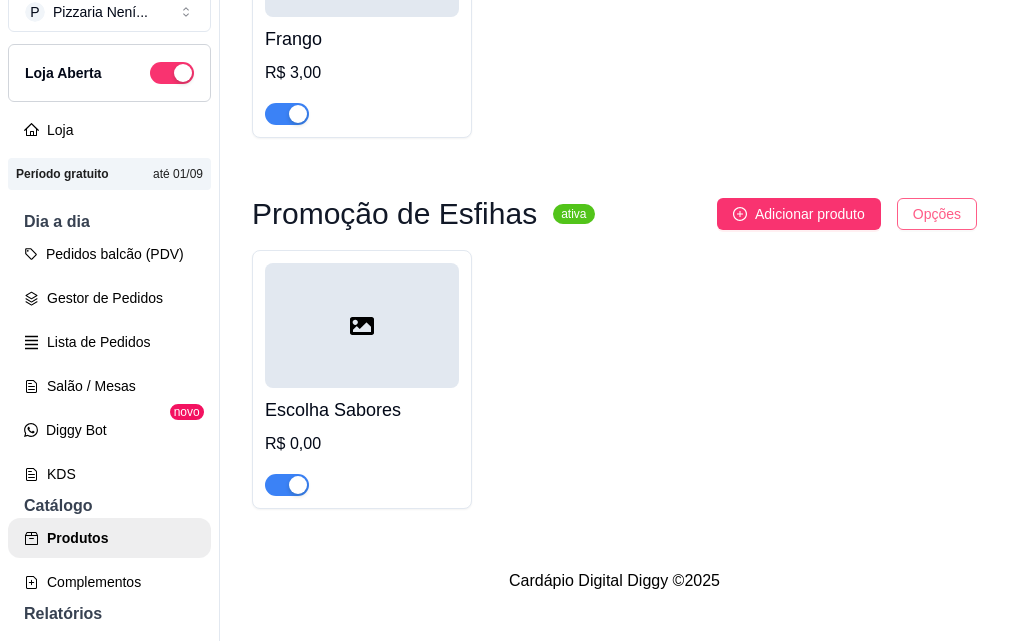 click on "P Pizzaria Není ... Loja Aberta Loja Período gratuito até 01/09   Dia a dia Pedidos balcão (PDV) Gestor de Pedidos Lista de Pedidos Salão / Mesas Diggy Bot novo KDS Catálogo Produtos Complementos Relatórios Relatórios de vendas Relatório de clientes Relatório de mesas Relatório de fidelidade novo Gerenciar Entregadores novo Nota Fiscal (NFC-e) Controle de caixa Controle de fiado Cupons Clientes Estoque Configurações Diggy Planos Precisa de ajuda? Sair Produtos Adicionar categoria Reodernar categorias Aqui você cadastra e gerencia seu produtos e categorias Pizzas Promoção ativa Adicionar sabor Opções Napolitana   Broto Grande R$ 33,00 R$ 47,00 R$ 42,00 Pepperoni   Broto Grande R$ 0,00 R$ 0,00 Peruana   Broto Grande R$ 0,00 R$ 0,00 Paulista   Broto Grande R$ 0,00 R$ 0,00 Grega   Broto Grande R$ 0,00 R$ 0,00 Carne Seca   Broto Grande R$ 0,00 R$ 0,00 Camarão   Broto Grande R$ 0,00 R$ 0,00 Cinco Queijos   Broto Grande R$ 0,00 R$ 0,00 Atum Sólido   Broto Grande R$ 0,00 R$ 0,00" at bounding box center [504, 288] 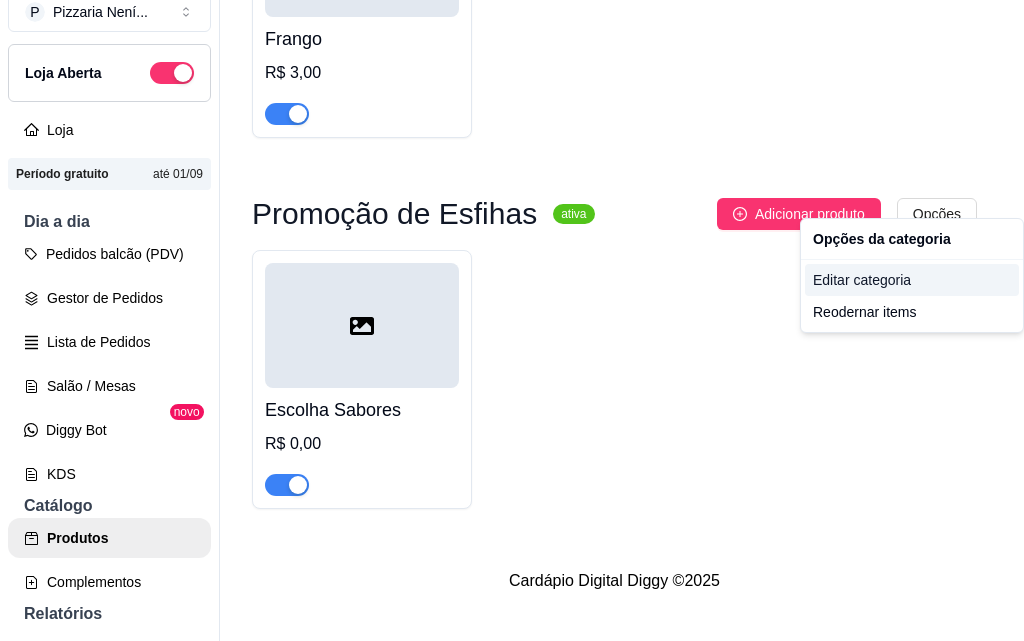 click on "Editar categoria" at bounding box center (912, 280) 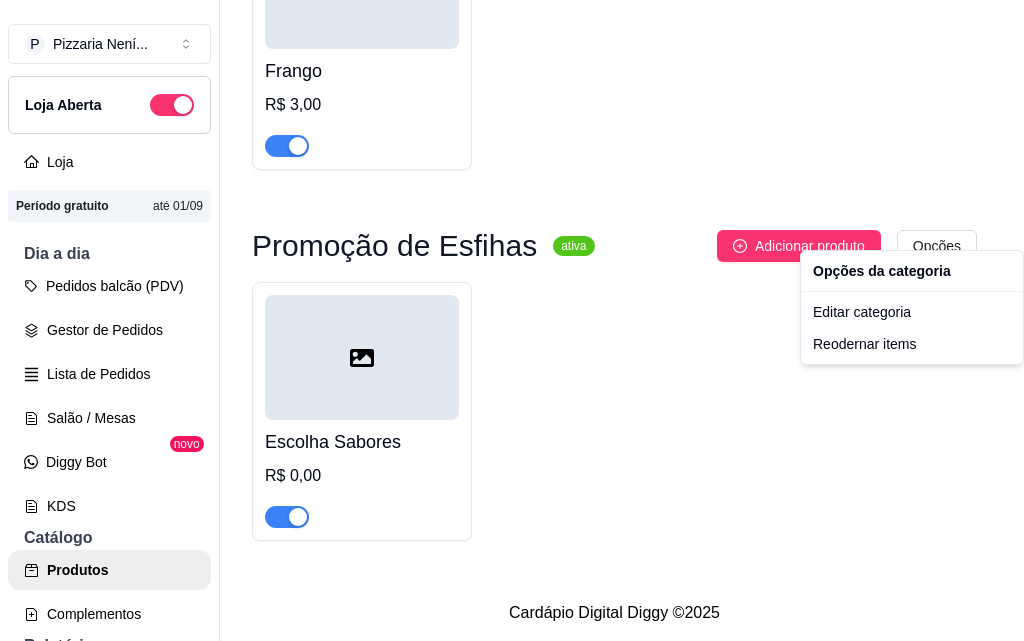 scroll, scrollTop: 0, scrollLeft: 0, axis: both 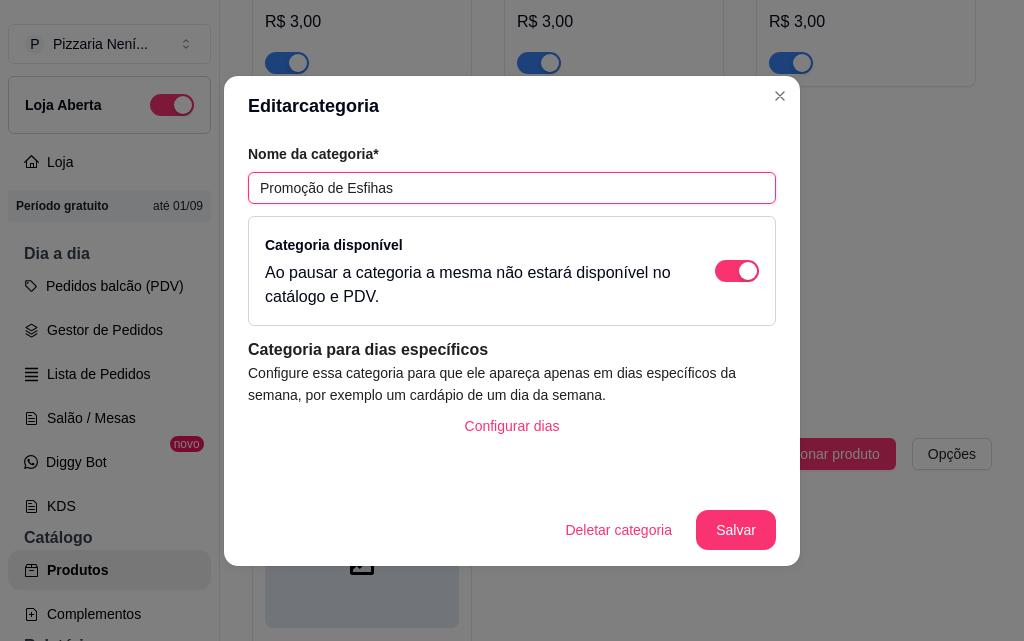 click on "Promoção de Esfihas" at bounding box center [512, 188] 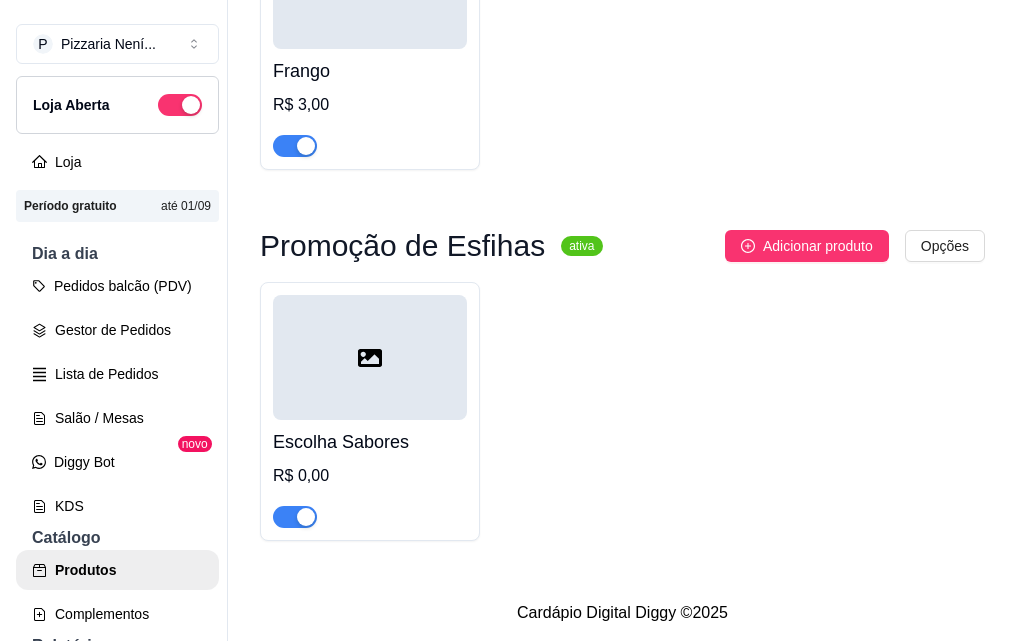 scroll, scrollTop: 29525, scrollLeft: 0, axis: vertical 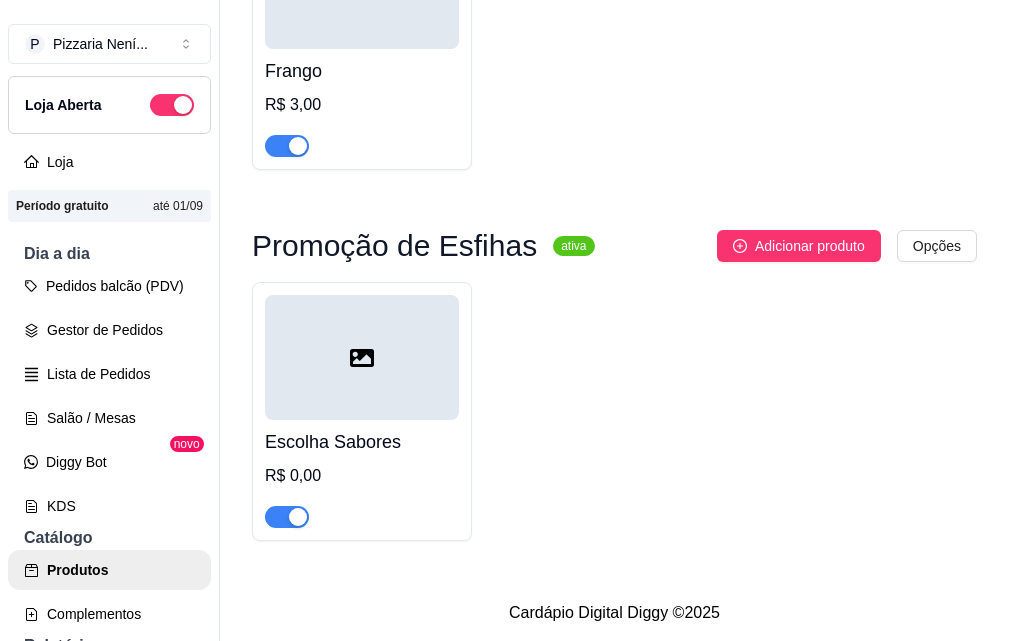 click at bounding box center (362, 357) 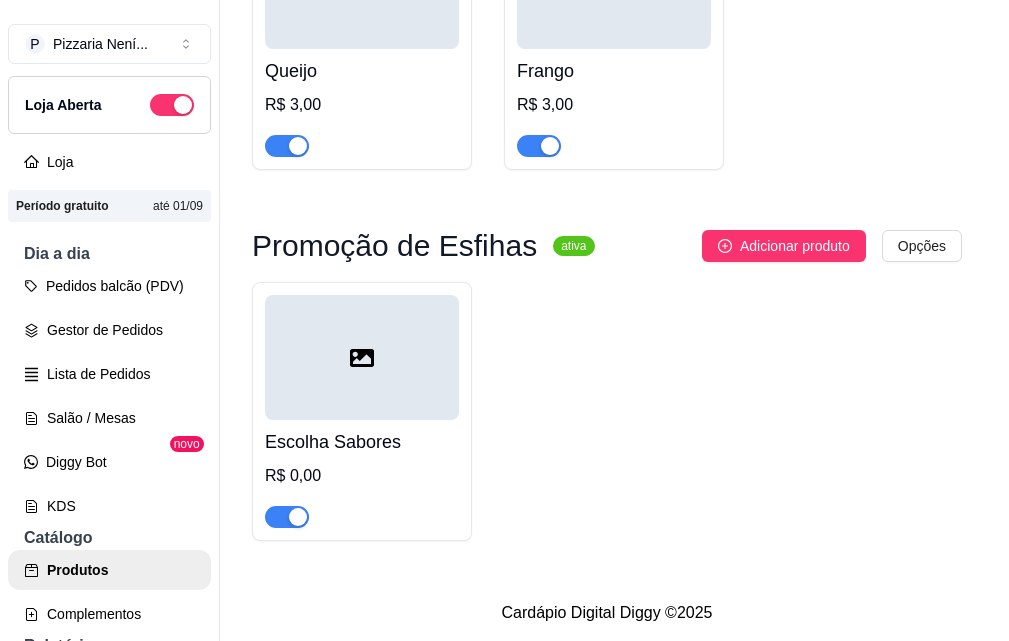 type 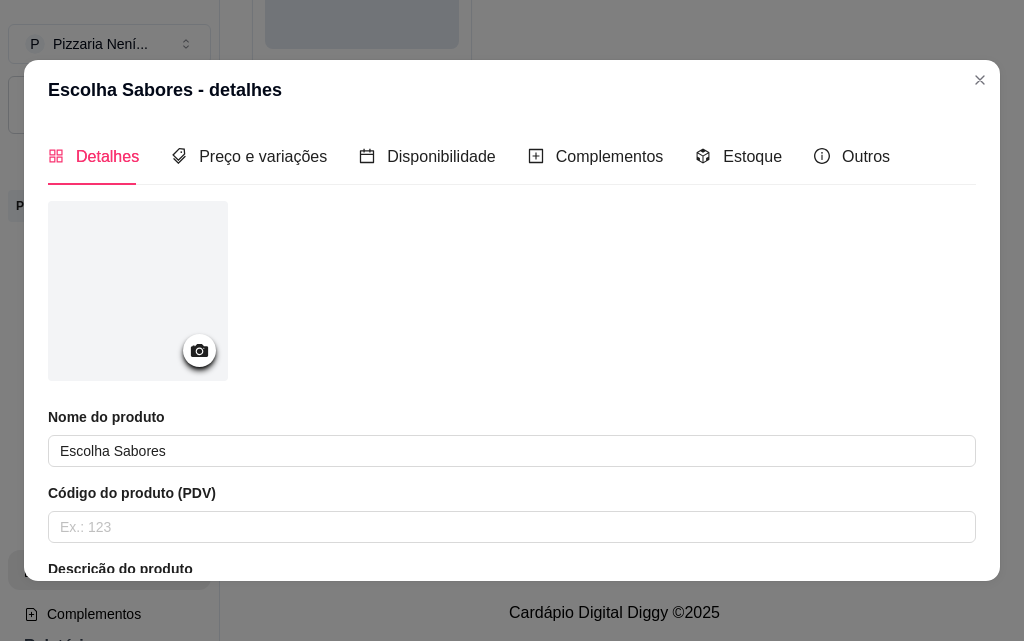 scroll, scrollTop: 300, scrollLeft: 0, axis: vertical 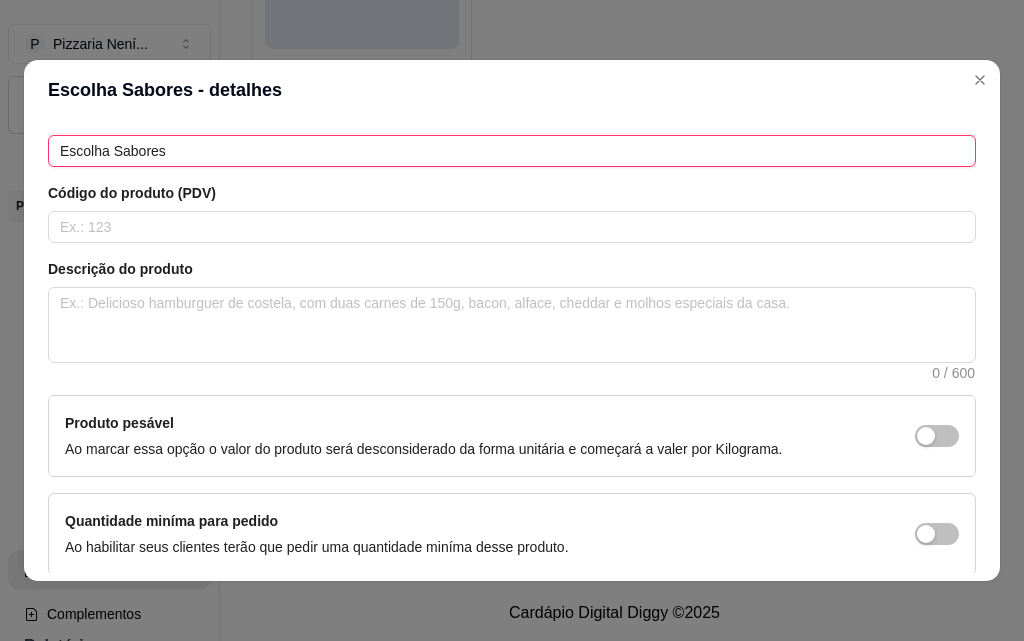 drag, startPoint x: 197, startPoint y: 156, endPoint x: 0, endPoint y: 160, distance: 197.0406 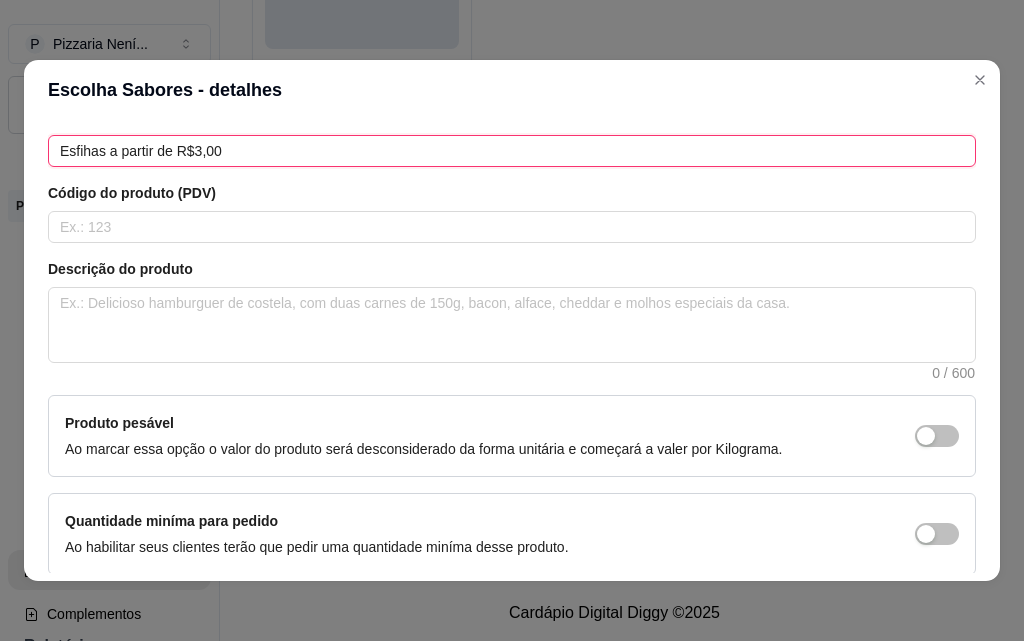 scroll, scrollTop: 391, scrollLeft: 0, axis: vertical 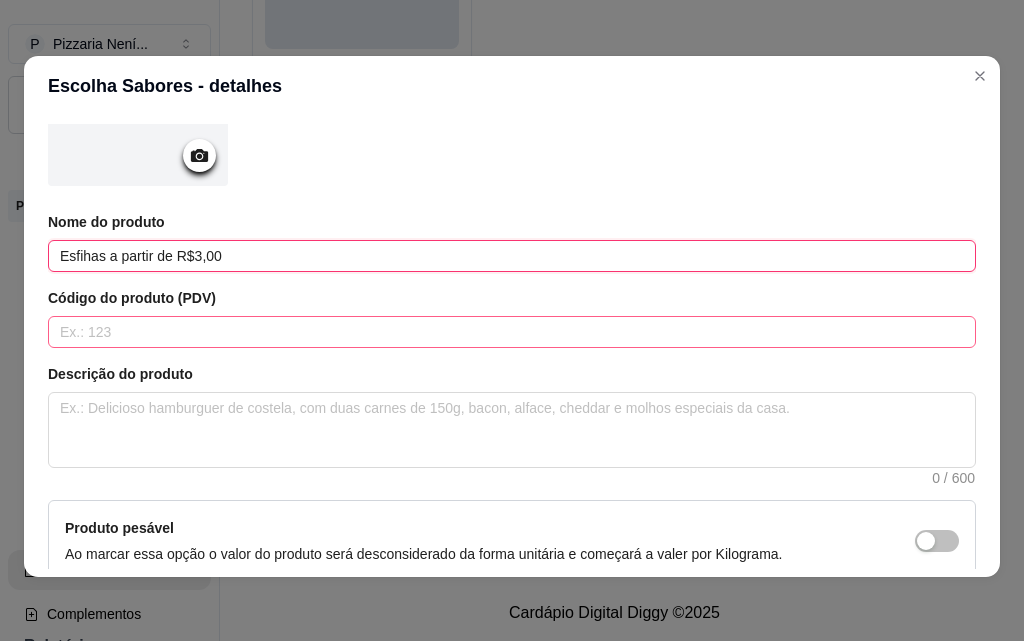 type on "Esfihas a partir de R$3,00" 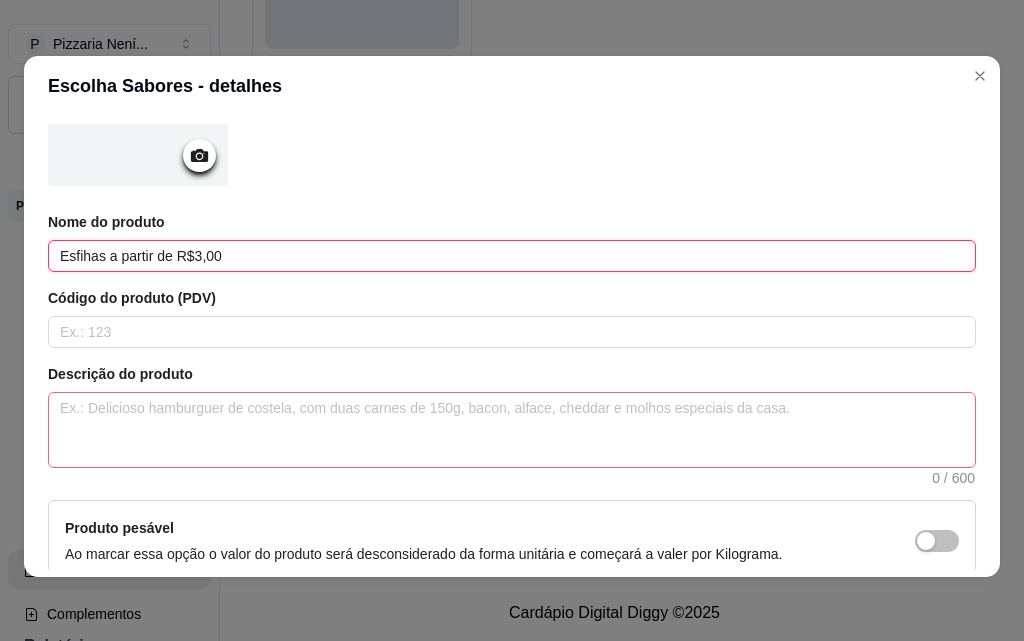 scroll, scrollTop: 391, scrollLeft: 0, axis: vertical 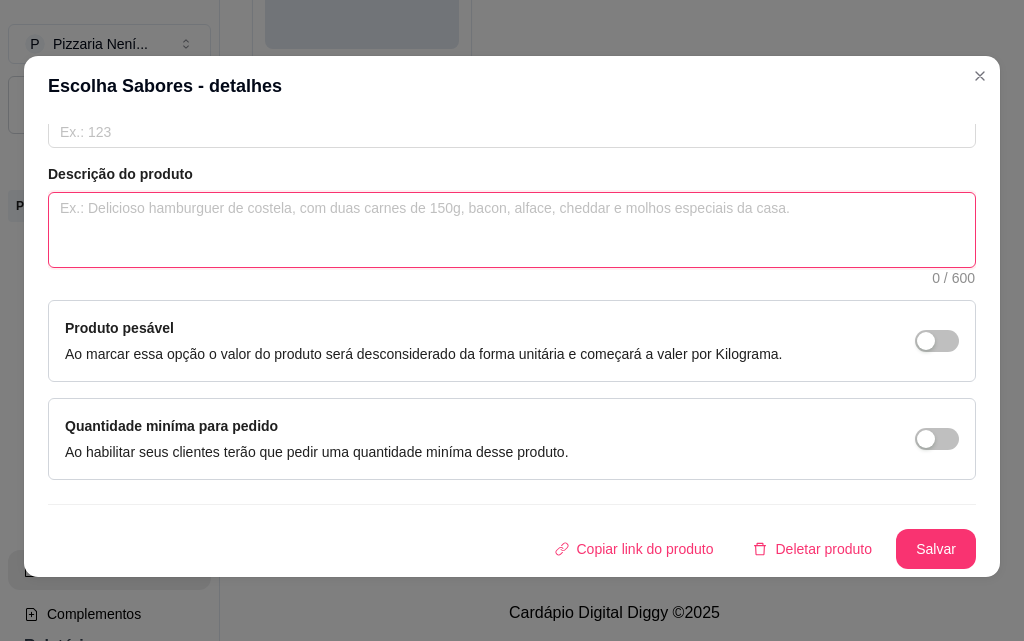 click at bounding box center [512, 230] 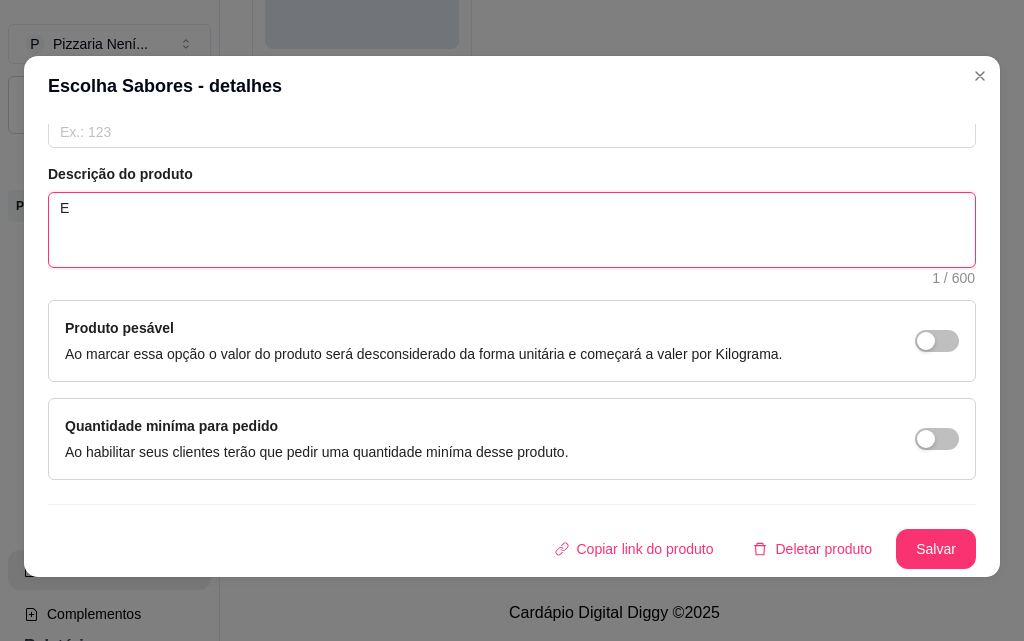 type on "Es" 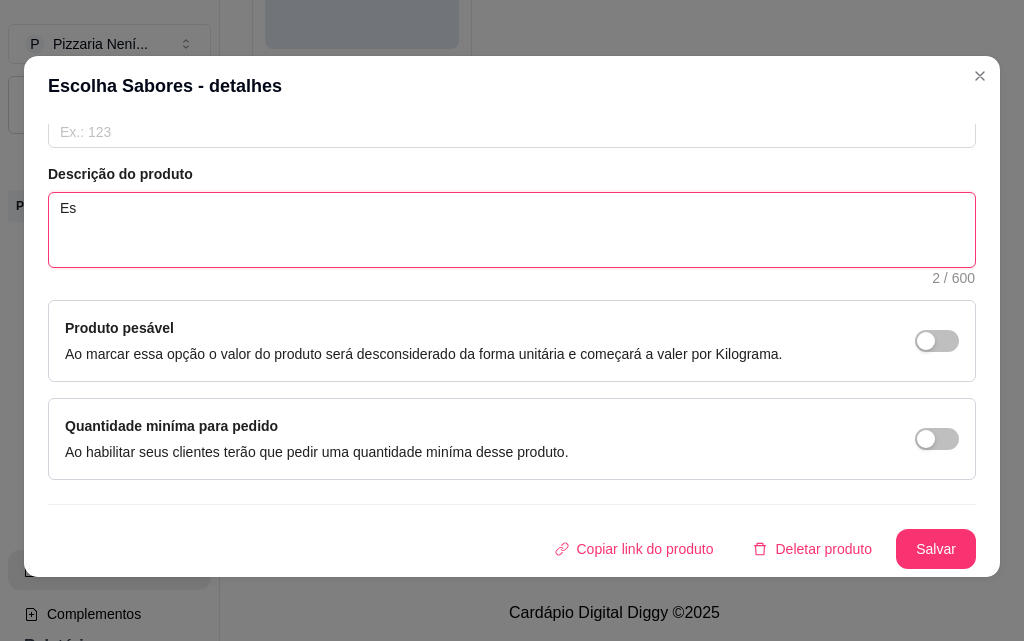 type on "Esc" 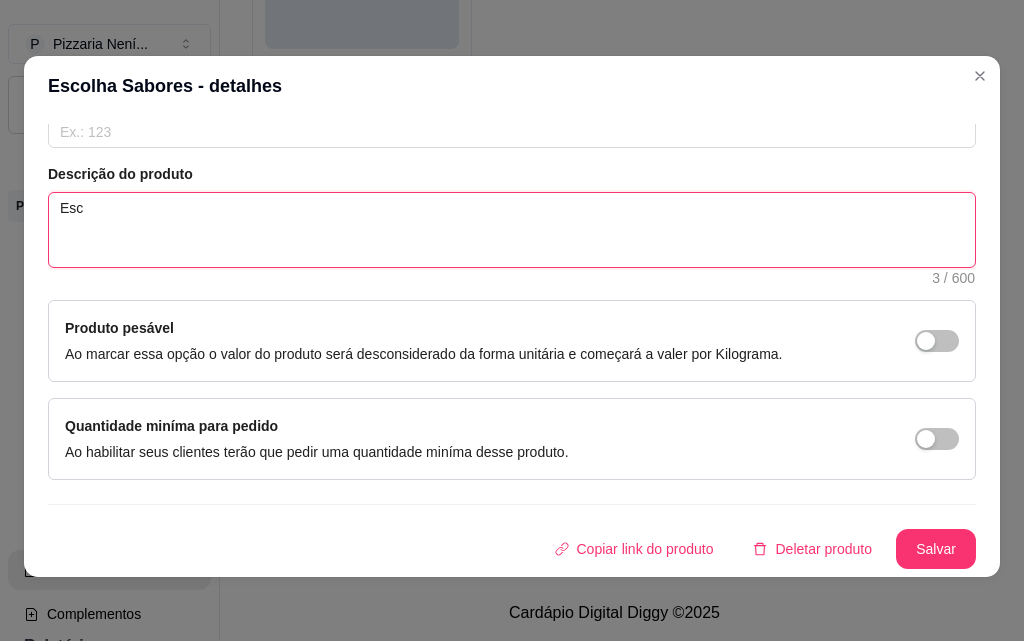 type on "Esco" 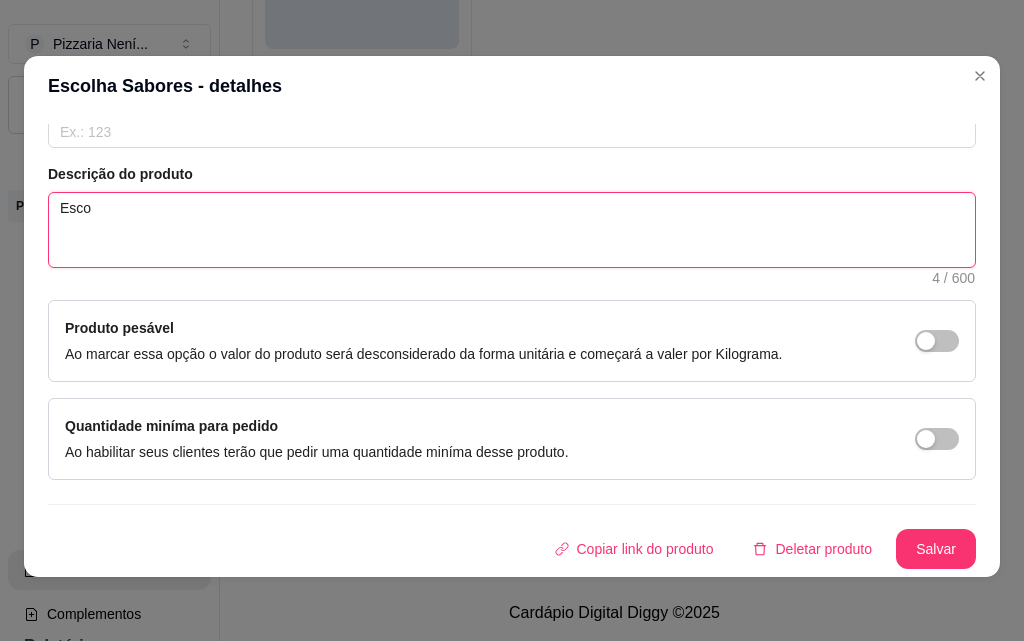 type on "Escol" 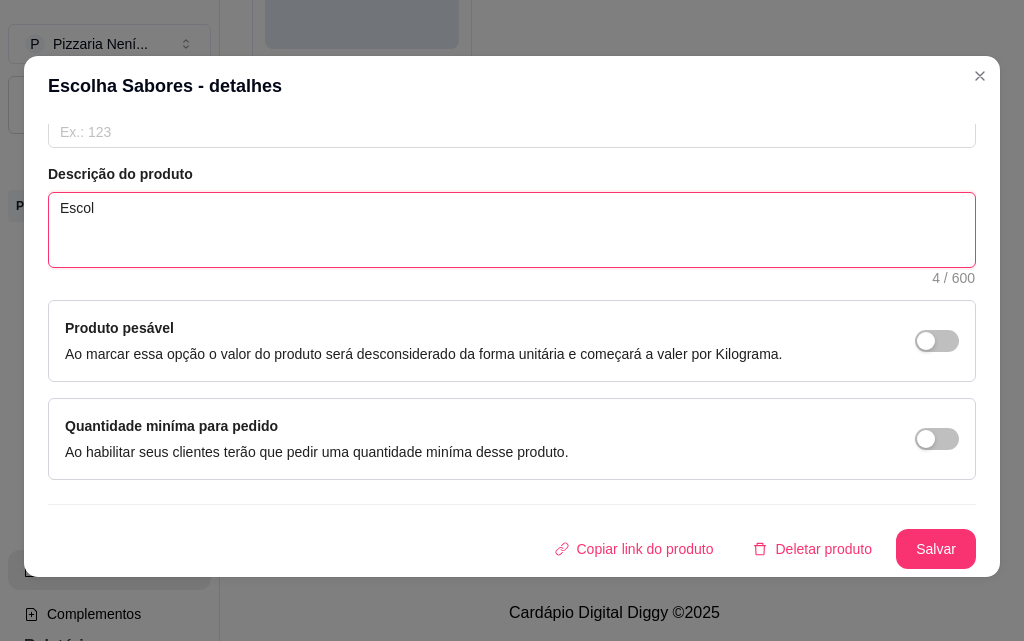 type 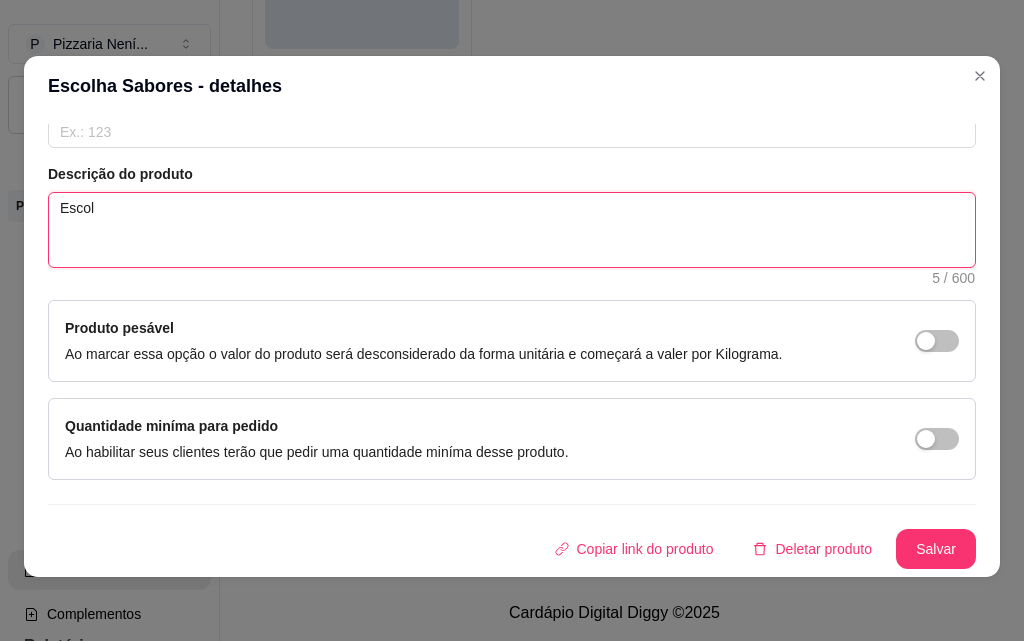 type on "Escolh" 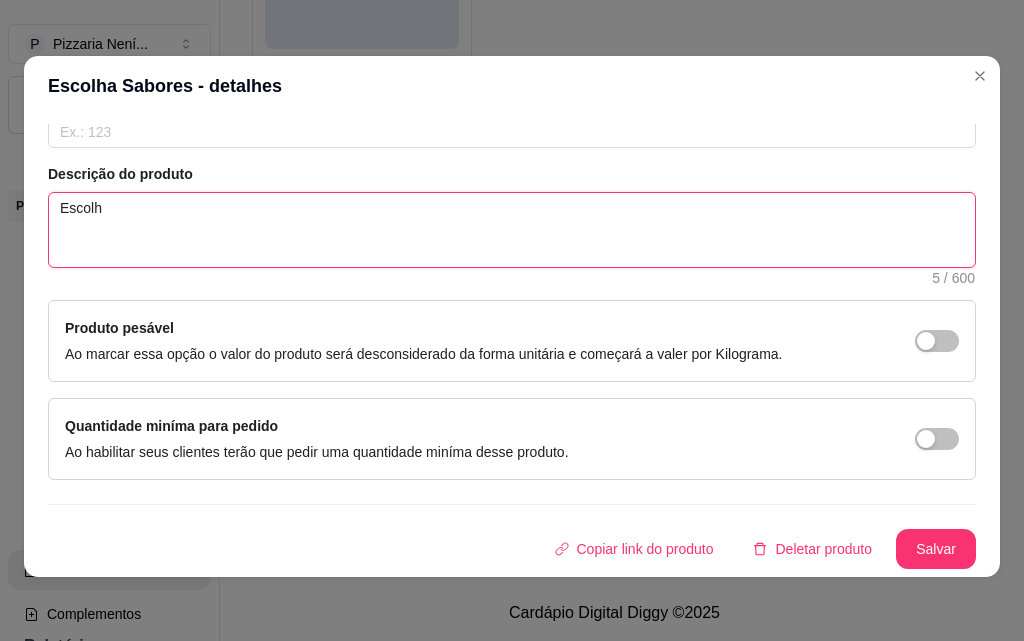 type on "Escolha" 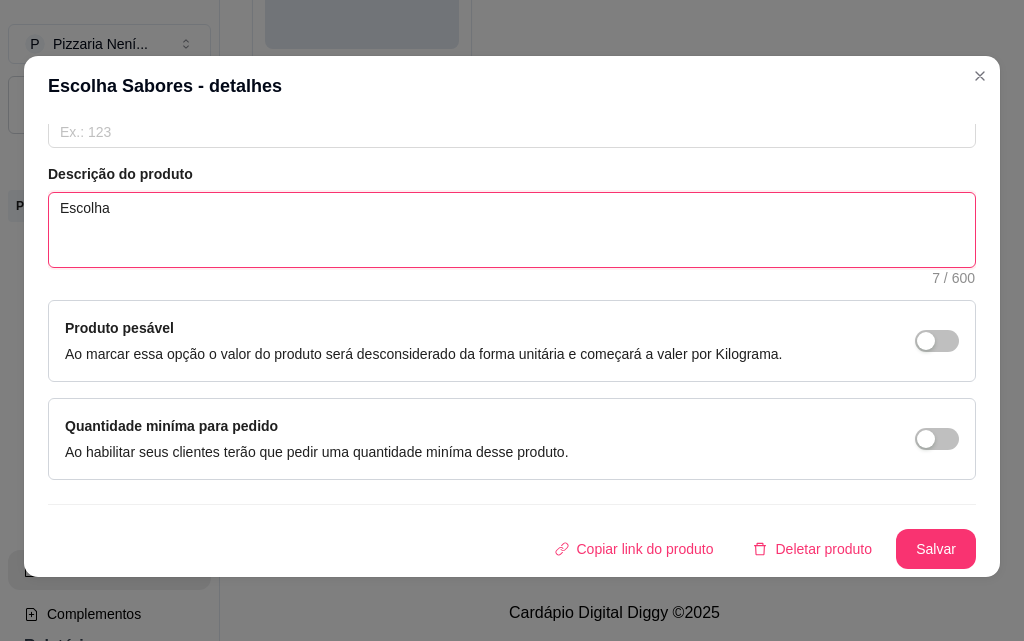 type on "Escolha" 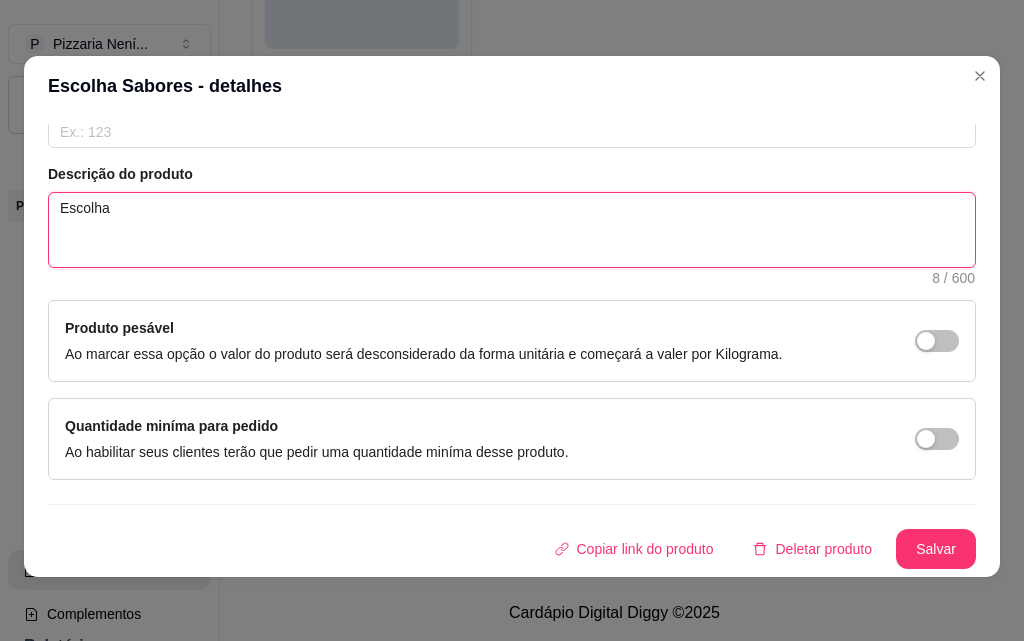 type on "Escolha S" 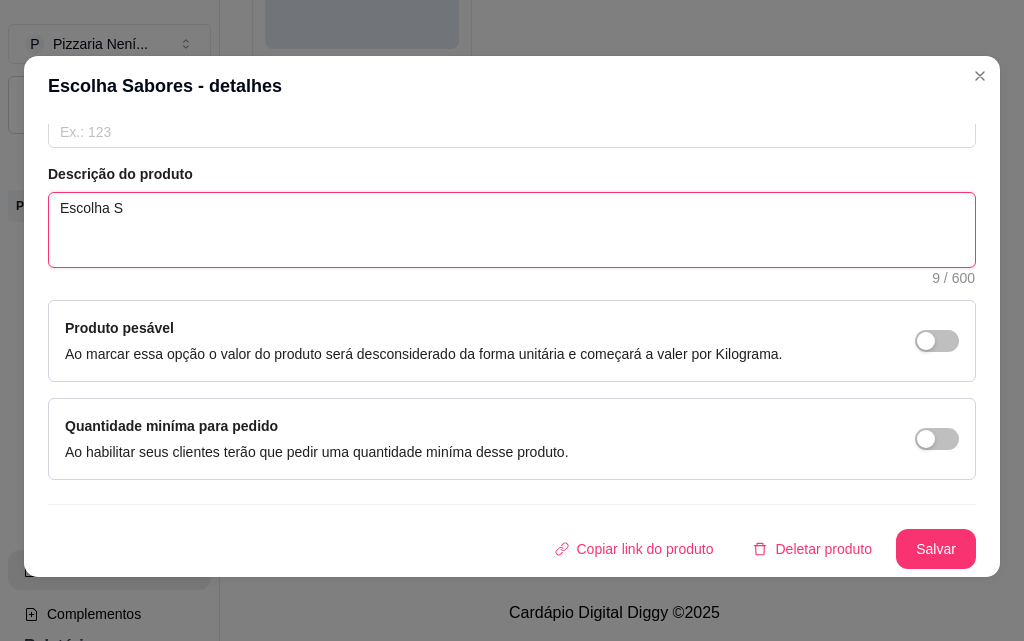 type on "Escolha Sa" 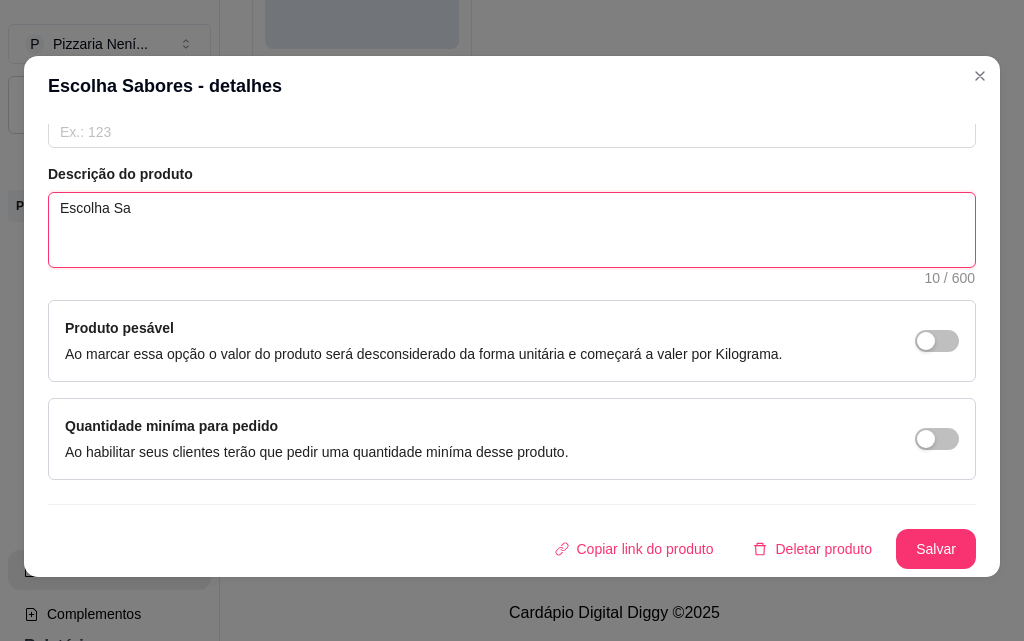 type on "Escolha Sab" 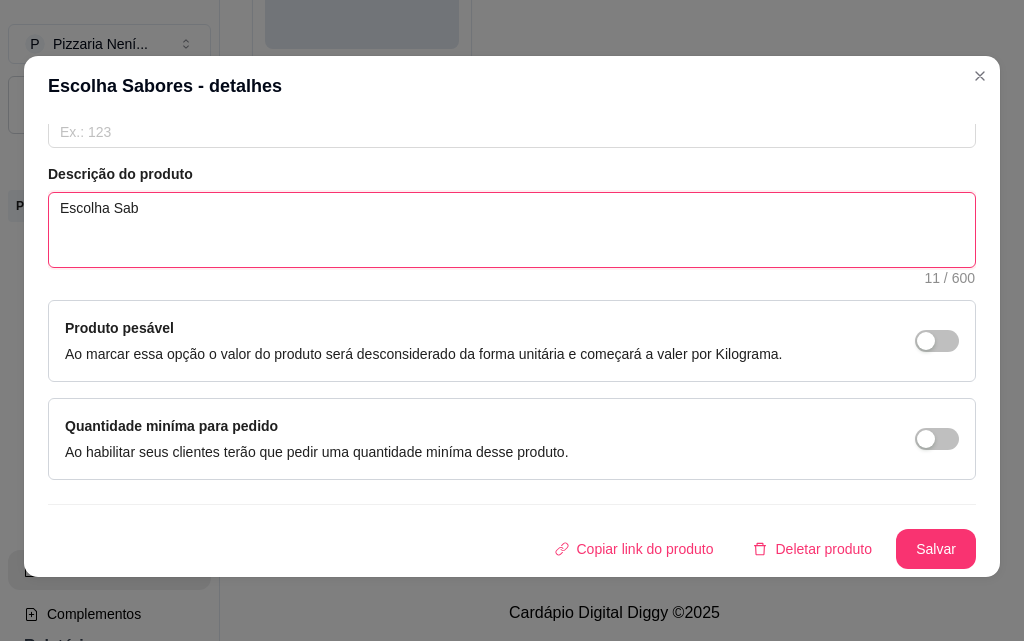 type on "Escolha Sabo" 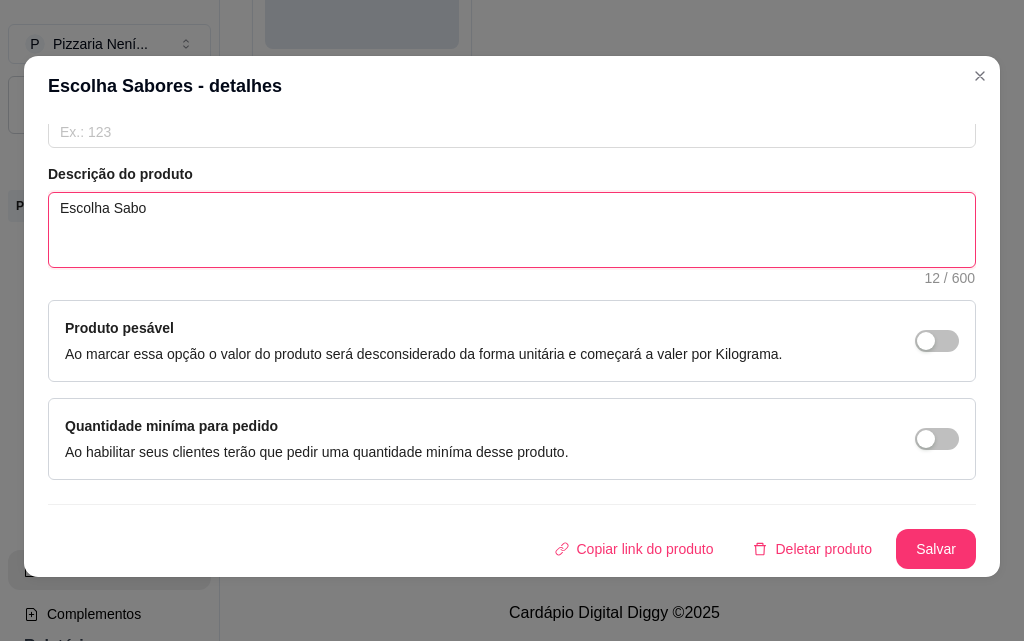 type on "Escolha Sabor" 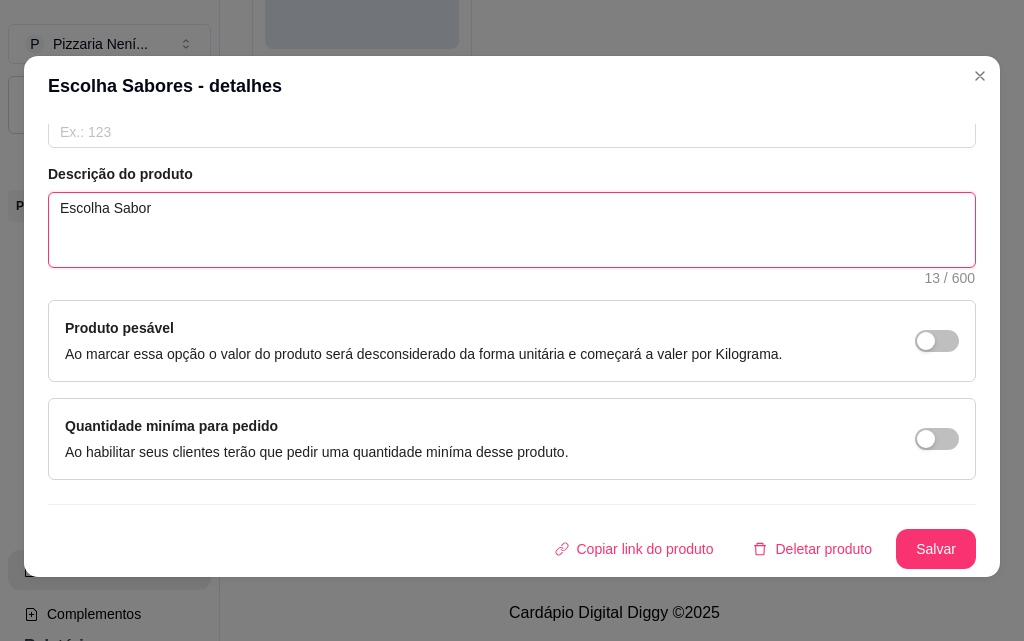 type on "Escolha Sabore" 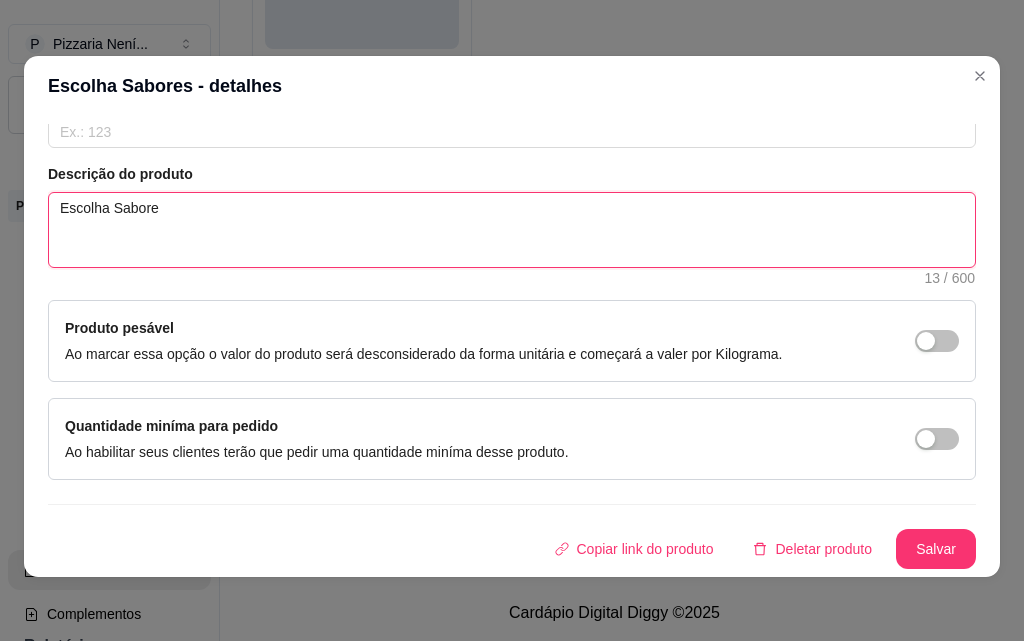 type on "Escolha Sabores" 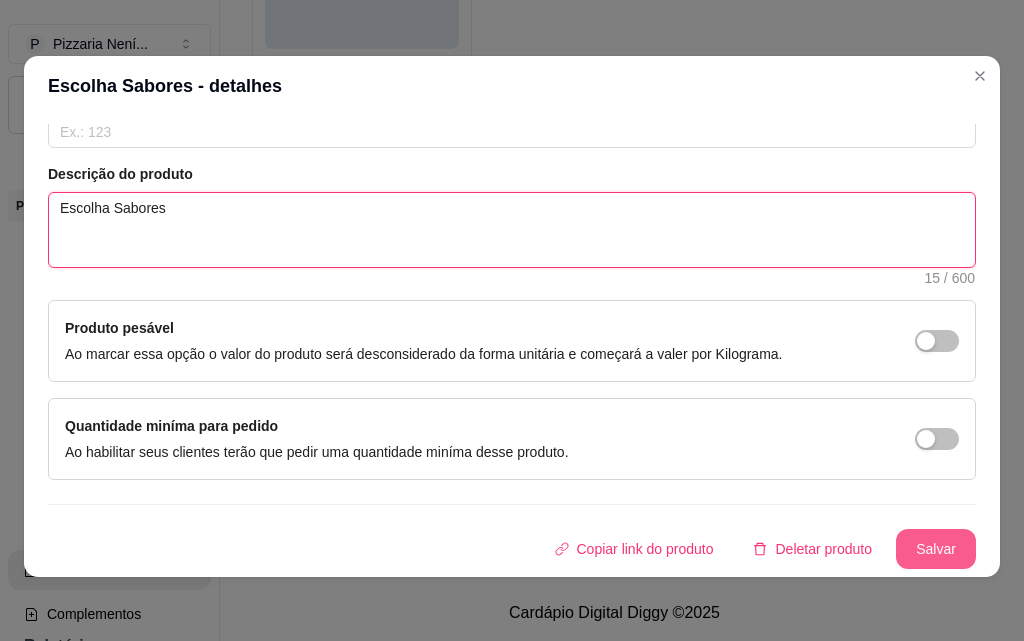 type on "Escolha Sabores" 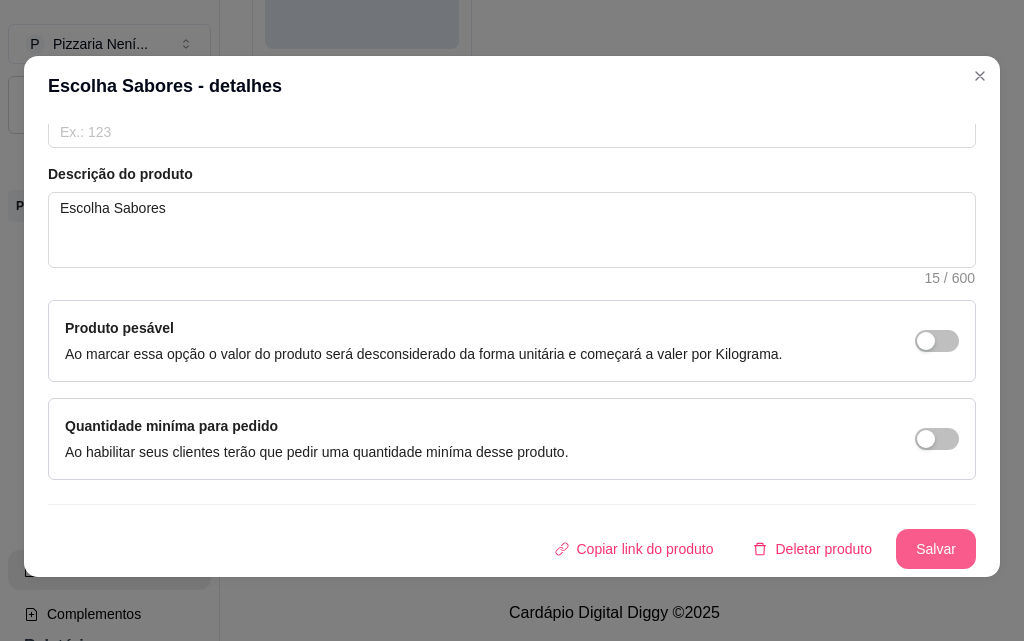 click on "Salvar" at bounding box center (936, 549) 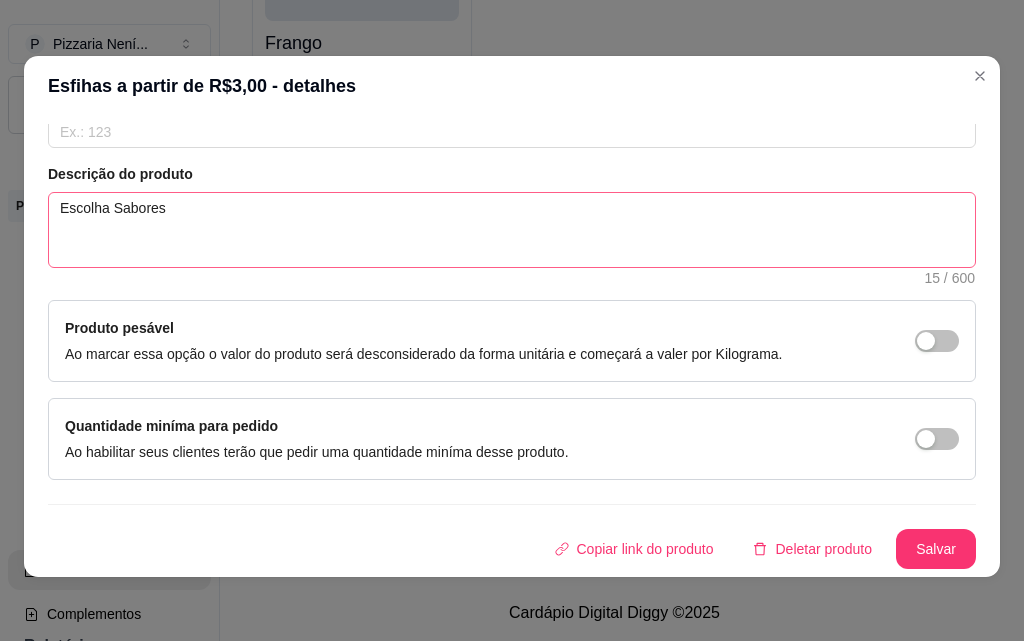 scroll, scrollTop: 0, scrollLeft: 0, axis: both 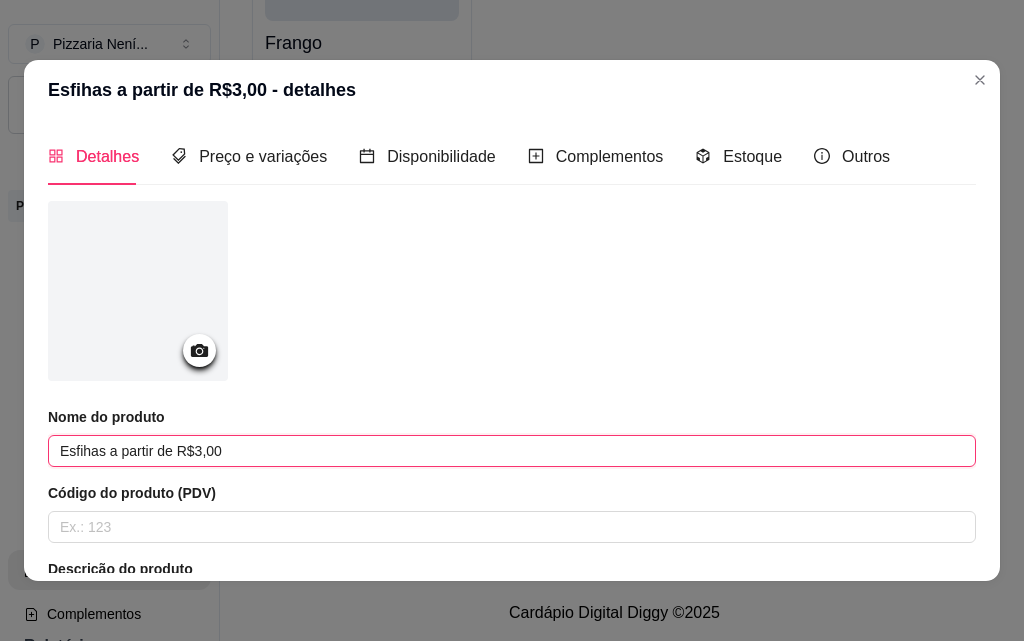 click on "Esfihas a partir de R$3,00" at bounding box center [512, 451] 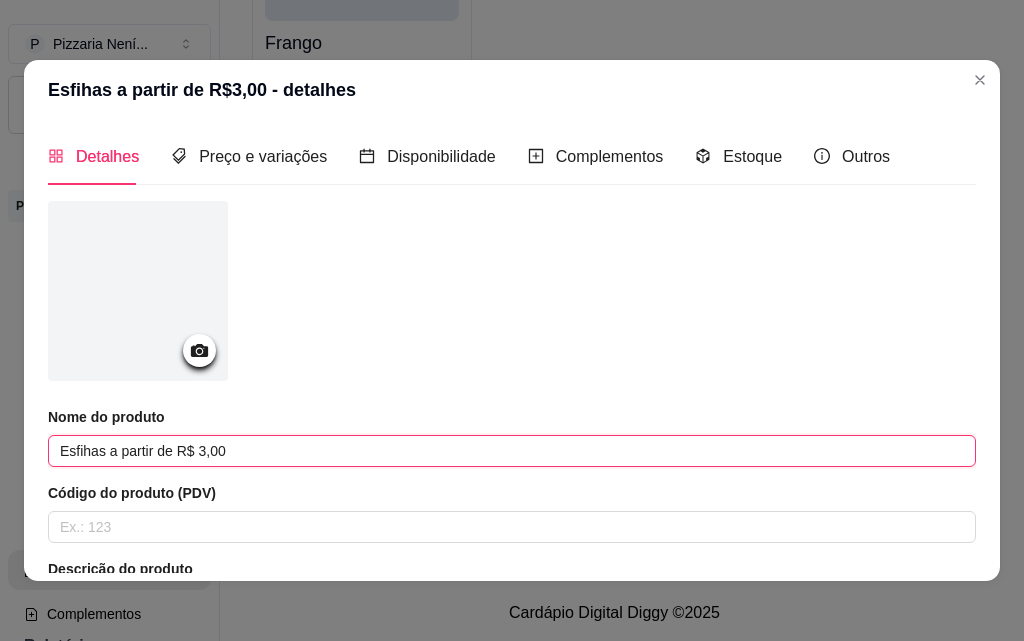 scroll, scrollTop: 391, scrollLeft: 0, axis: vertical 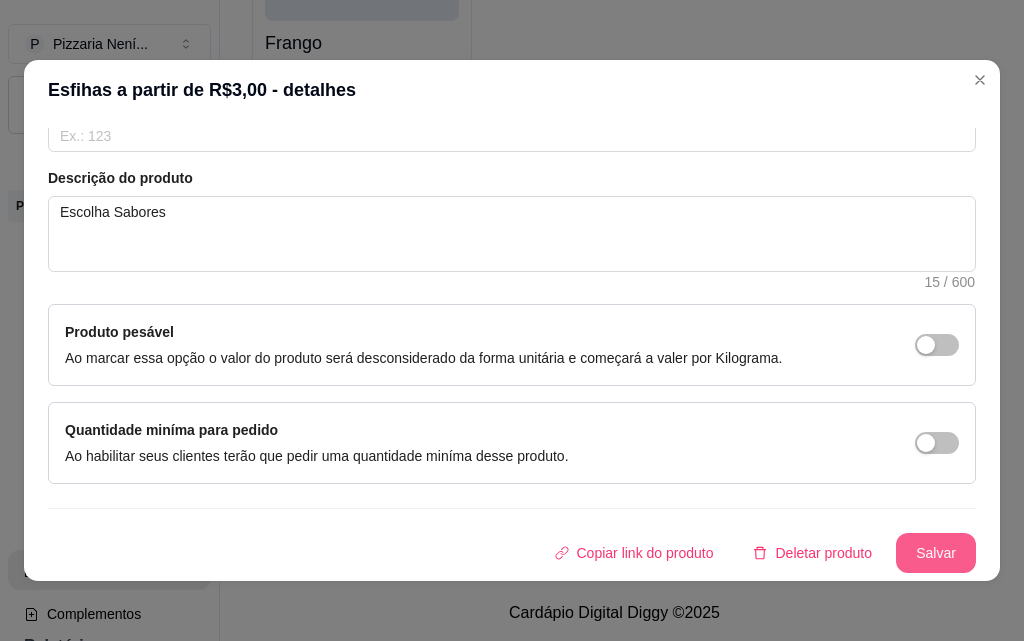 type on "Esfihas a partir de R$ 3,00" 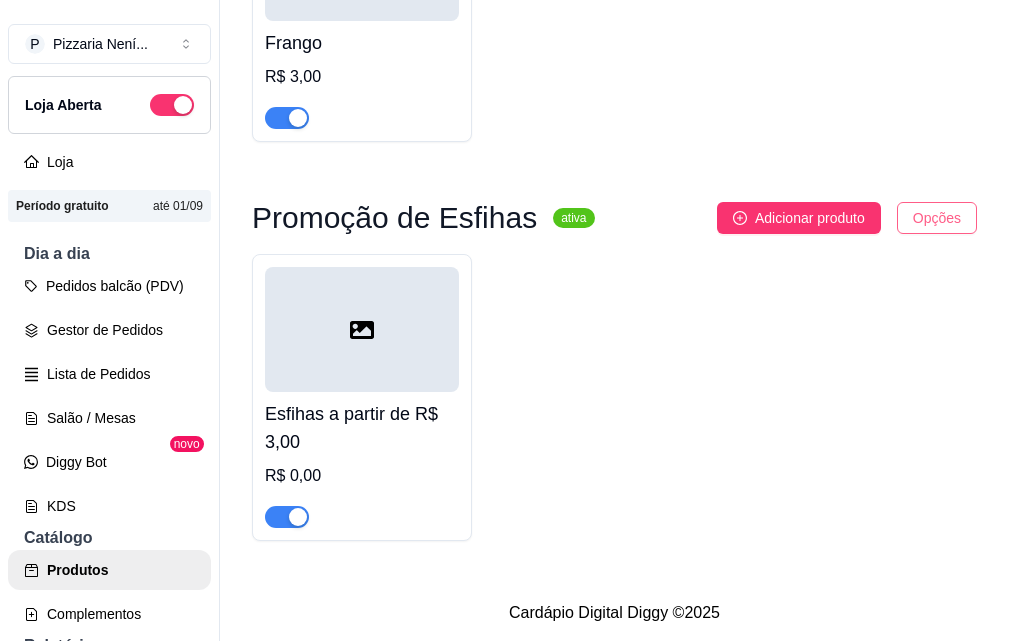 click on "P Pizzaria Není ... Loja Aberta Loja Período gratuito até 01/09   Dia a dia Pedidos balcão (PDV) Gestor de Pedidos Lista de Pedidos Salão / Mesas Diggy Bot novo KDS Catálogo Produtos Complementos Relatórios Relatórios de vendas Relatório de clientes Relatório de mesas Relatório de fidelidade novo Gerenciar Entregadores novo Nota Fiscal (NFC-e) Controle de caixa Controle de fiado Cupons Clientes Estoque Configurações Diggy Planos Precisa de ajuda? Sair Produtos Adicionar categoria Reodernar categorias Aqui você cadastra e gerencia seu produtos e categorias Pizzas Promoção ativa Adicionar sabor Opções Napolitana   Broto Grande R$ 33,00 R$ 47,00 R$ 42,00 Pepperoni   Broto Grande R$ 0,00 R$ 0,00 Peruana   Broto Grande R$ 0,00 R$ 0,00 Paulista   Broto Grande R$ 0,00 R$ 0,00 Grega   Broto Grande R$ 0,00 R$ 0,00 Carne Seca   Broto Grande R$ 0,00 R$ 0,00 Camarão   Broto Grande R$ 0,00 R$ 0,00 Cinco Queijos   Broto Grande R$ 0,00 R$ 0,00 Atum Sólido   Broto Grande R$ 0,00 R$ 0,00" at bounding box center [504, 320] 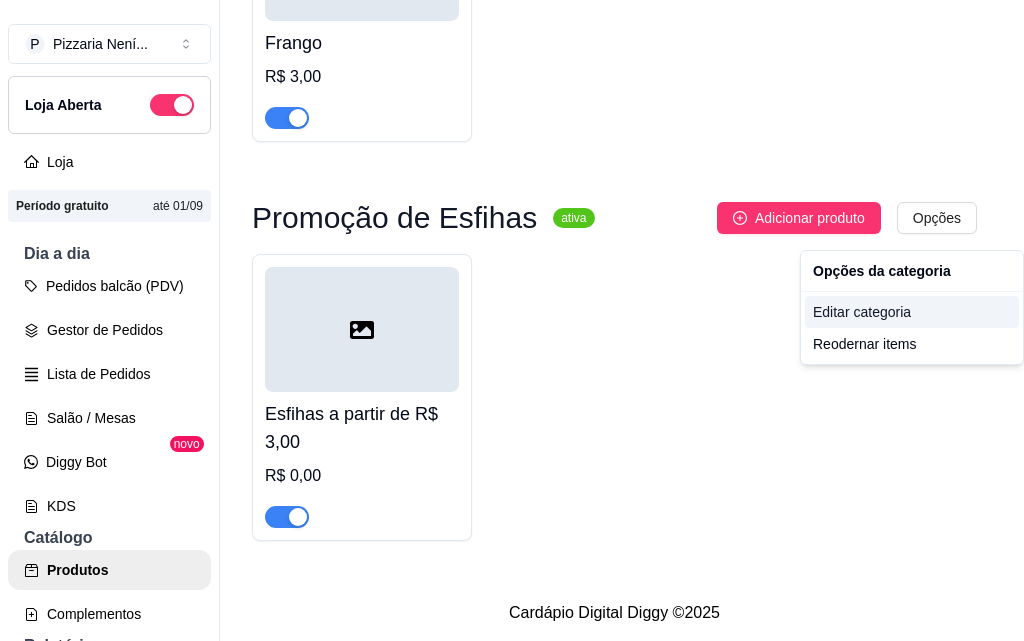 click on "Editar categoria" at bounding box center (912, 312) 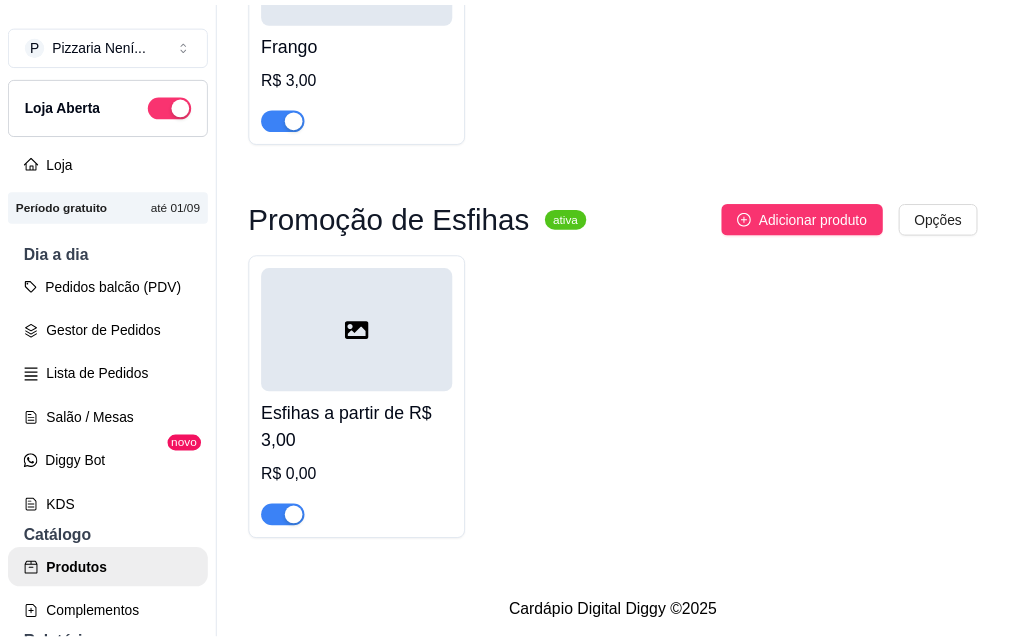 scroll, scrollTop: 19961, scrollLeft: 0, axis: vertical 